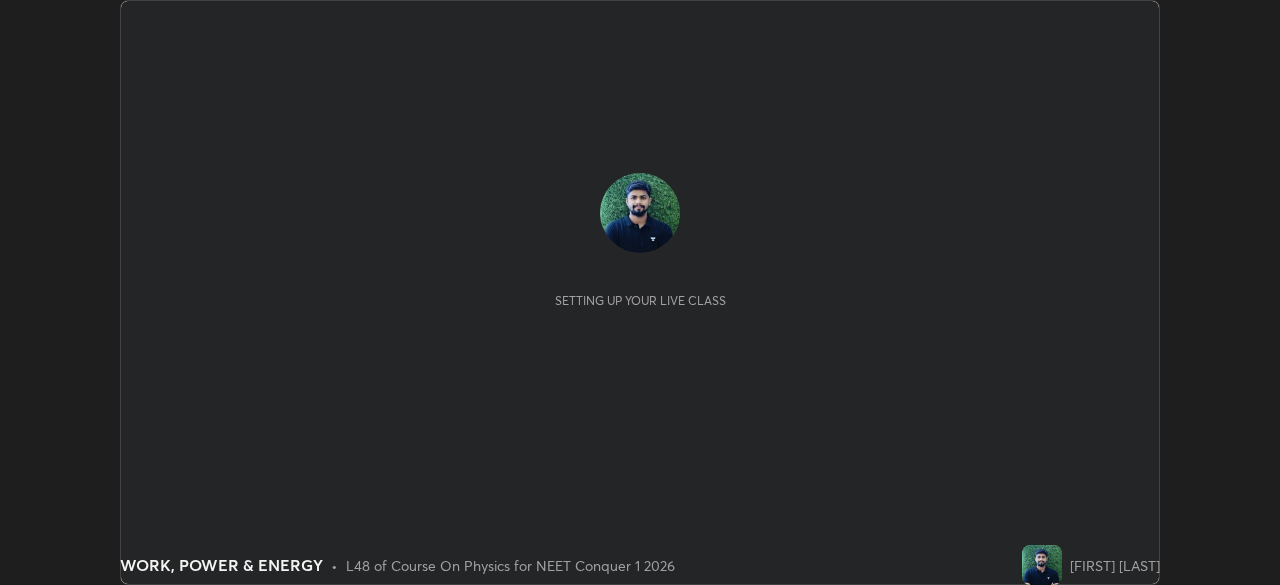 scroll, scrollTop: 0, scrollLeft: 0, axis: both 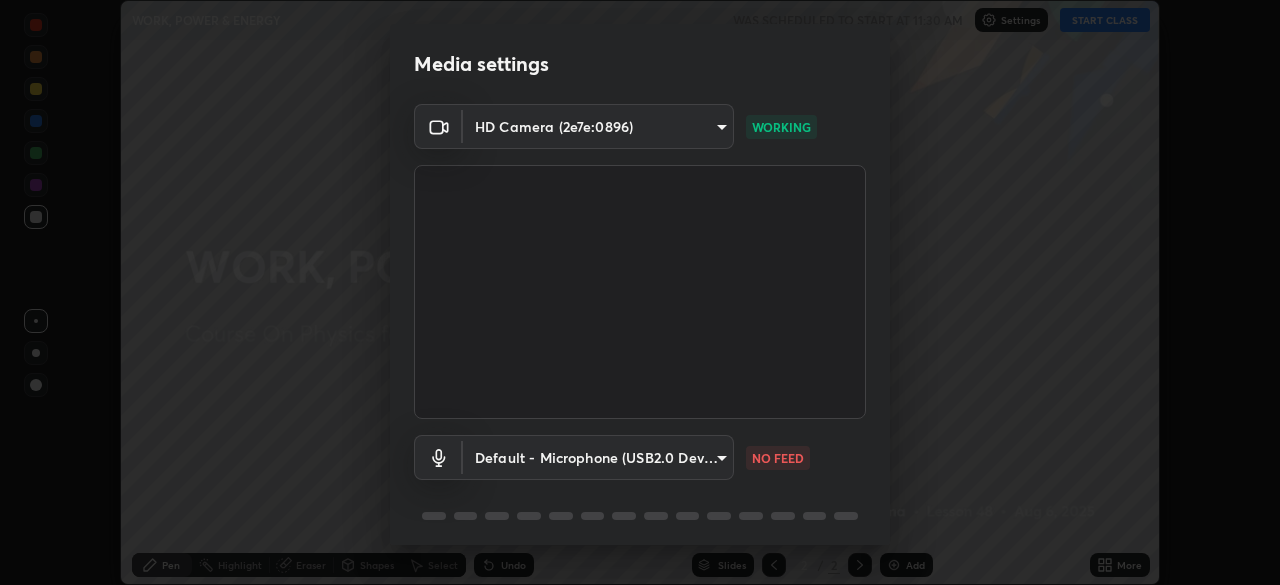 click on "Erase all WORK, POWER & ENERGY WAS SCHEDULED TO START AT  11:30 AM Settings START CLASS Setting up your live class WORK, POWER & ENERGY • L48 of Course On Physics for NEET Conquer 1 2026 [FIRST] [LAST] Pen Highlight Eraser Shapes Select Undo Slides 2 / 2 Add More Enable hand raising Enable raise hand to speak to learners. Once enabled, chat will be turned off temporarily. Enable x   No doubts shared Encourage your learners to ask a doubt for better clarity Report an issue Reason for reporting Buffering Chat not working Audio - Video sync issue Educator video quality low ​ Attach an image Report Media settings HD Camera (2e7e:0896) a42f9b48dabf02ae83a70923f4ec4460a2760f5b9a27cc7621bc27cb73a6dad7 WORKING Default - Microphone (USB2.0 Device) default NO FEED 1 / 5 Next" at bounding box center (640, 292) 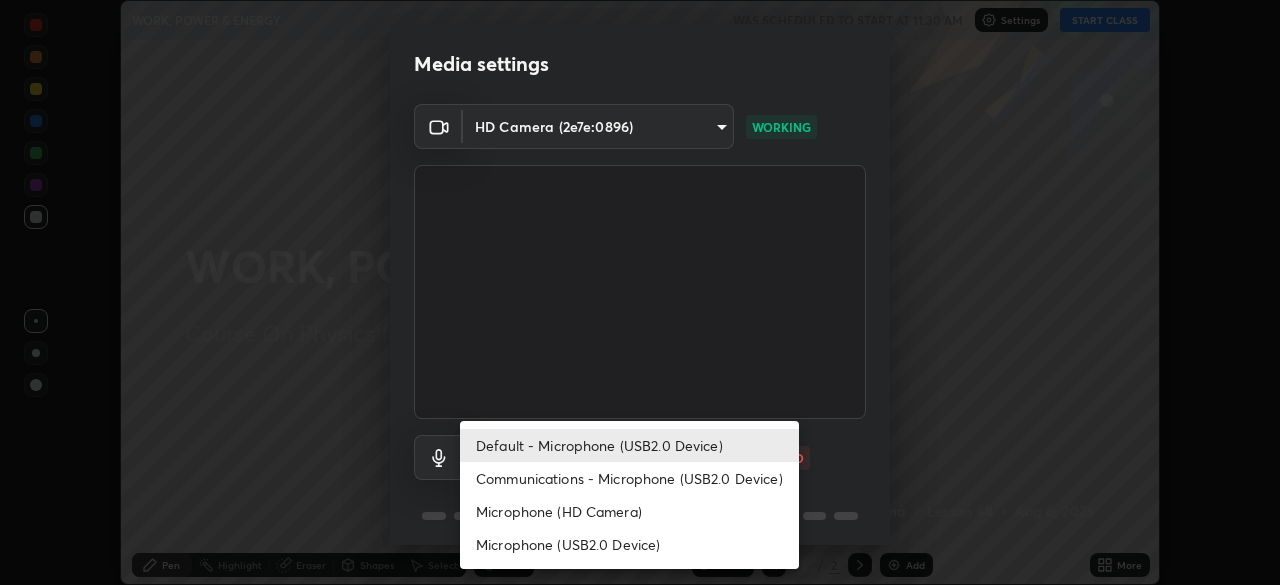 click on "Communications - Microphone (USB2.0 Device)" at bounding box center [629, 478] 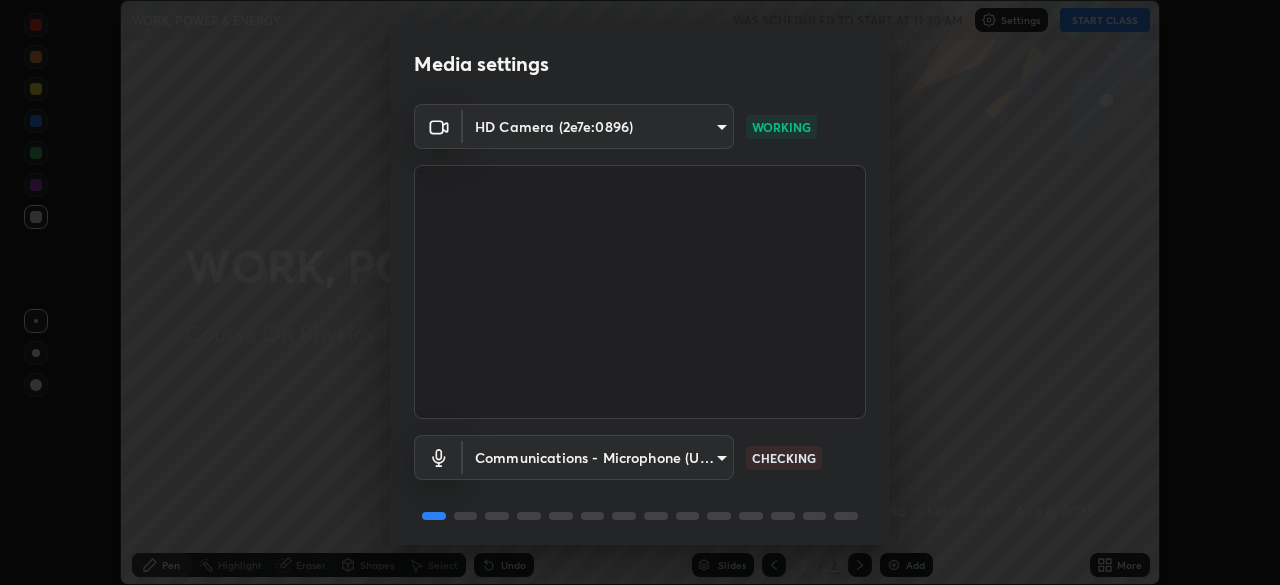 scroll, scrollTop: 71, scrollLeft: 0, axis: vertical 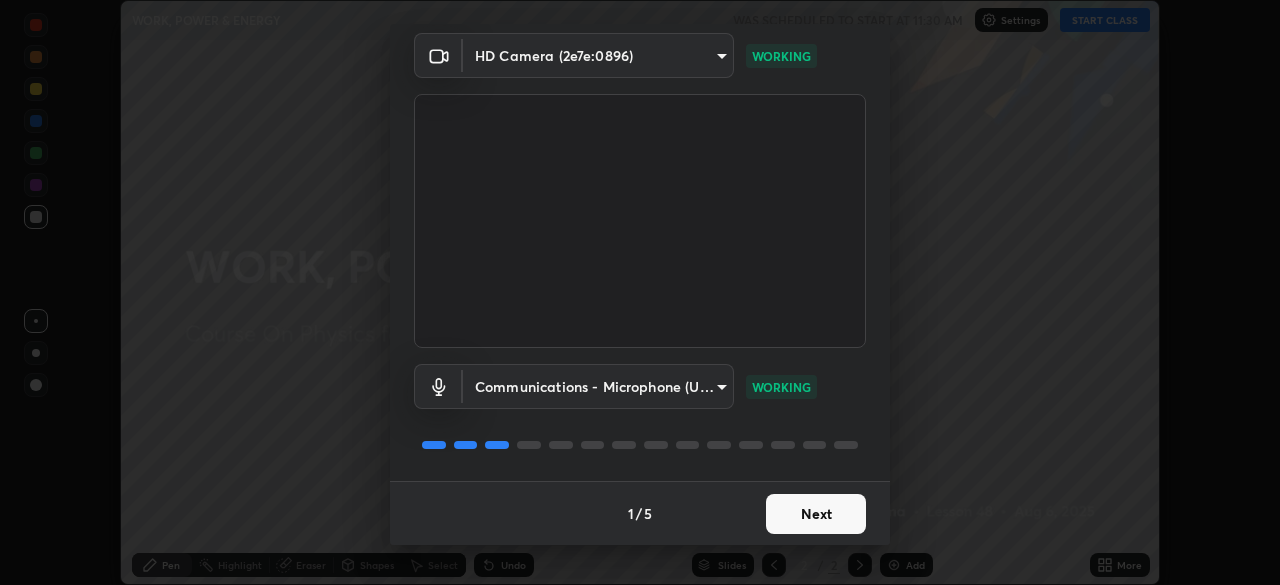 click on "Next" at bounding box center (816, 514) 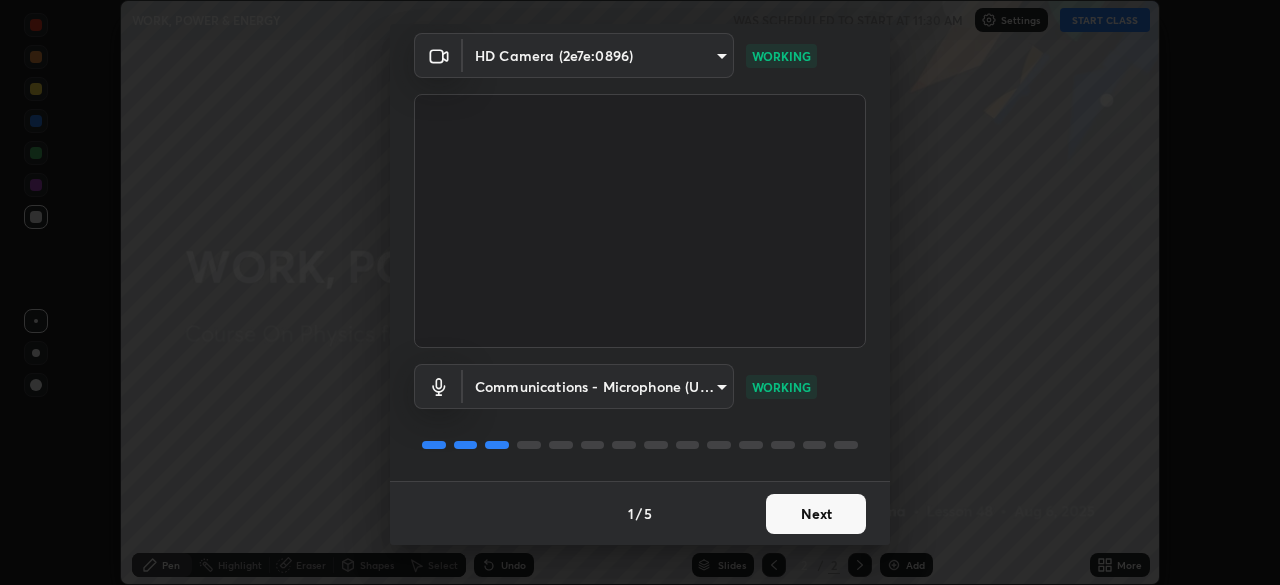 scroll, scrollTop: 0, scrollLeft: 0, axis: both 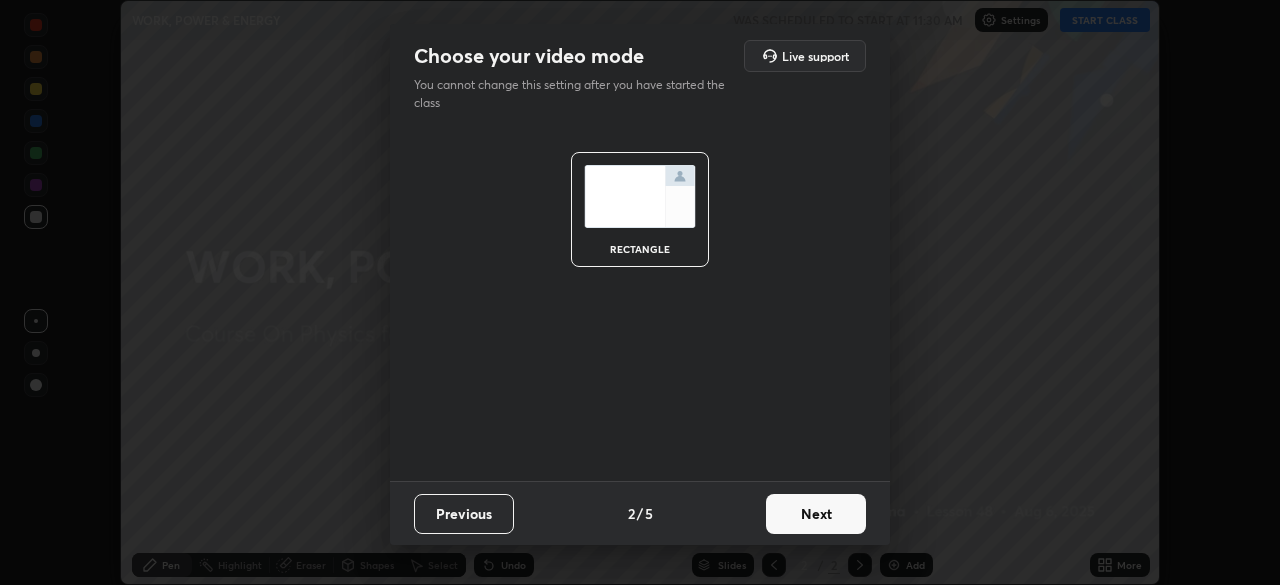 click on "Next" at bounding box center [816, 514] 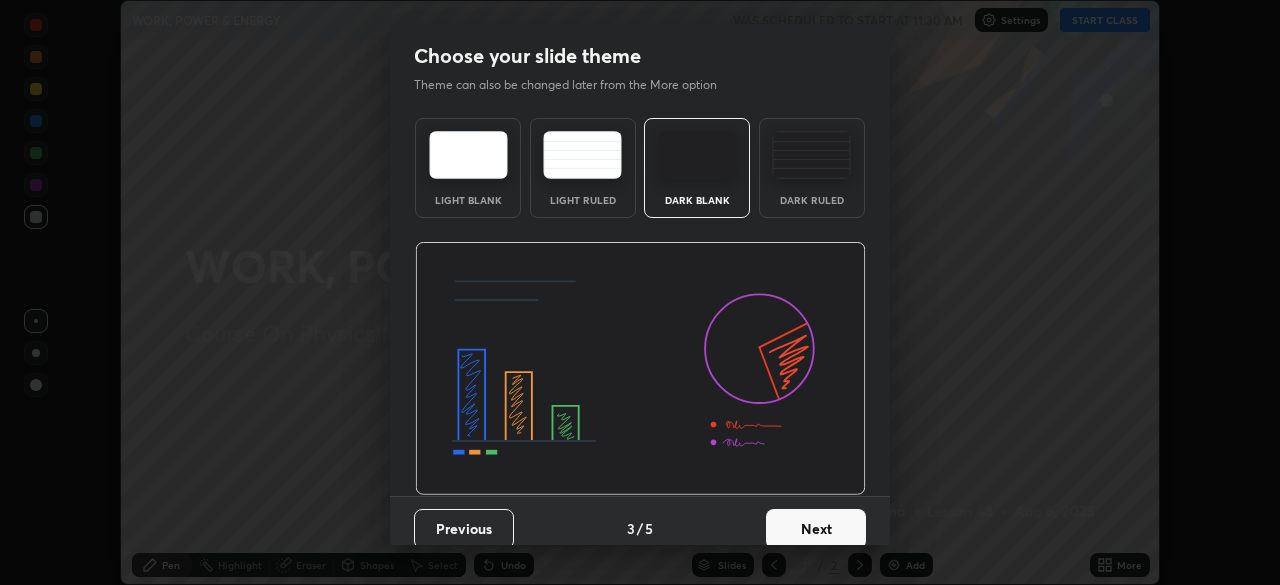 click on "Dark Ruled" at bounding box center [812, 168] 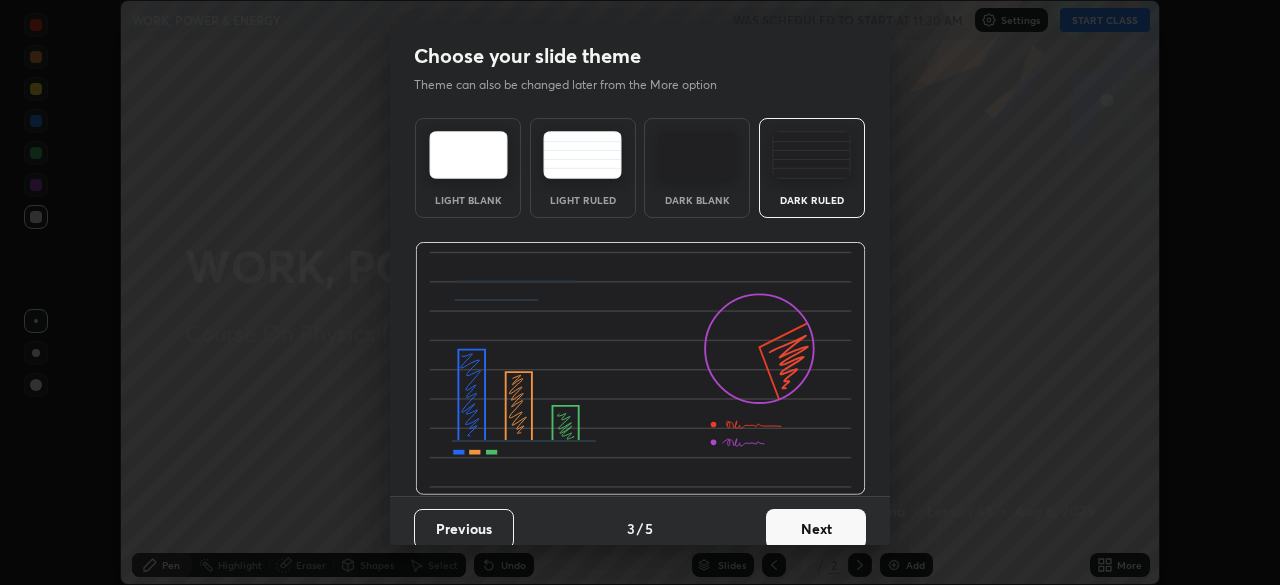 click on "Next" at bounding box center [816, 529] 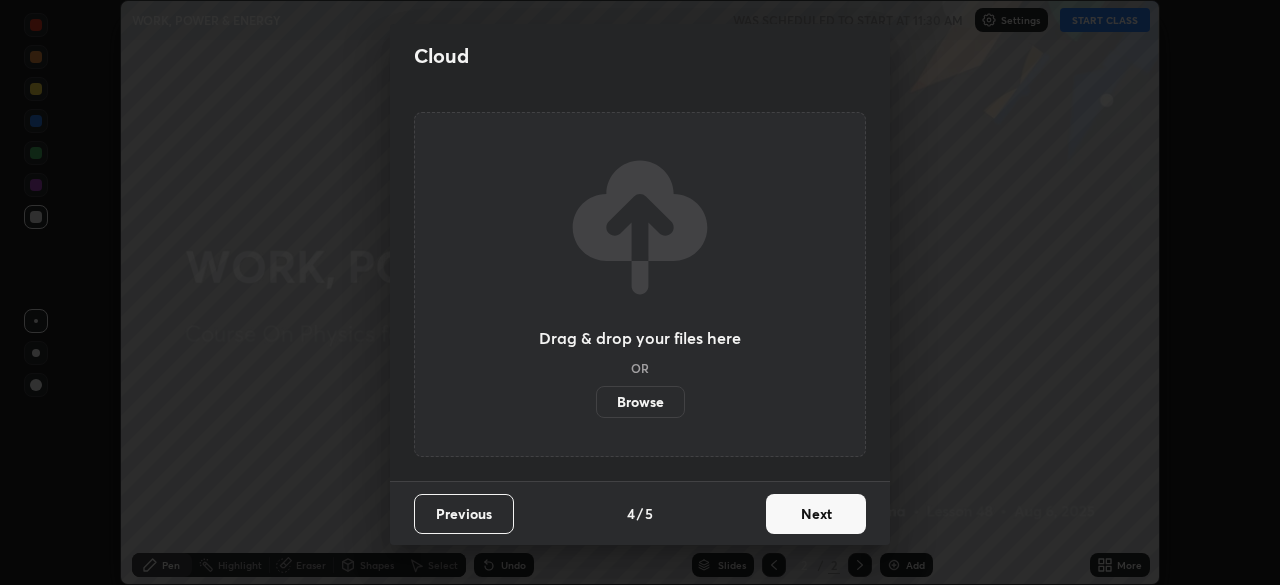 click on "Next" at bounding box center (816, 514) 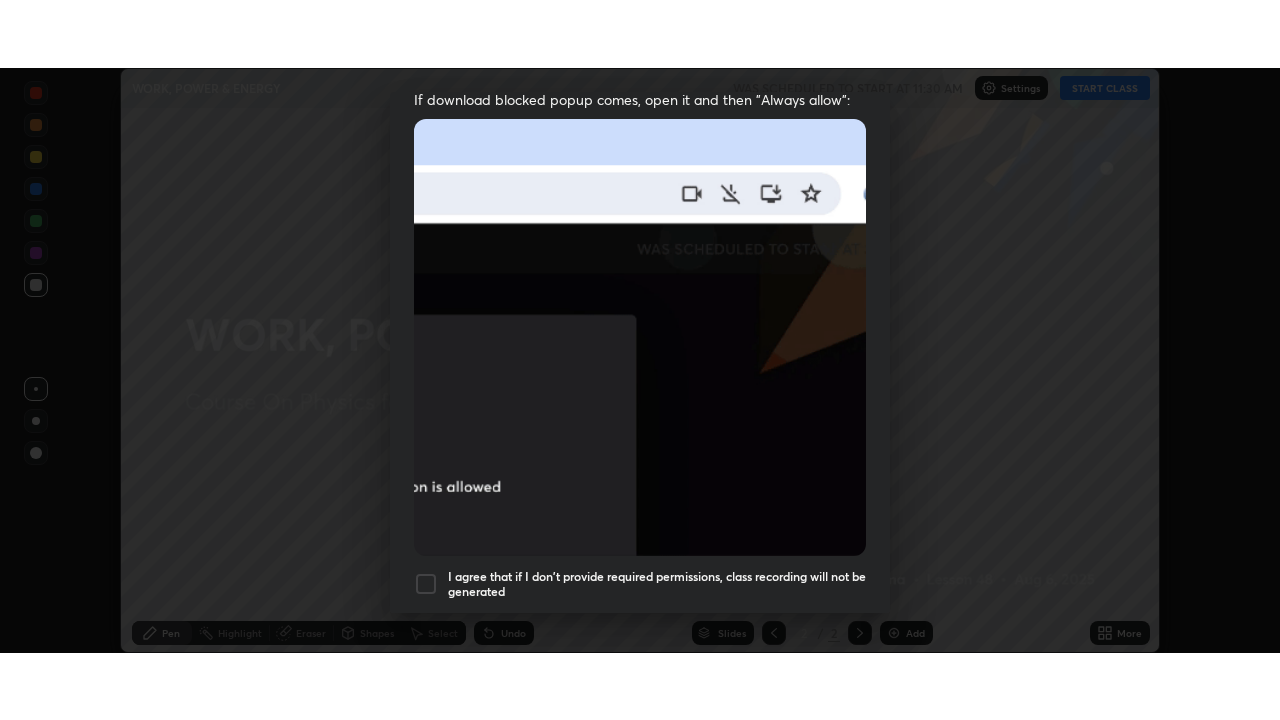 scroll, scrollTop: 479, scrollLeft: 0, axis: vertical 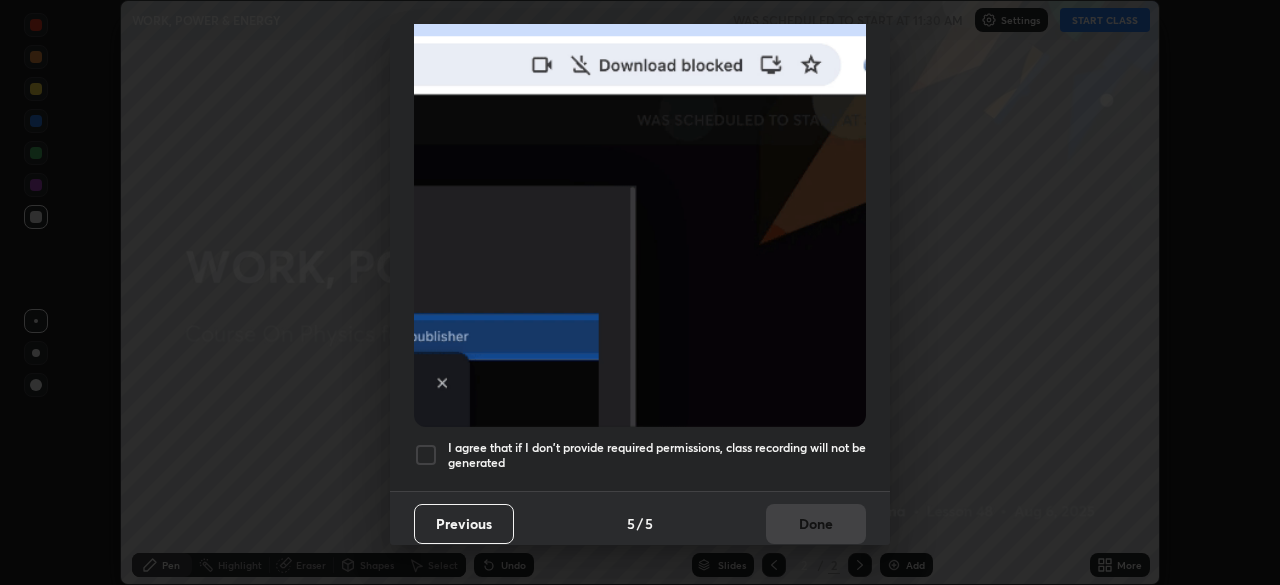 click at bounding box center (426, 455) 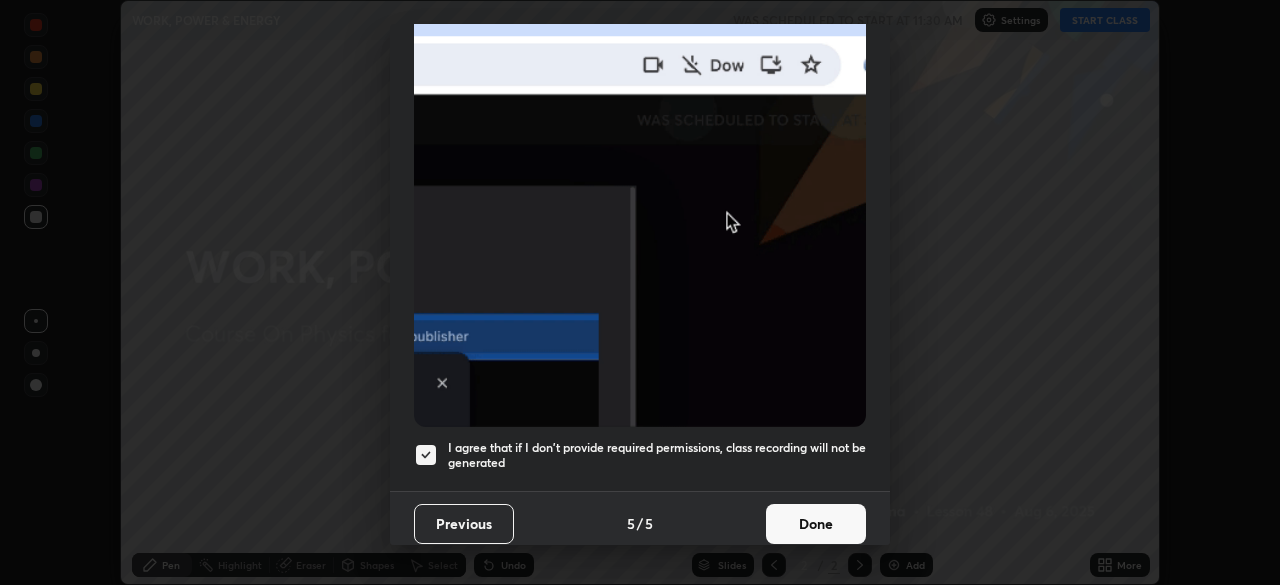 click on "Done" at bounding box center (816, 524) 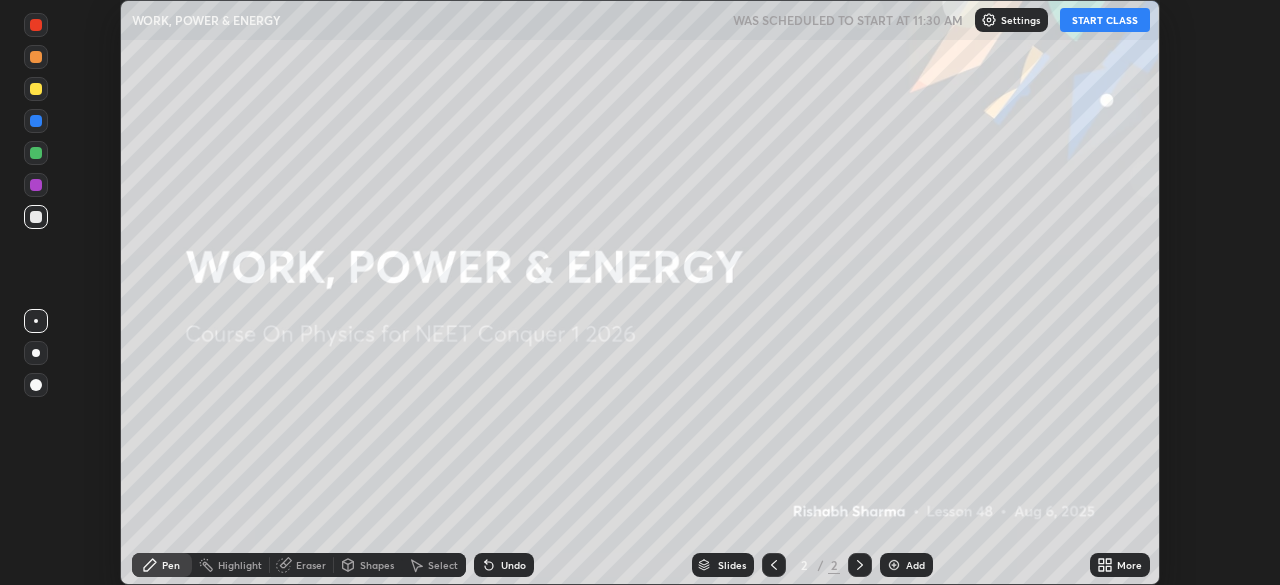 click on "START CLASS" at bounding box center [1105, 20] 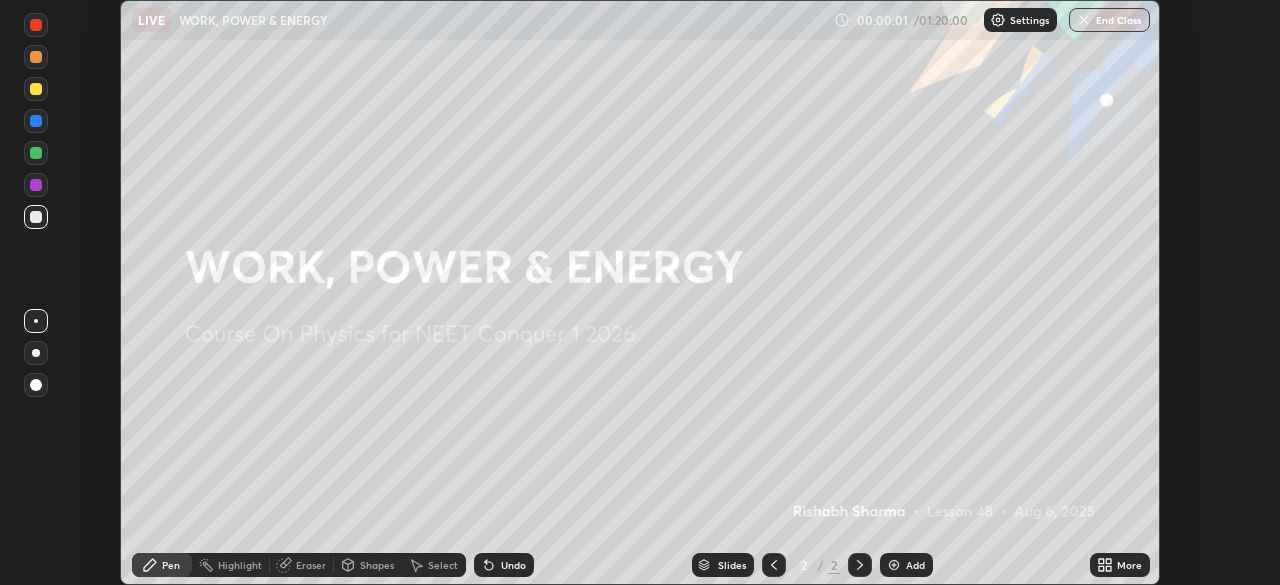 click 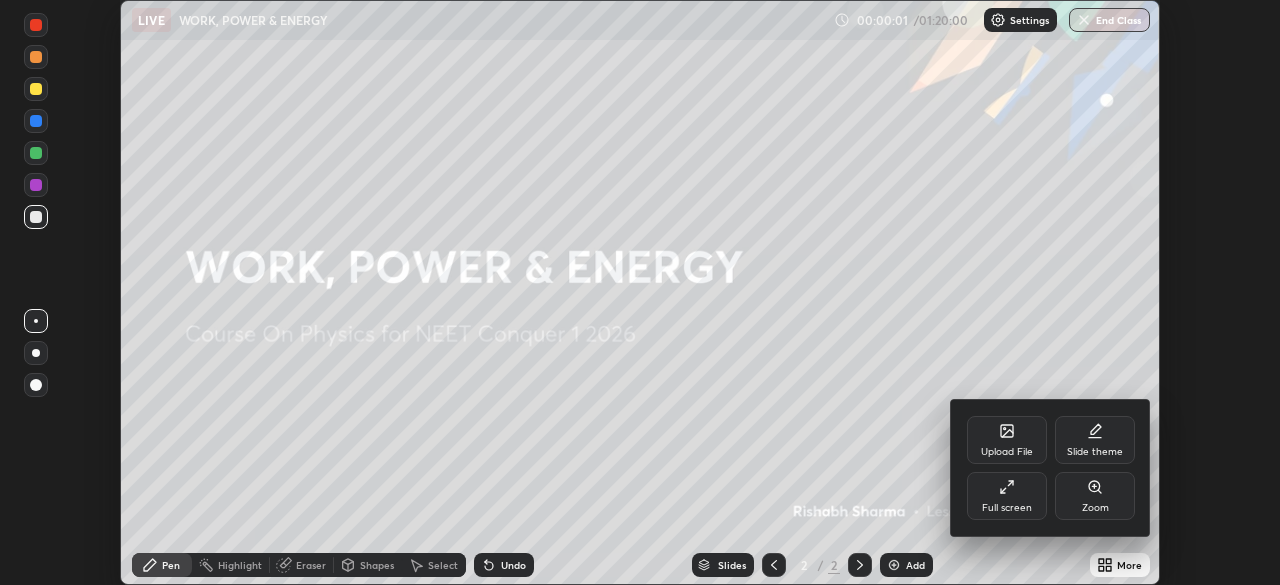 click on "Full screen" at bounding box center (1007, 508) 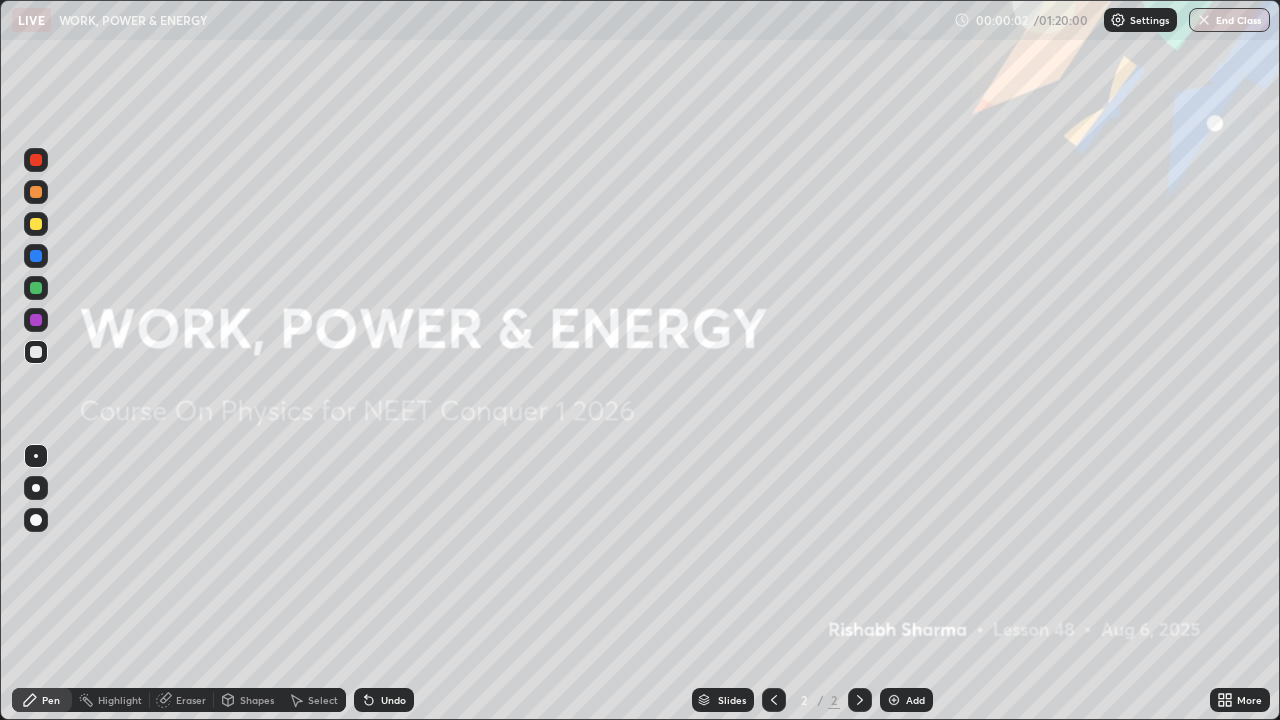 scroll, scrollTop: 99280, scrollLeft: 98720, axis: both 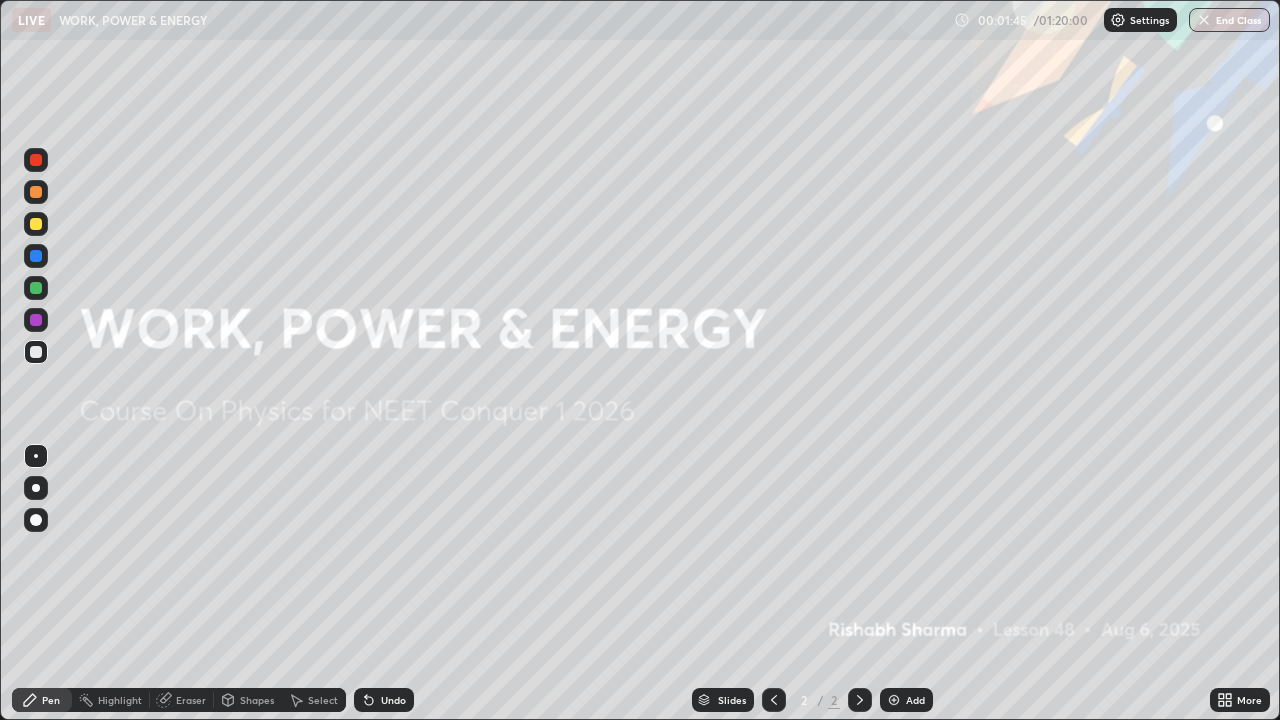 click on "Add" at bounding box center (915, 700) 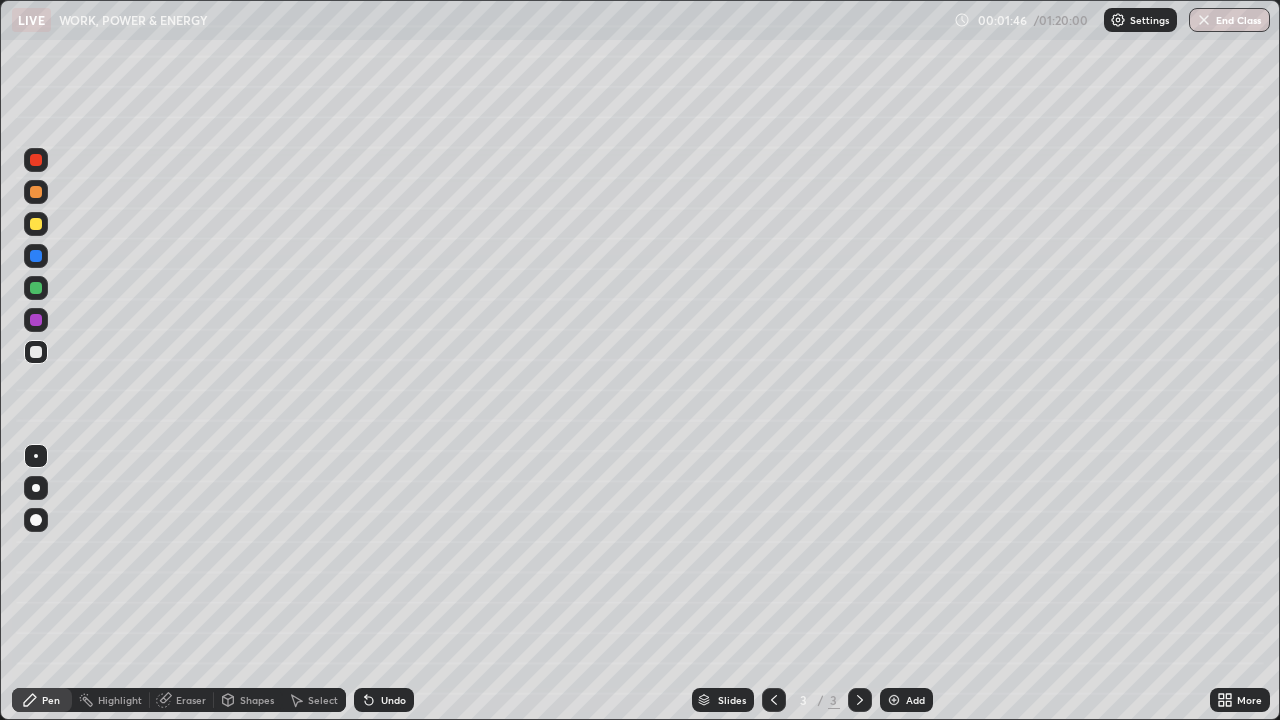 click 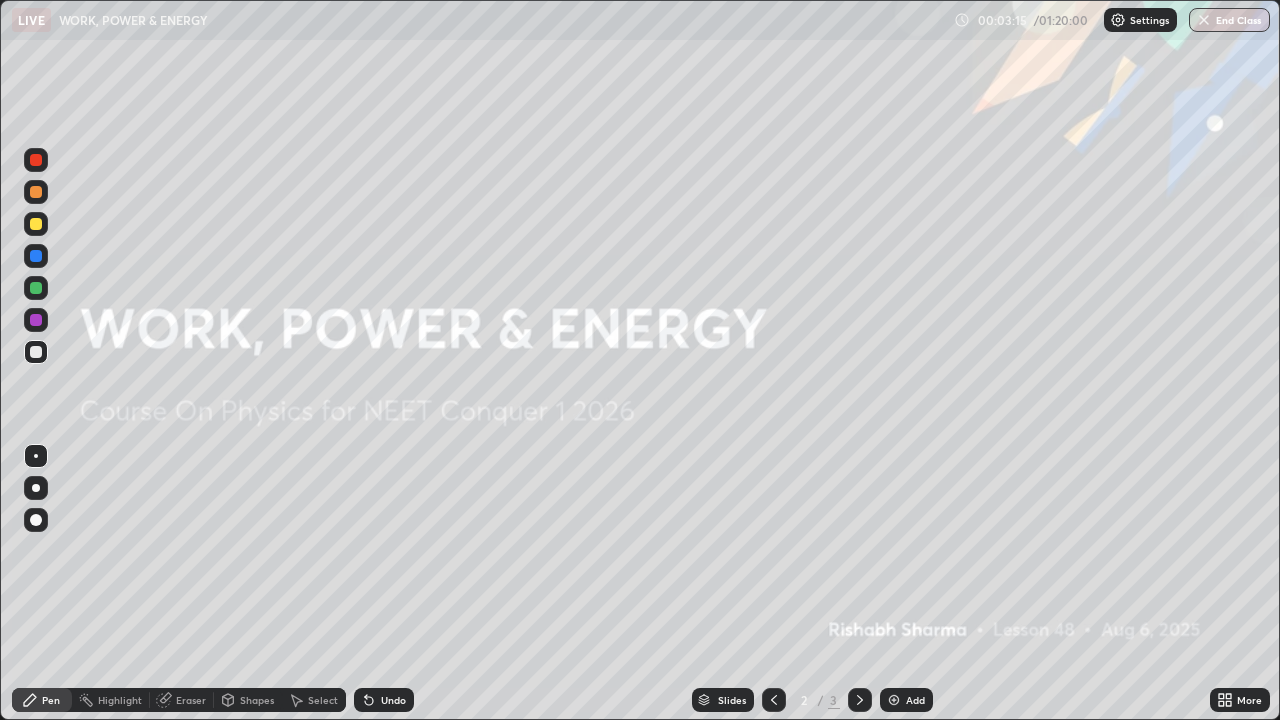 click at bounding box center [894, 700] 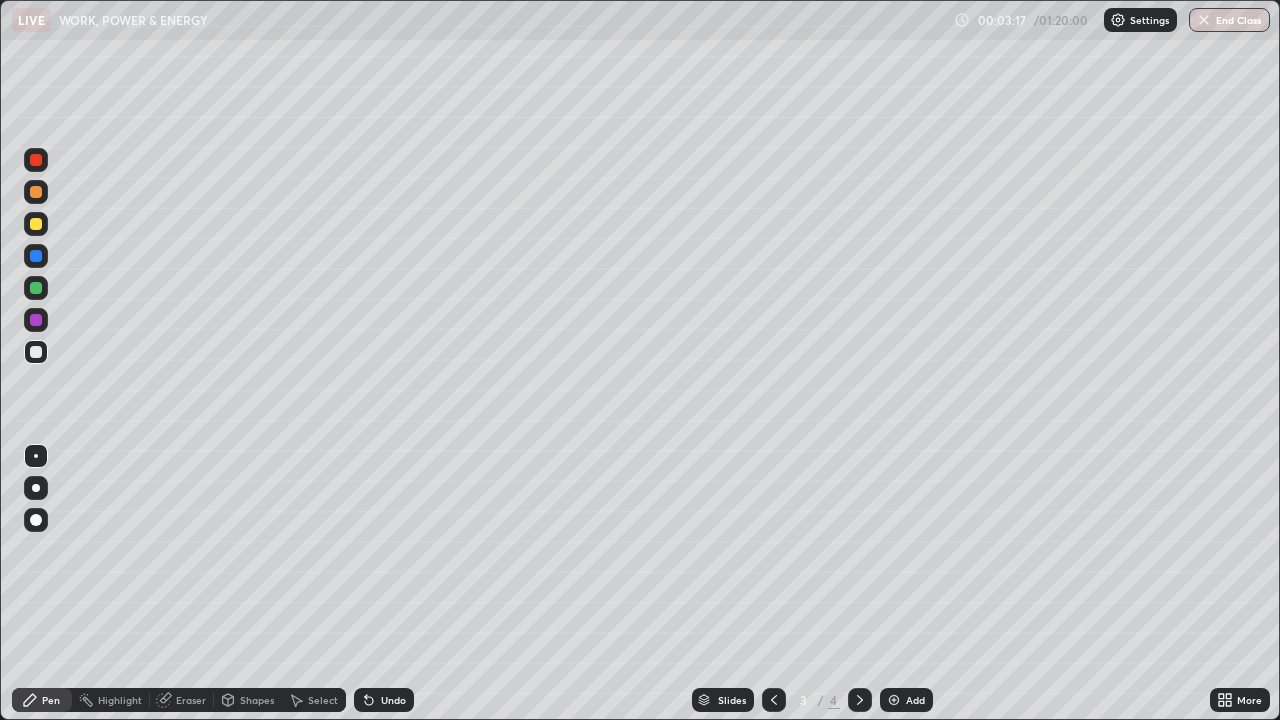 click 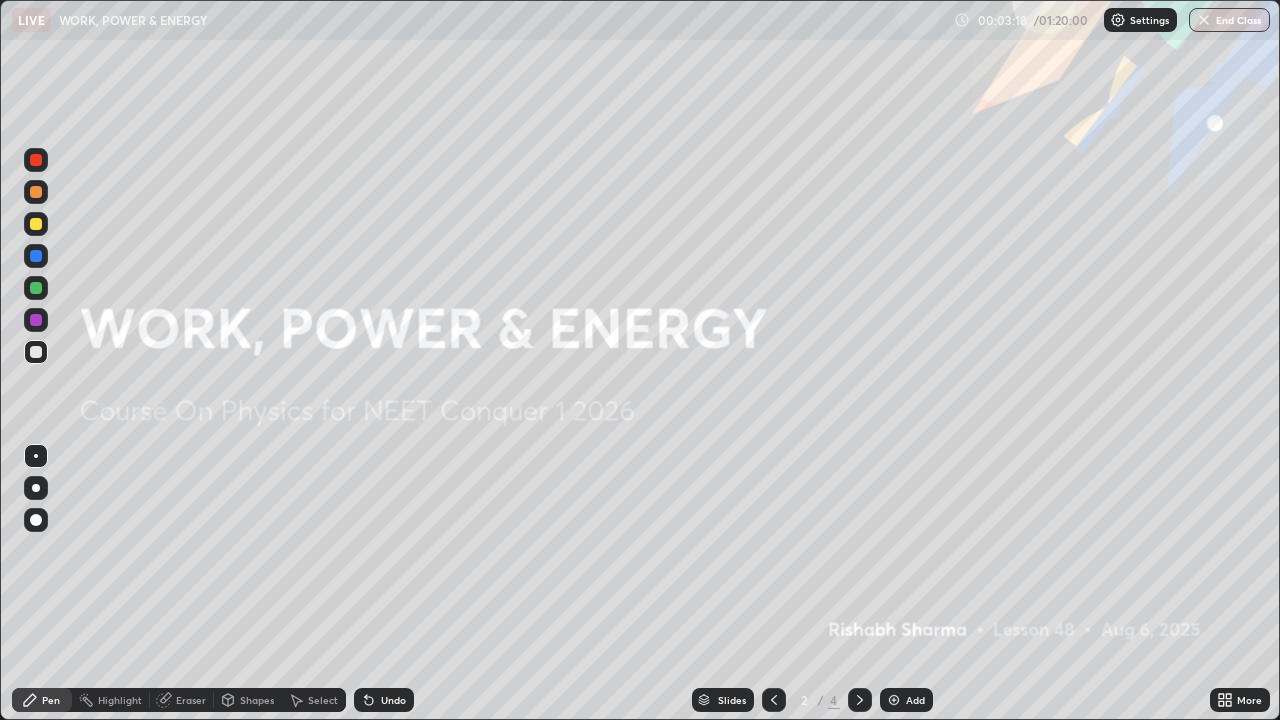click 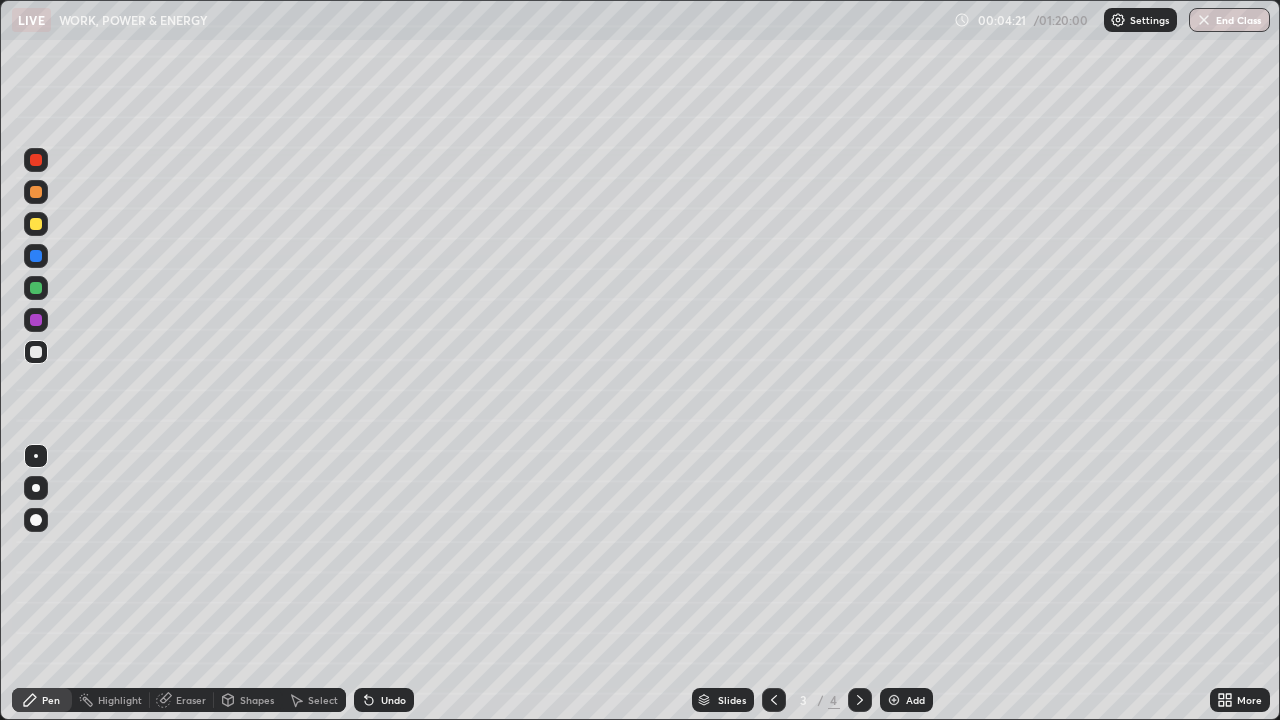 click on "Shapes" at bounding box center (248, 700) 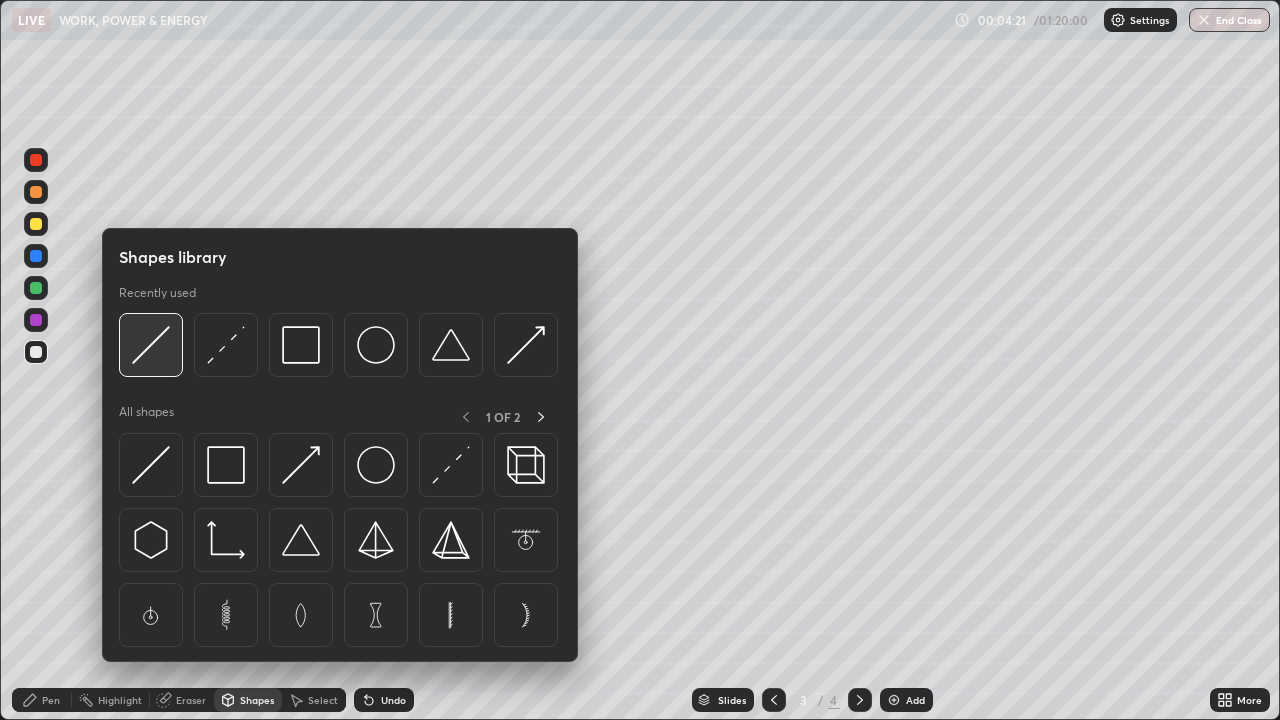 click at bounding box center (151, 345) 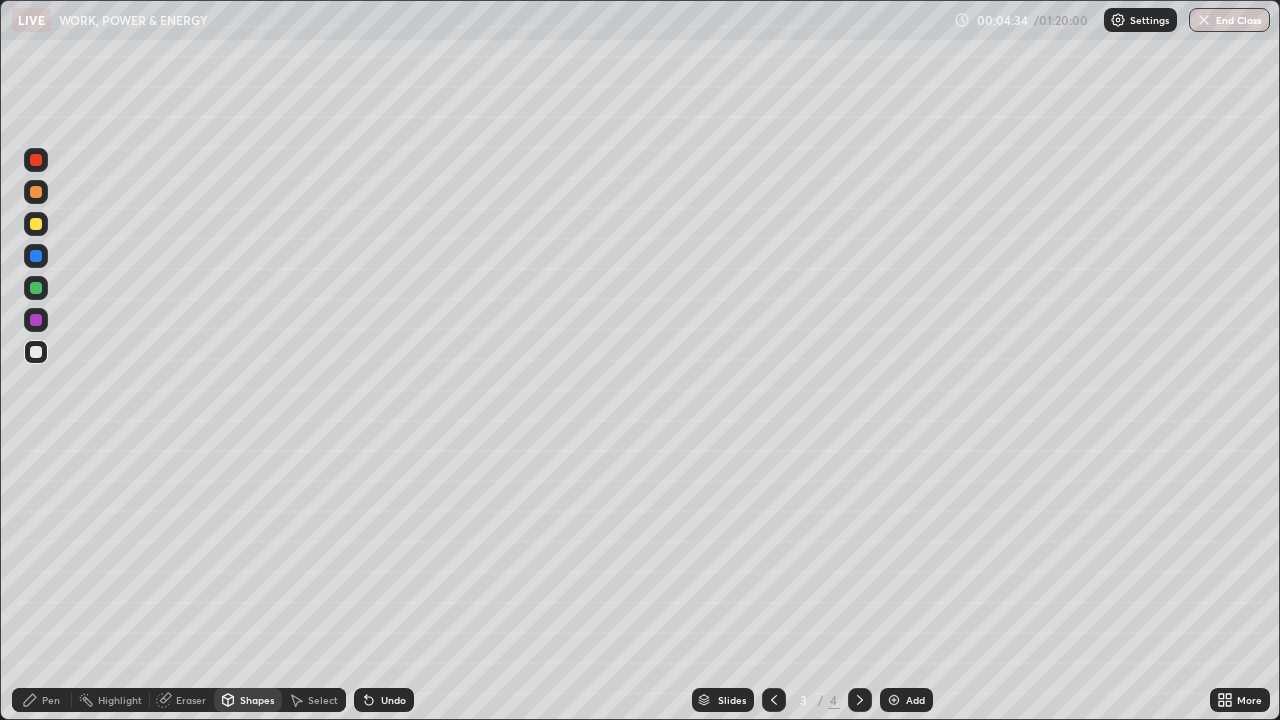 click at bounding box center (36, 224) 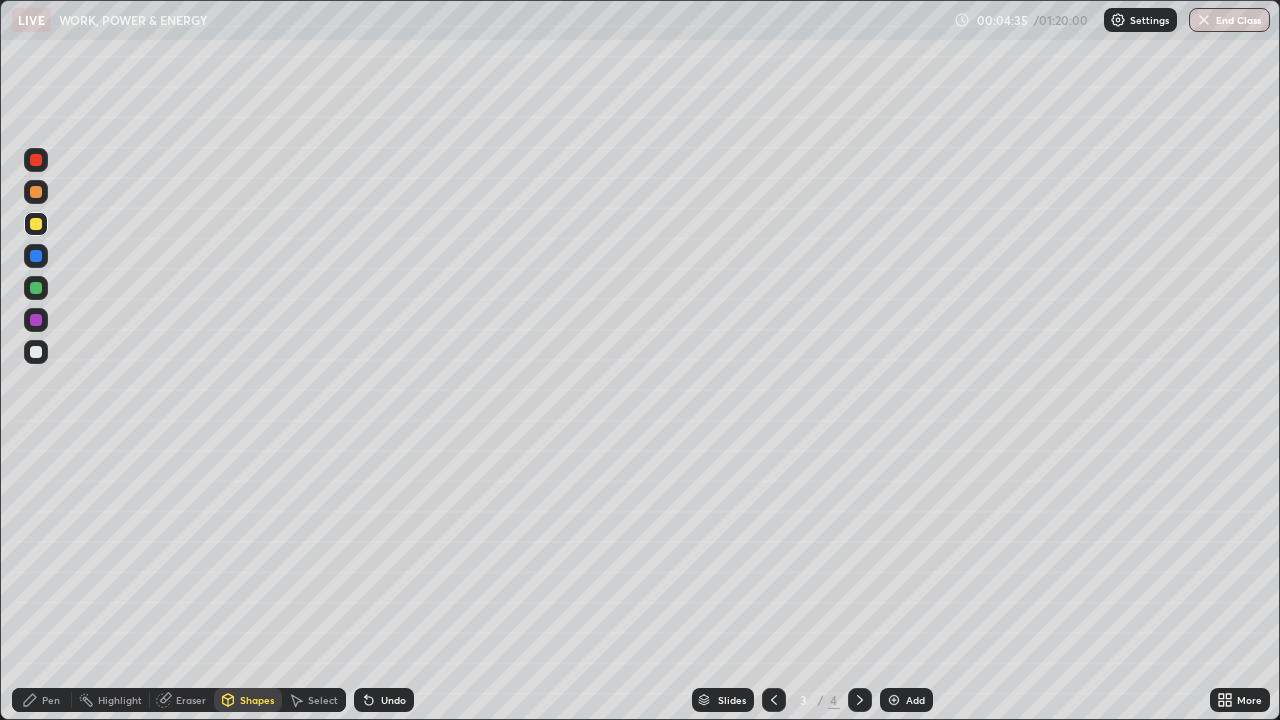 click at bounding box center (36, 352) 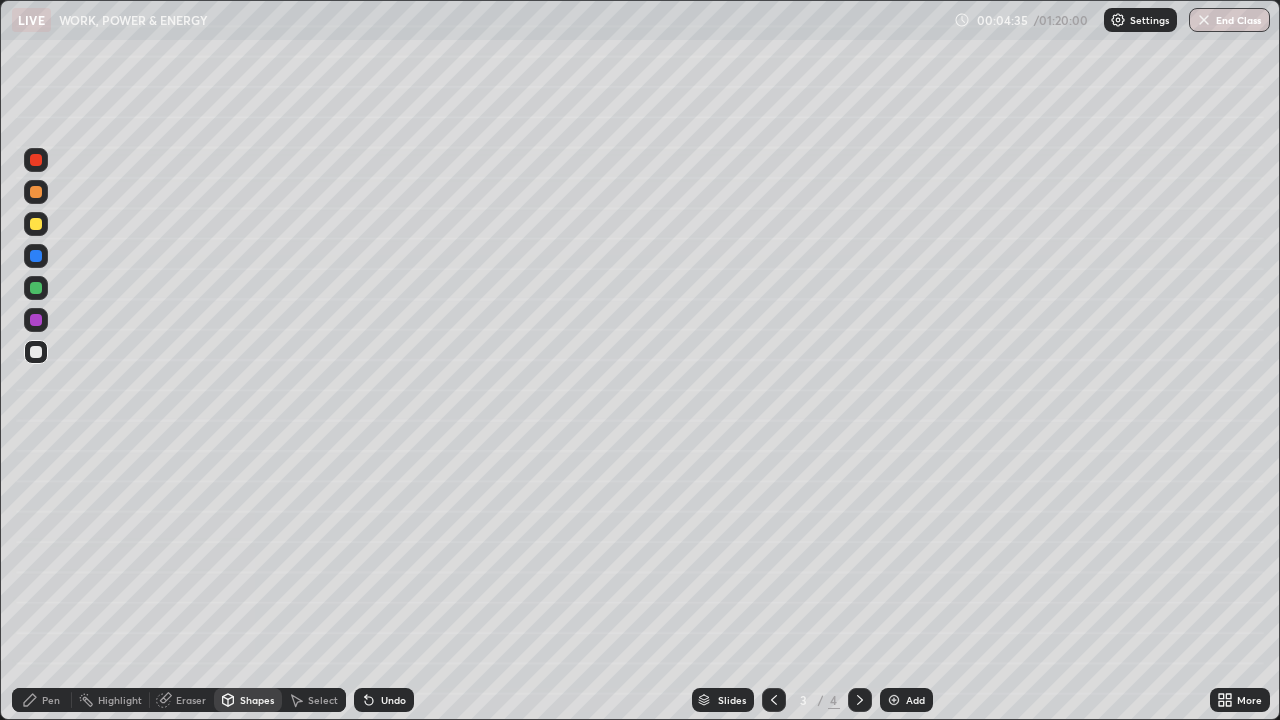 click on "Shapes" at bounding box center (257, 700) 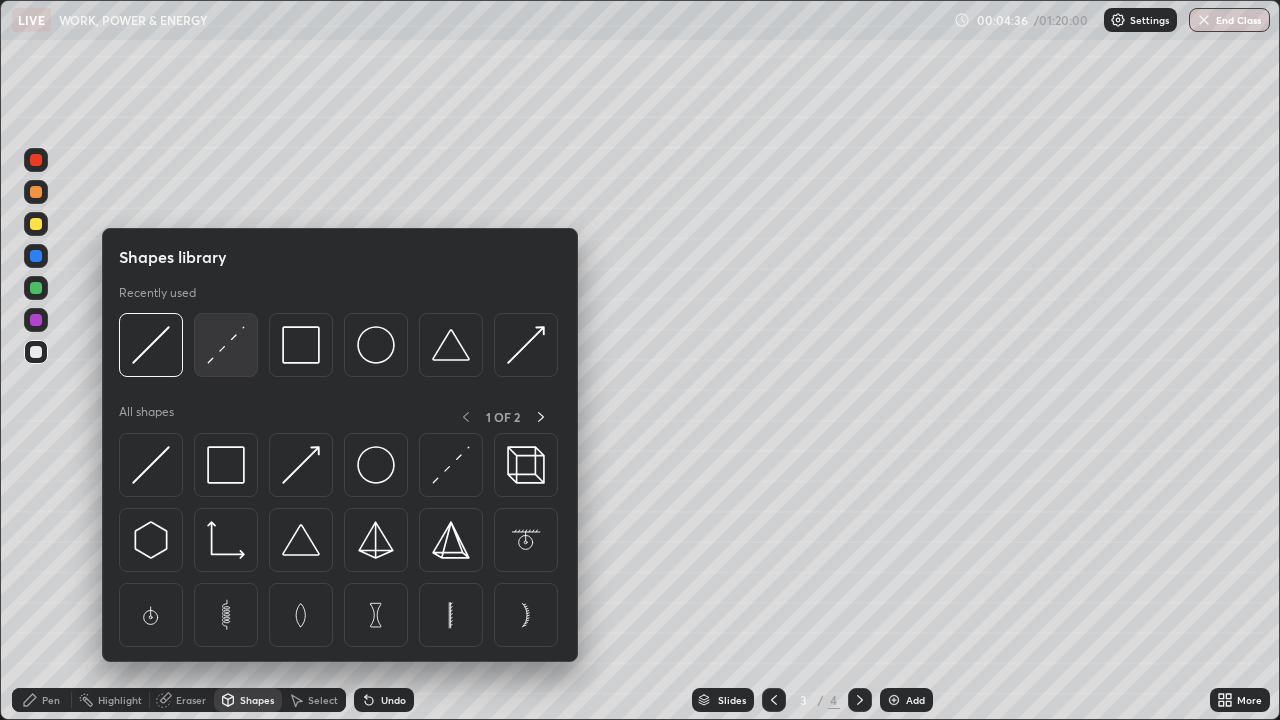 click at bounding box center [226, 345] 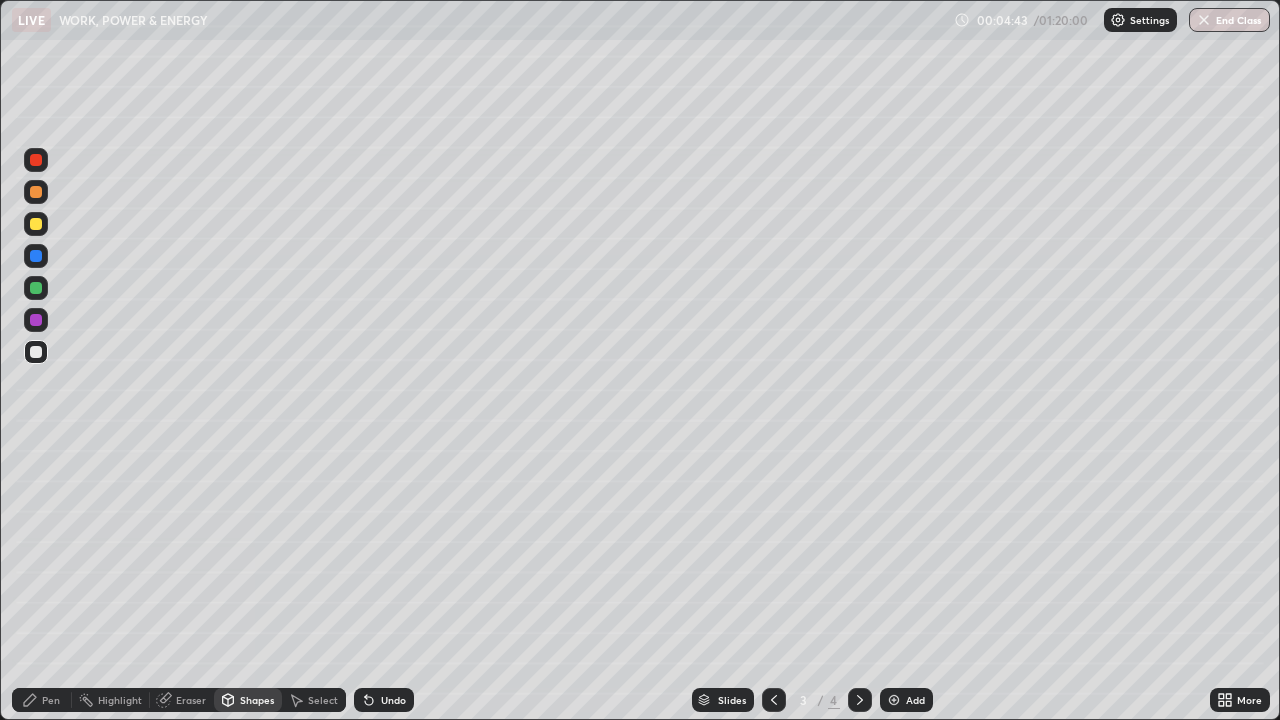 click on "Pen" at bounding box center [51, 700] 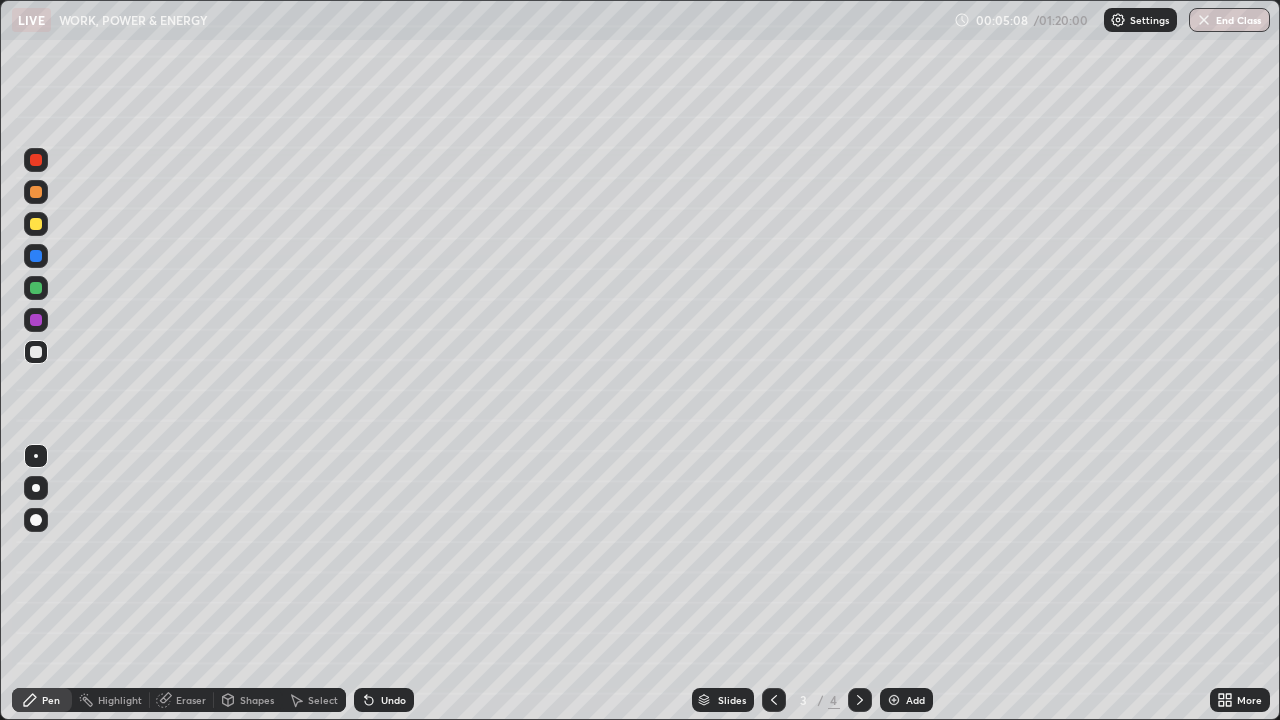 click at bounding box center [36, 192] 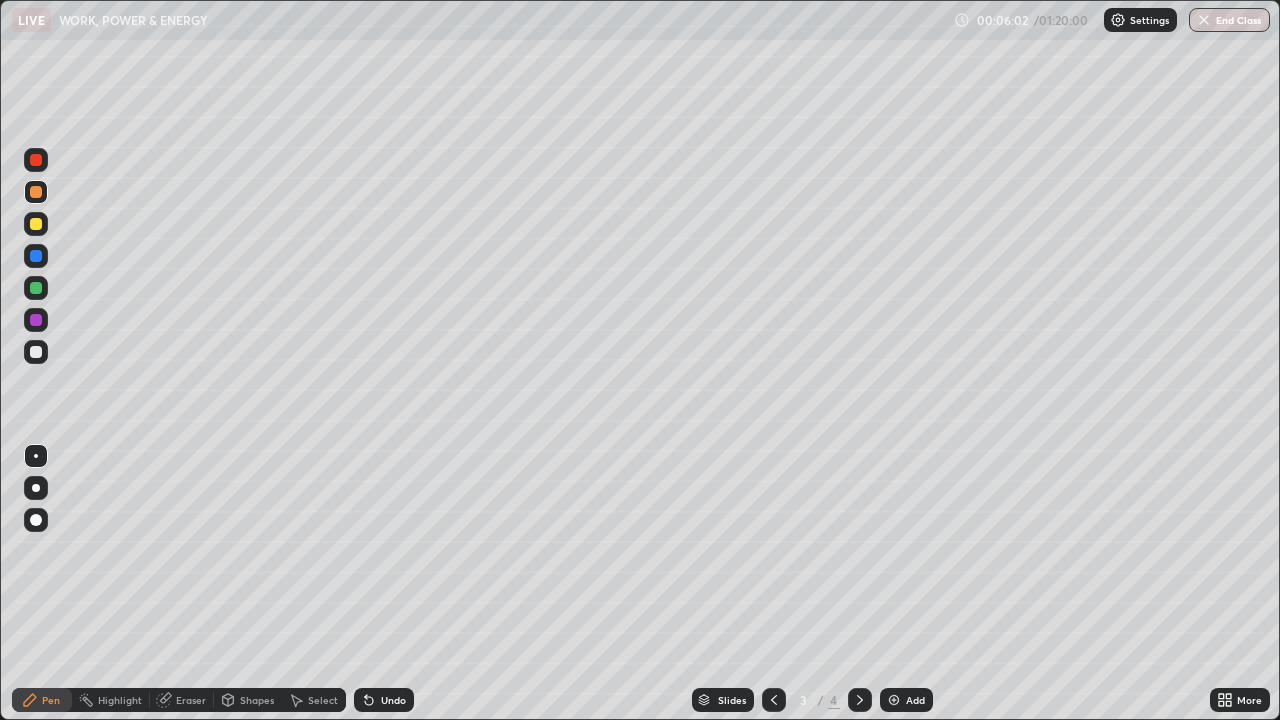 click at bounding box center (36, 224) 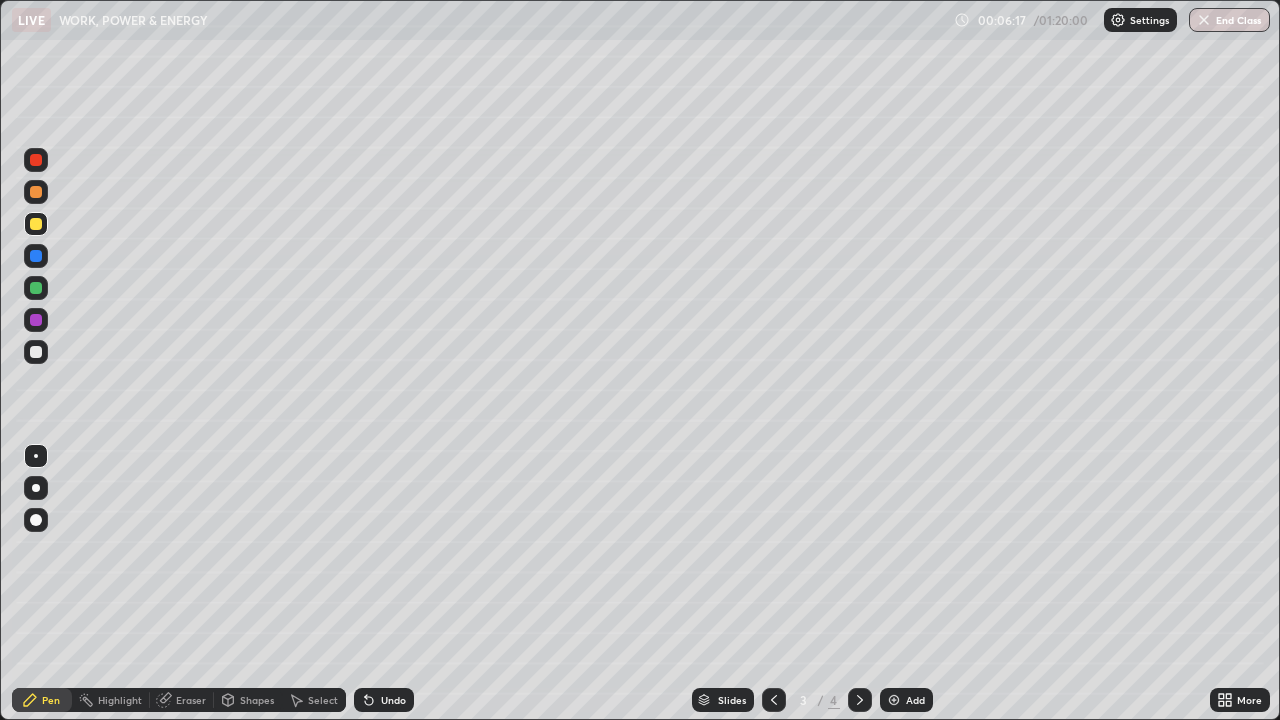 click 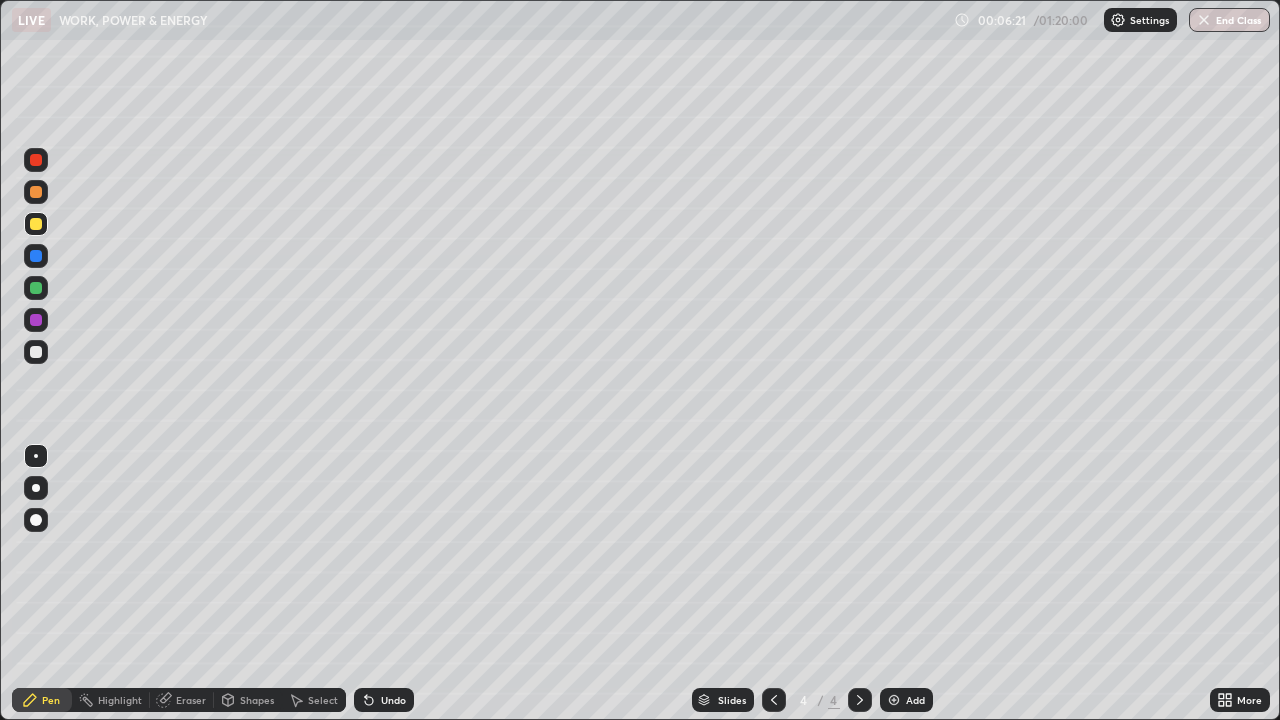 click at bounding box center [36, 352] 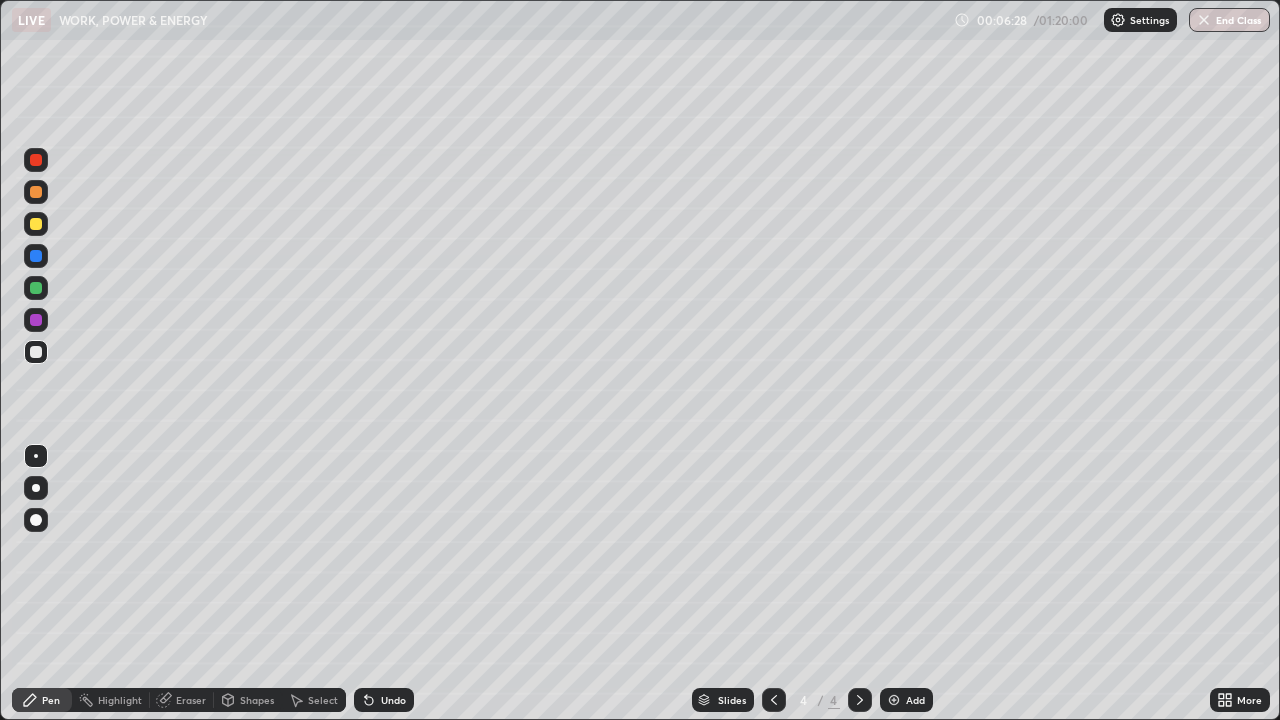 click on "Shapes" at bounding box center [257, 700] 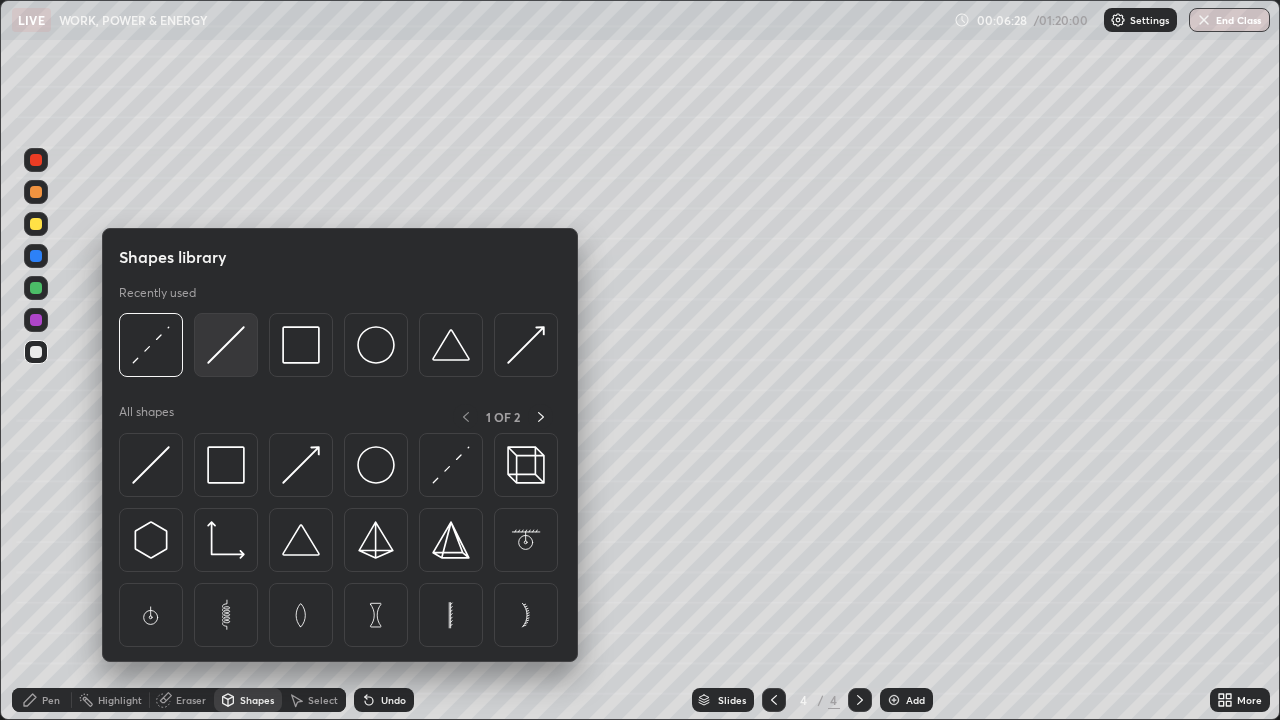click at bounding box center [226, 345] 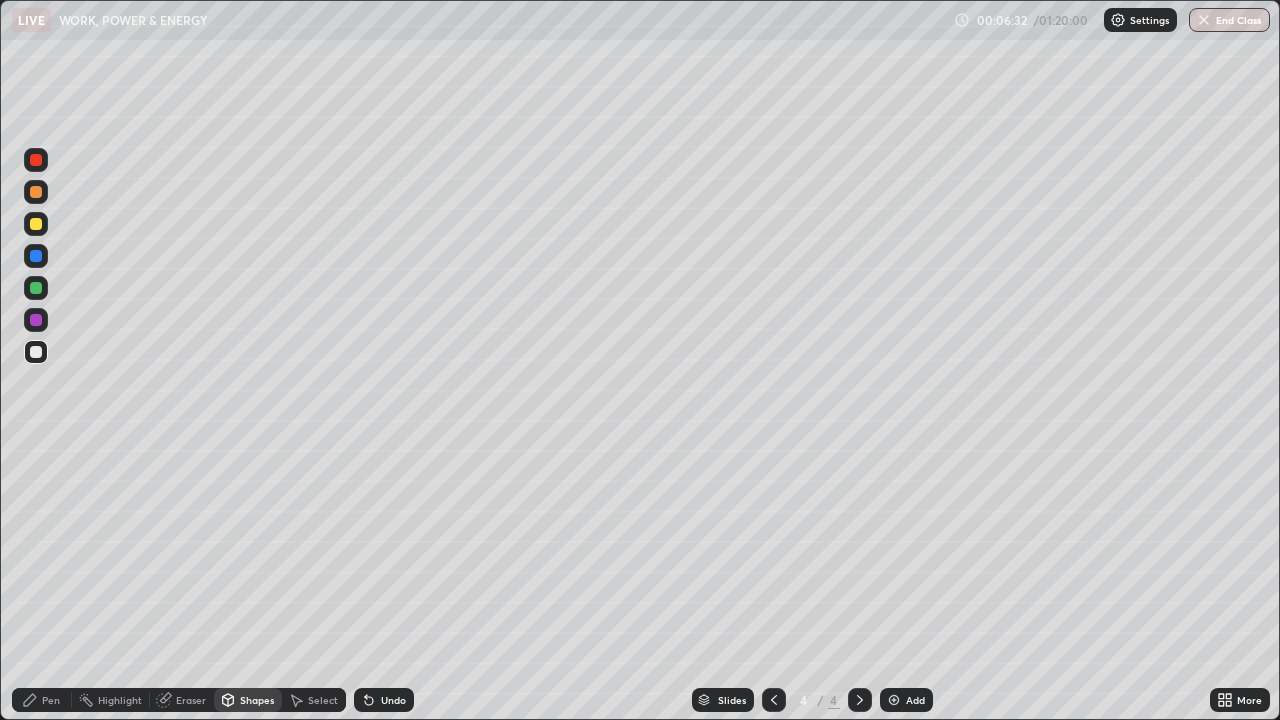 click on "Pen" at bounding box center [42, 700] 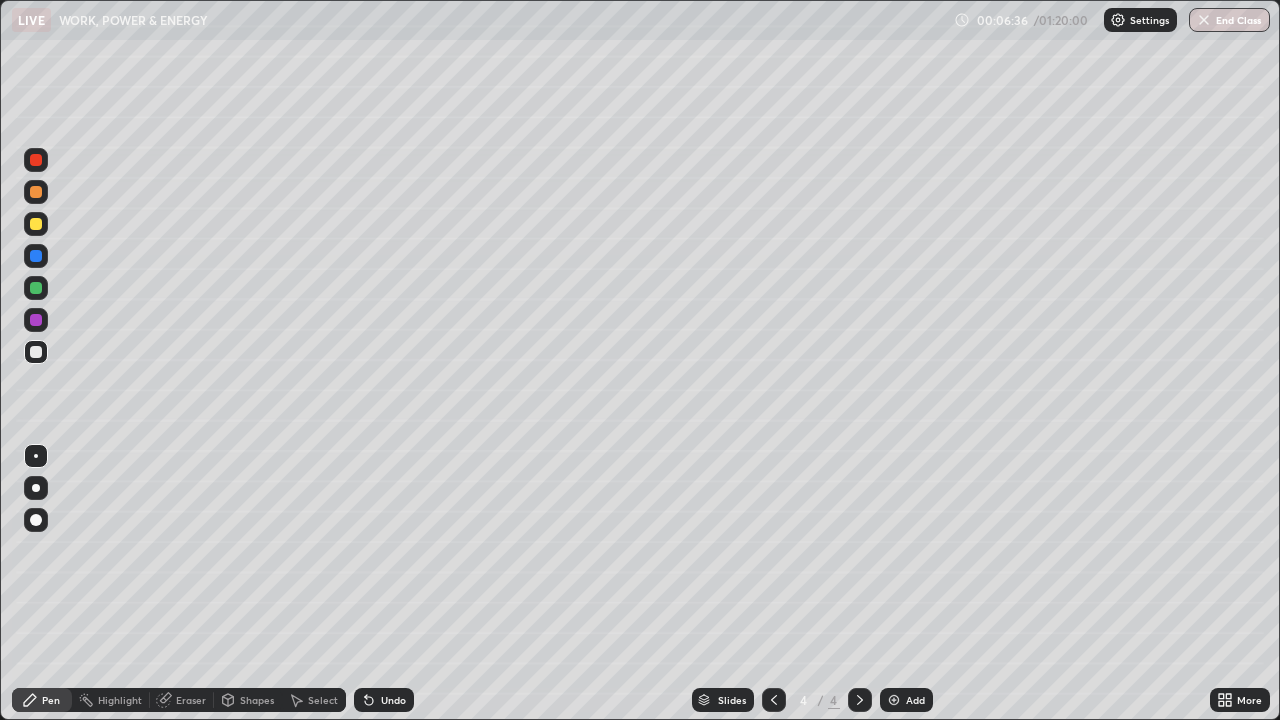 click on "Shapes" at bounding box center (257, 700) 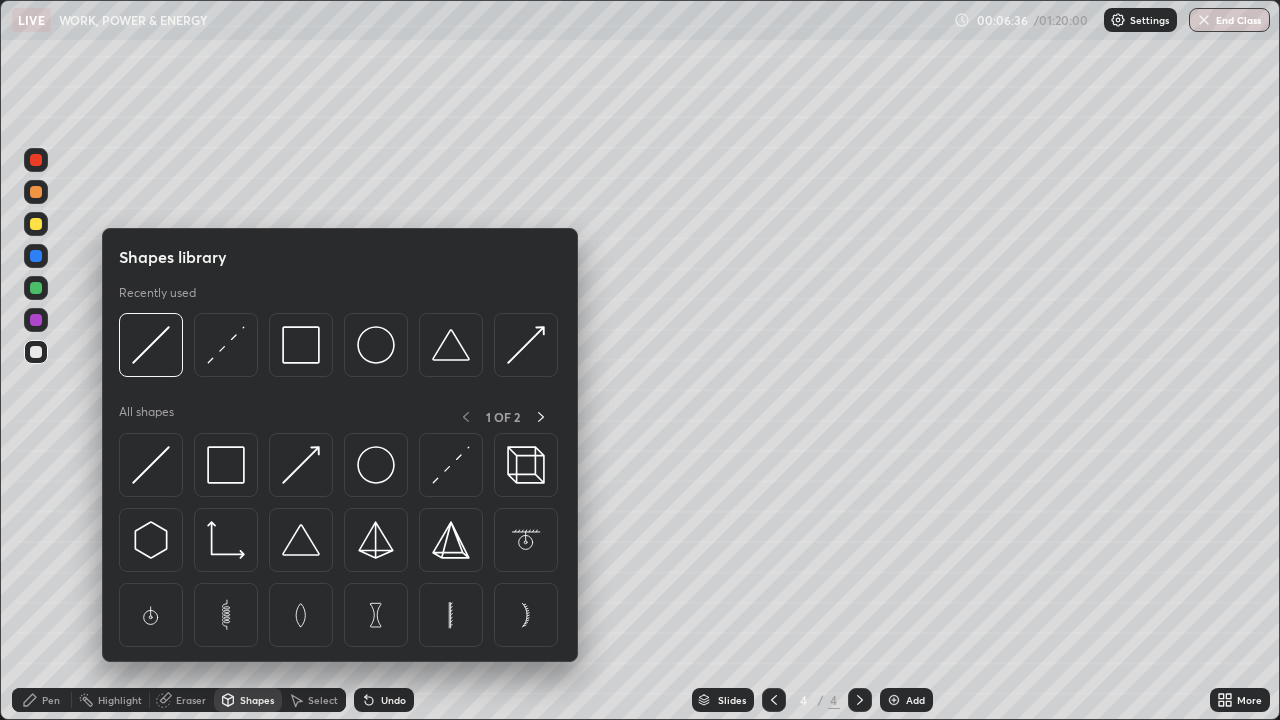 click on "Shapes" at bounding box center (257, 700) 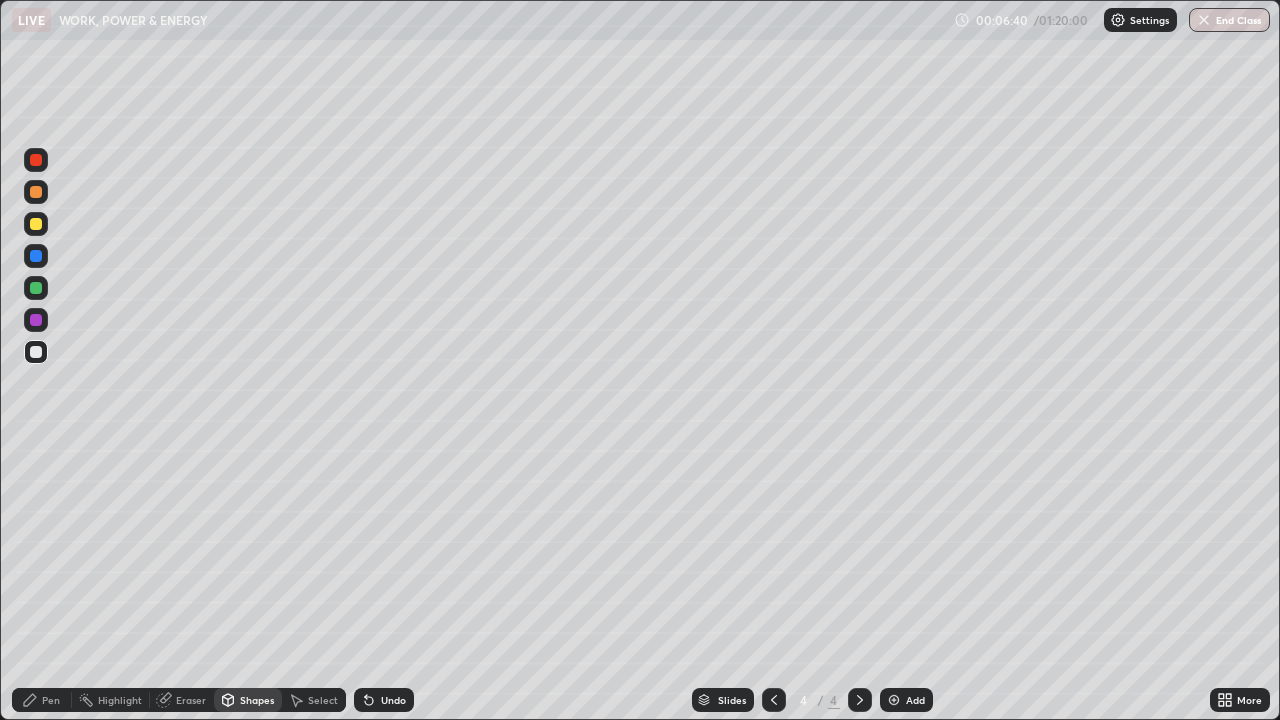 click on "Pen" at bounding box center [51, 700] 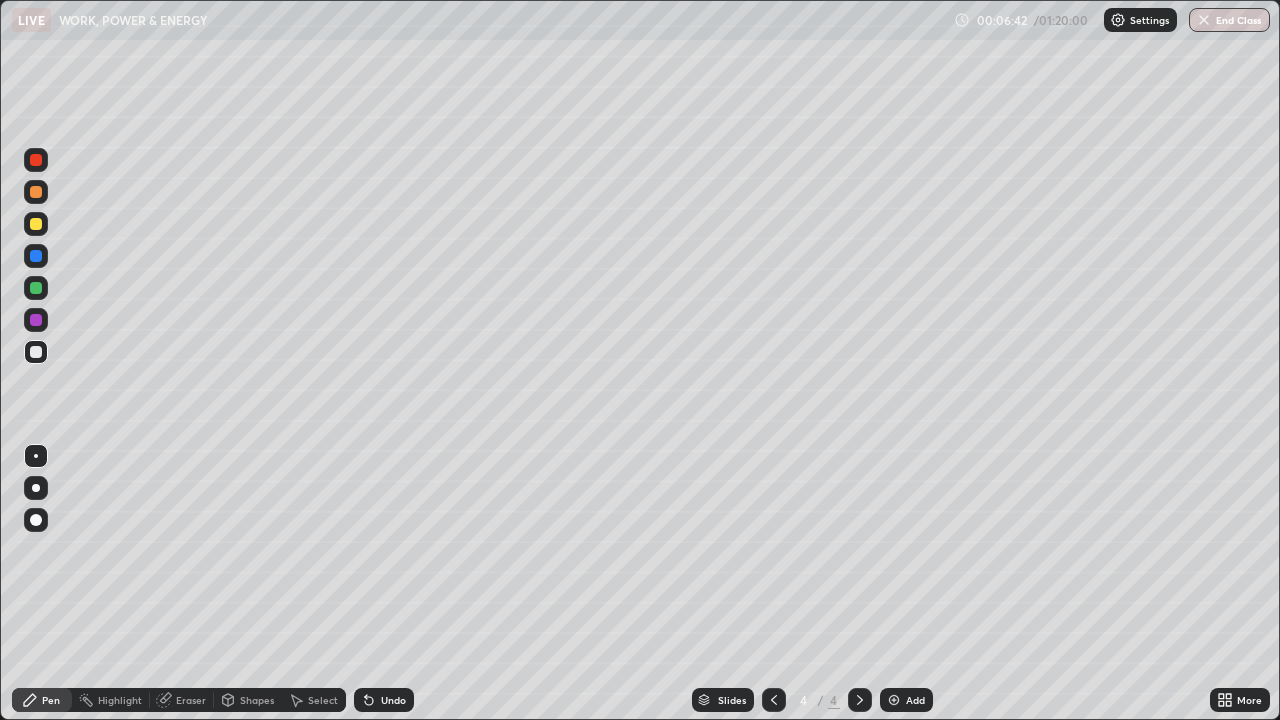 click on "Shapes" at bounding box center [257, 700] 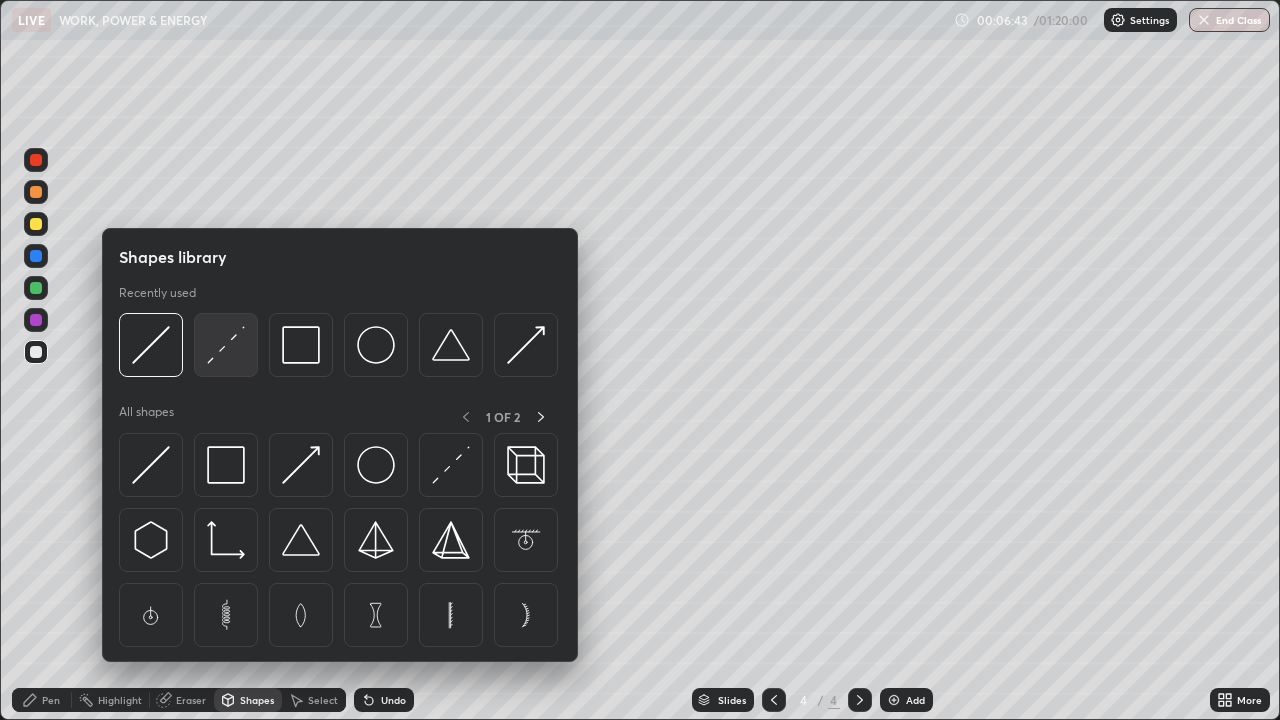 click at bounding box center [226, 345] 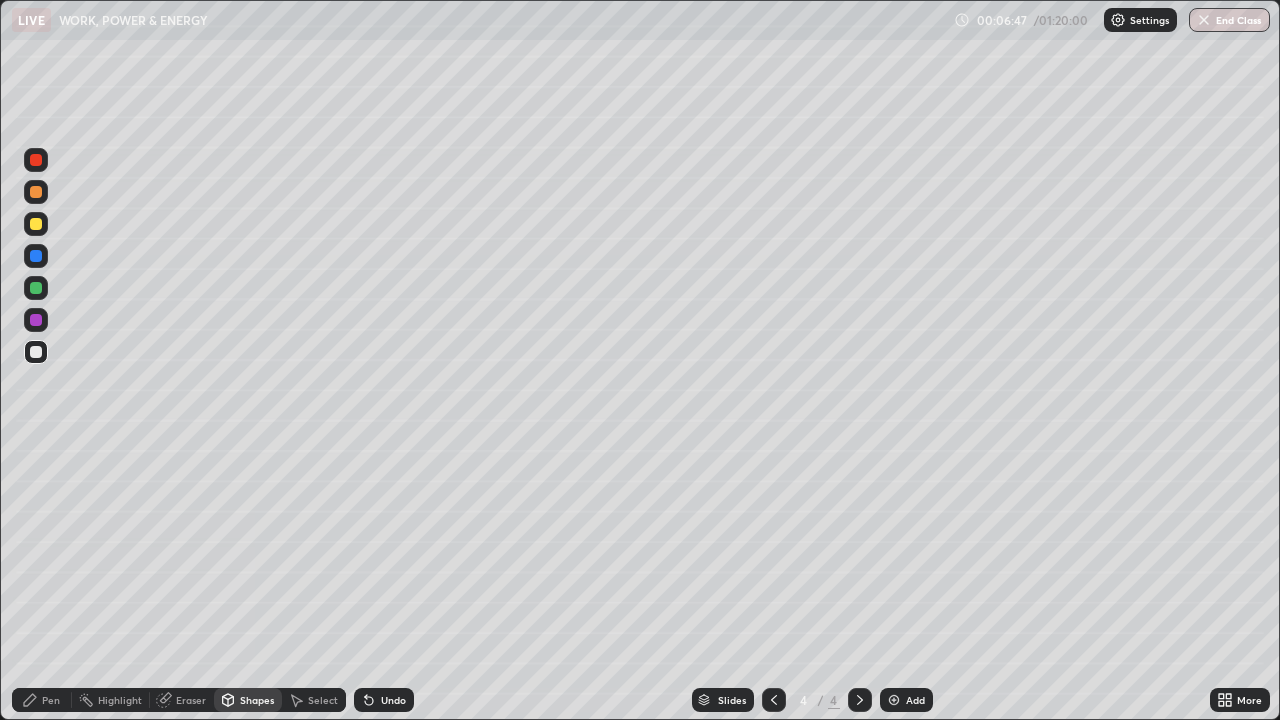 click on "Pen" at bounding box center [42, 700] 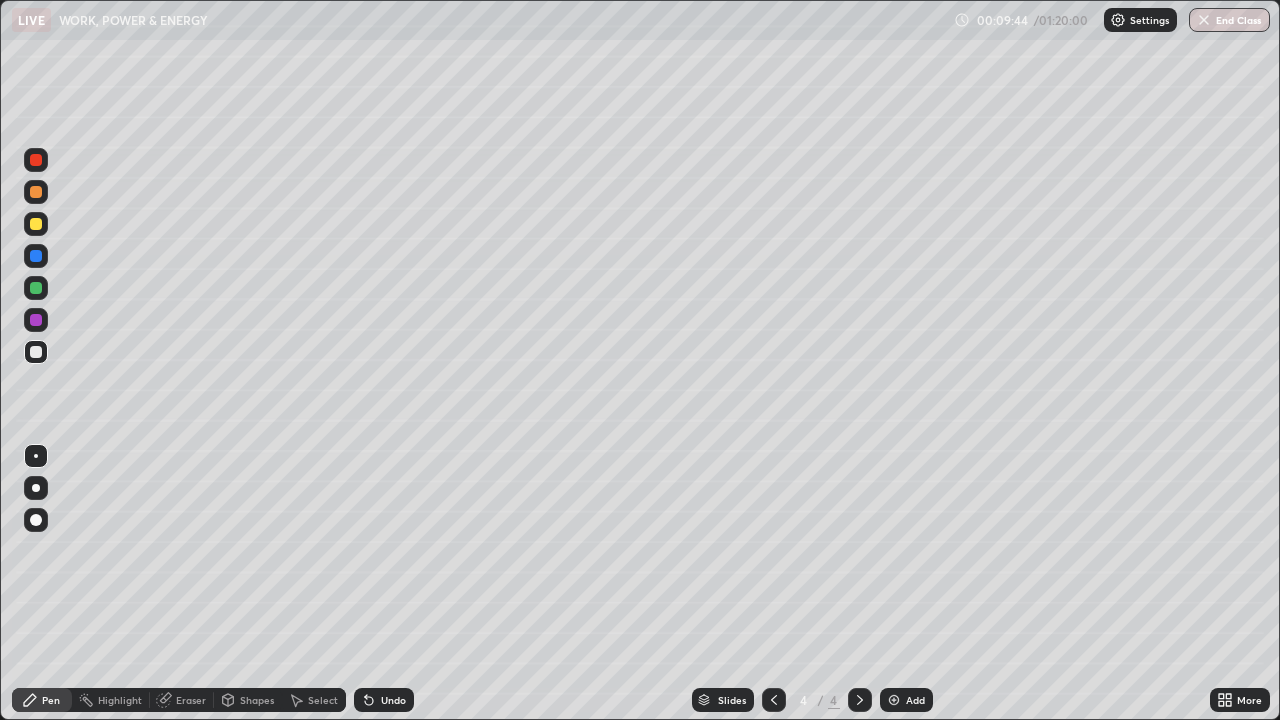 click on "Add" at bounding box center [915, 700] 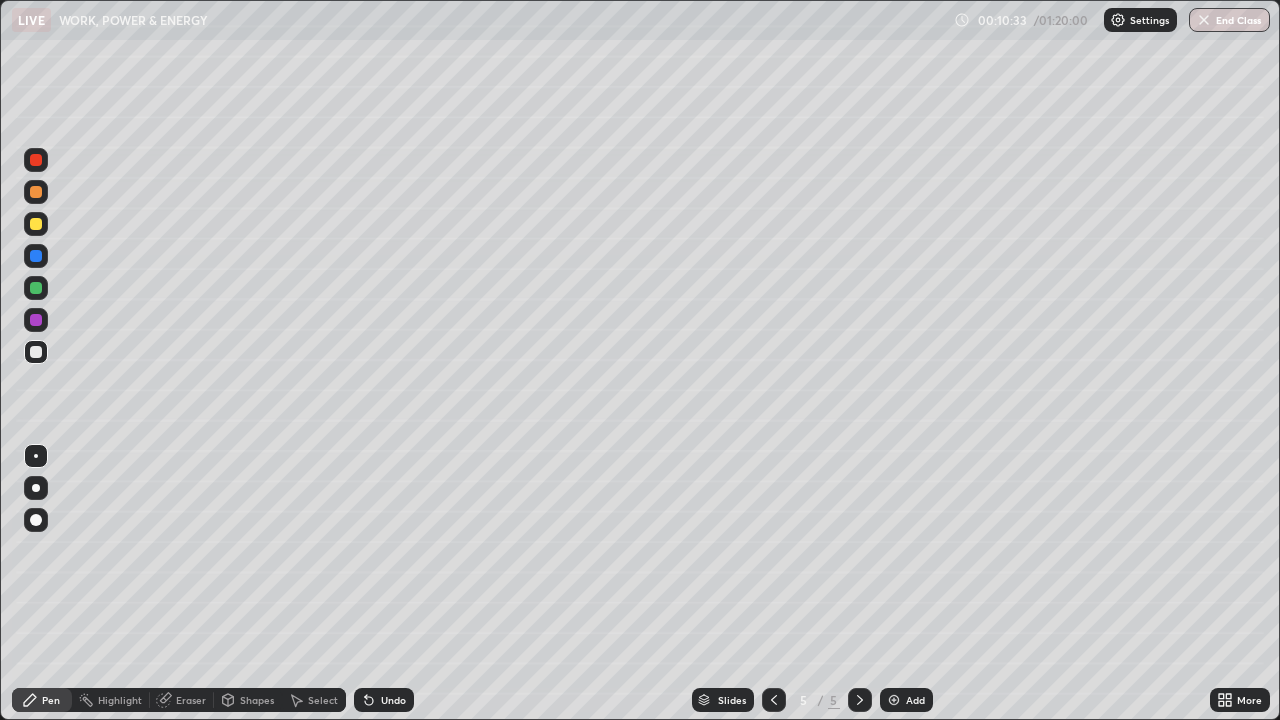 click at bounding box center (36, 224) 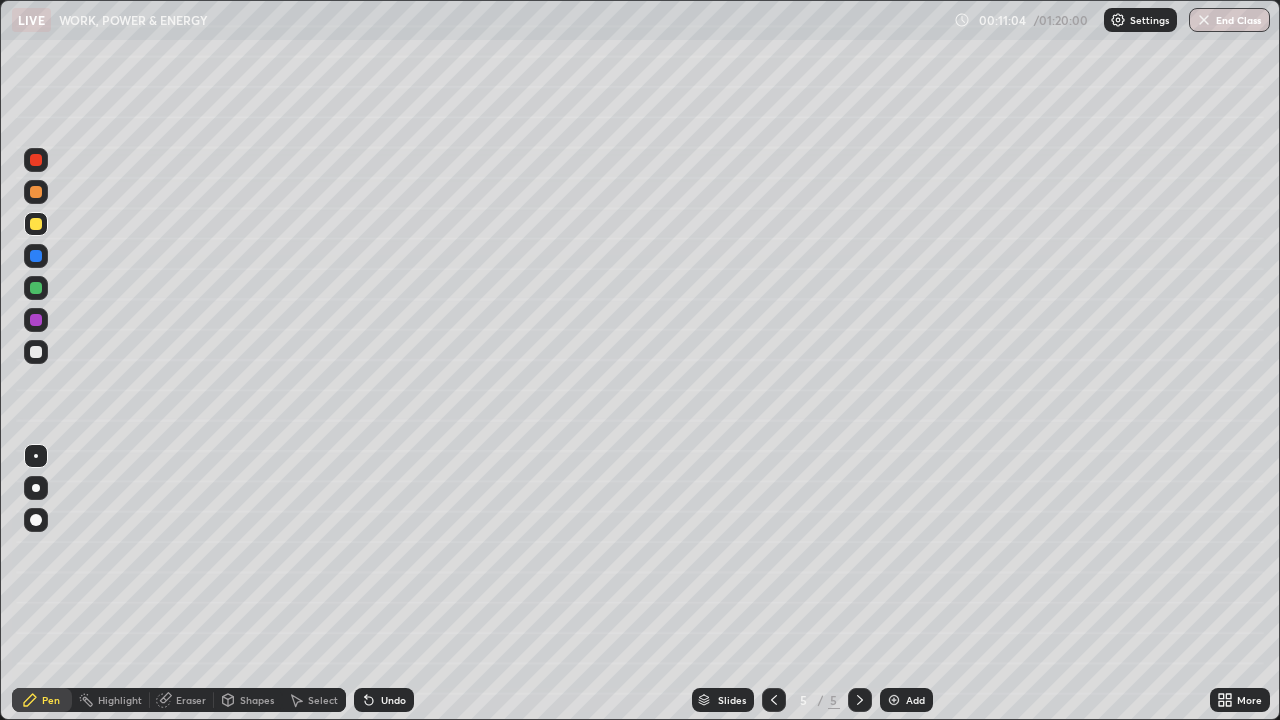 click at bounding box center (36, 352) 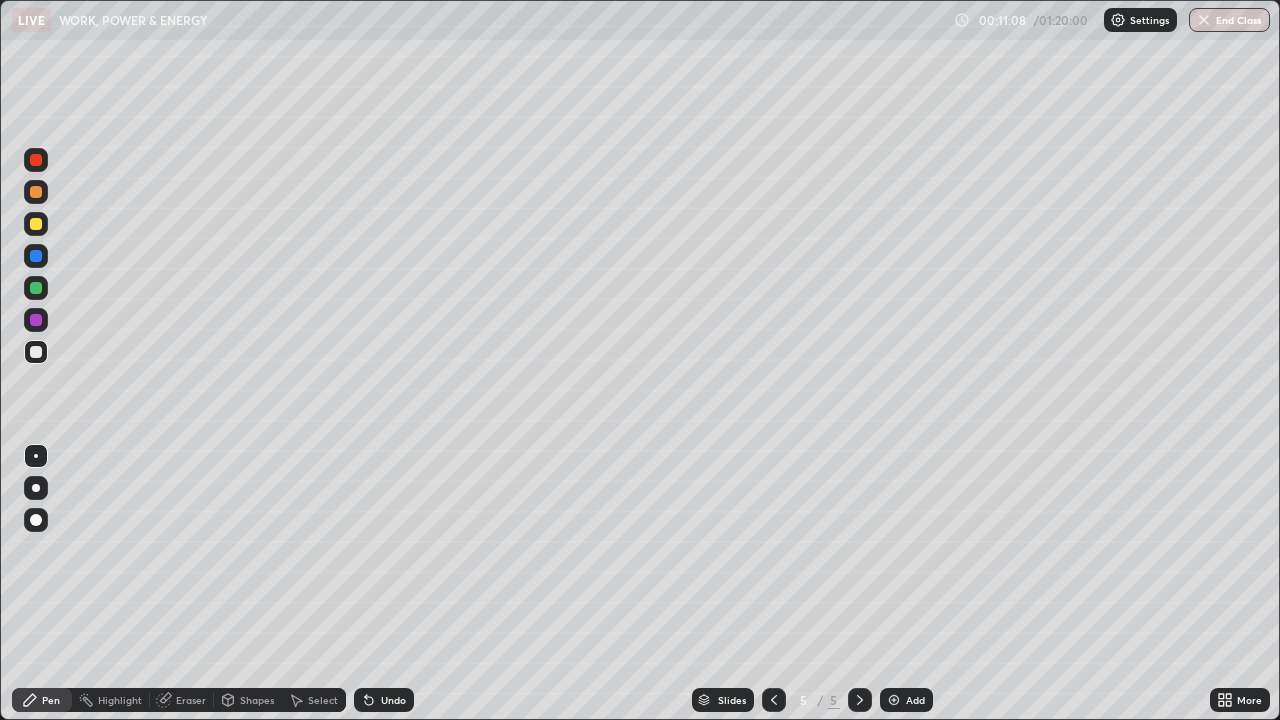 click at bounding box center [36, 224] 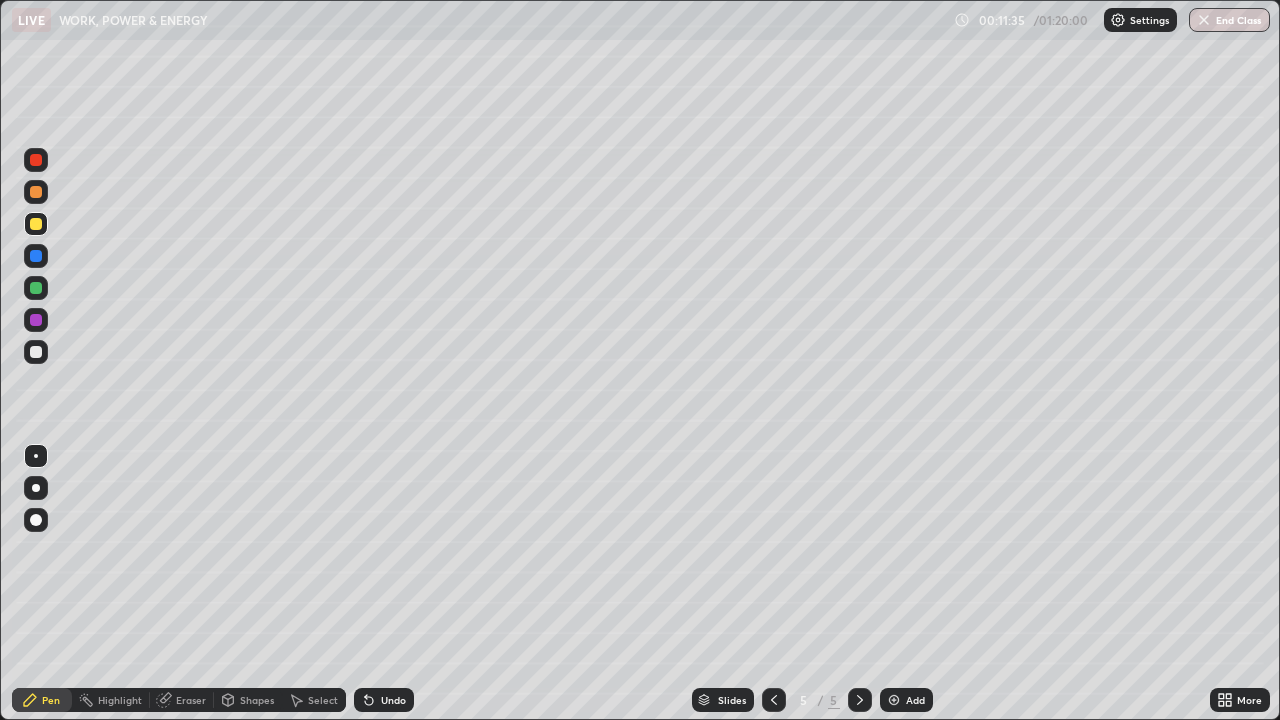 click at bounding box center [894, 700] 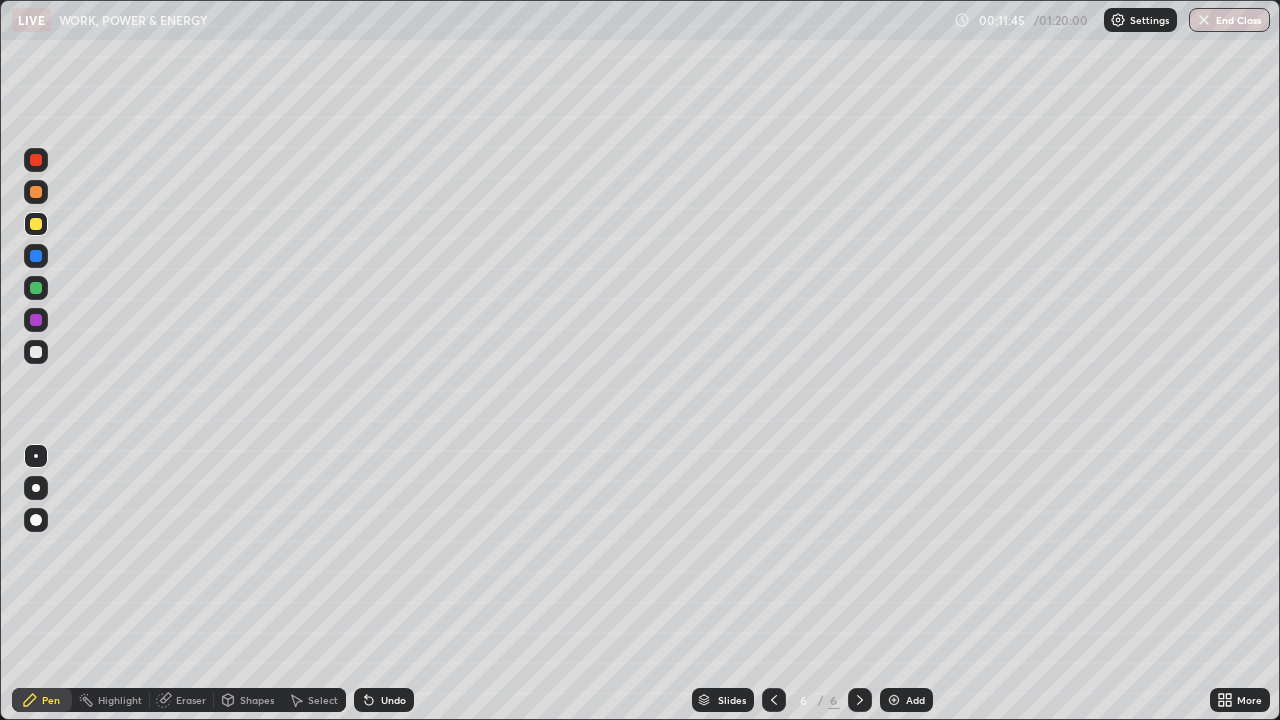 click at bounding box center (36, 352) 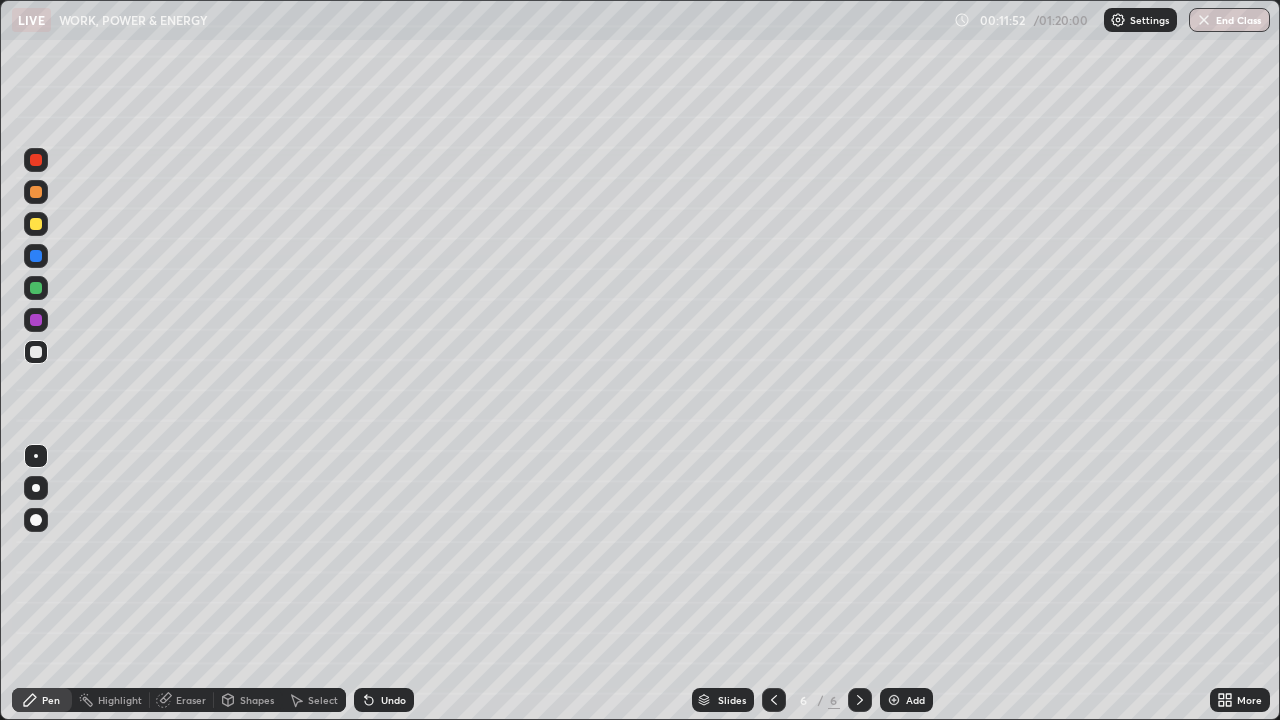 click on "Shapes" at bounding box center (248, 700) 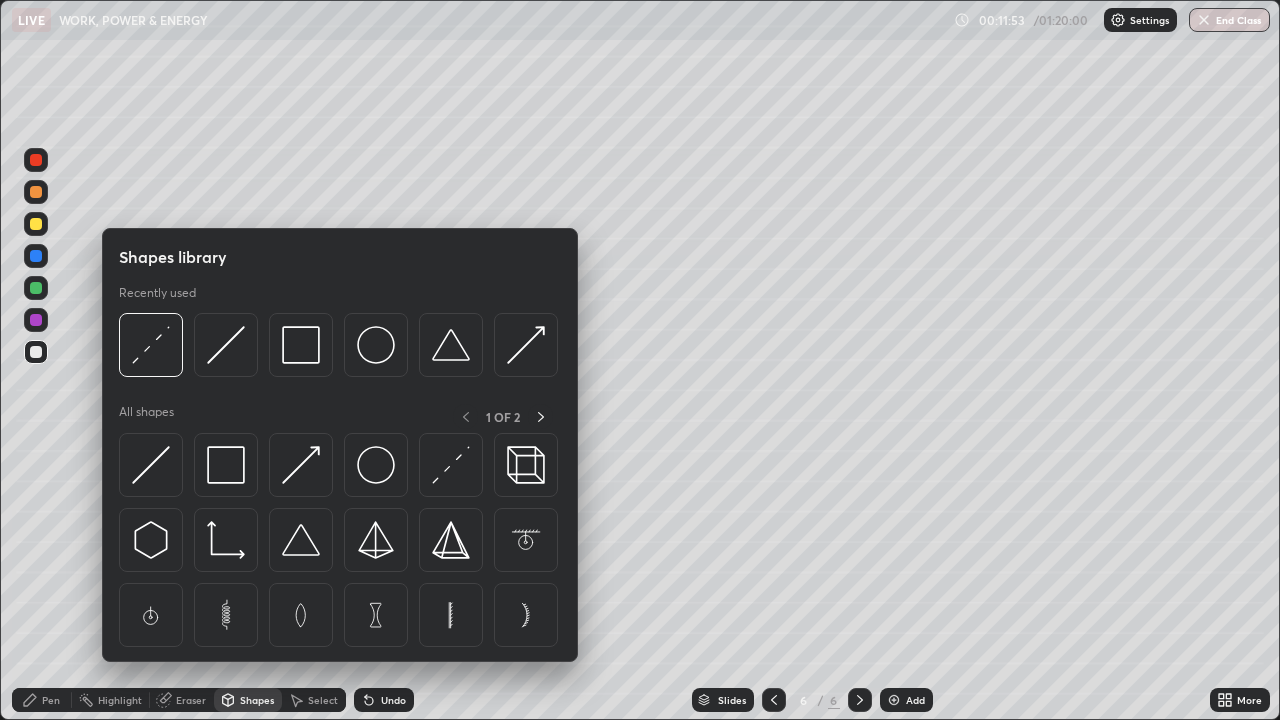 click on "Shapes" at bounding box center [248, 700] 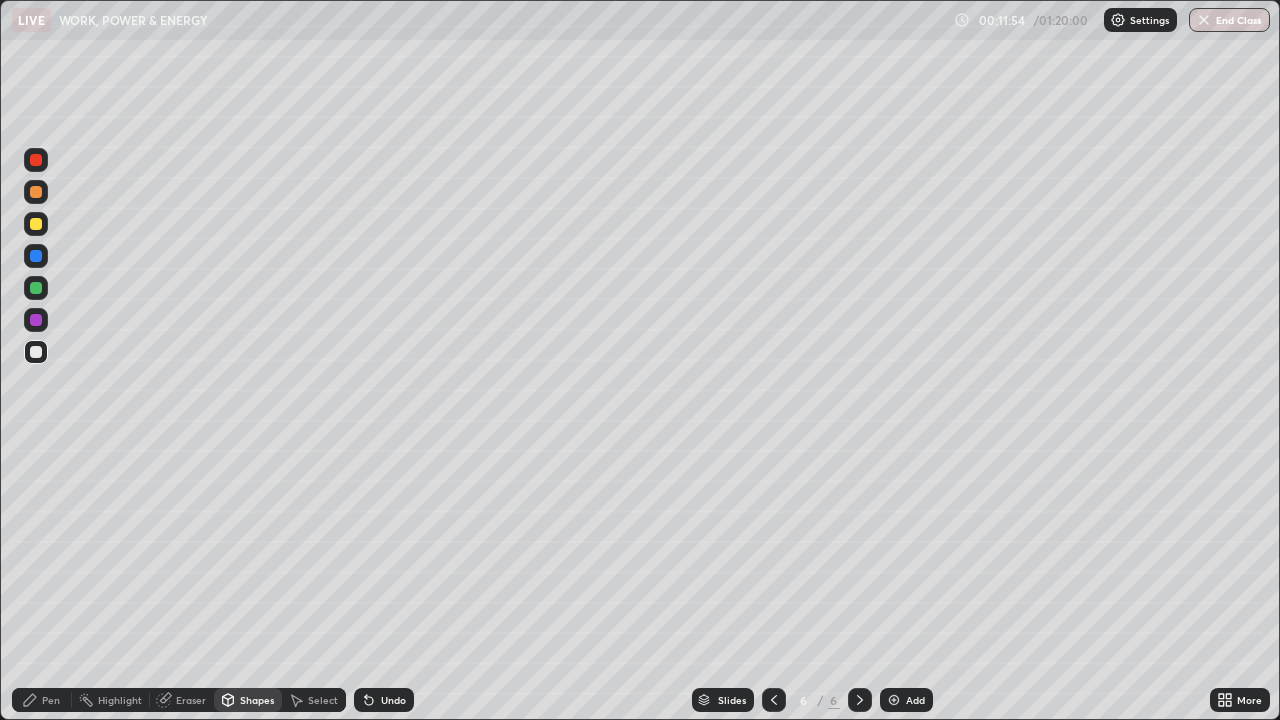 click on "Shapes" at bounding box center (248, 700) 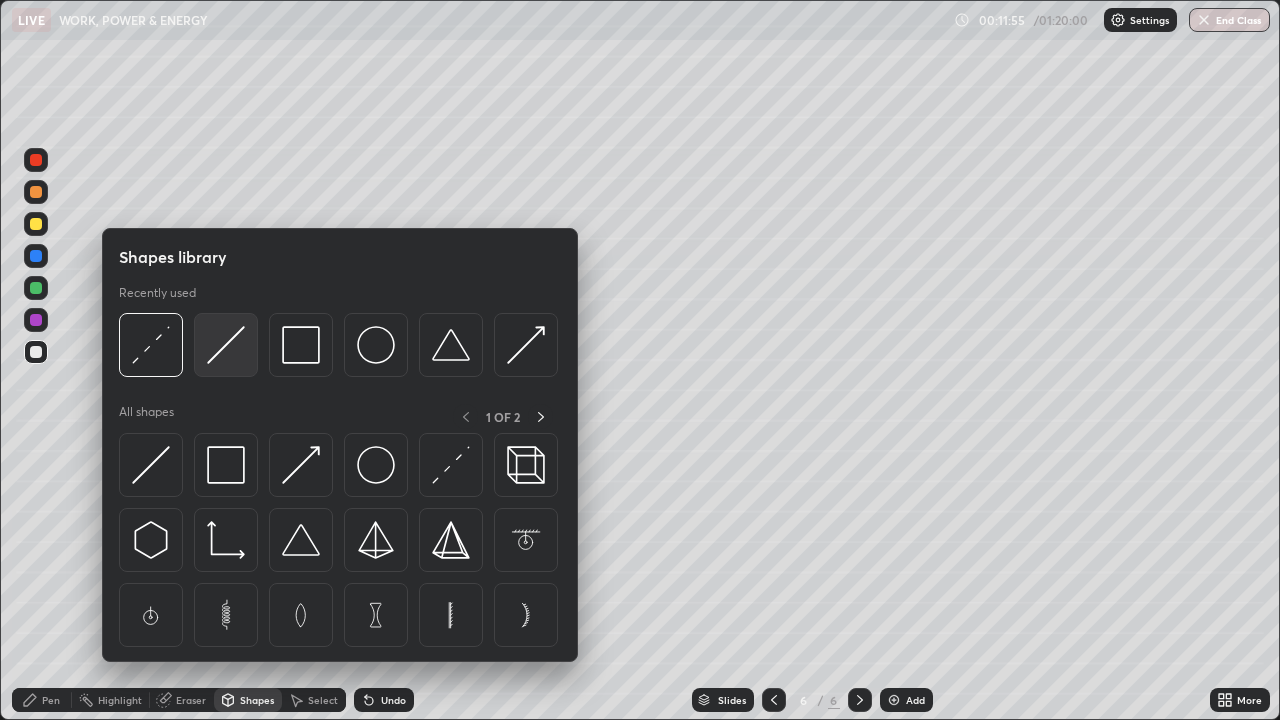 click at bounding box center [226, 345] 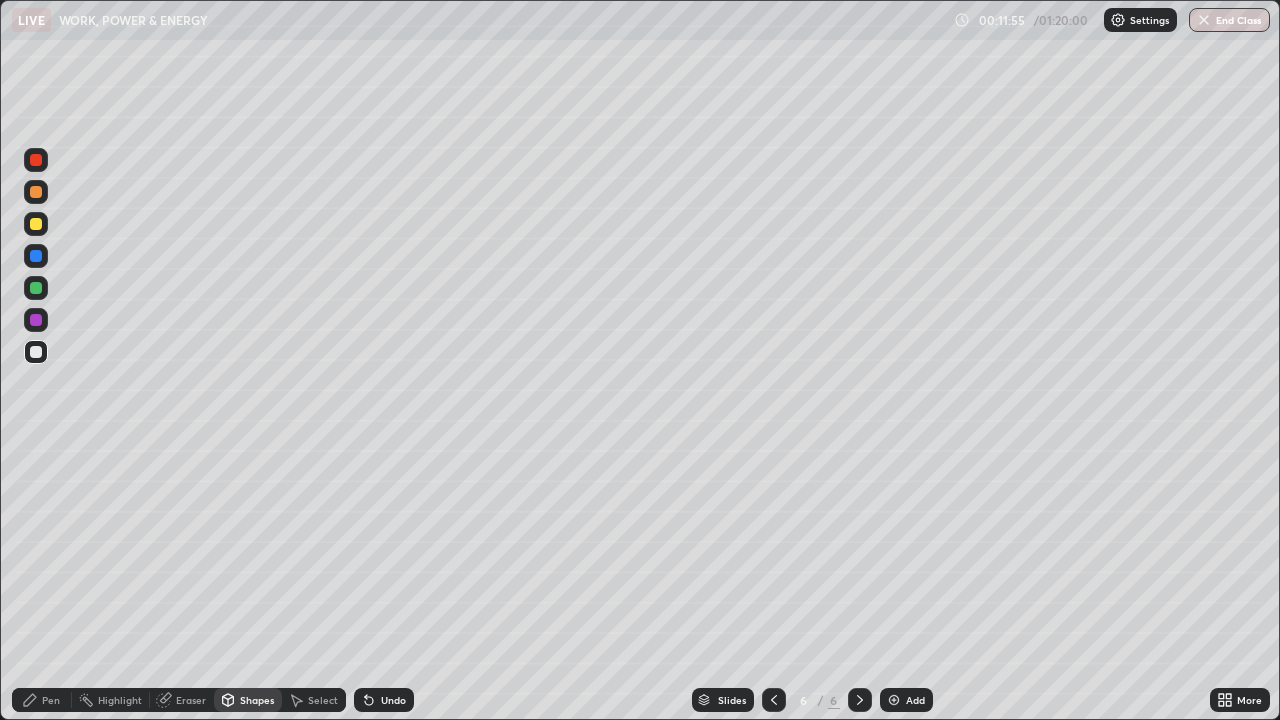 click on "Shapes" at bounding box center (248, 700) 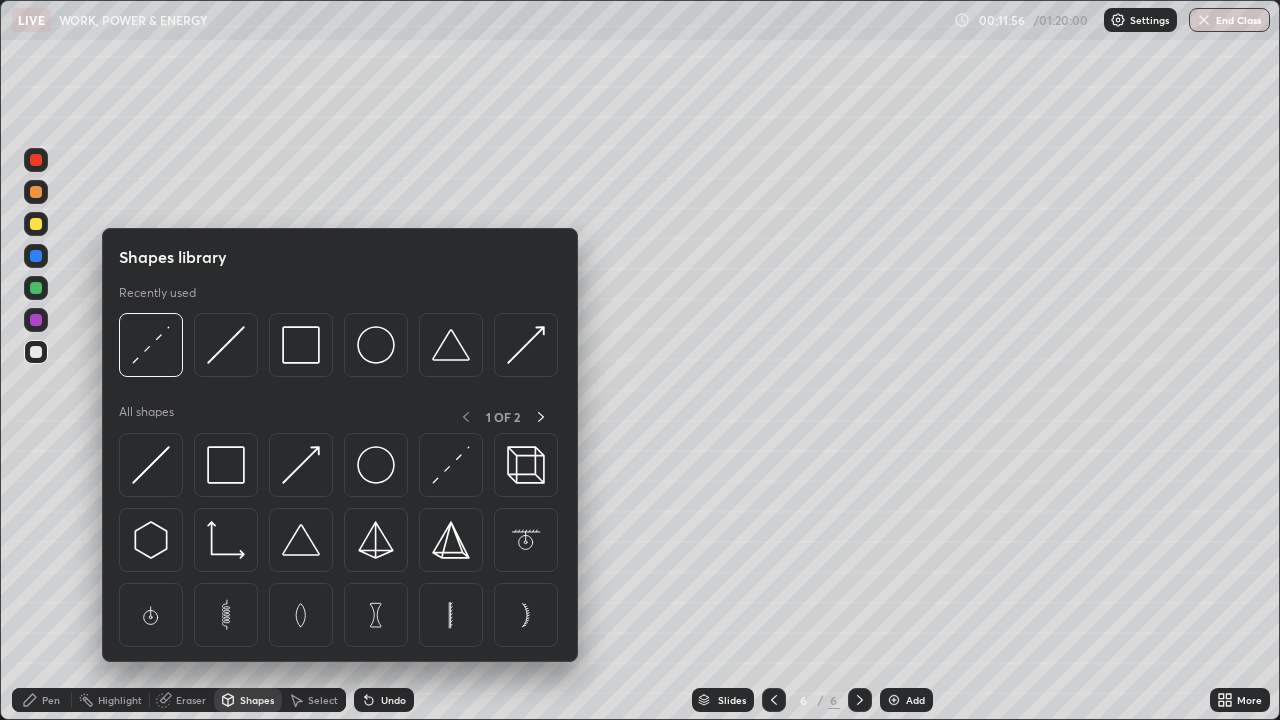 click on "Shapes" at bounding box center [257, 700] 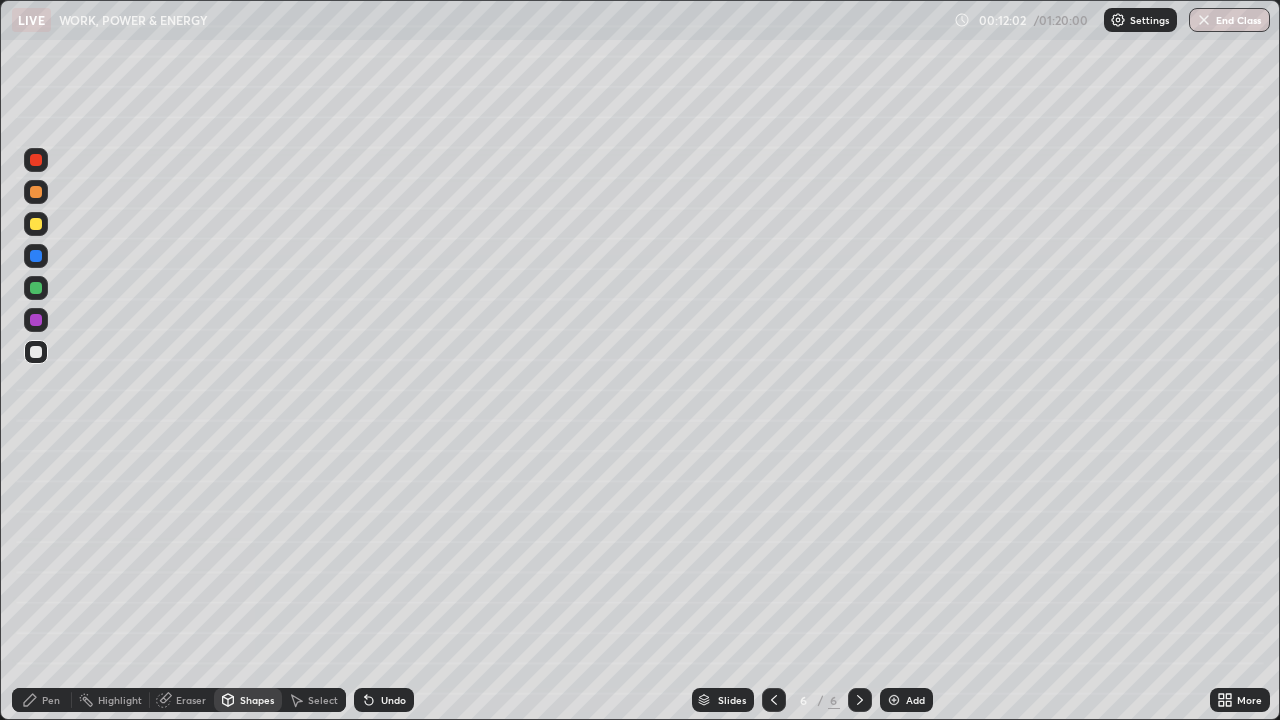 click on "Pen" at bounding box center [51, 700] 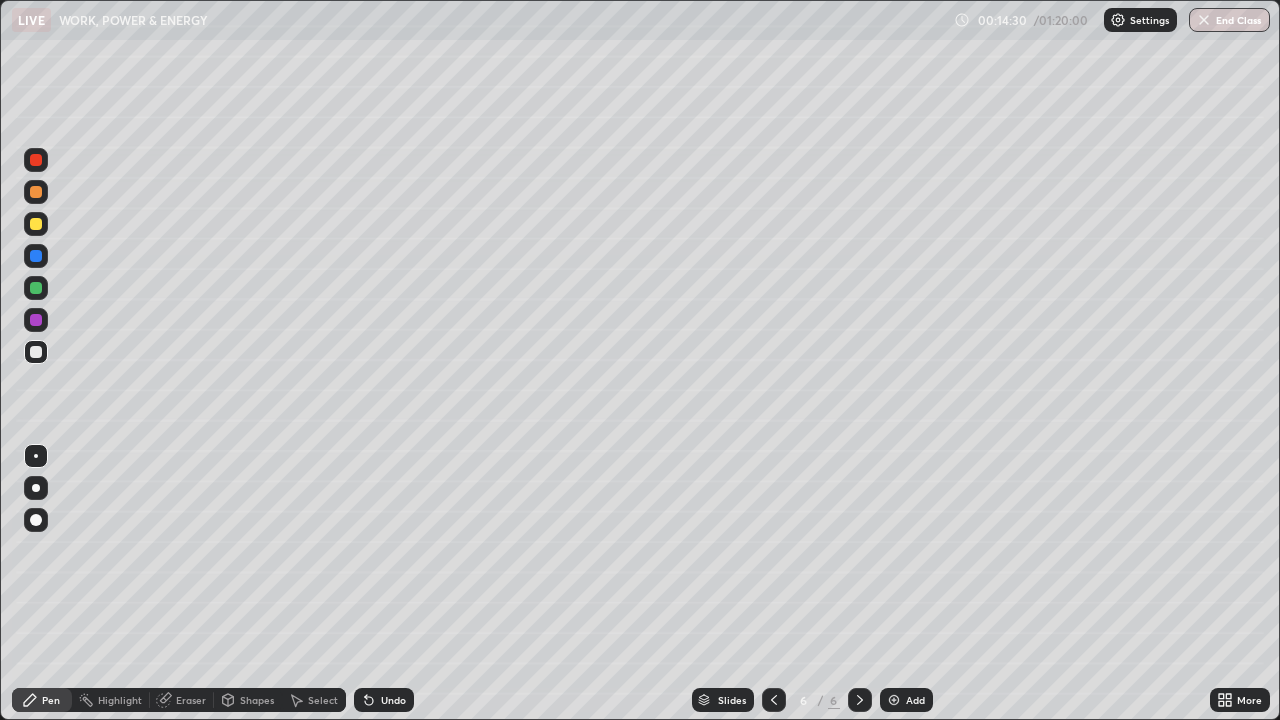 click at bounding box center (36, 224) 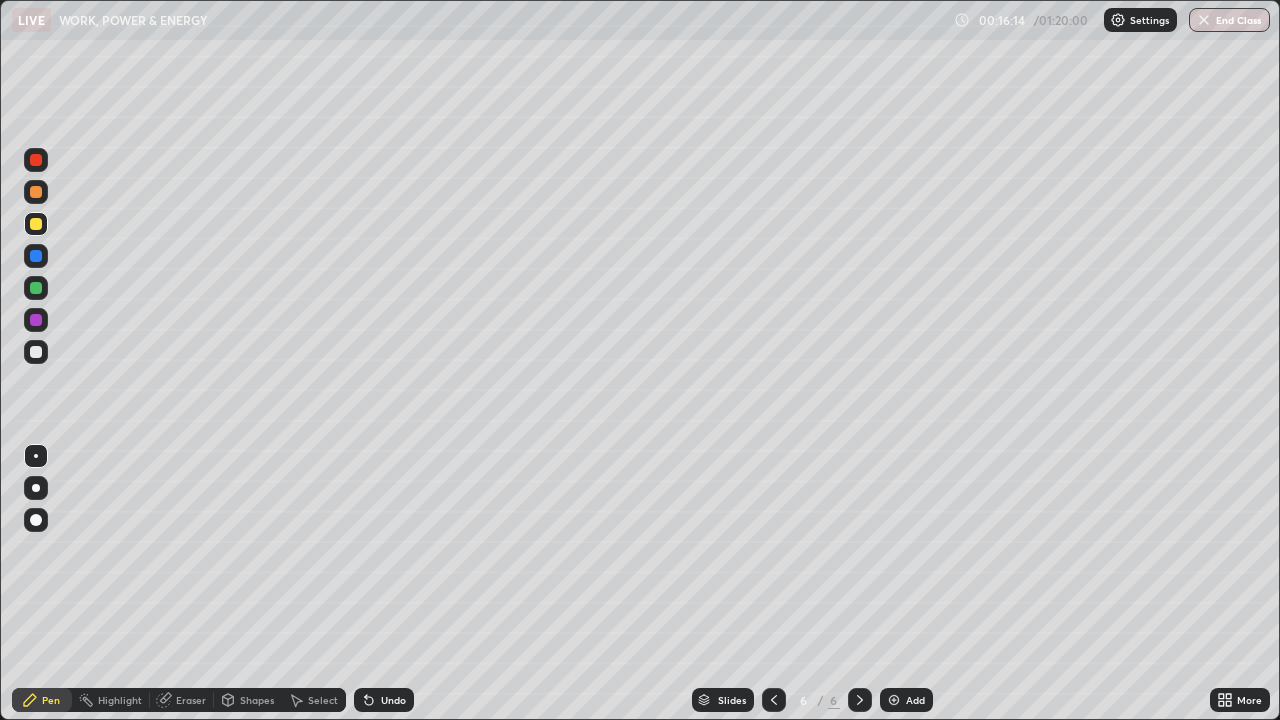 click at bounding box center [36, 520] 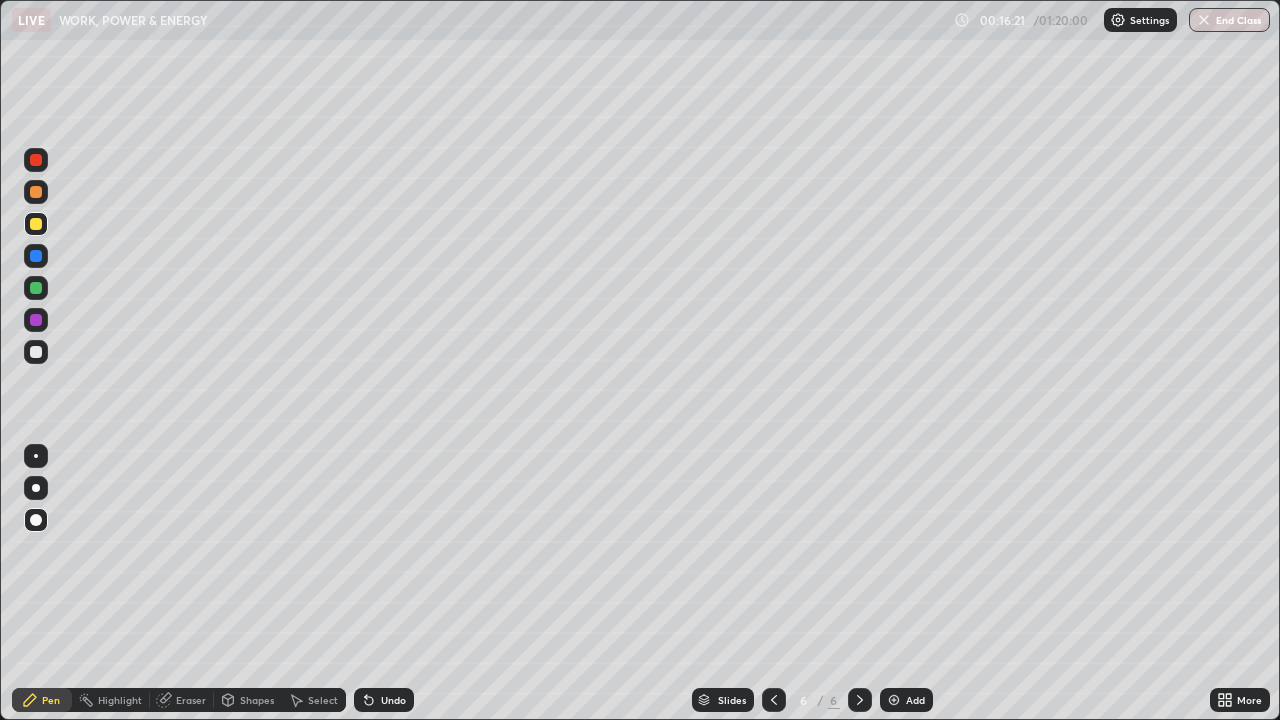 click at bounding box center (36, 456) 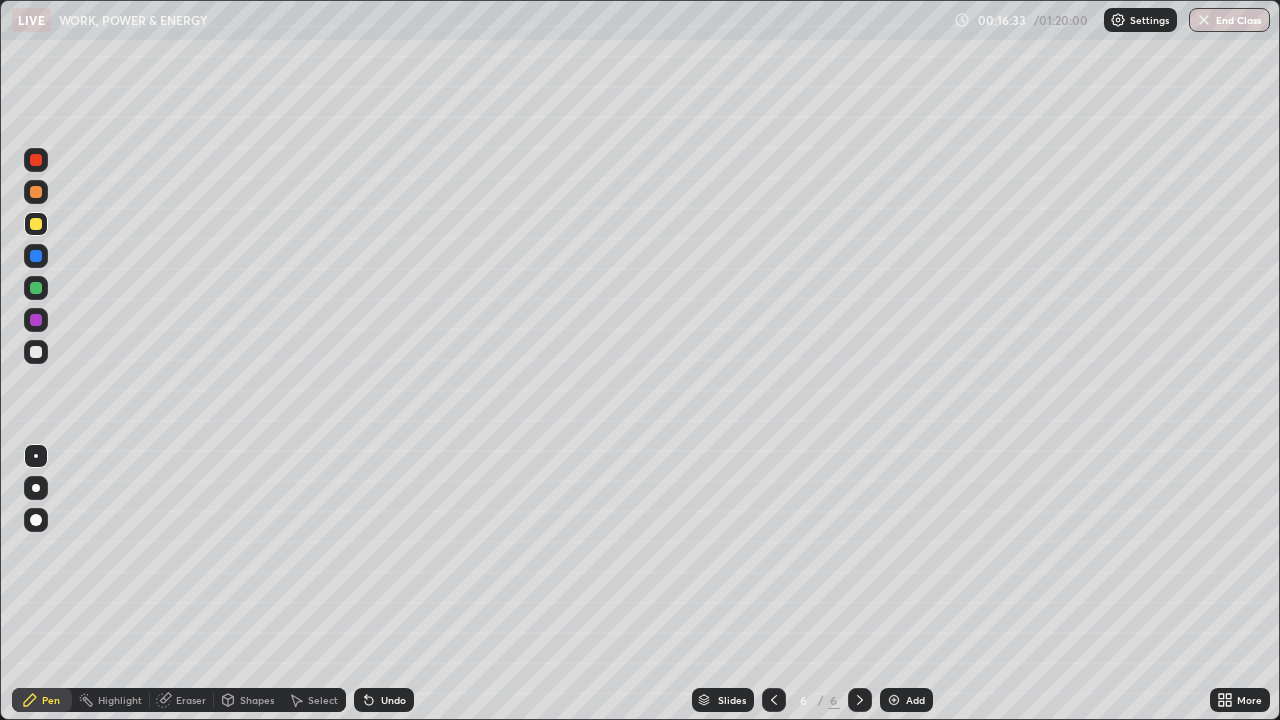 click on "Eraser" at bounding box center [182, 700] 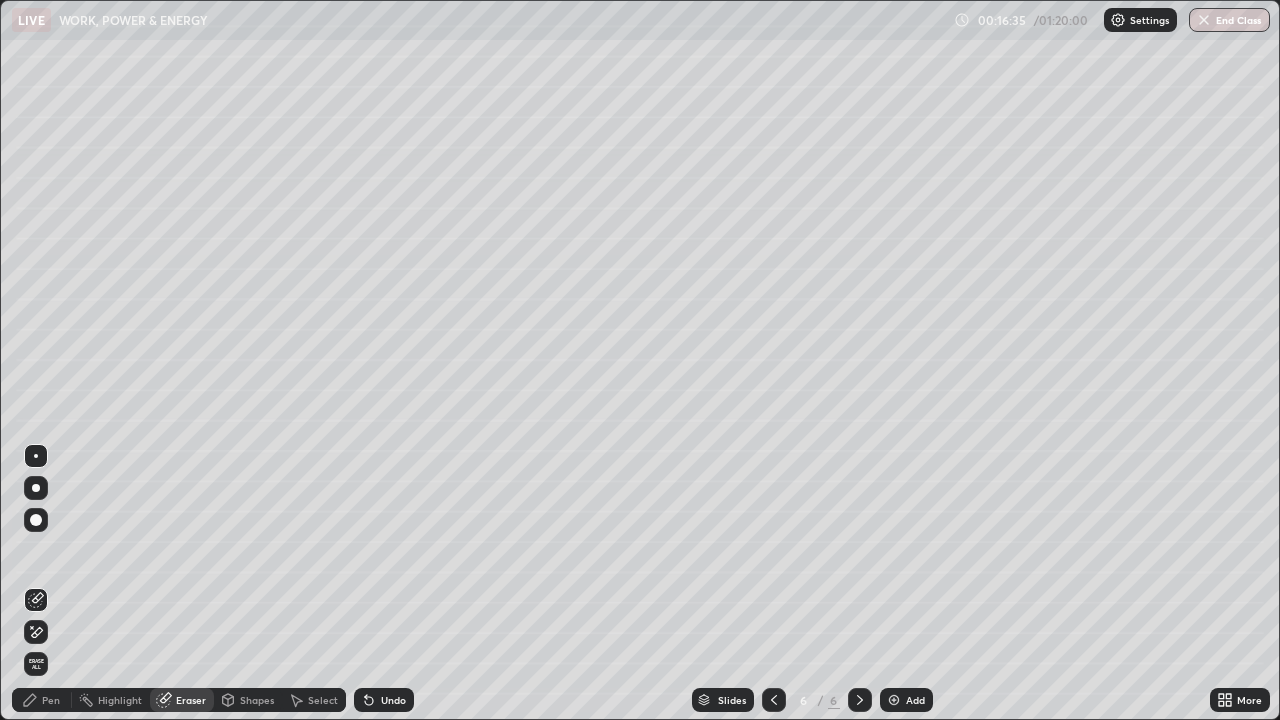 click on "Pen" at bounding box center (51, 700) 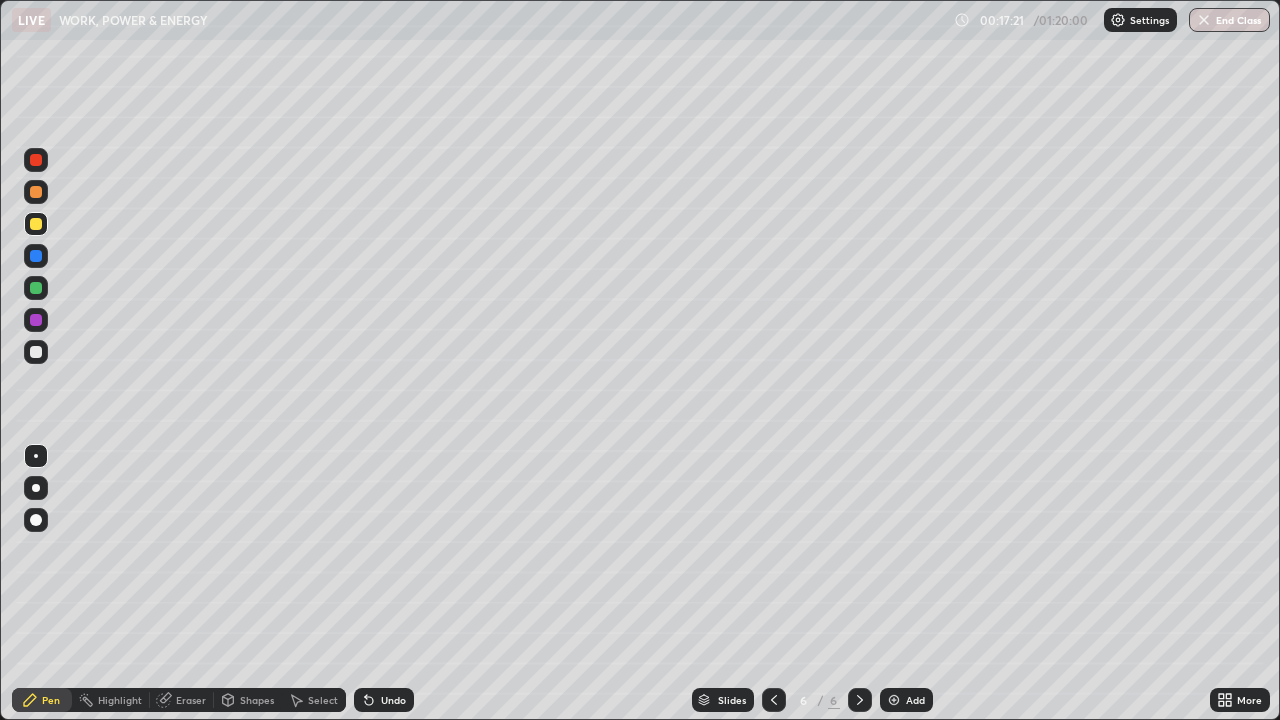 click on "Undo" at bounding box center (393, 700) 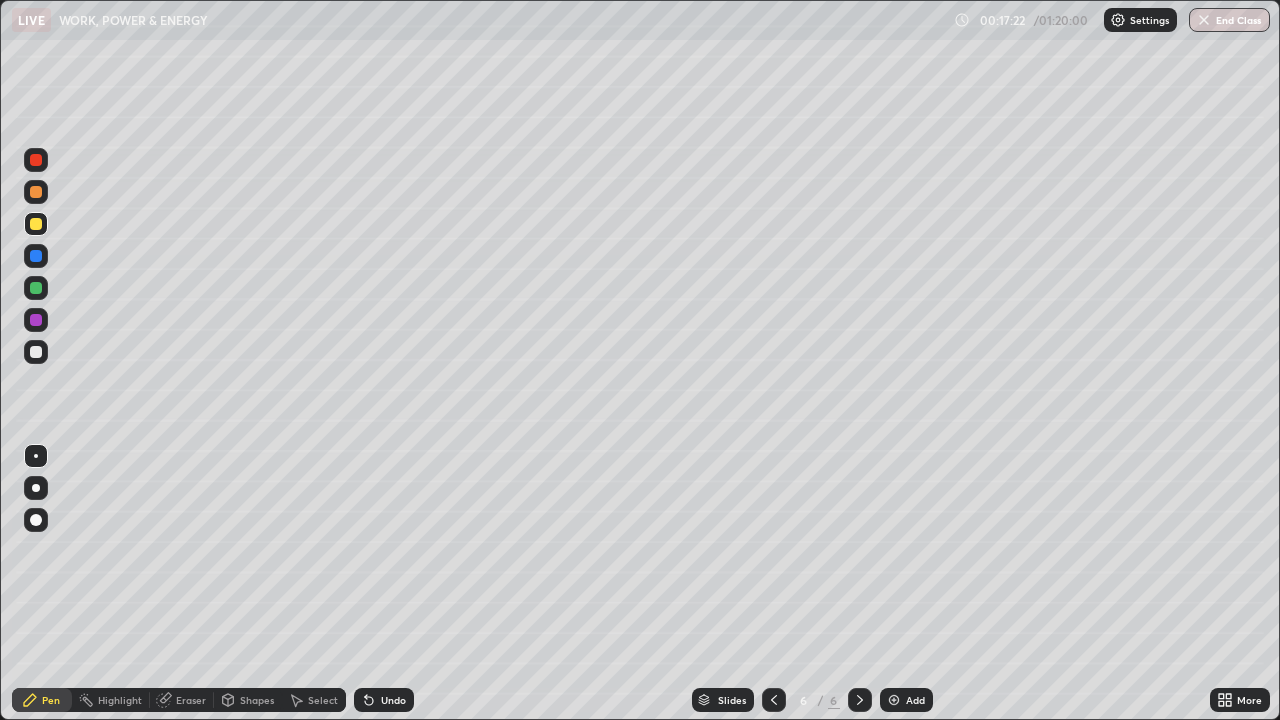 click on "Undo" at bounding box center (393, 700) 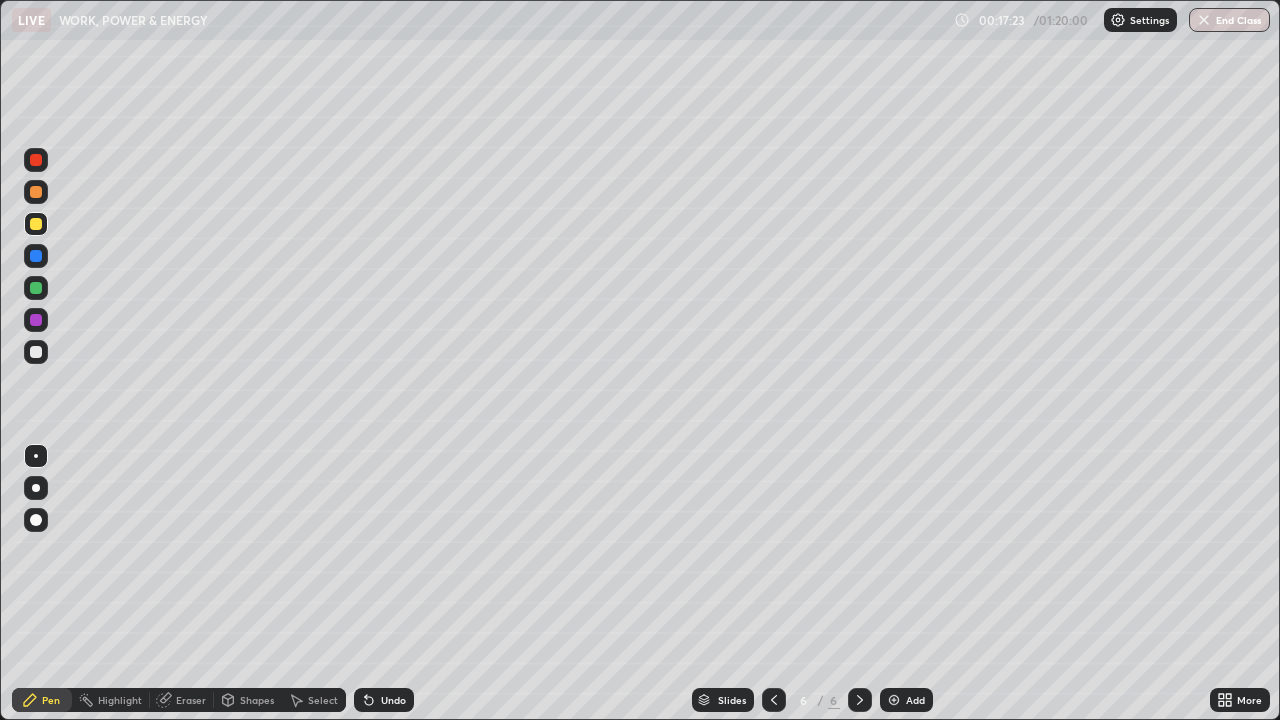 click on "Undo" at bounding box center [393, 700] 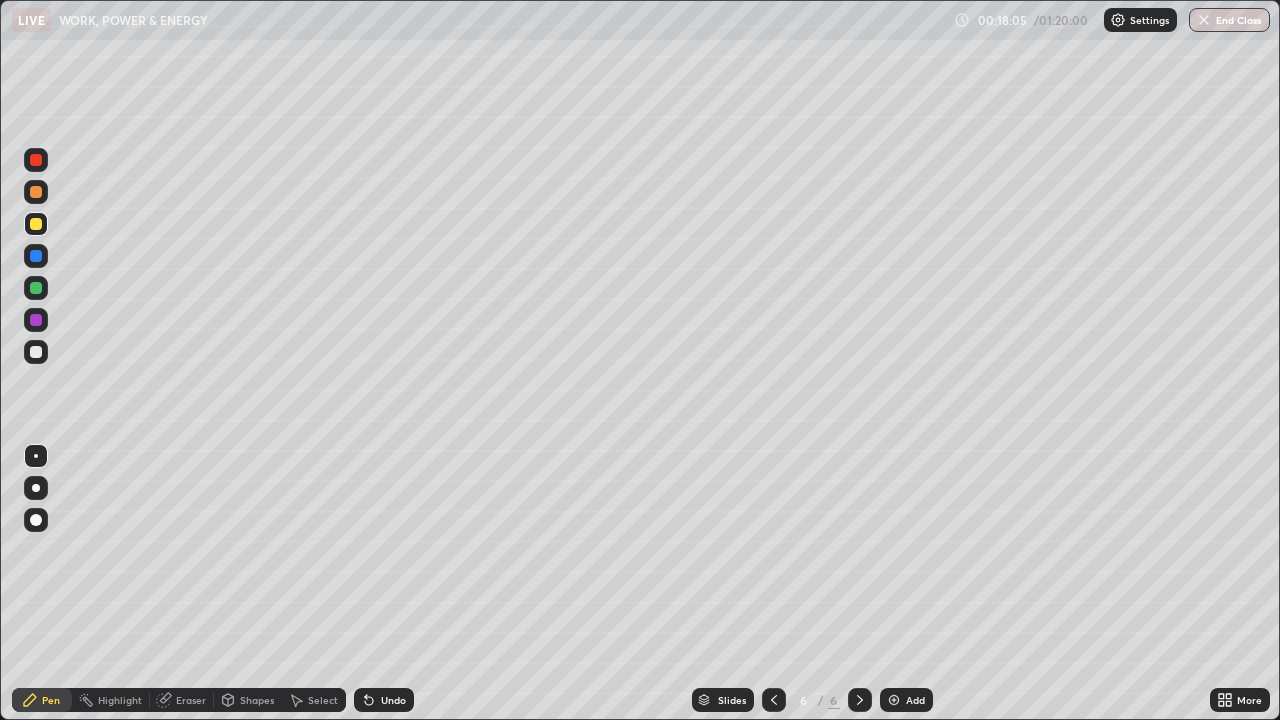 click on "Eraser" at bounding box center [182, 700] 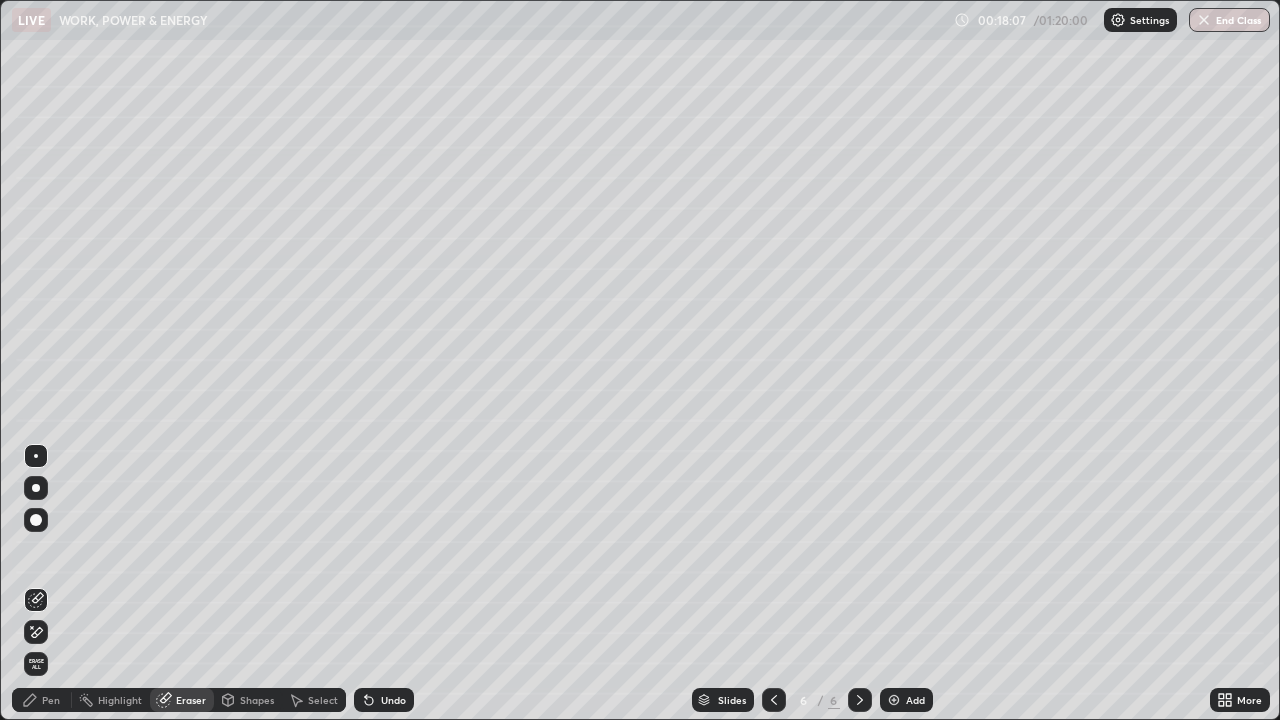 click 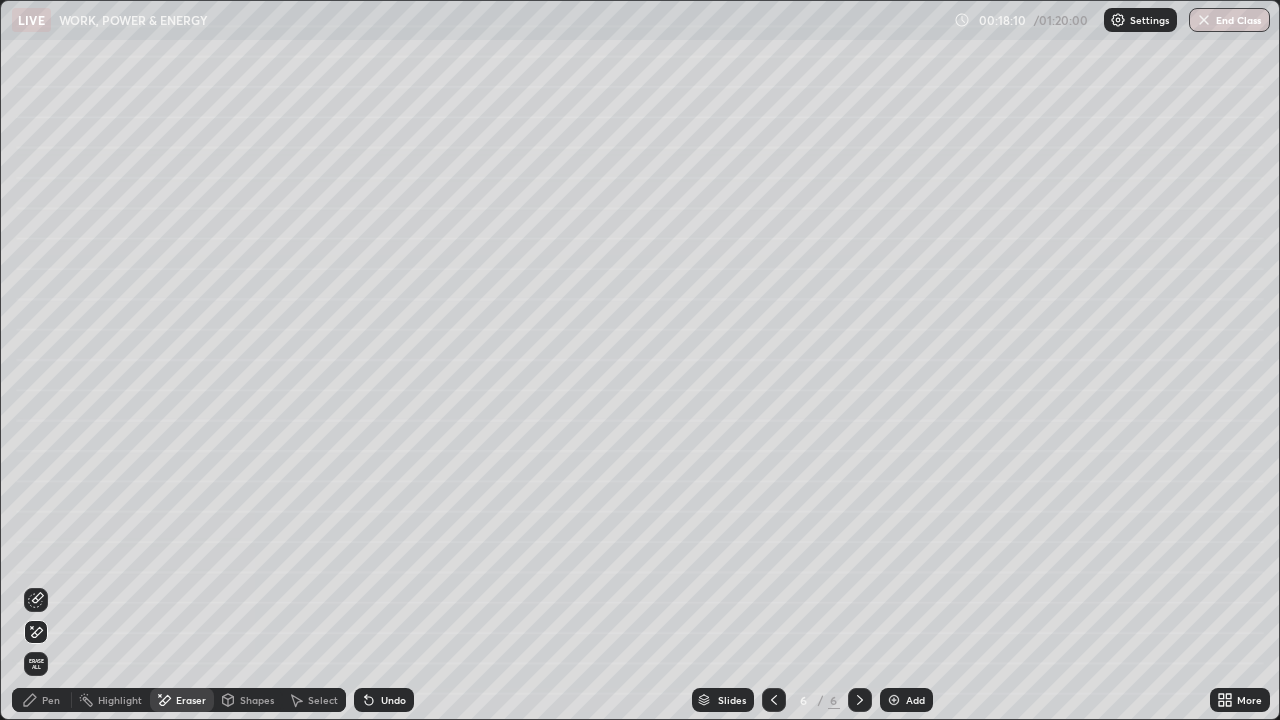 click 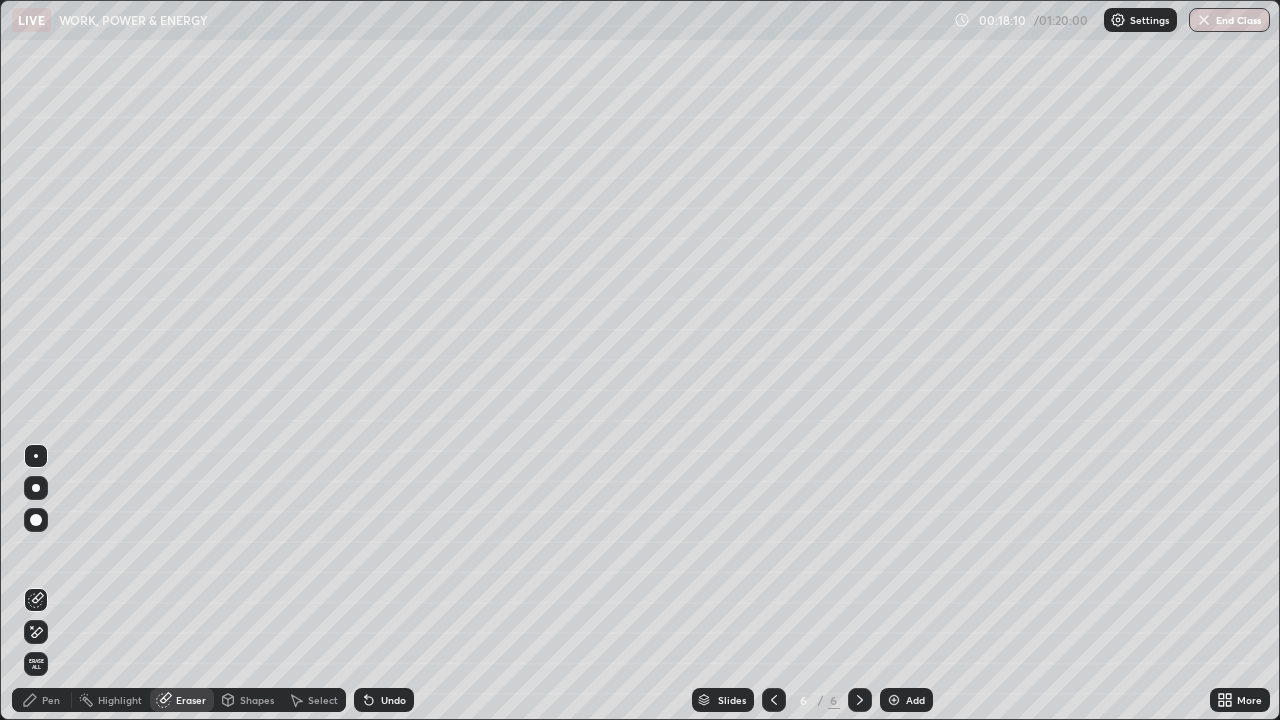 click on "Pen" at bounding box center (42, 700) 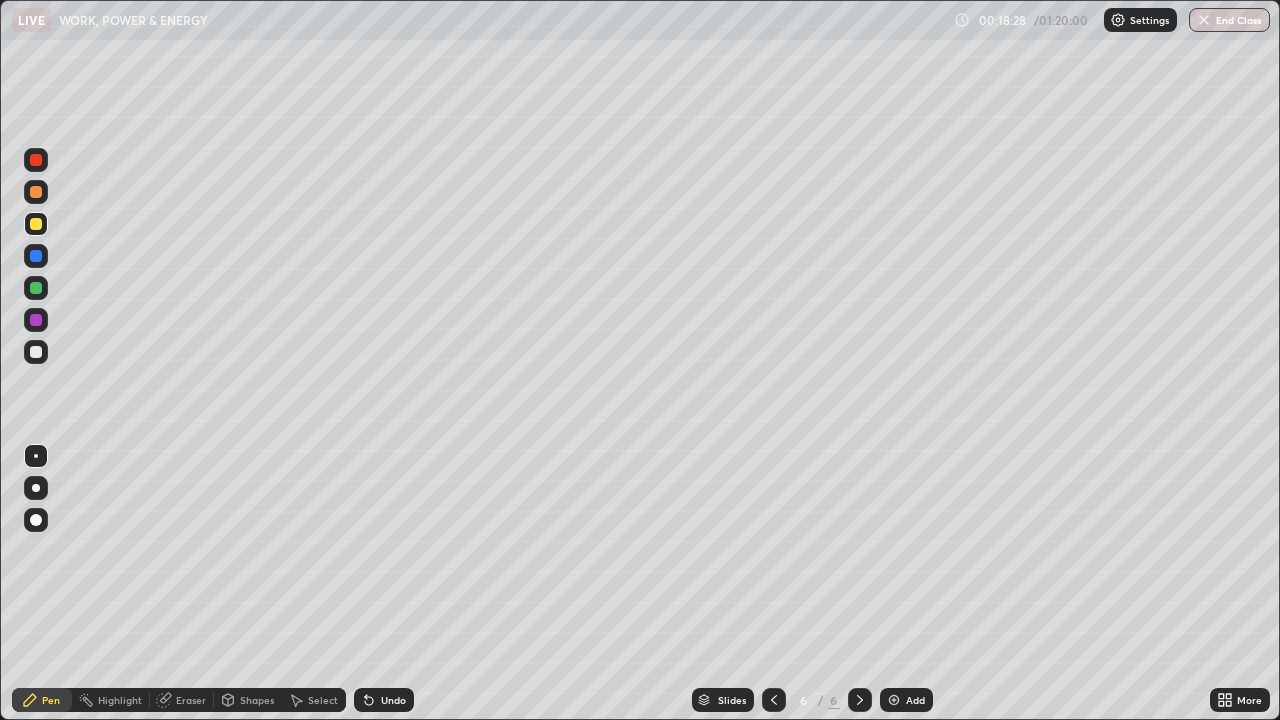 click at bounding box center (36, 192) 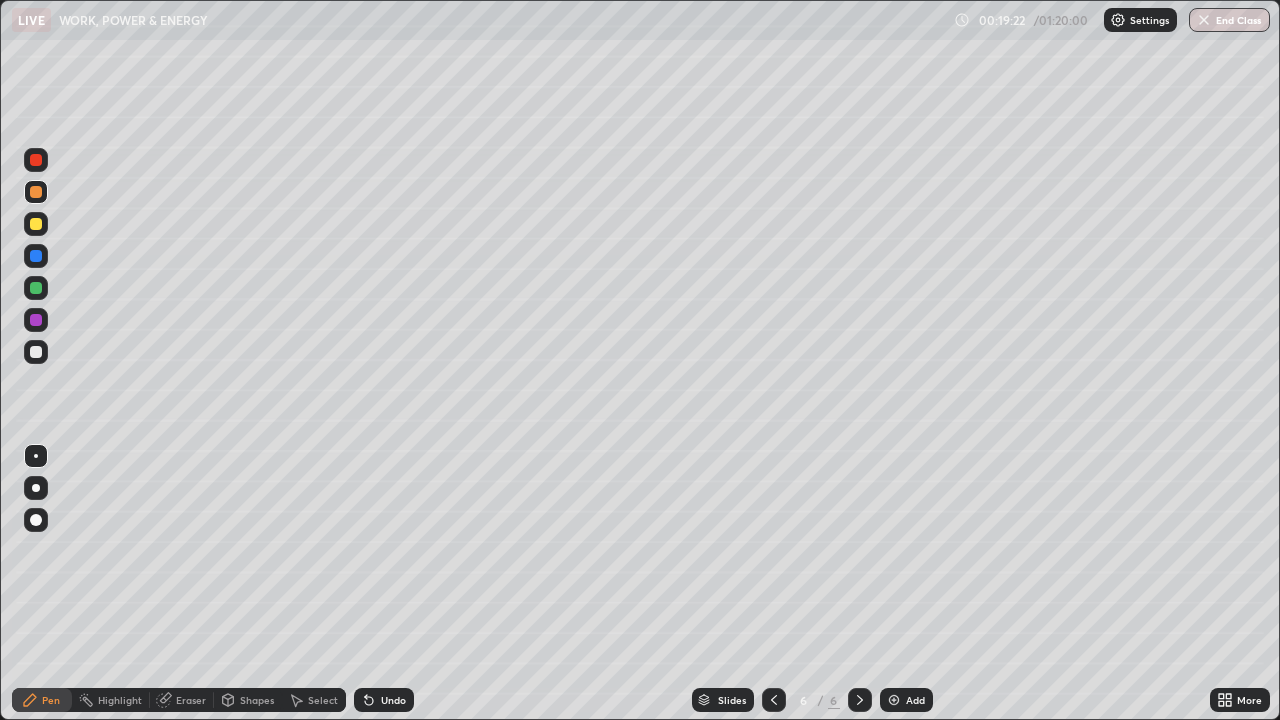 click on "Eraser" at bounding box center (191, 700) 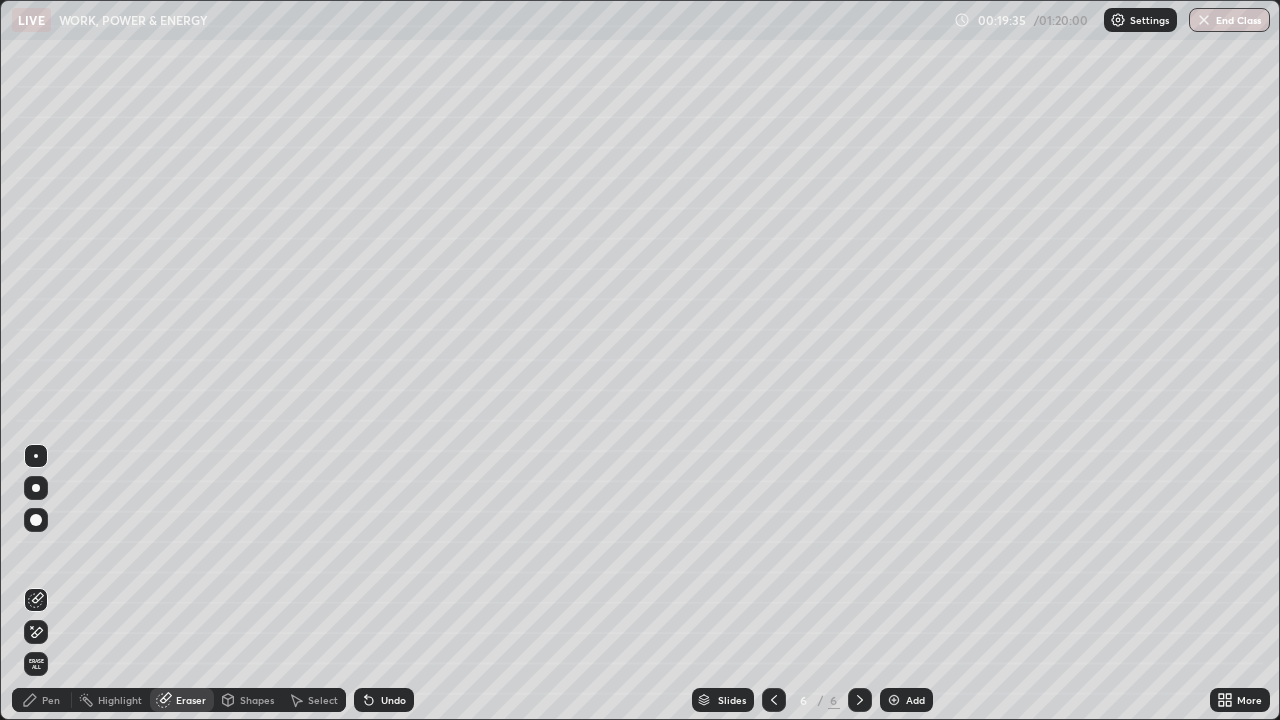click on "Pen" at bounding box center [51, 700] 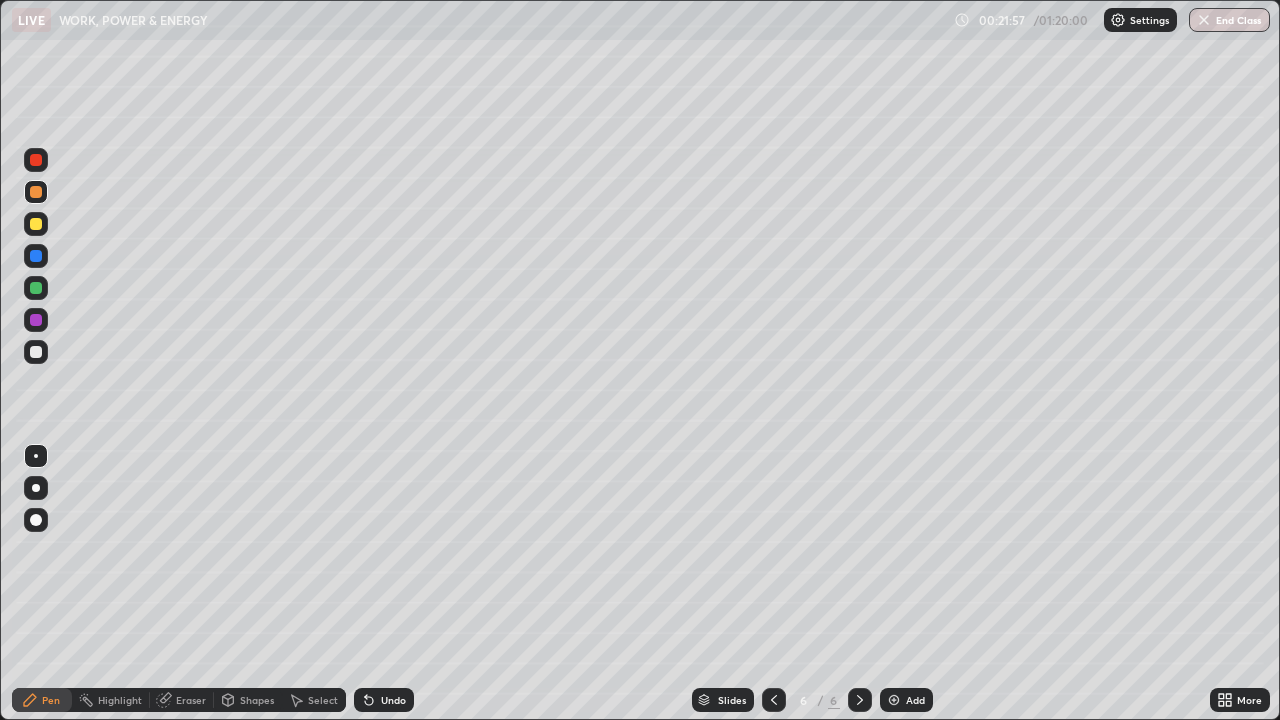 click on "Add" at bounding box center (906, 700) 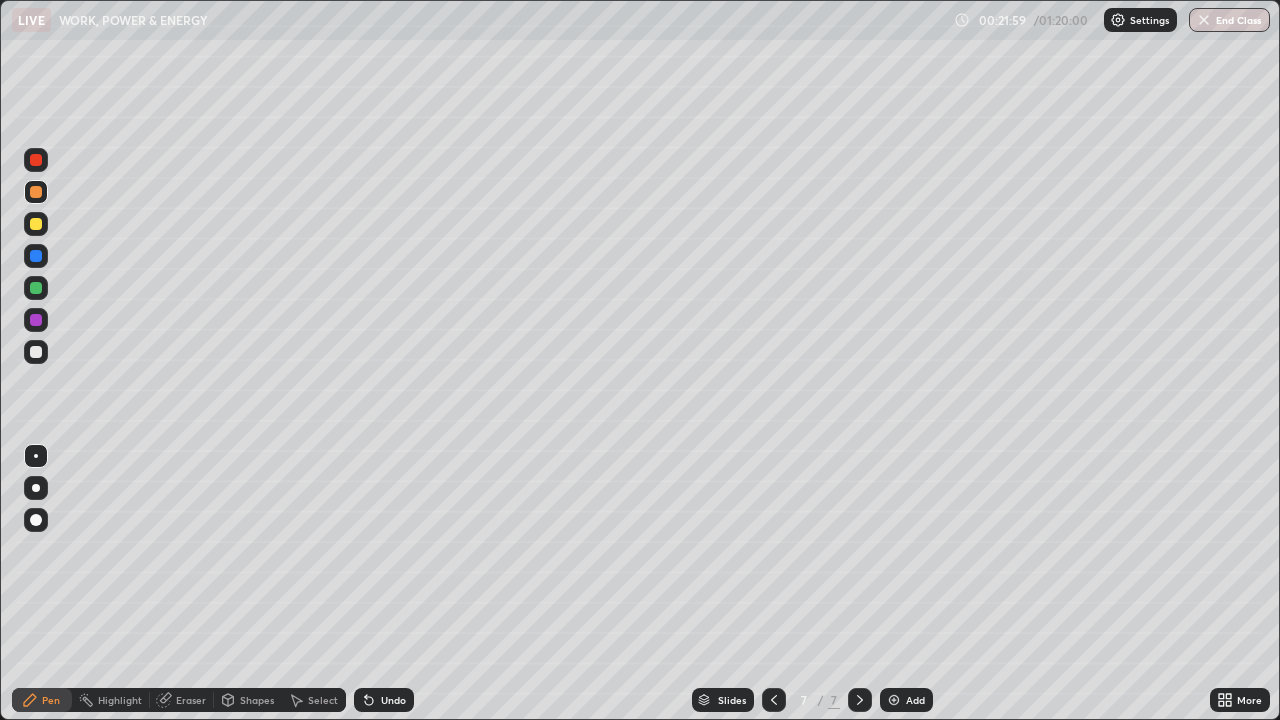 click at bounding box center [36, 352] 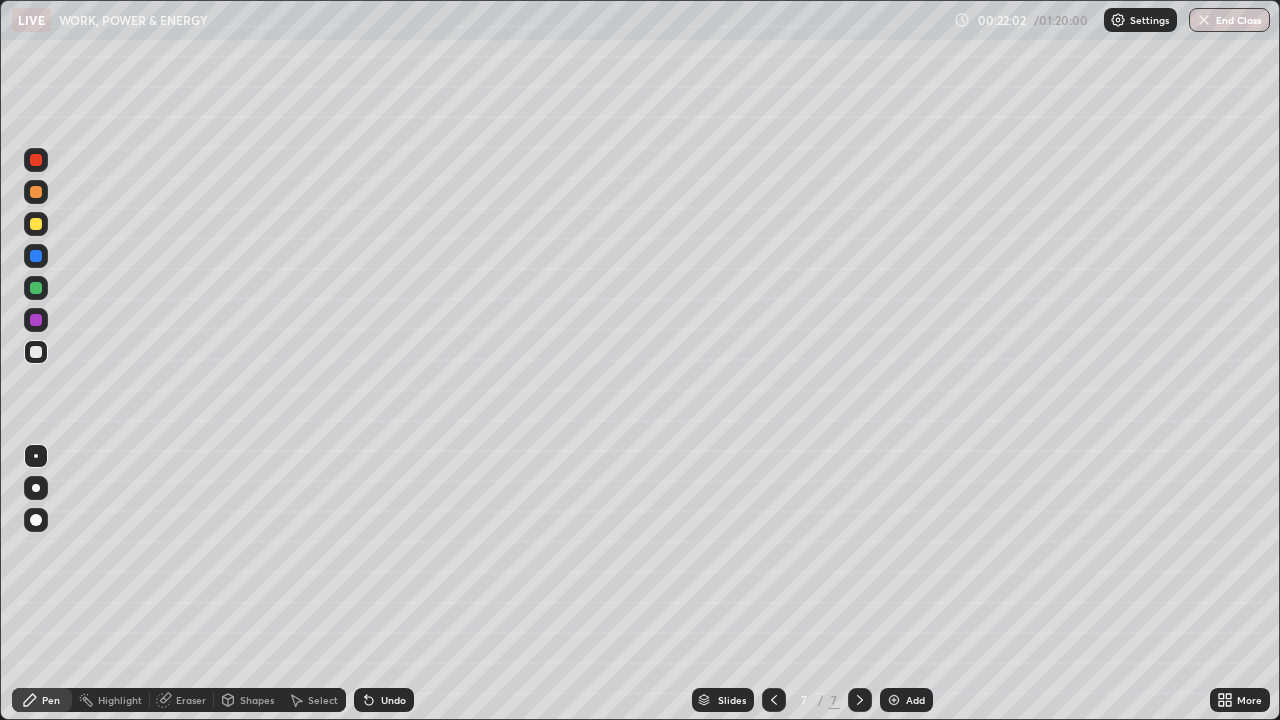 click on "Eraser" at bounding box center (191, 700) 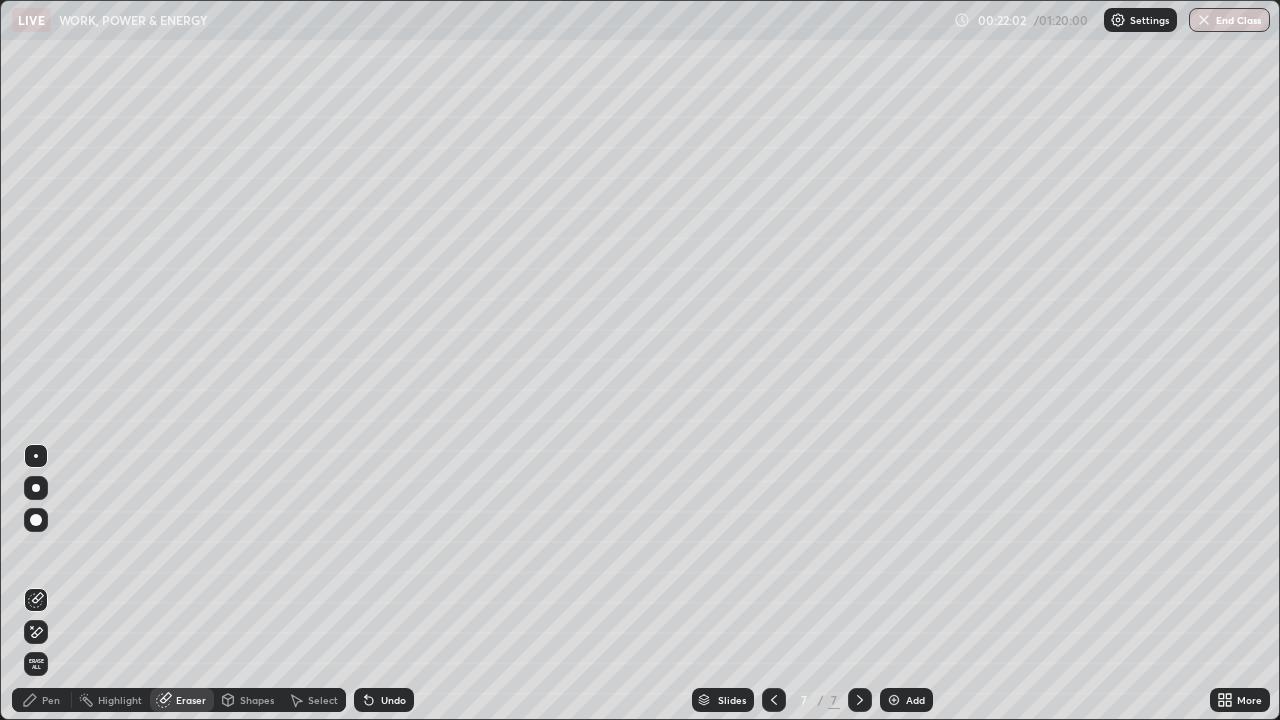 click on "Shapes" at bounding box center [248, 700] 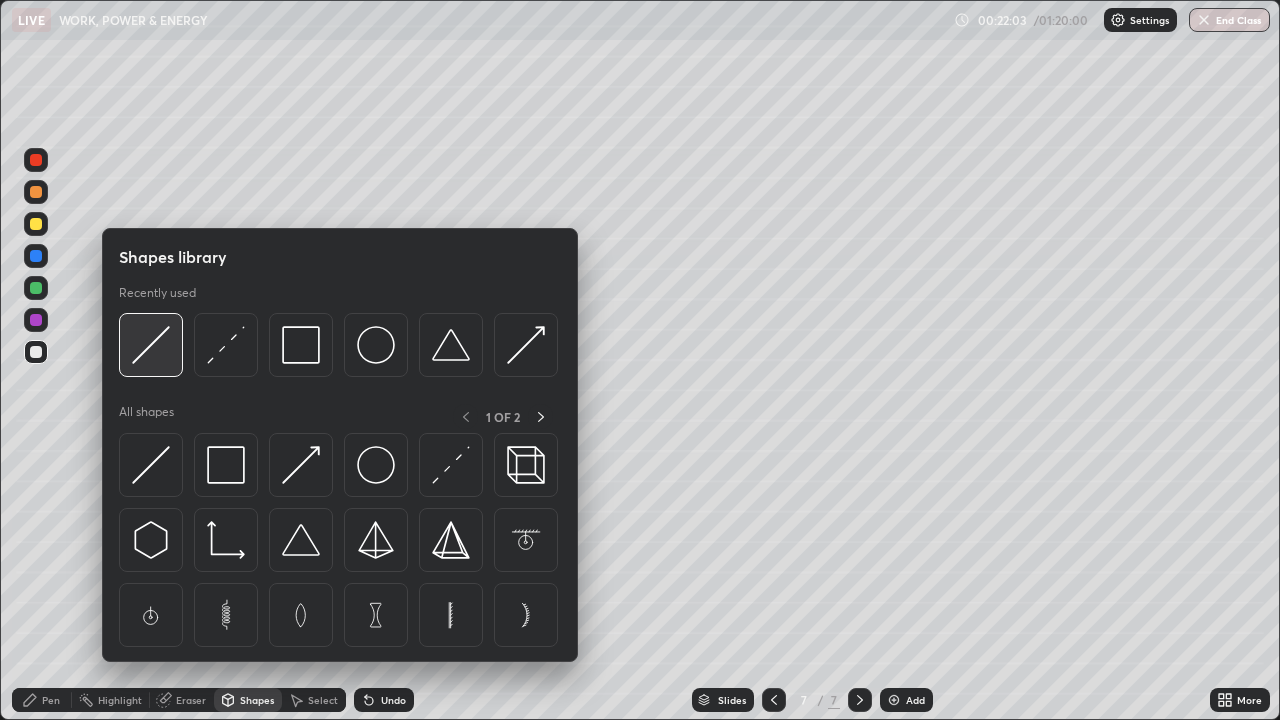 click at bounding box center [151, 345] 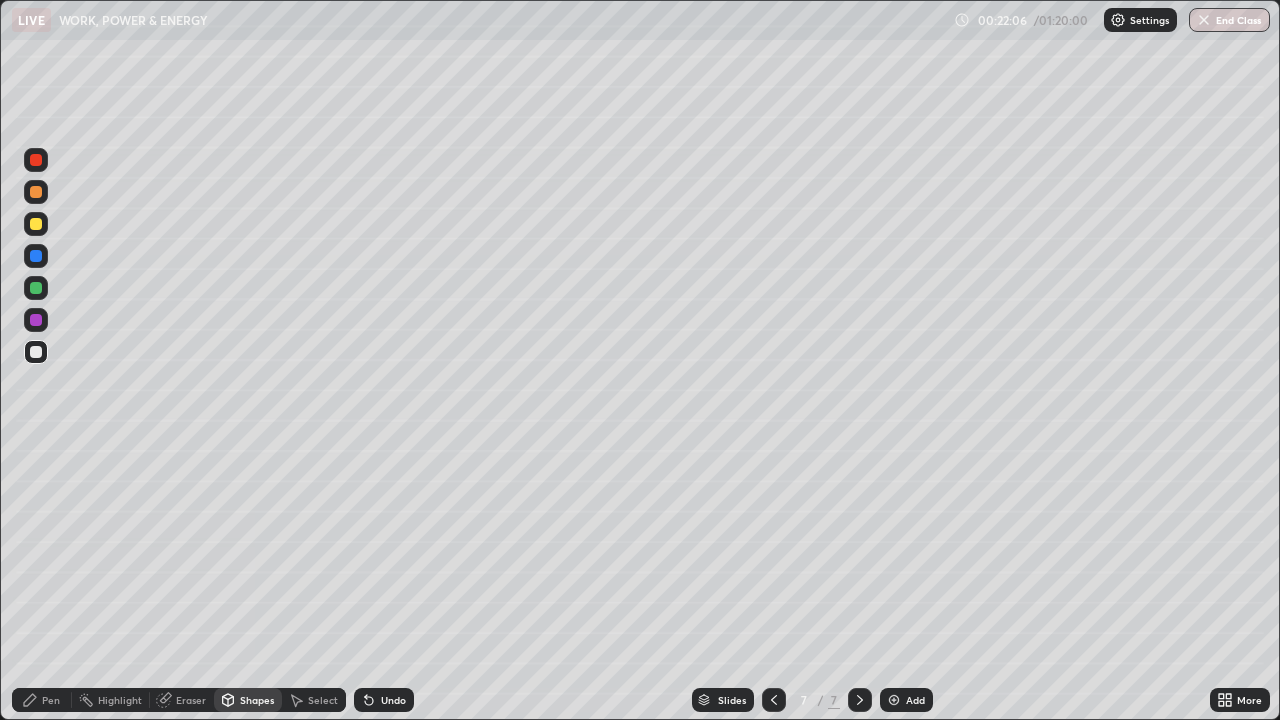 click on "Pen" at bounding box center [51, 700] 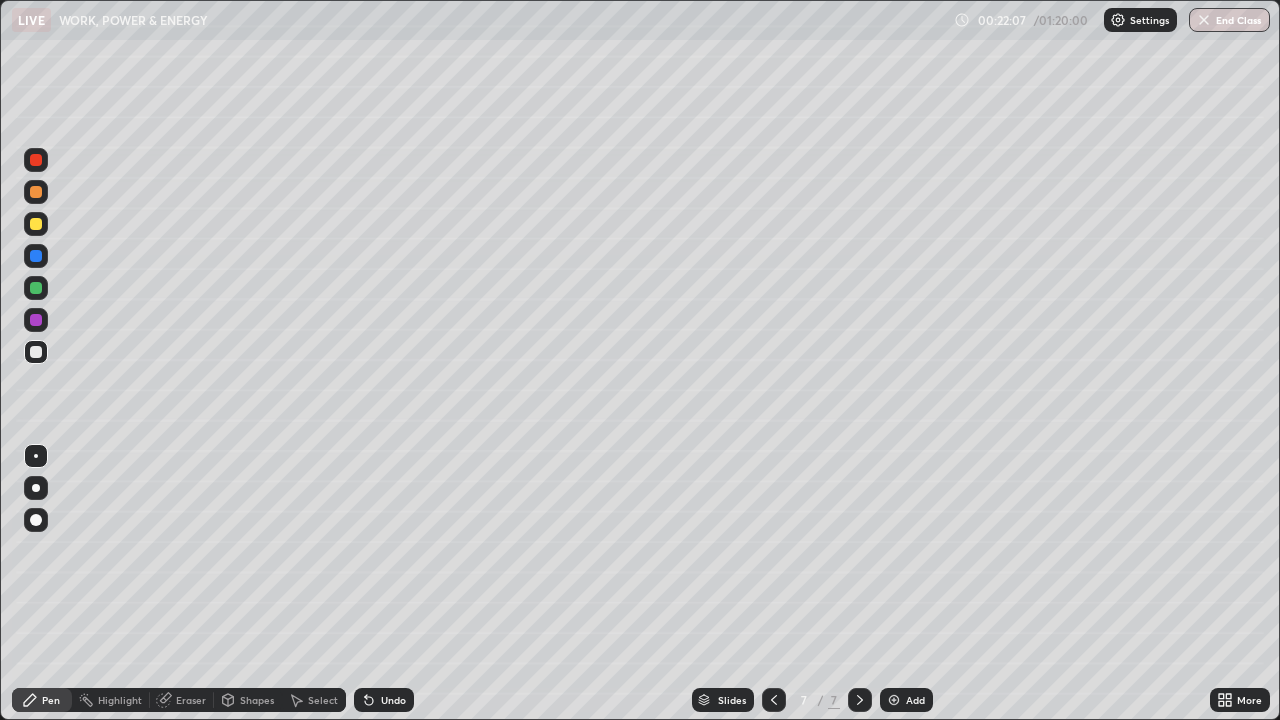 click on "Eraser" at bounding box center [182, 700] 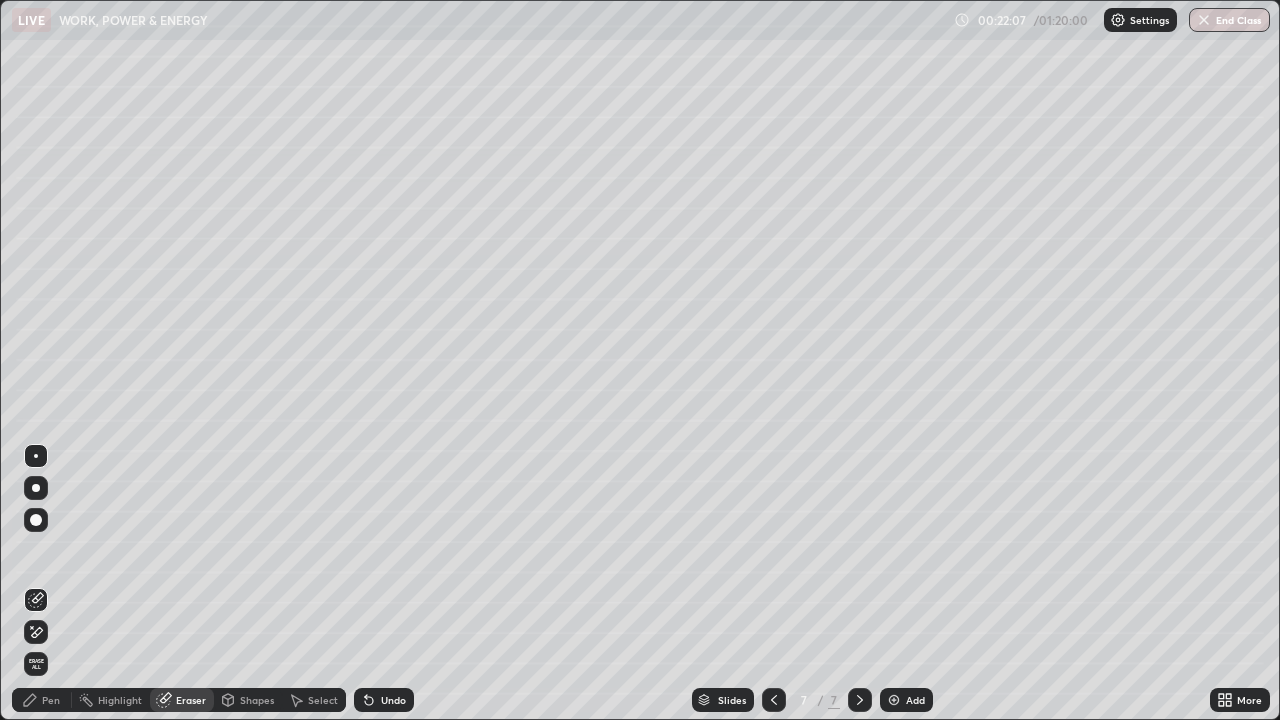 click on "Shapes" at bounding box center (257, 700) 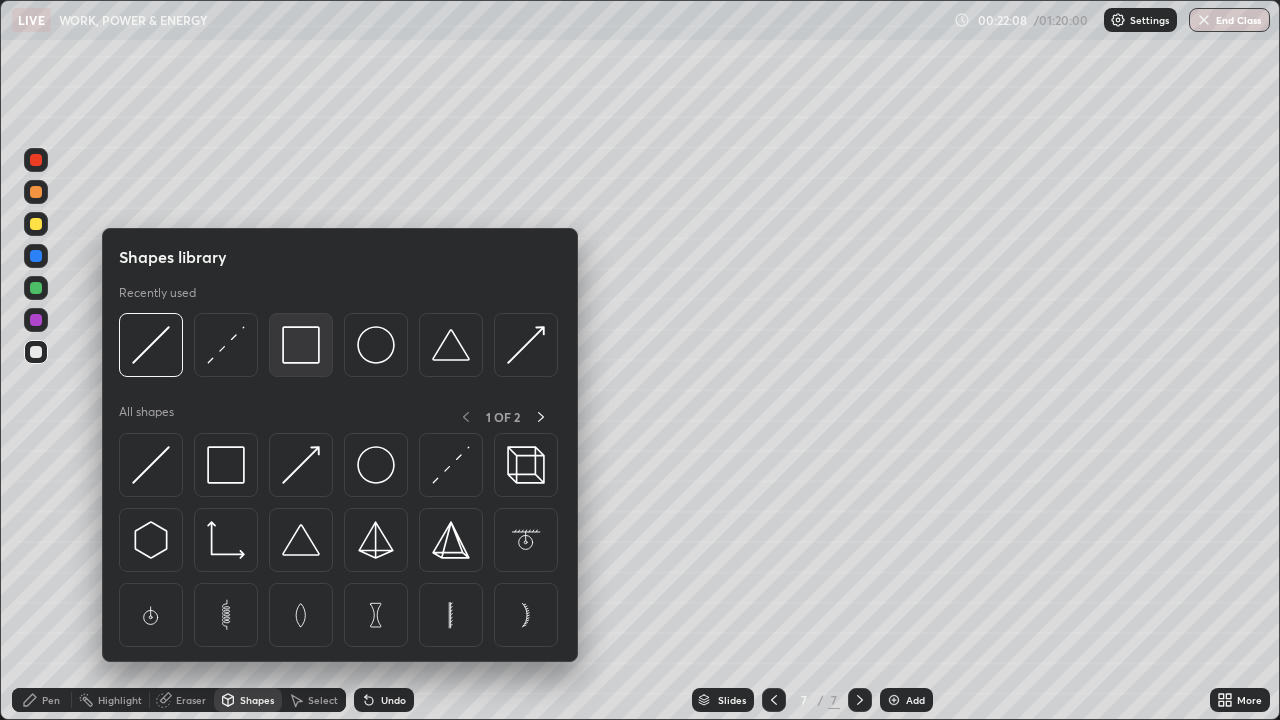 click at bounding box center [301, 345] 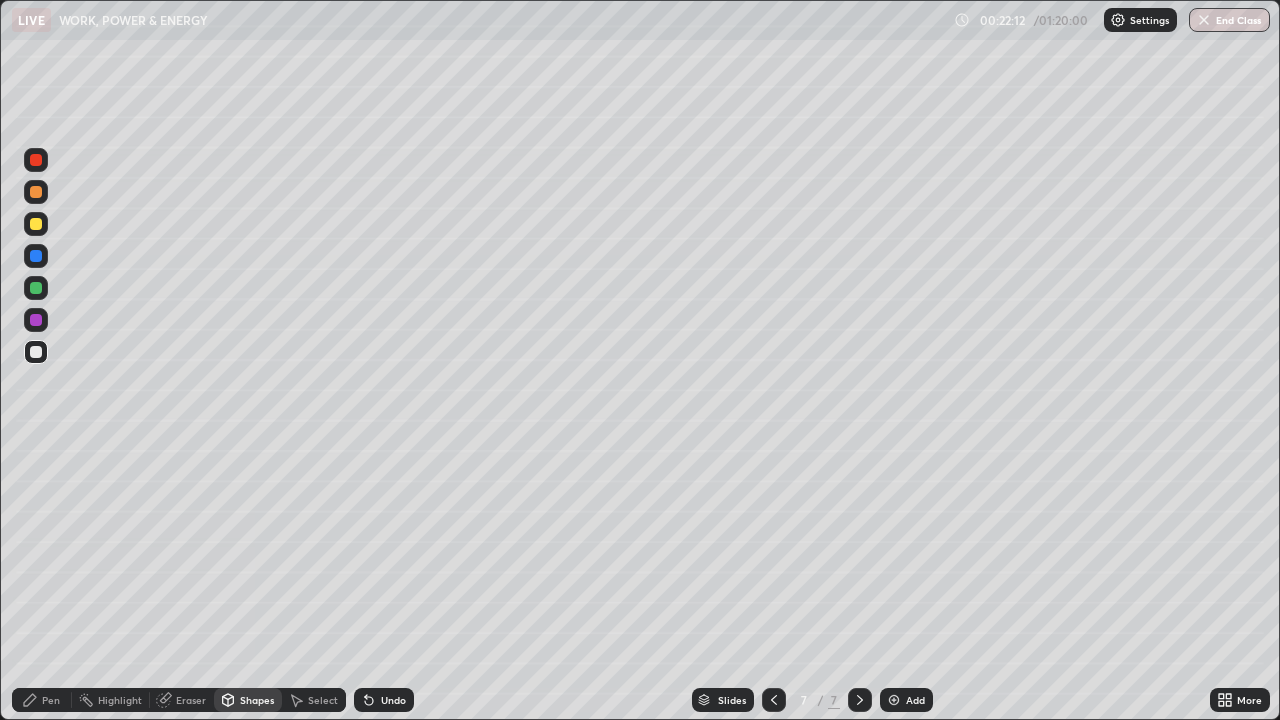 click on "Pen" at bounding box center (51, 700) 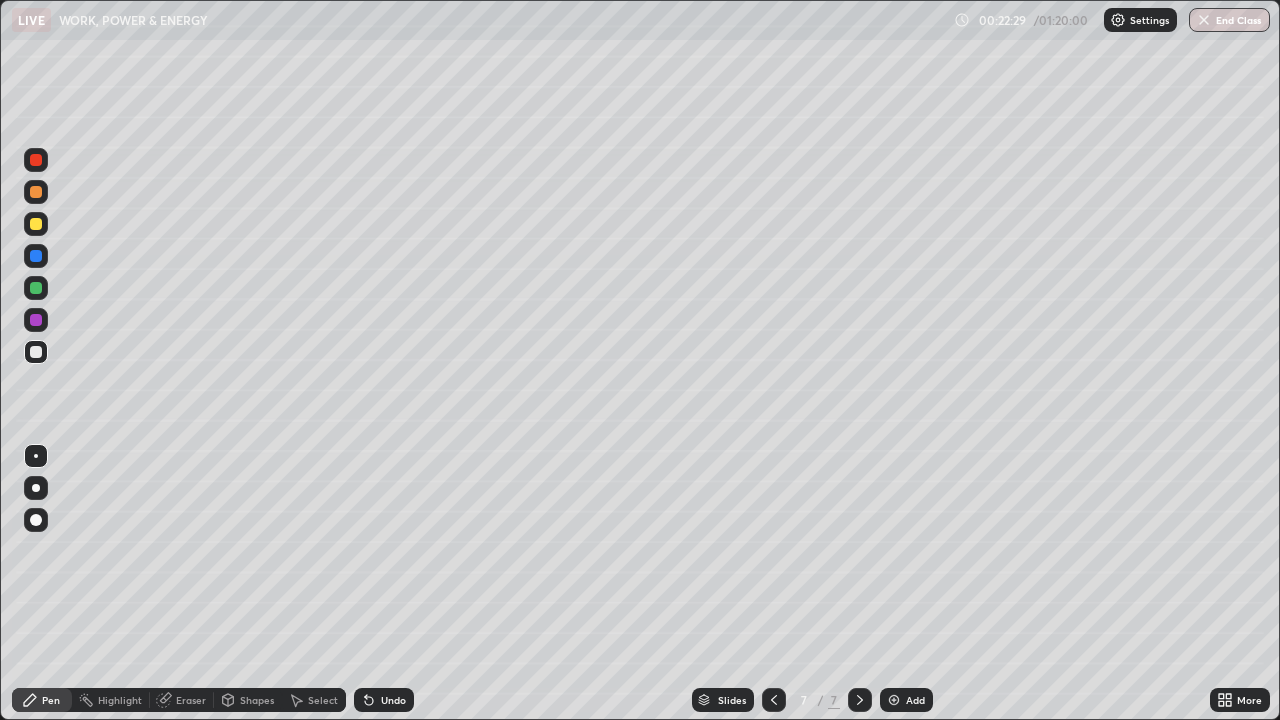 click on "Eraser" at bounding box center (191, 700) 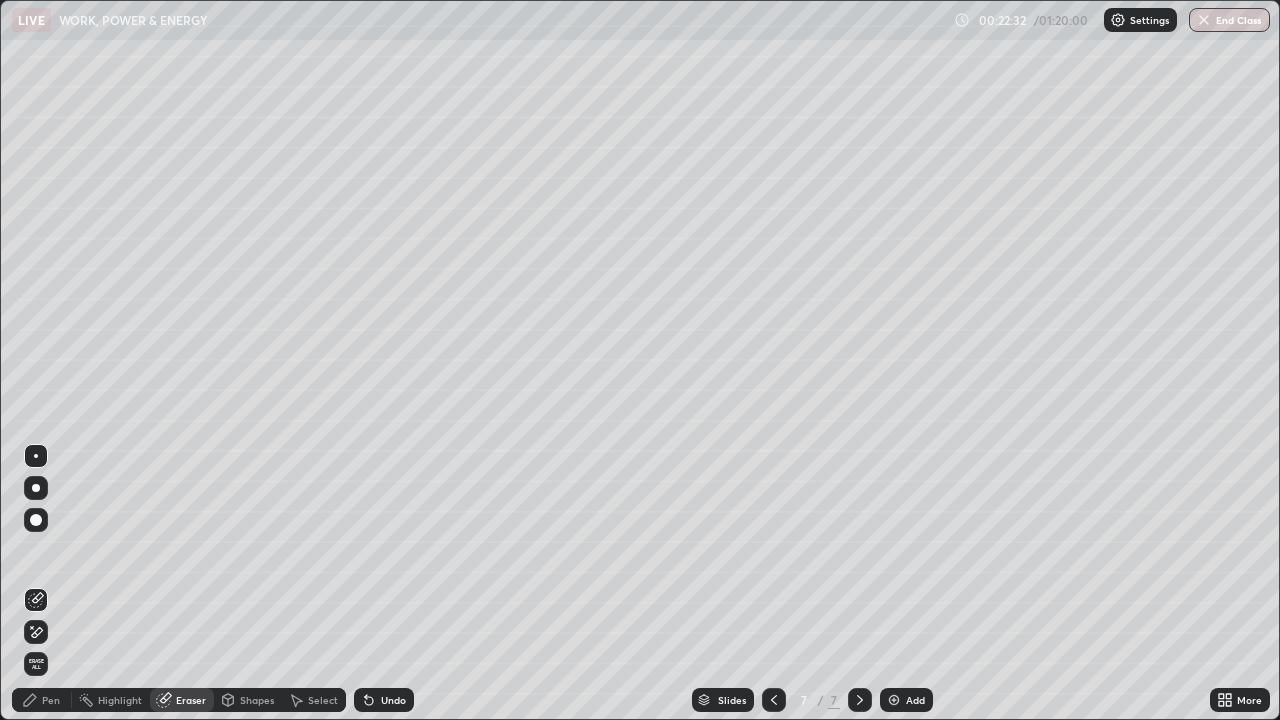 click on "Pen" at bounding box center [51, 700] 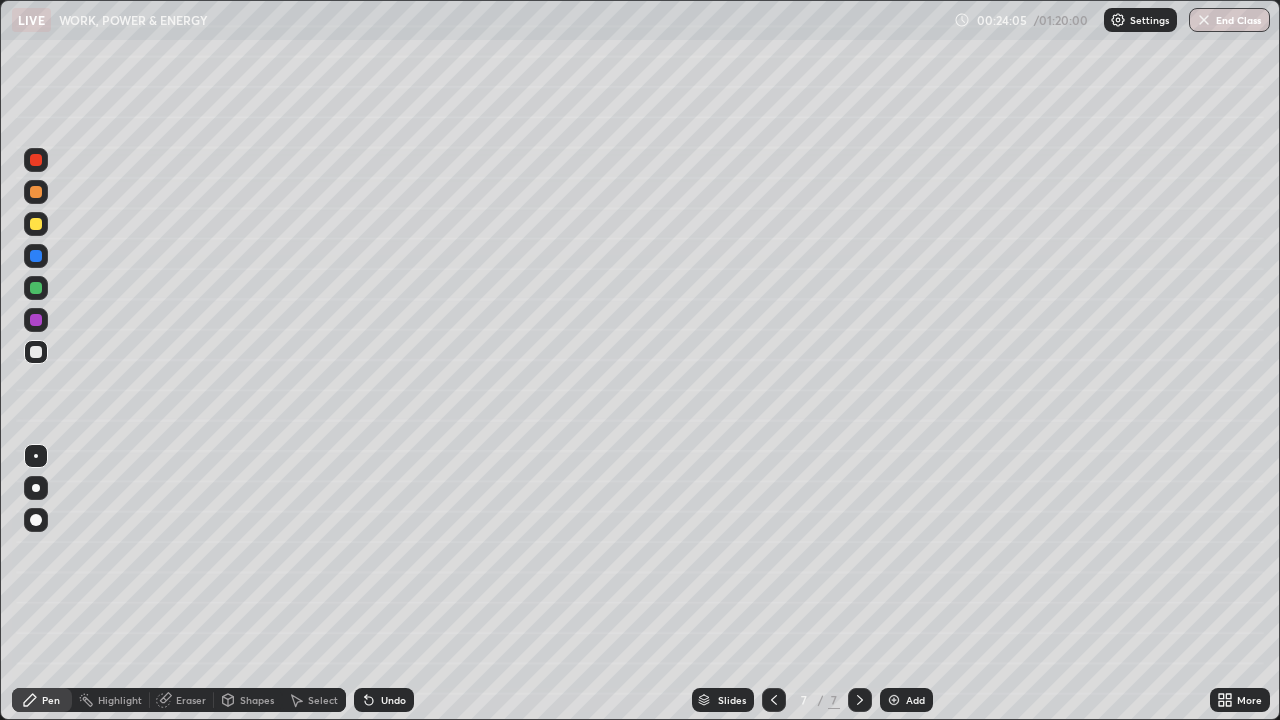 click at bounding box center [36, 224] 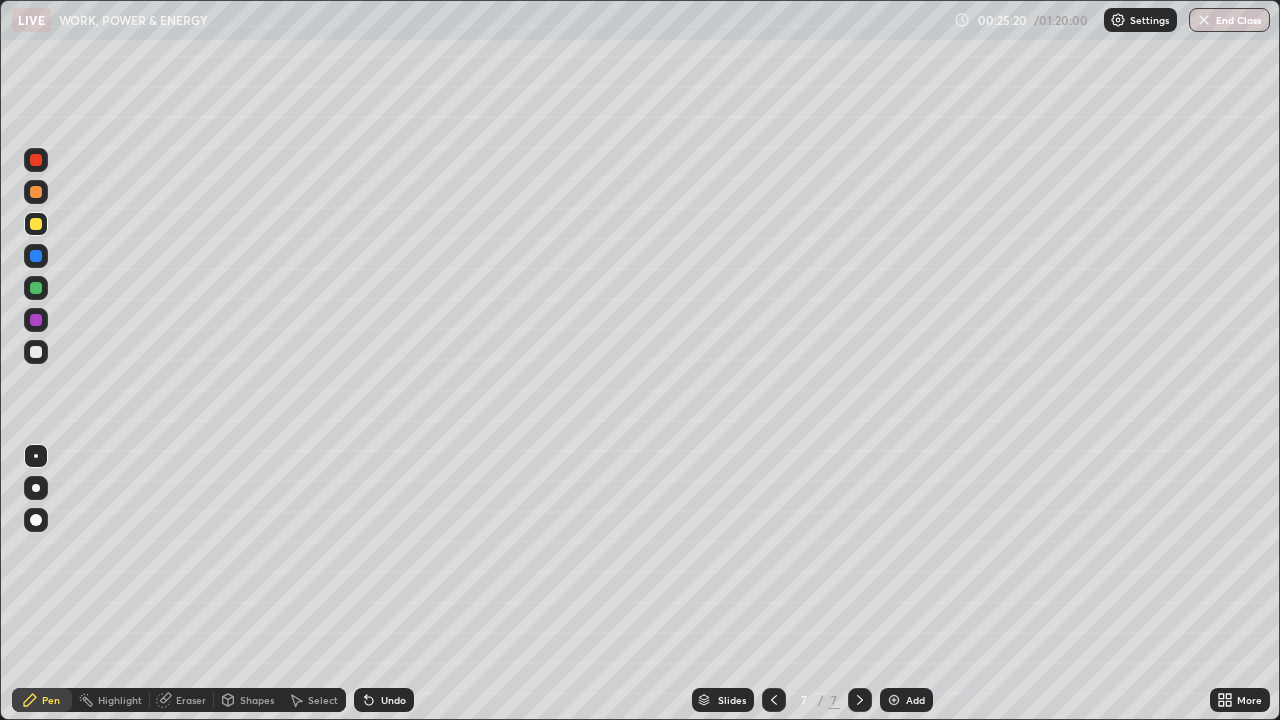 click at bounding box center (36, 224) 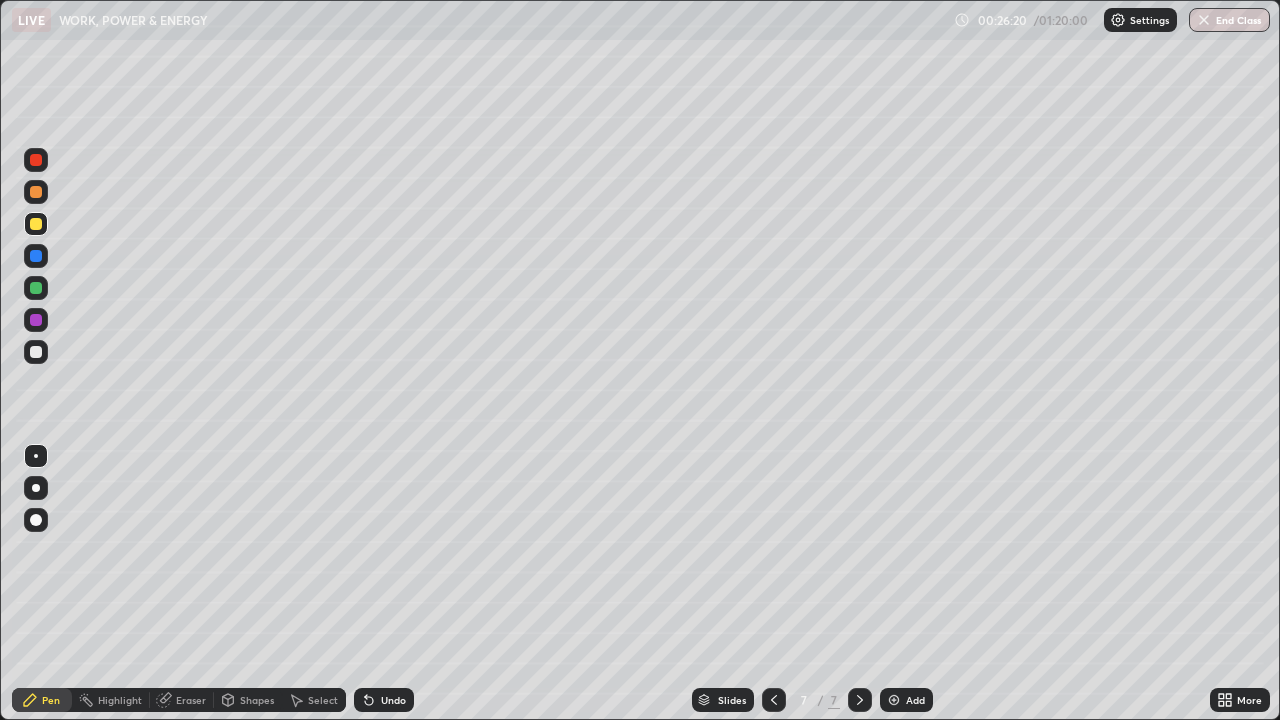click at bounding box center [36, 352] 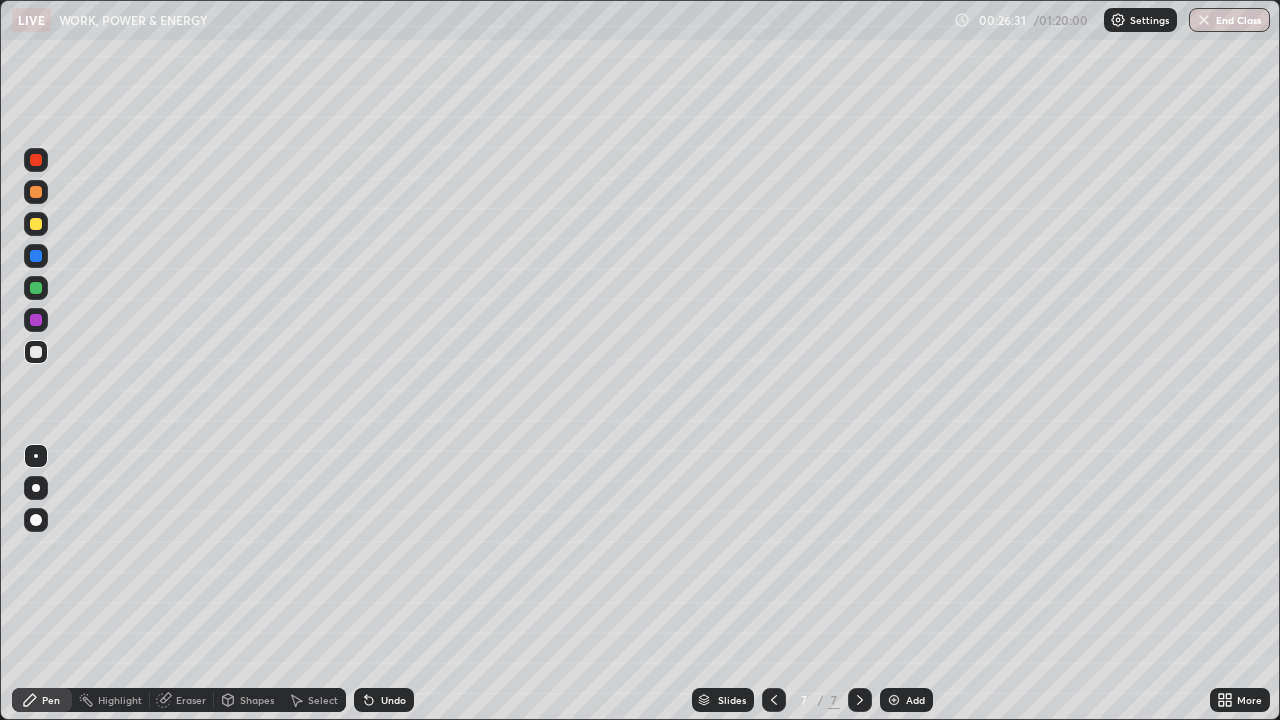 click at bounding box center (36, 224) 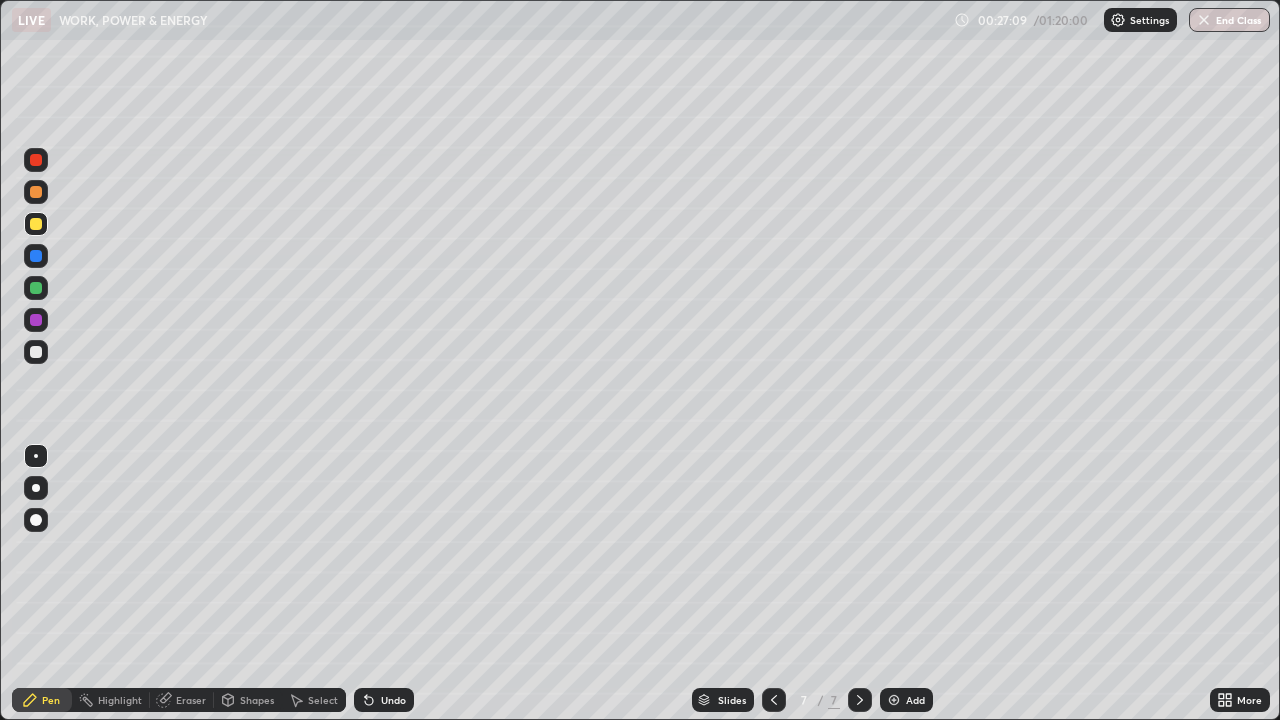 click on "Undo" at bounding box center [393, 700] 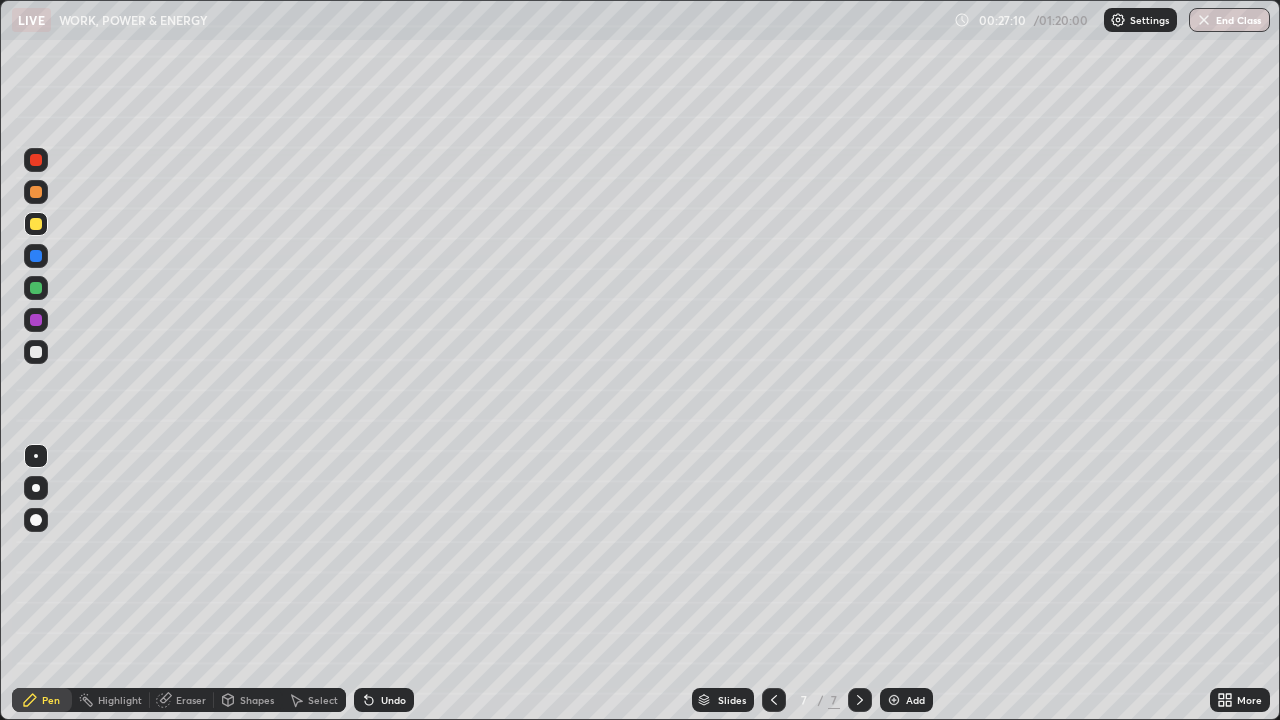 click on "Undo" at bounding box center [393, 700] 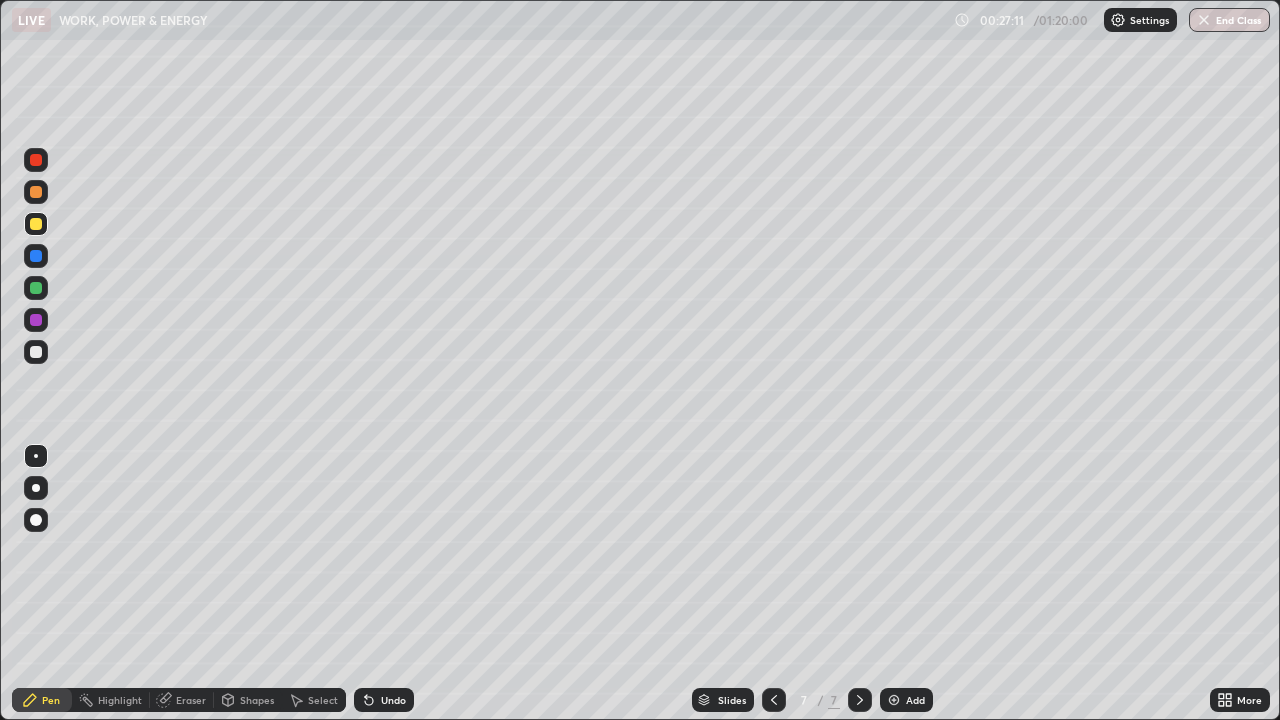 click on "Undo" at bounding box center (393, 700) 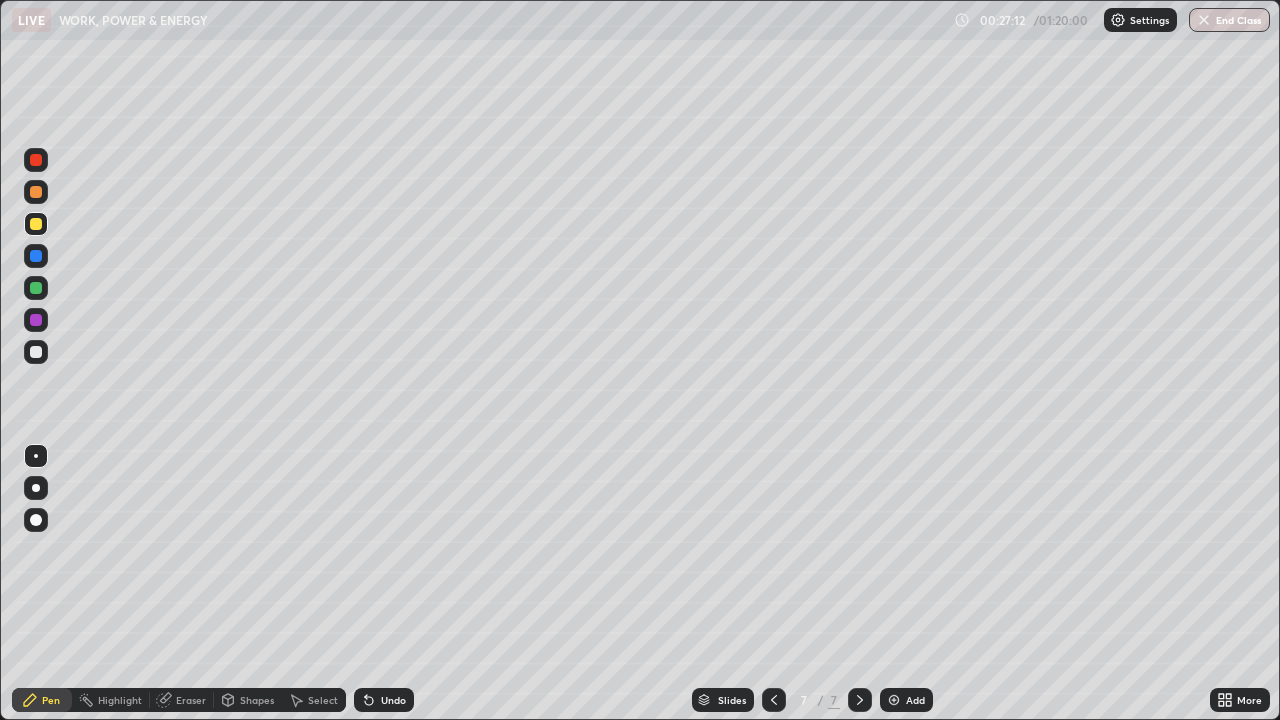 click on "Undo" at bounding box center (393, 700) 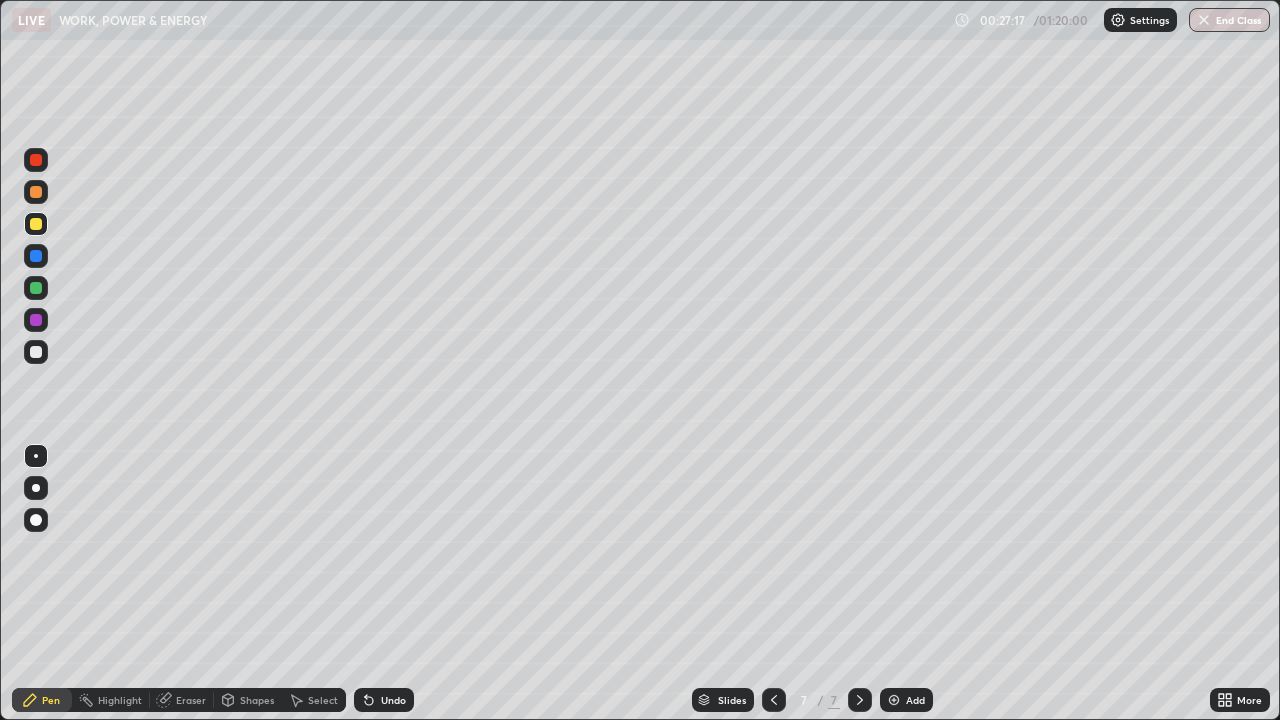 click on "Undo" at bounding box center [393, 700] 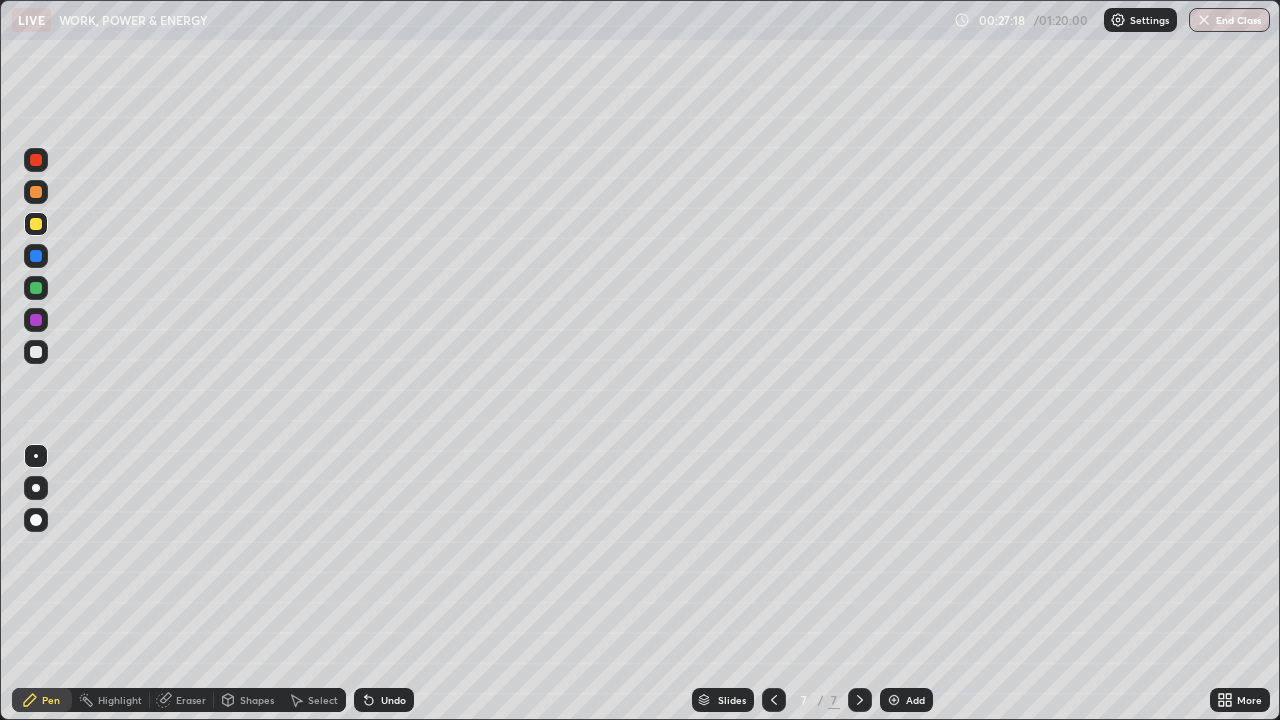 click on "Undo" at bounding box center (393, 700) 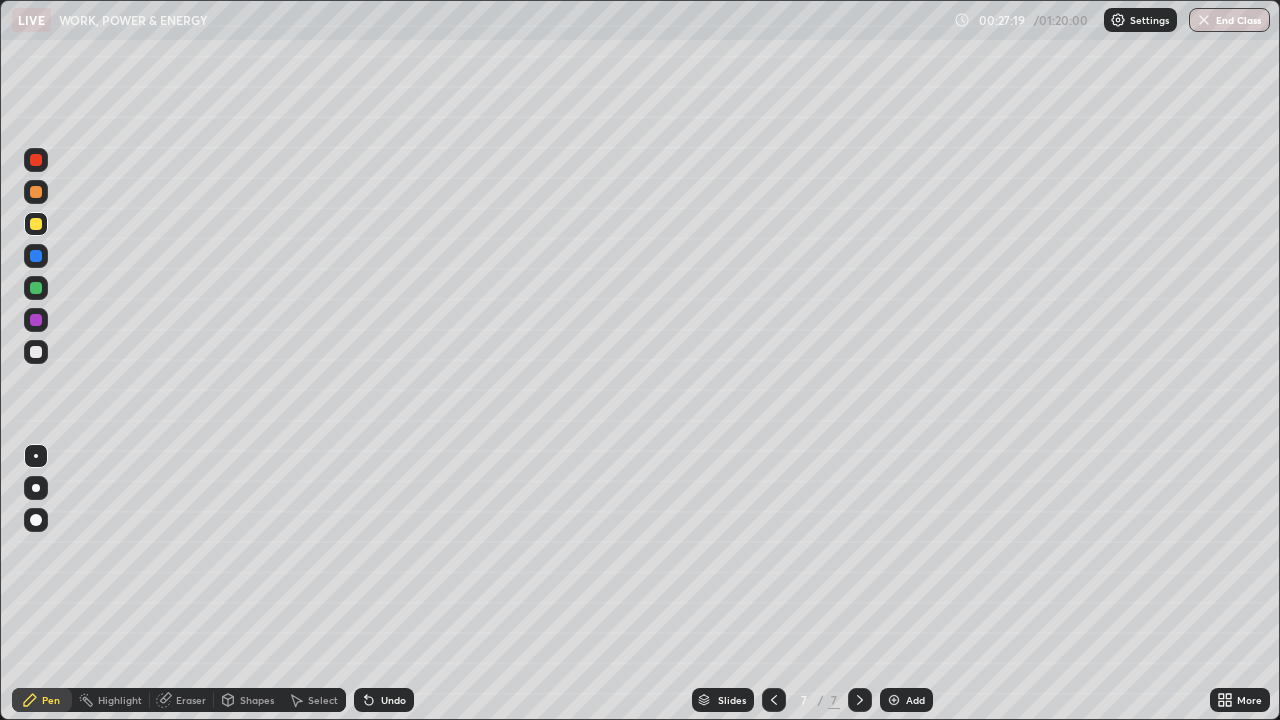 click on "Undo" at bounding box center [393, 700] 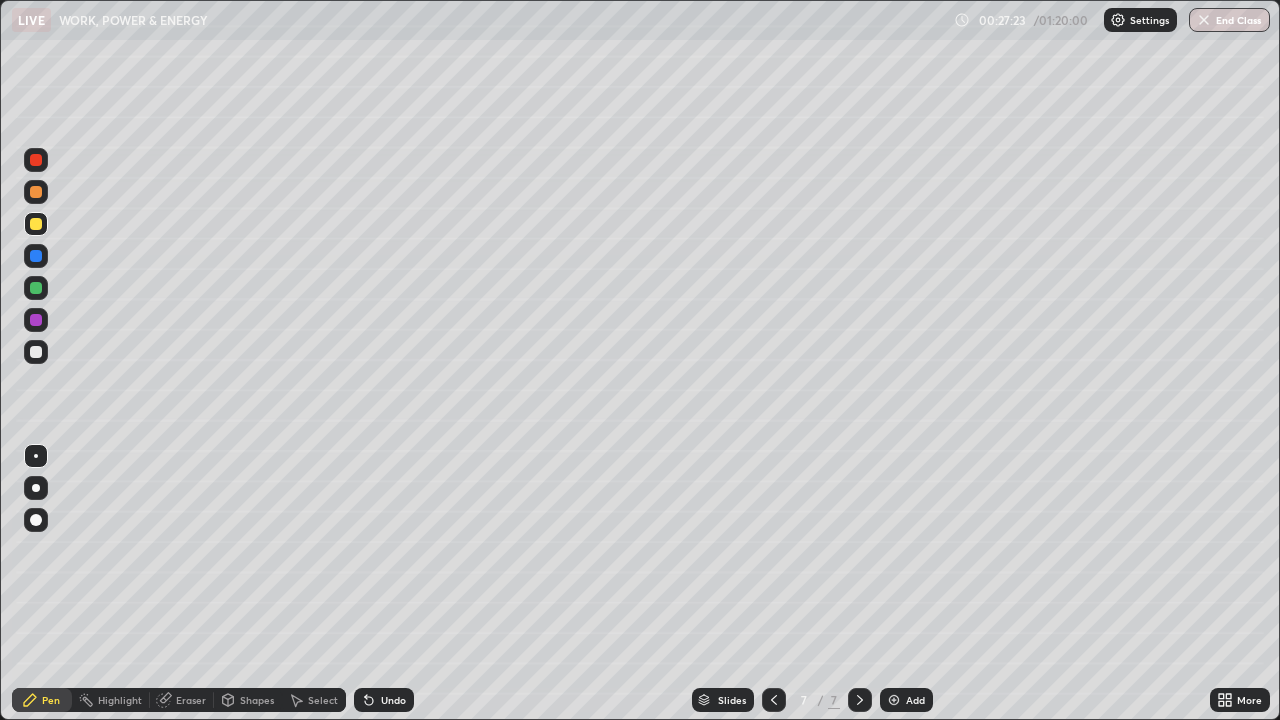 click on "Undo" at bounding box center [384, 700] 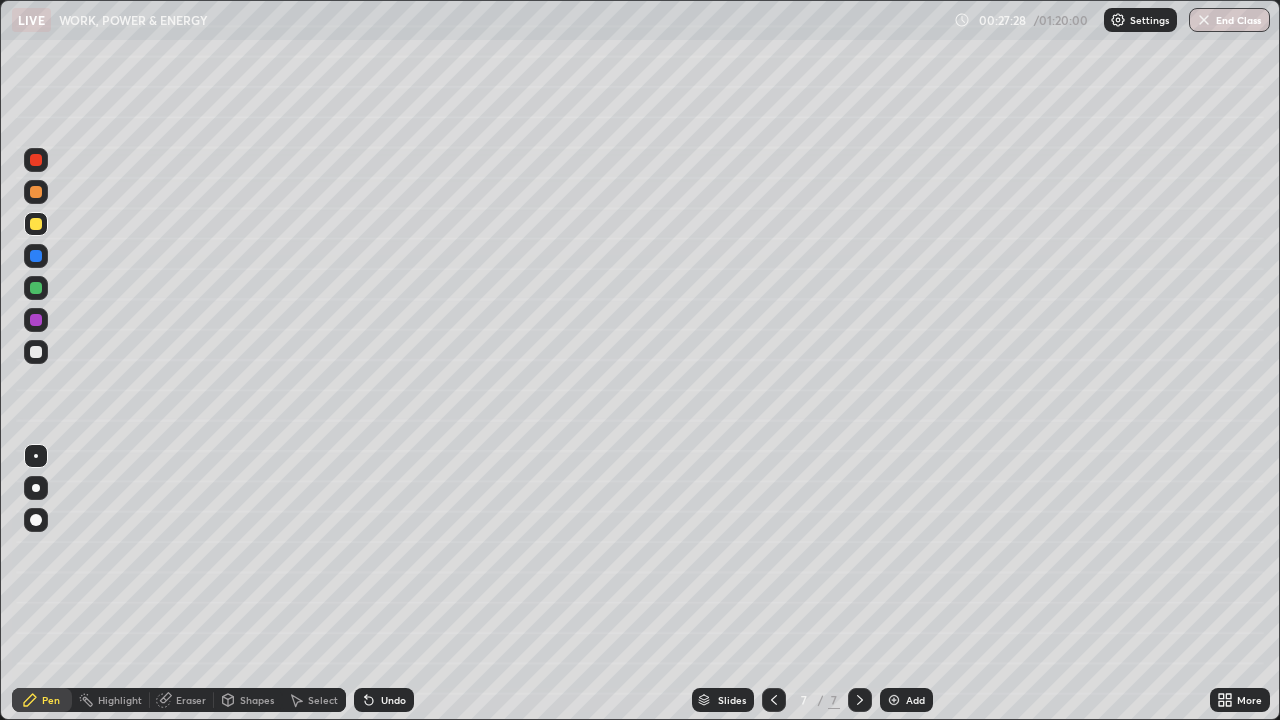 click at bounding box center (36, 288) 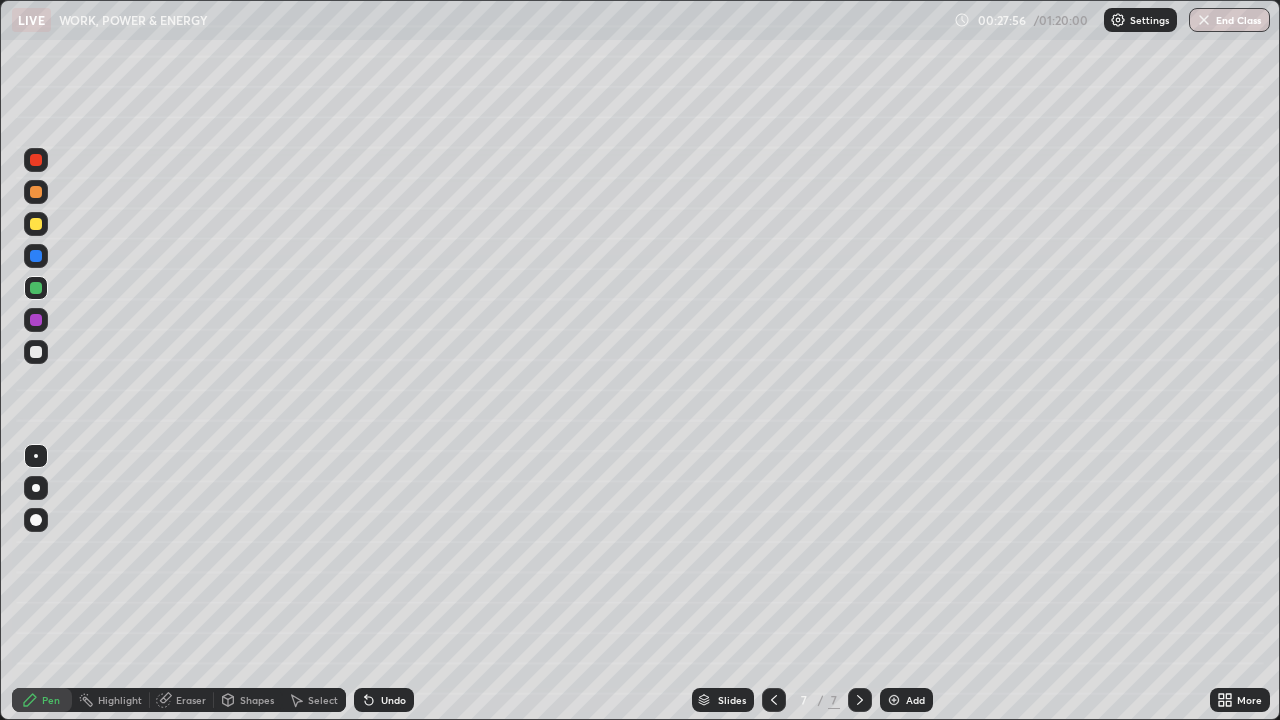 click at bounding box center [36, 224] 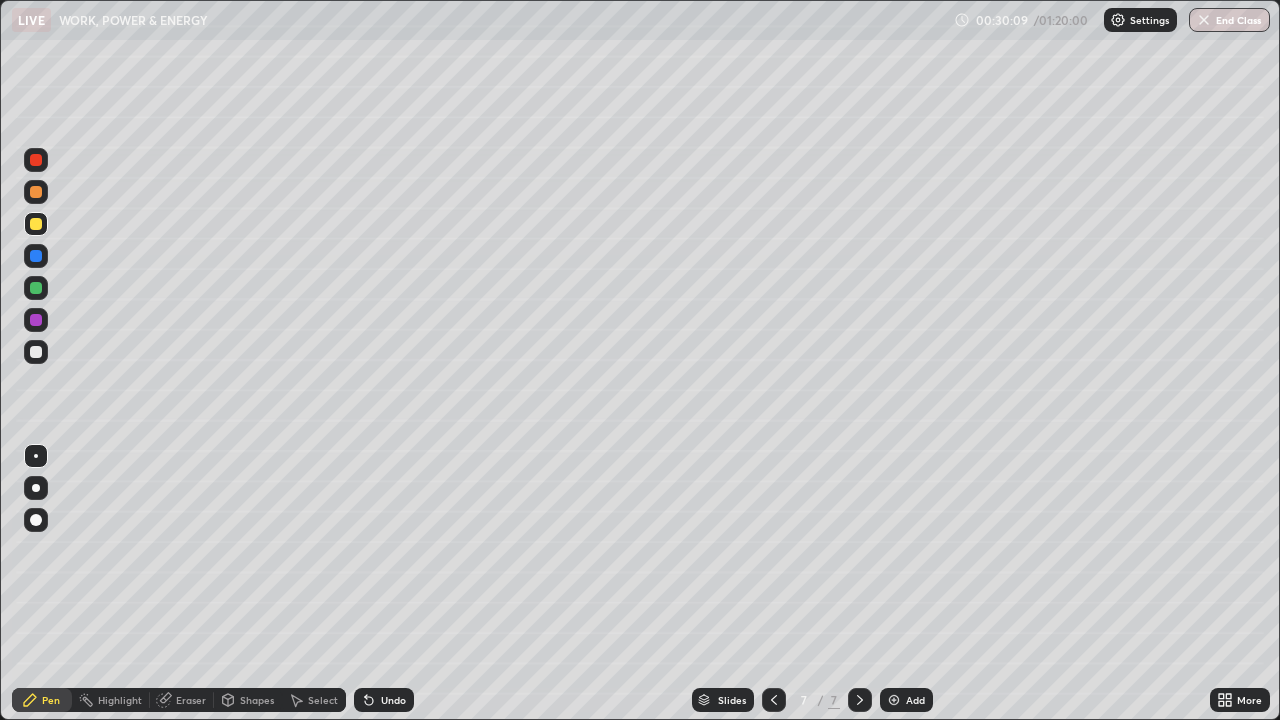 click at bounding box center [36, 352] 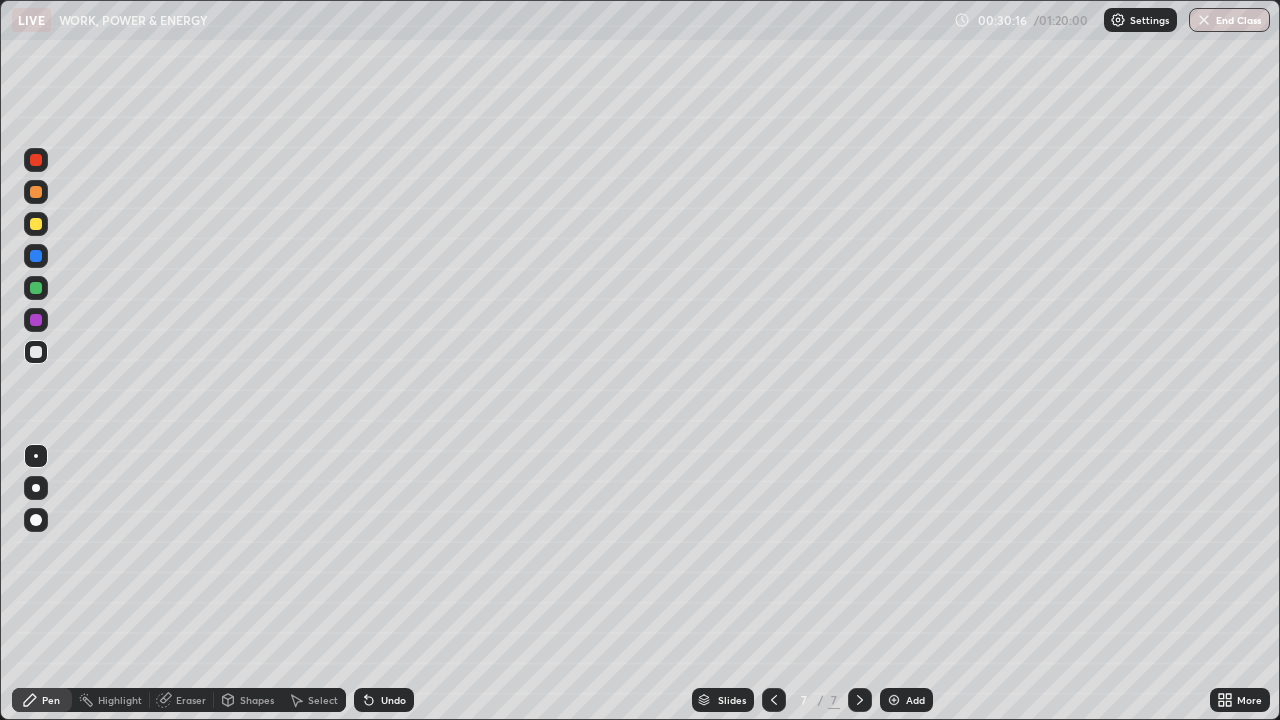 click at bounding box center (894, 700) 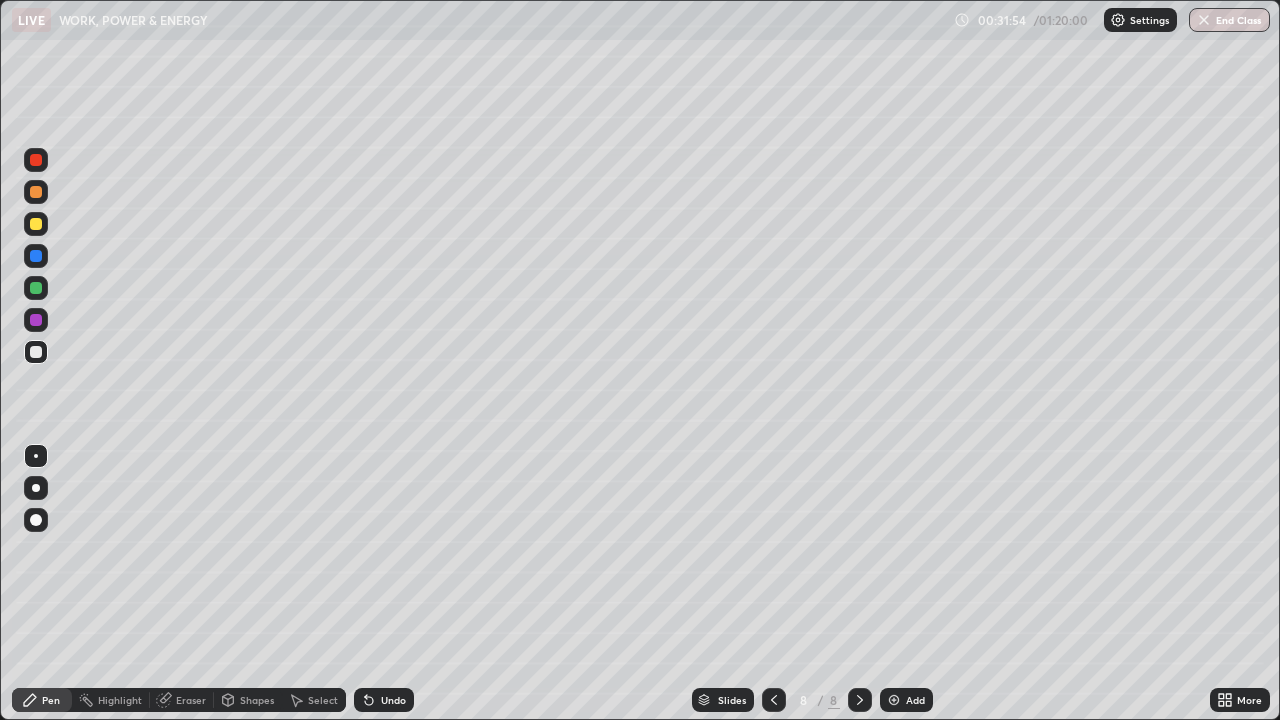 click on "Eraser" at bounding box center [191, 700] 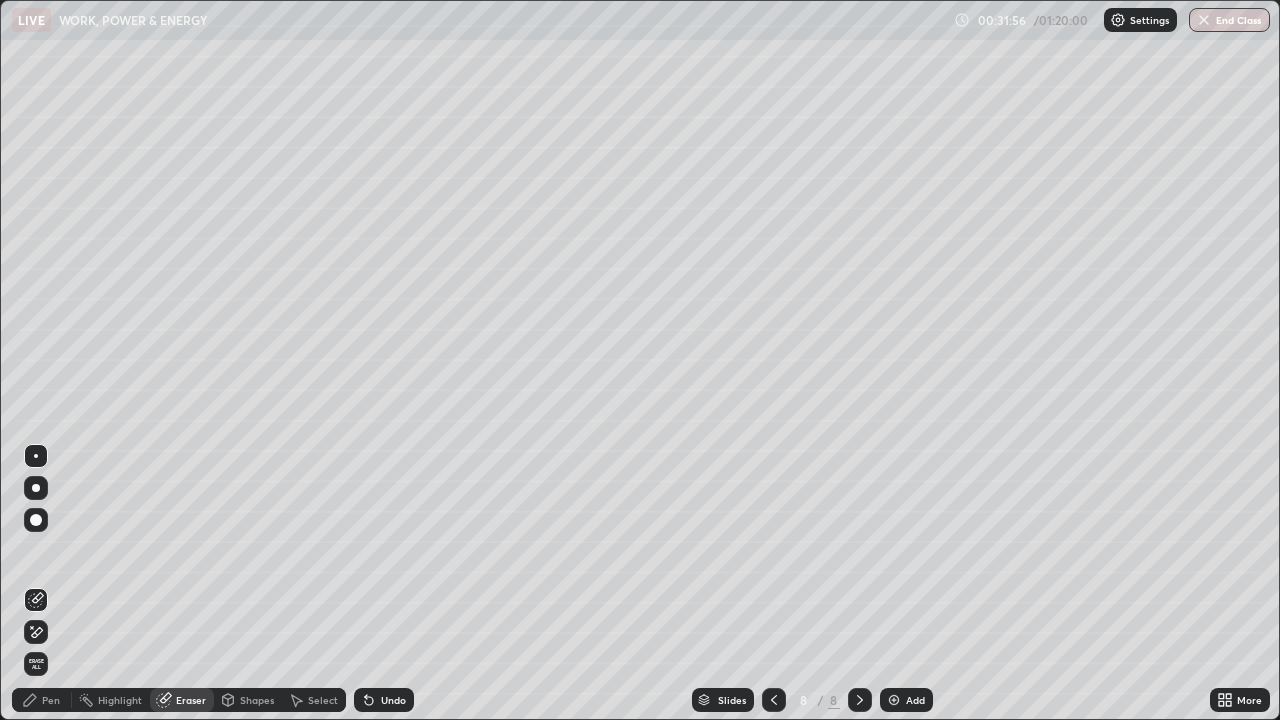 click on "Erase all" at bounding box center [36, 664] 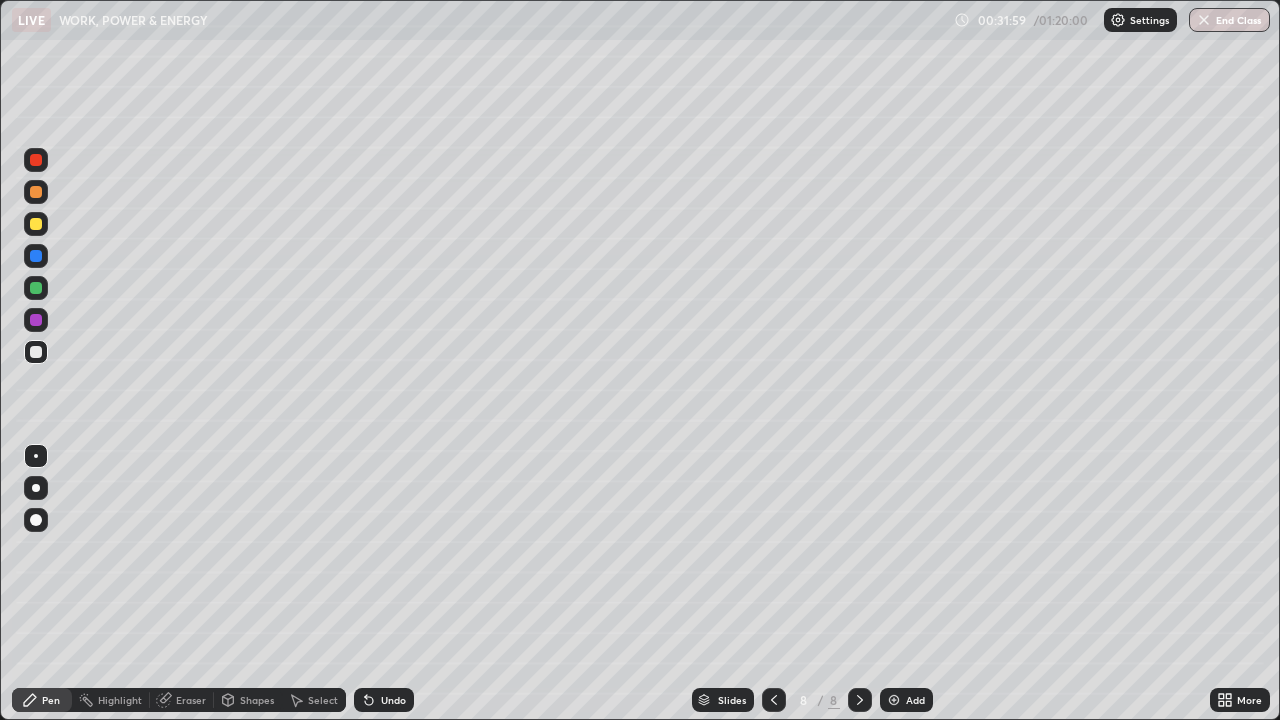 click on "Shapes" at bounding box center (257, 700) 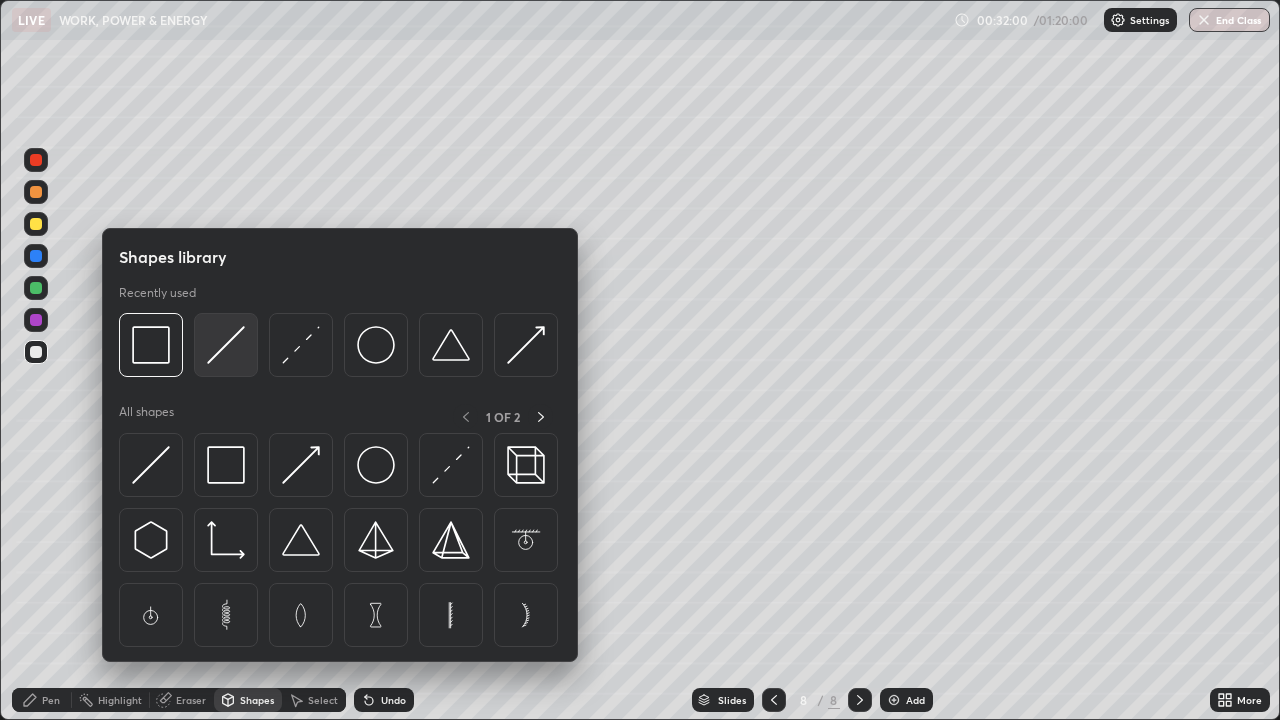 click at bounding box center (226, 345) 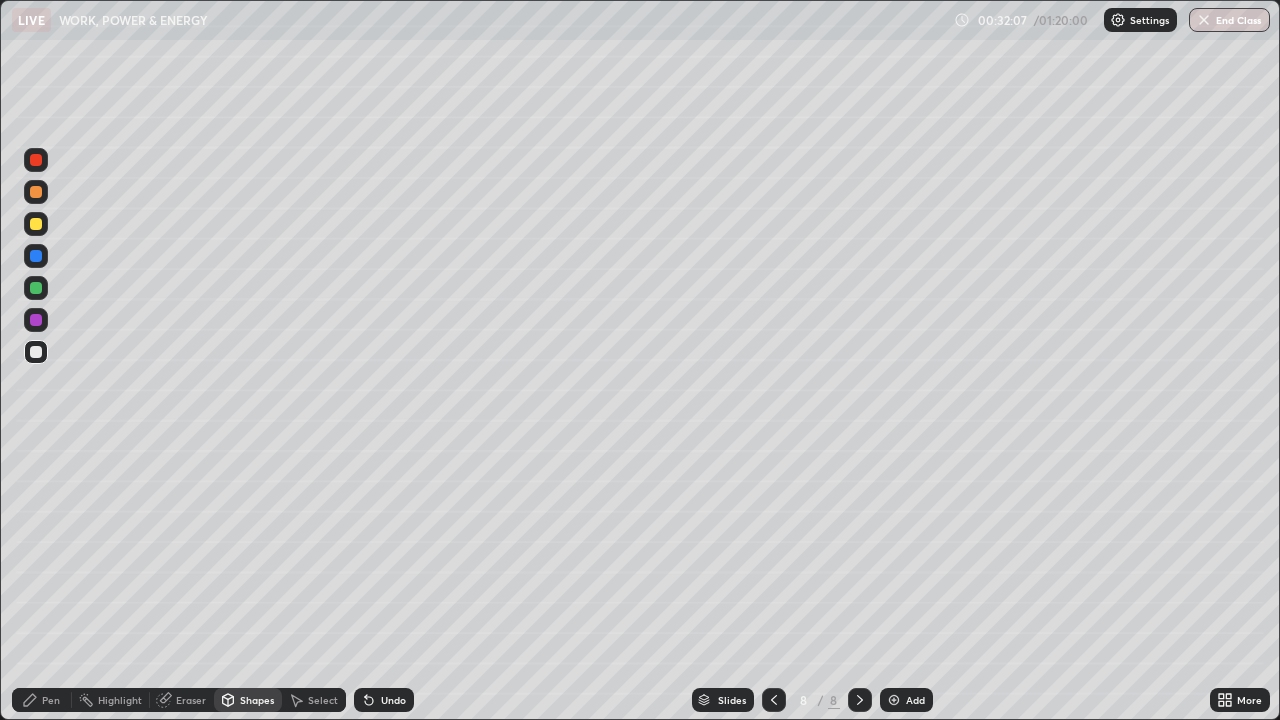 click on "Pen" at bounding box center [51, 700] 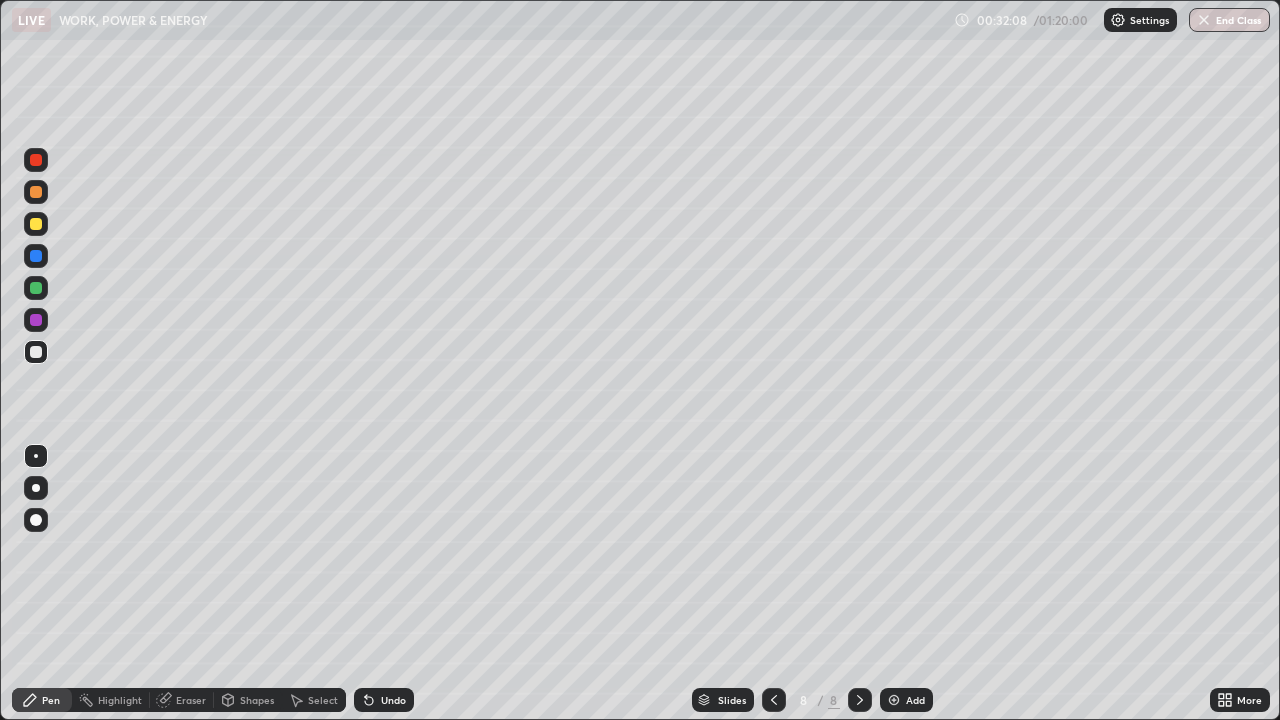 click at bounding box center [36, 520] 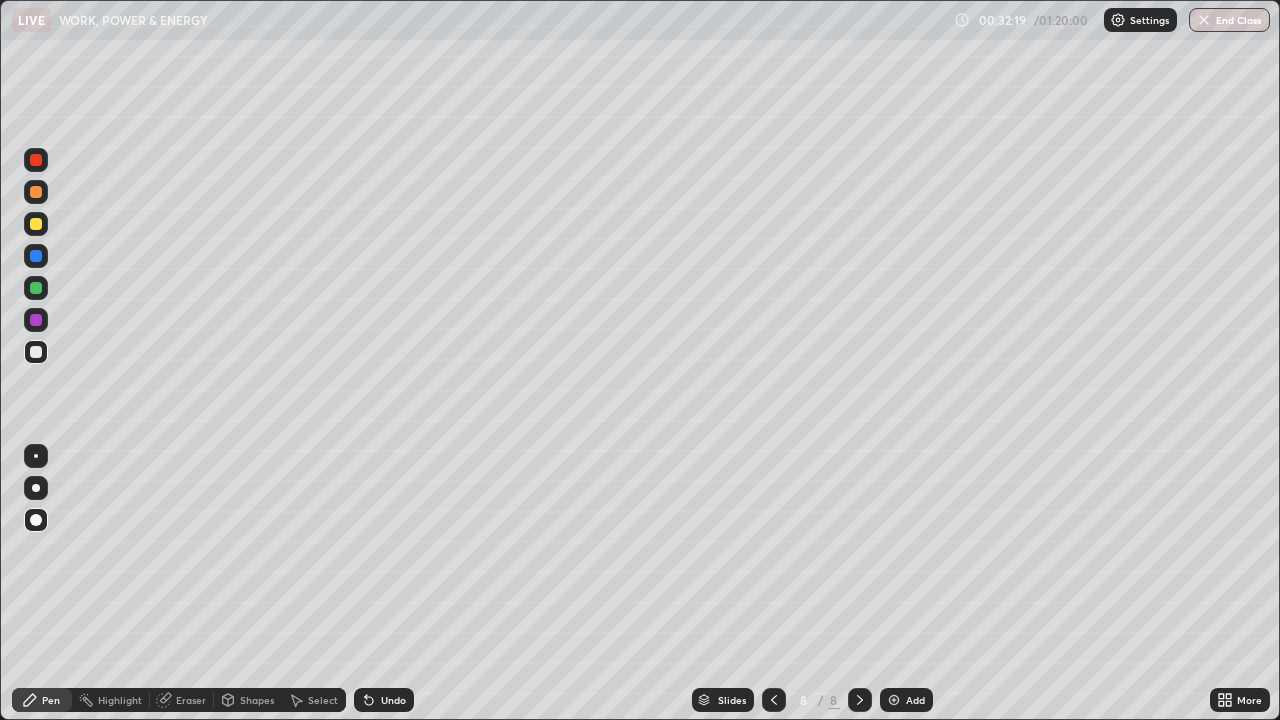 click at bounding box center (36, 456) 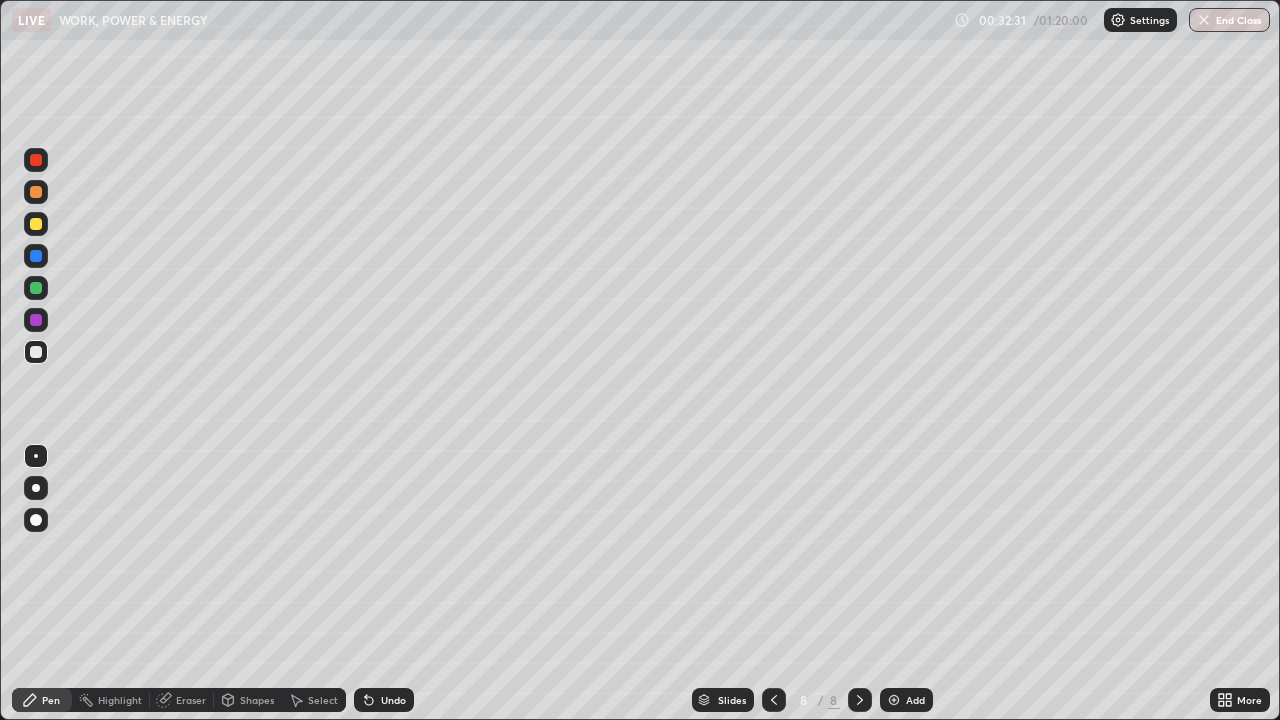 click on "Undo" at bounding box center [393, 700] 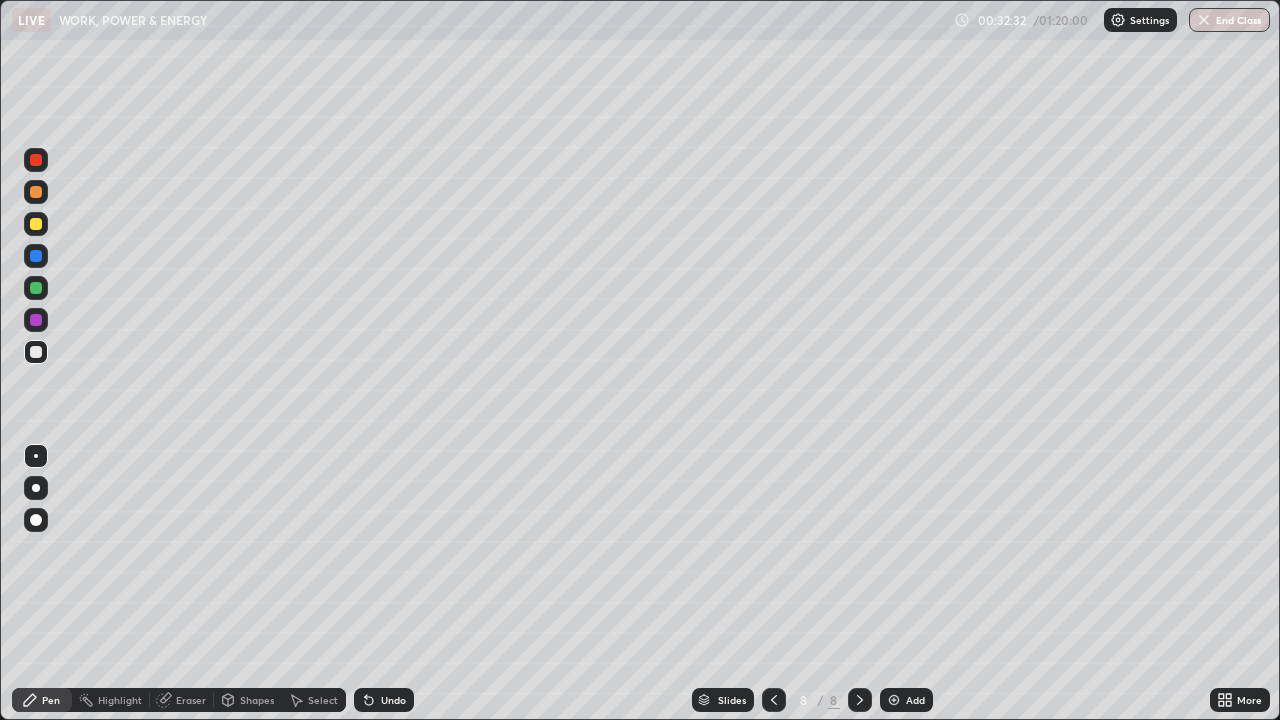 click on "Undo" at bounding box center (393, 700) 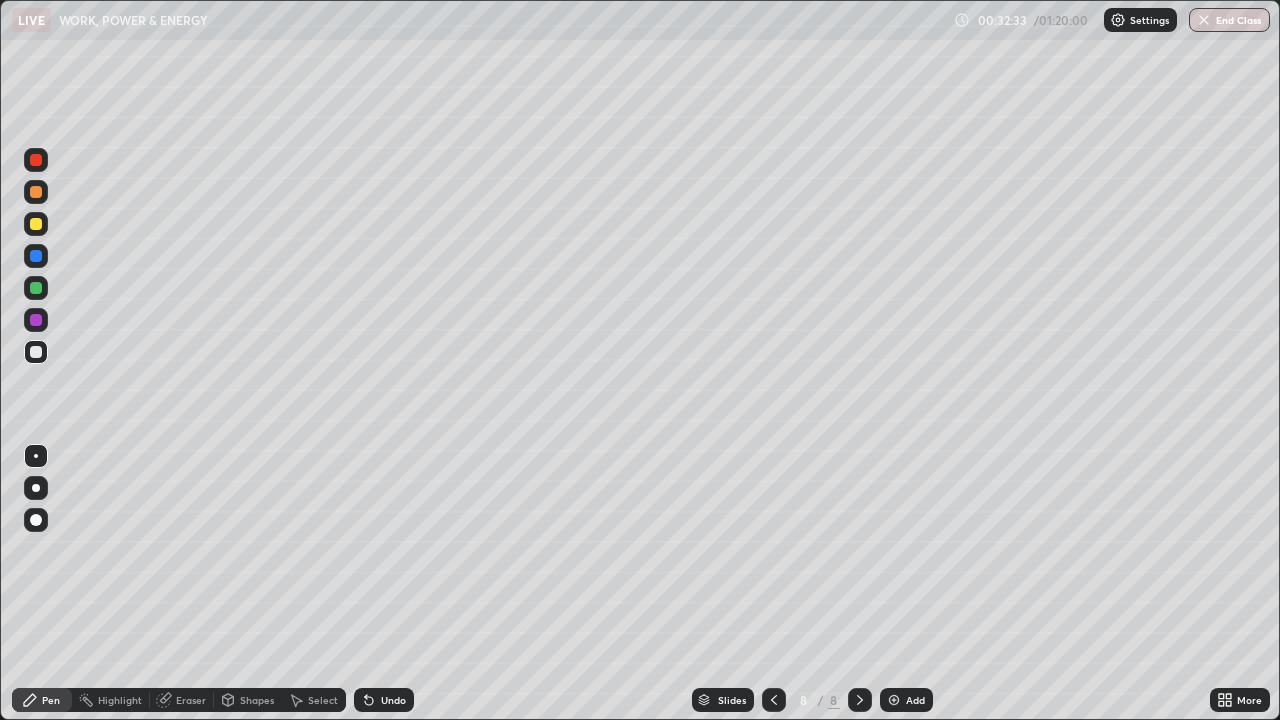 click on "Undo" at bounding box center [393, 700] 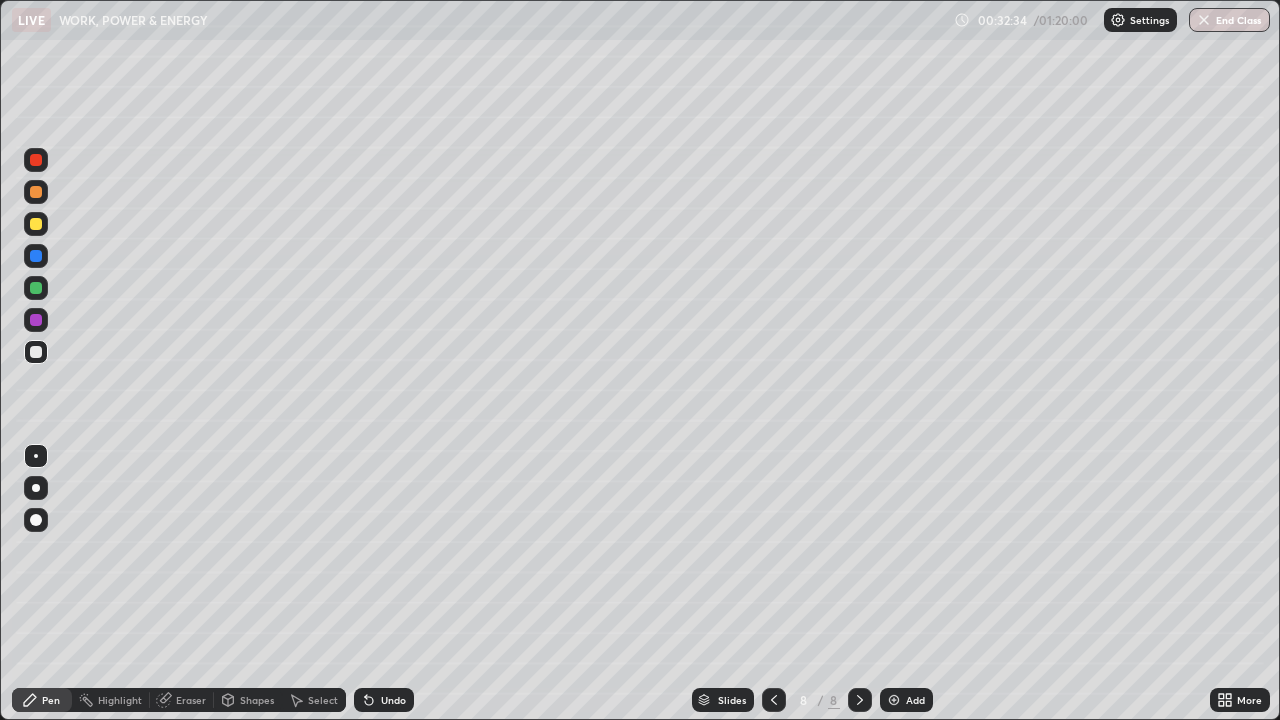 click on "Undo" at bounding box center [393, 700] 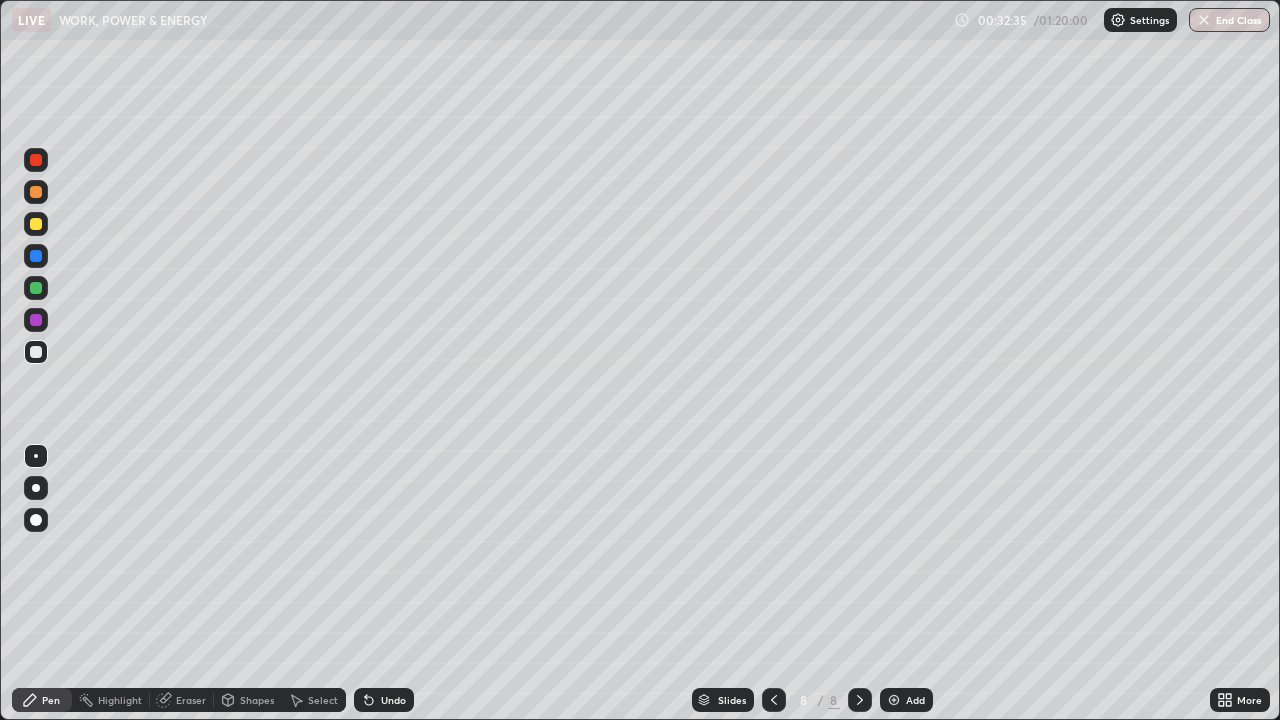 click on "Undo" at bounding box center (393, 700) 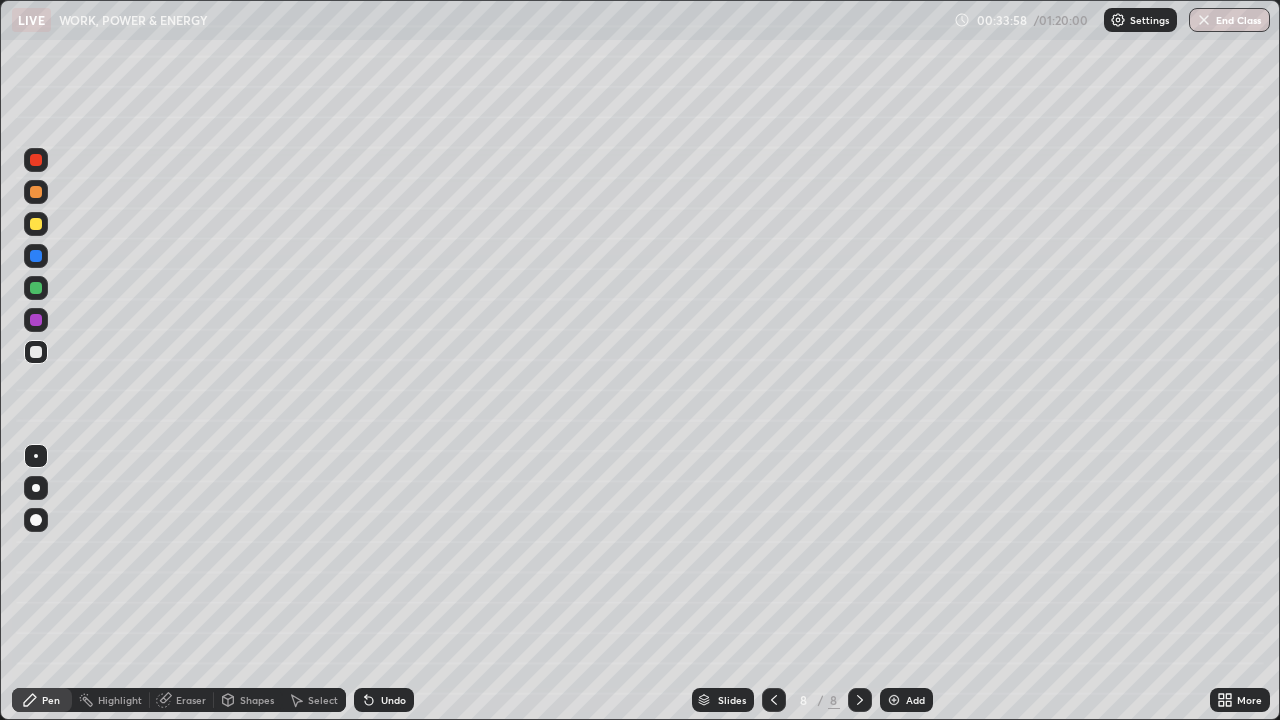 click at bounding box center (36, 224) 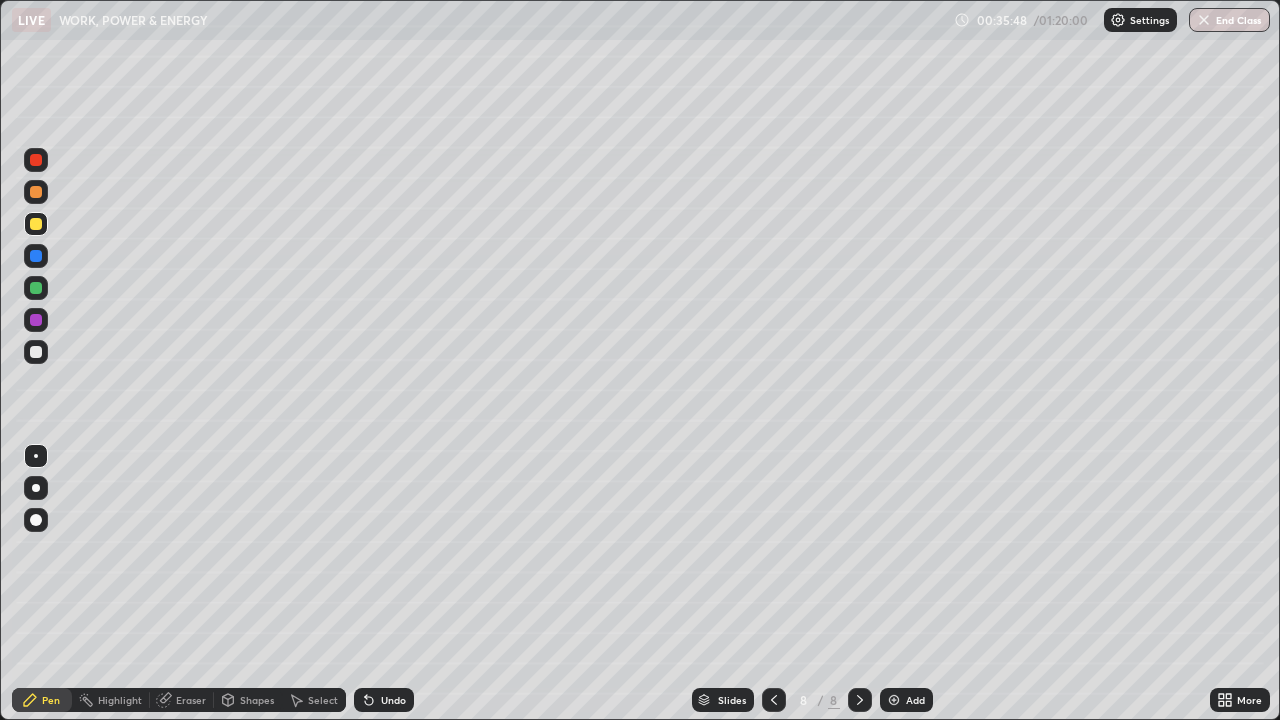 click at bounding box center [36, 192] 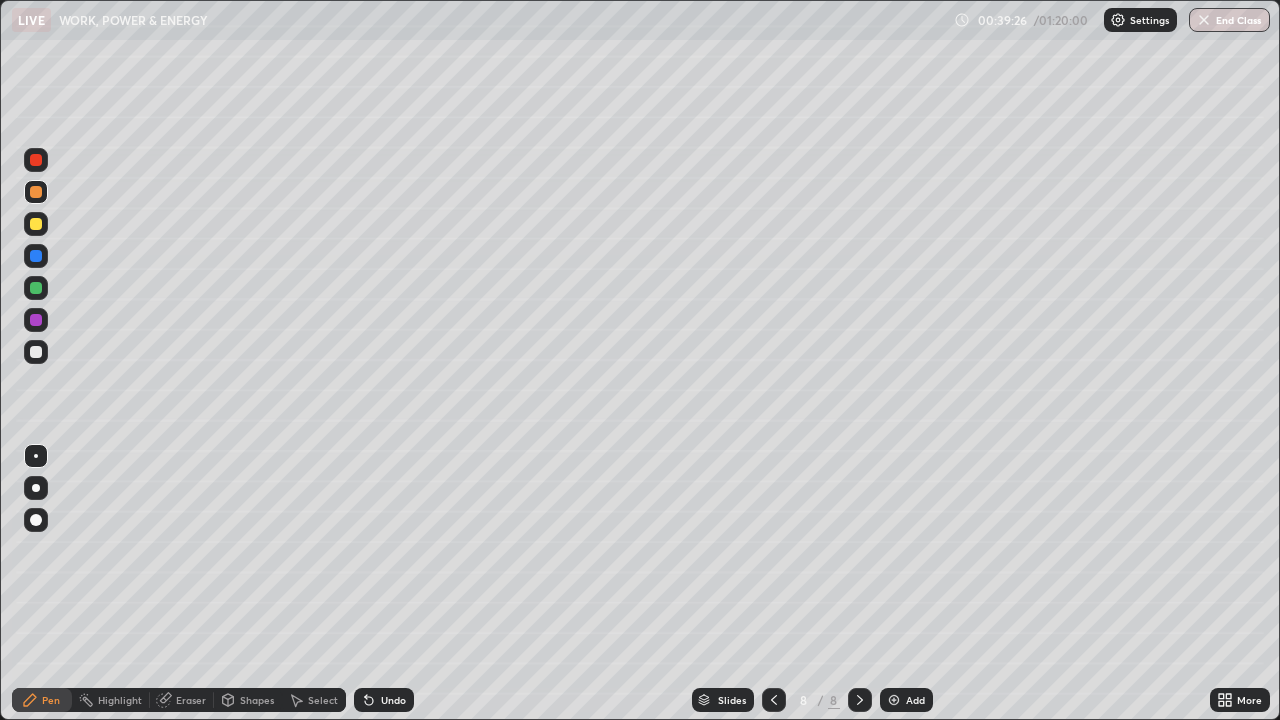 click on "Add" at bounding box center [906, 700] 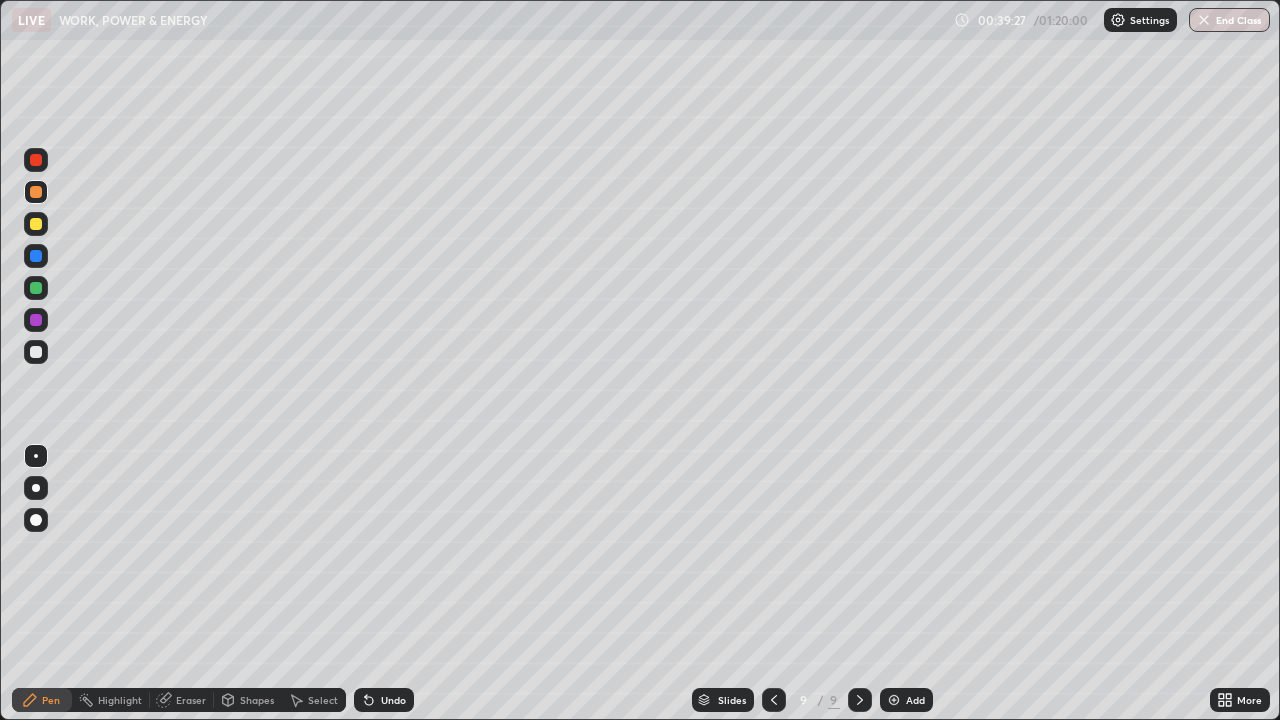 click at bounding box center [36, 352] 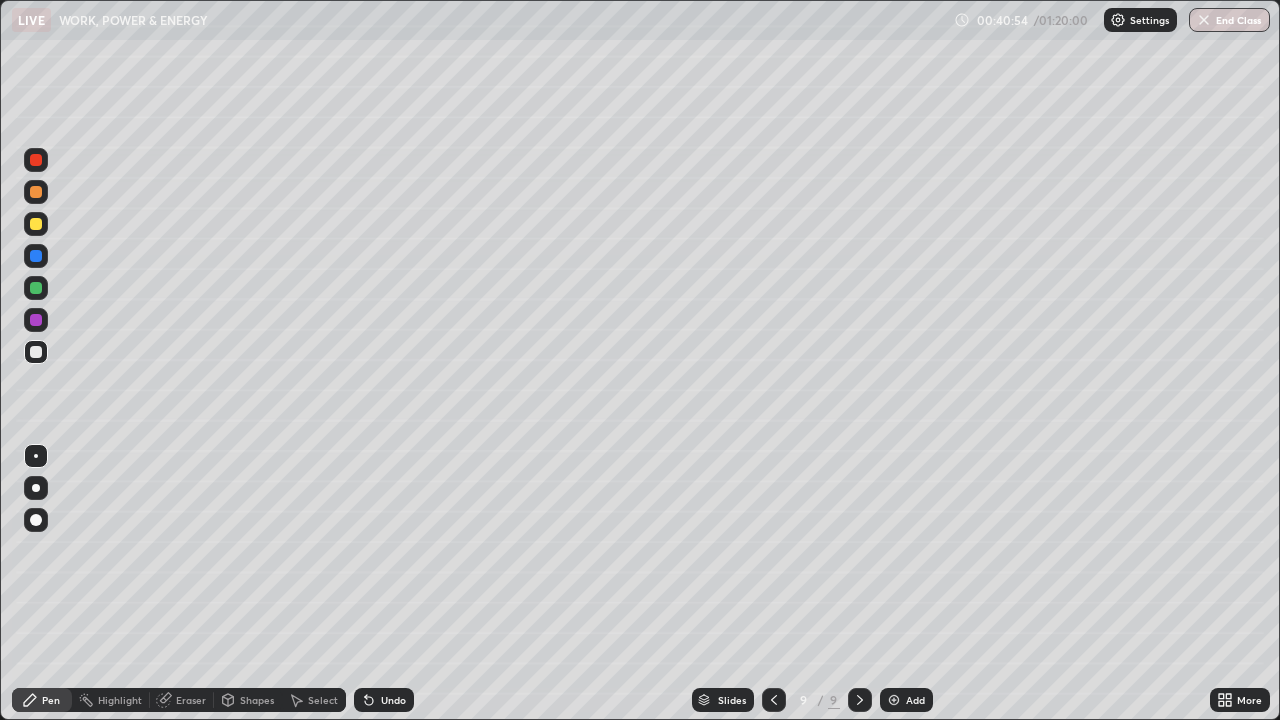 click at bounding box center (36, 224) 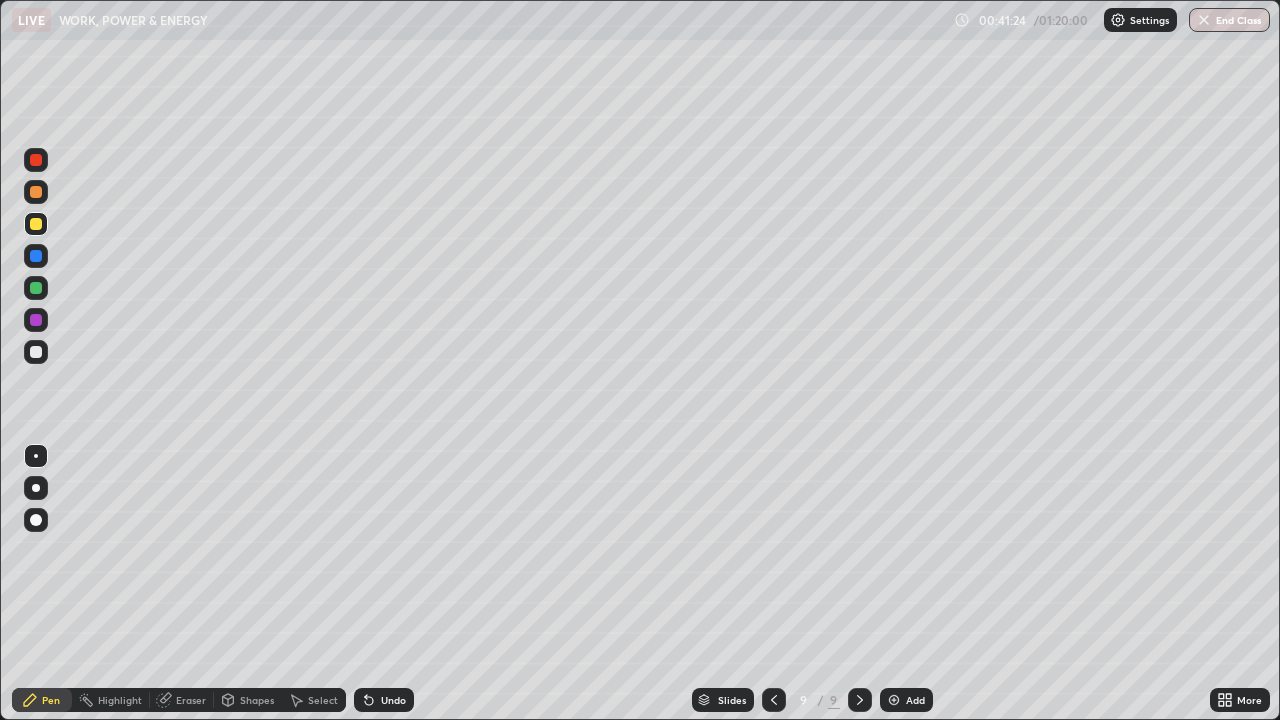 click at bounding box center (36, 288) 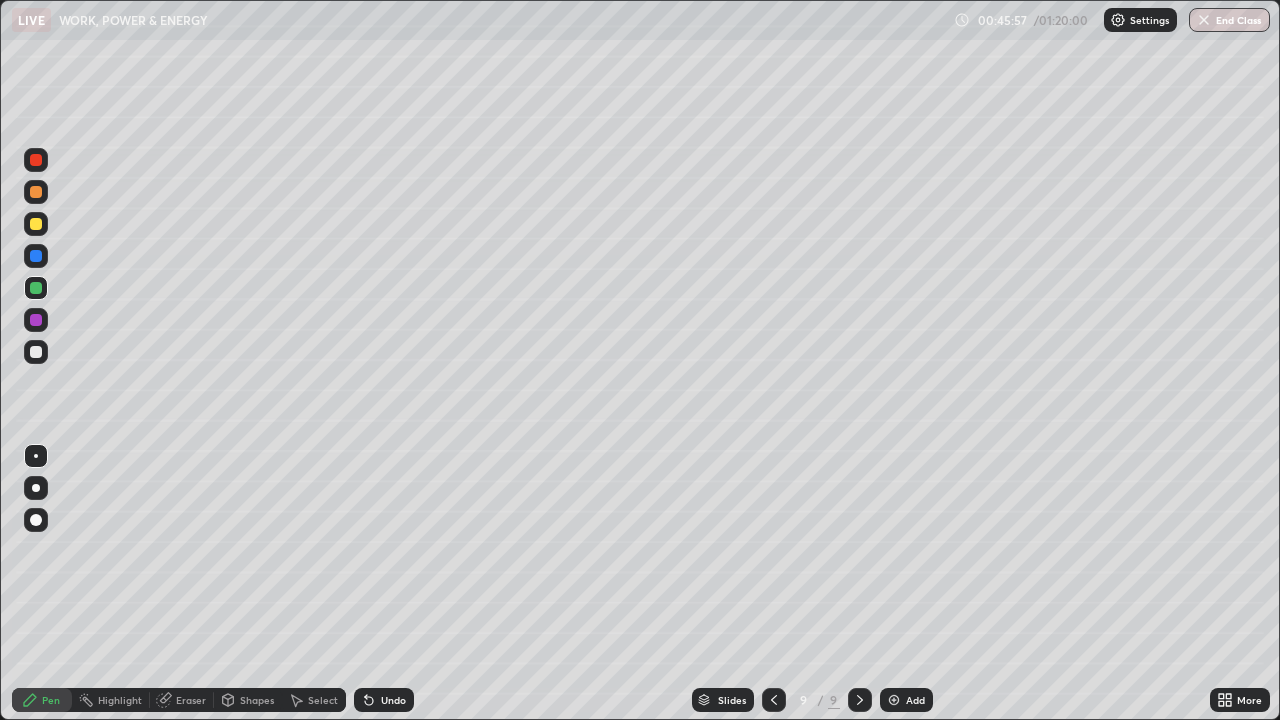 click on "Add" at bounding box center (906, 700) 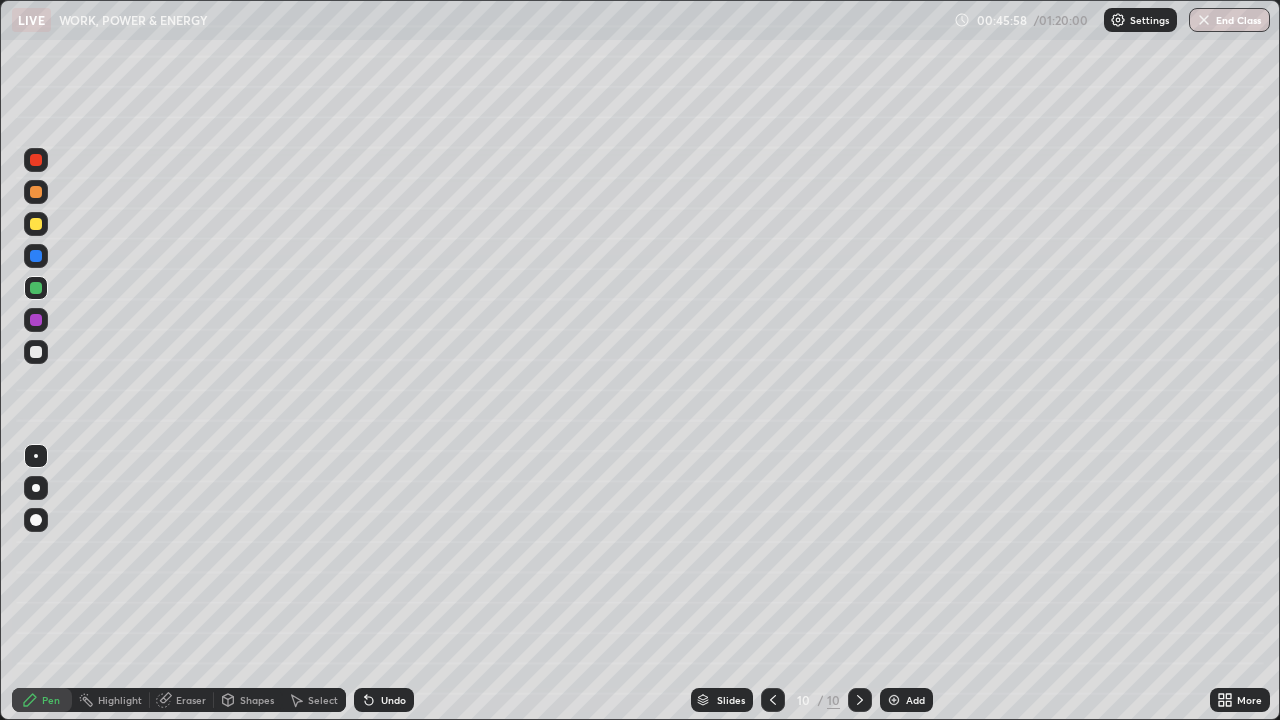 click at bounding box center [36, 352] 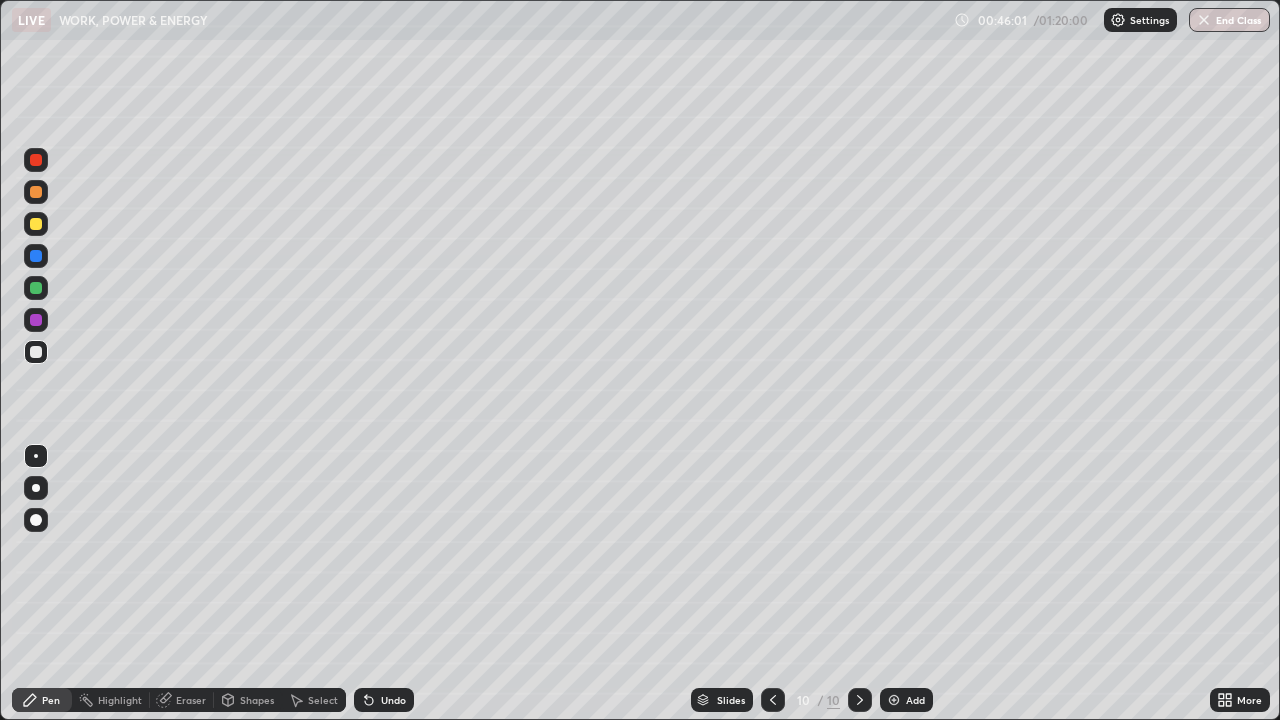 click on "Shapes" at bounding box center (257, 700) 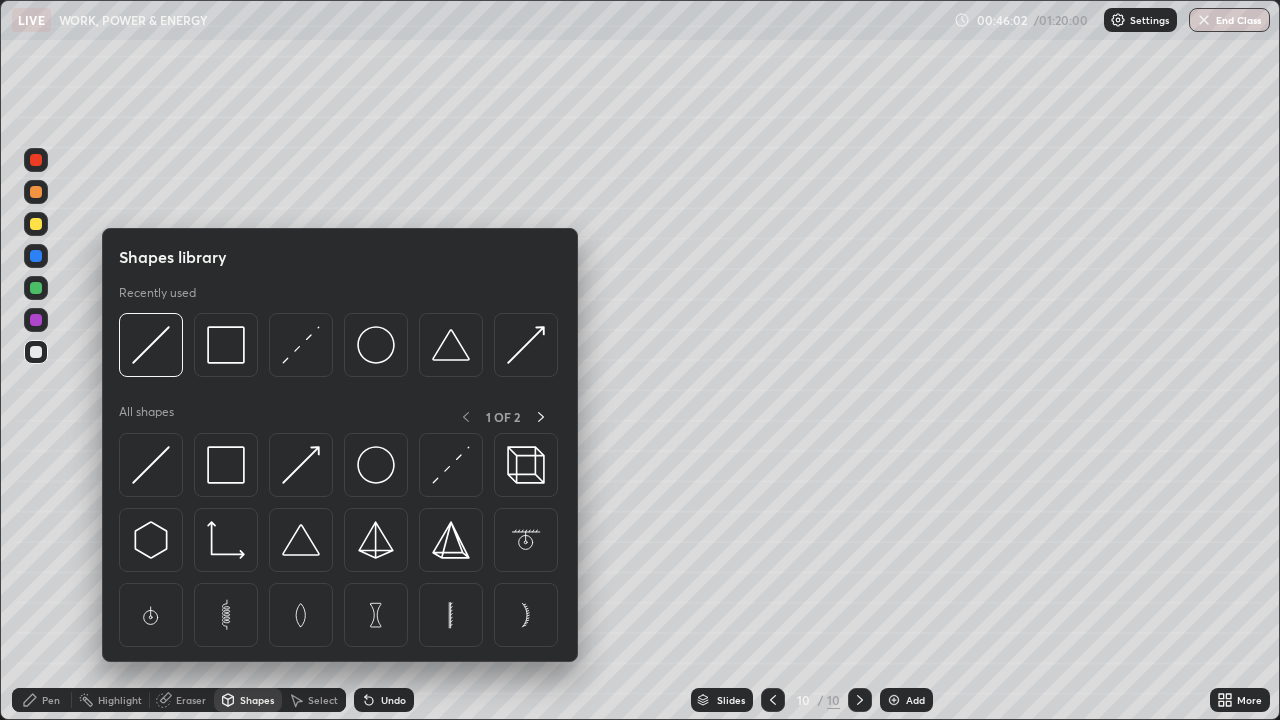 click at bounding box center [151, 345] 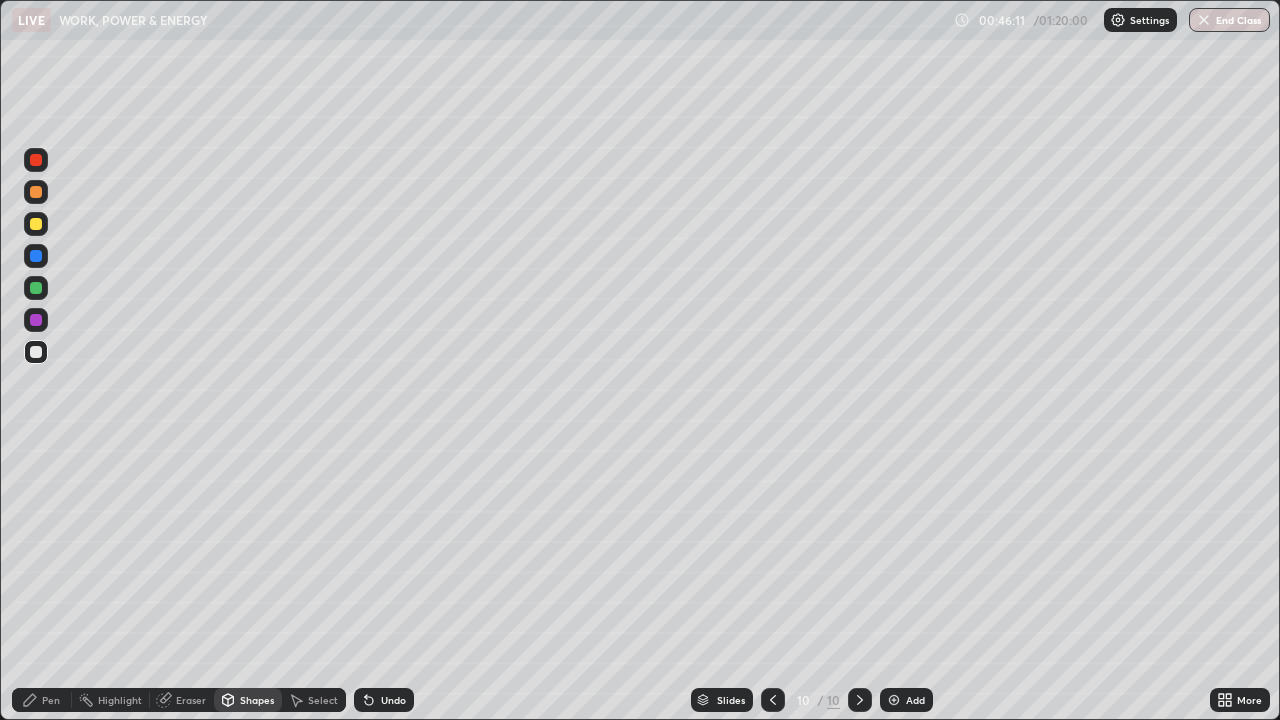 click on "Pen" at bounding box center [42, 700] 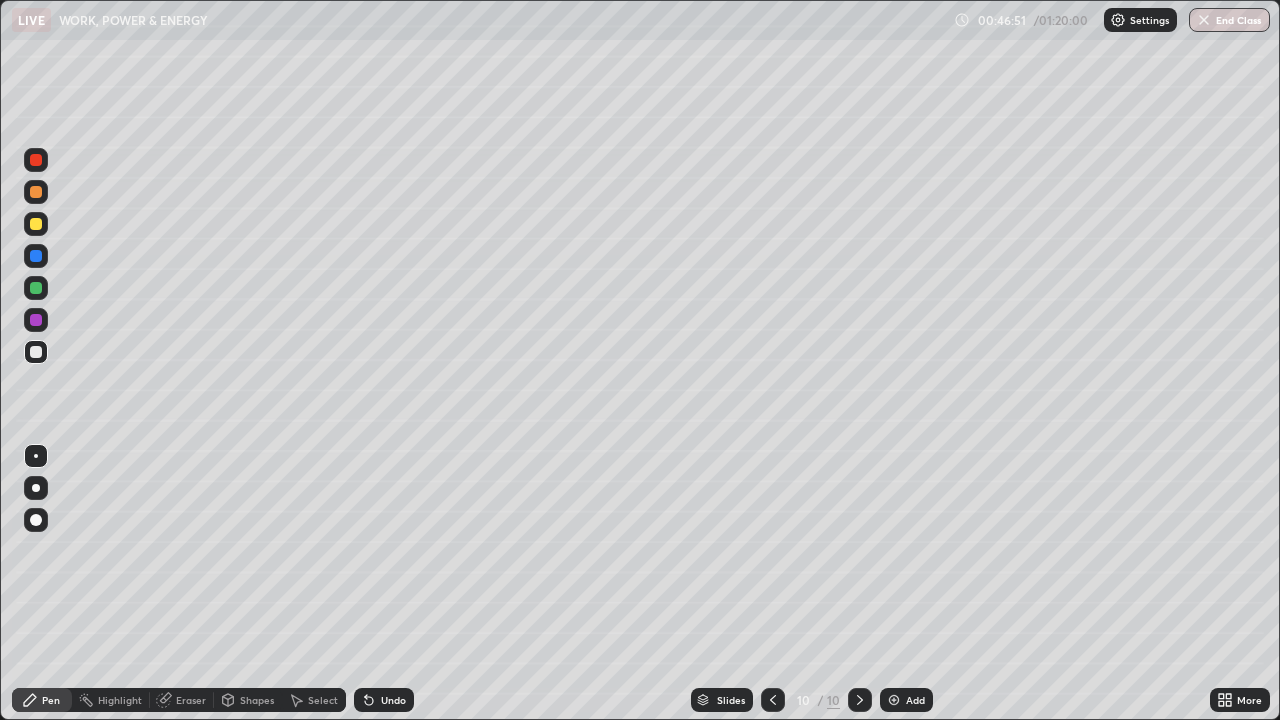 click at bounding box center [36, 352] 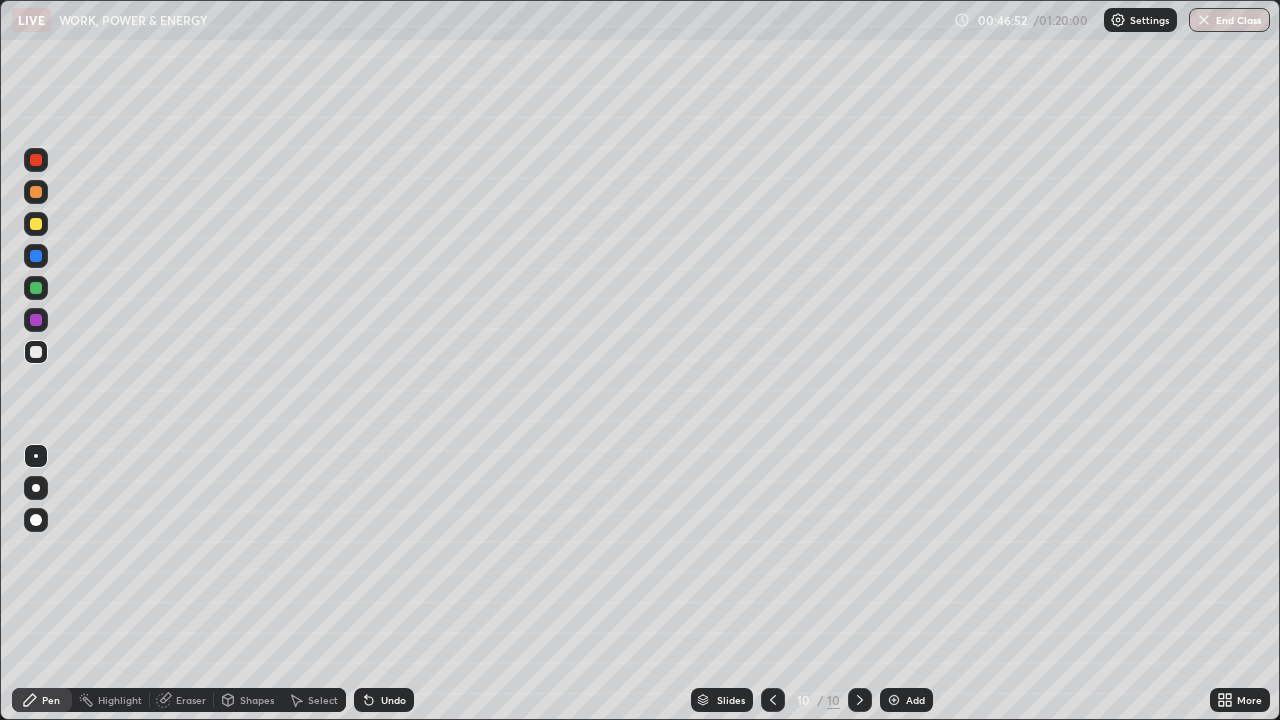 click at bounding box center (36, 224) 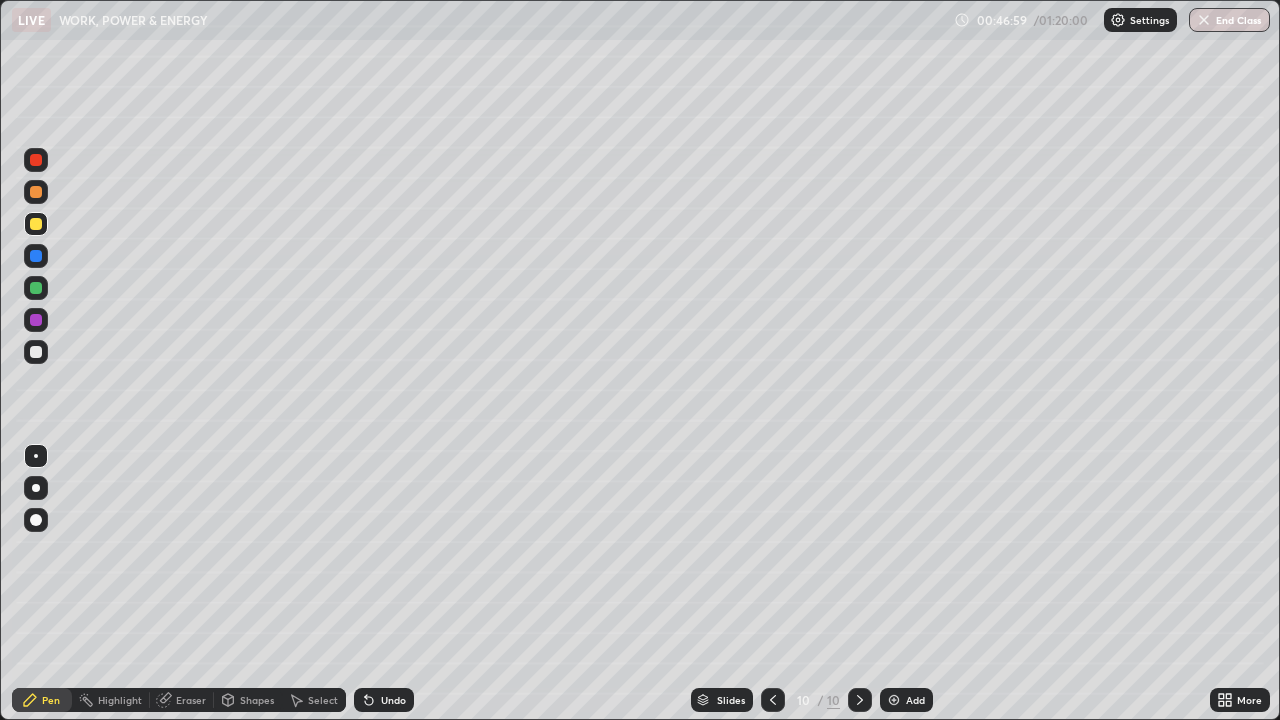click on "Shapes" at bounding box center (257, 700) 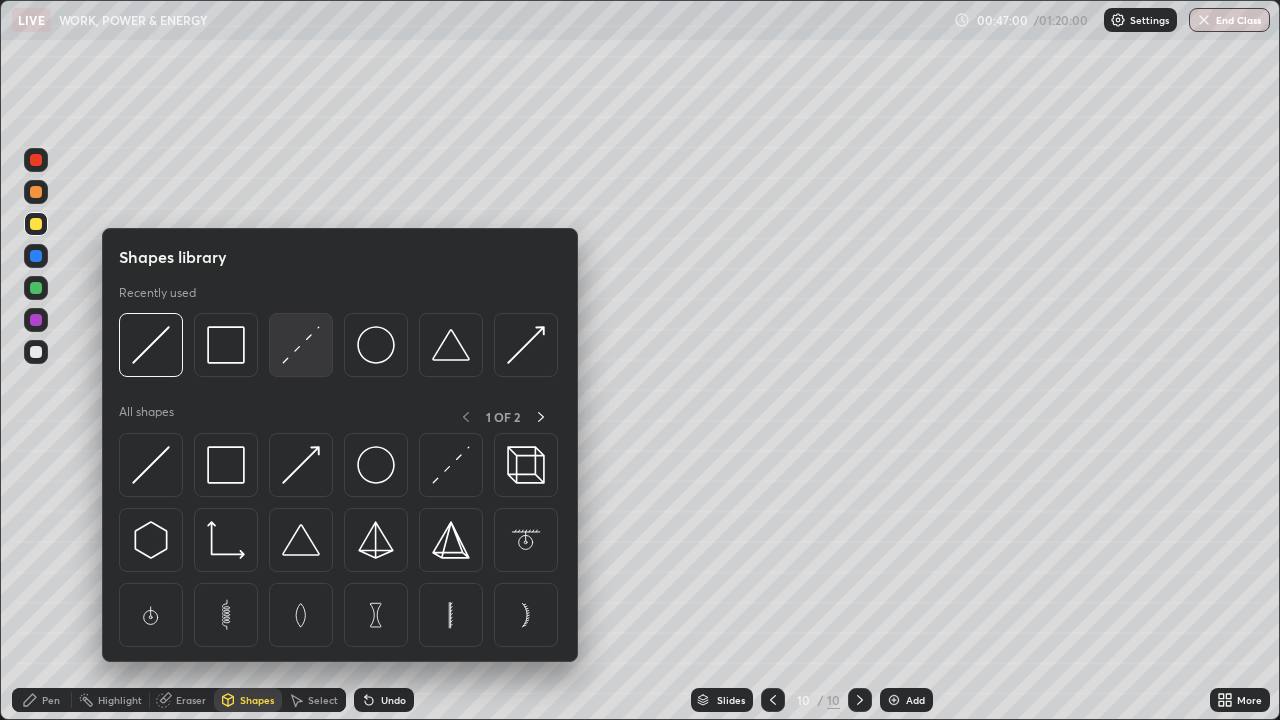 click at bounding box center (301, 345) 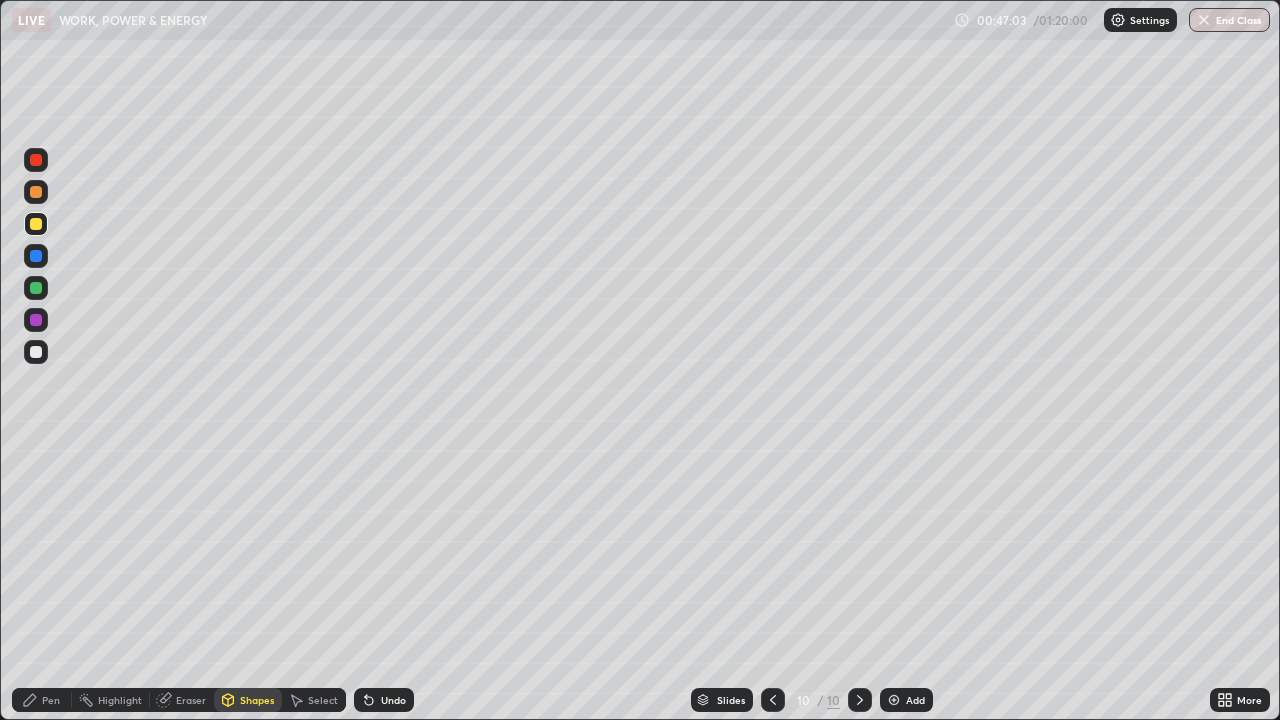click on "Pen" at bounding box center (42, 700) 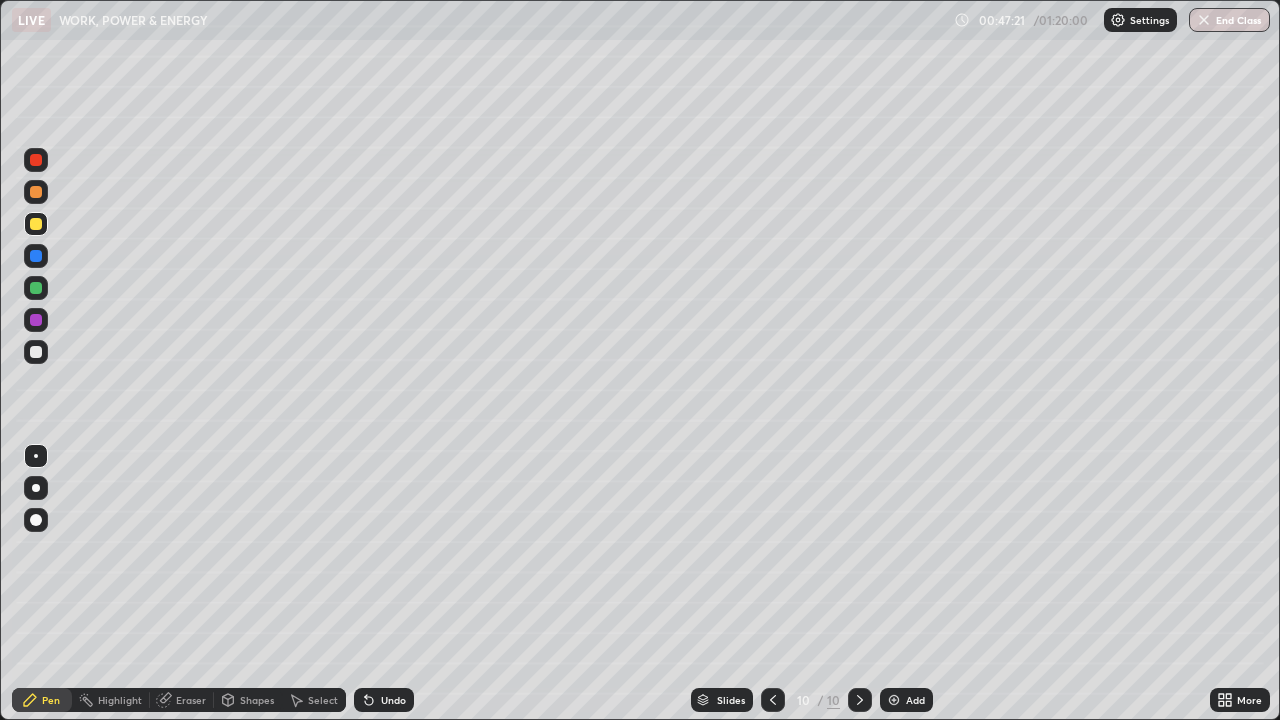 click on "Undo" at bounding box center (393, 700) 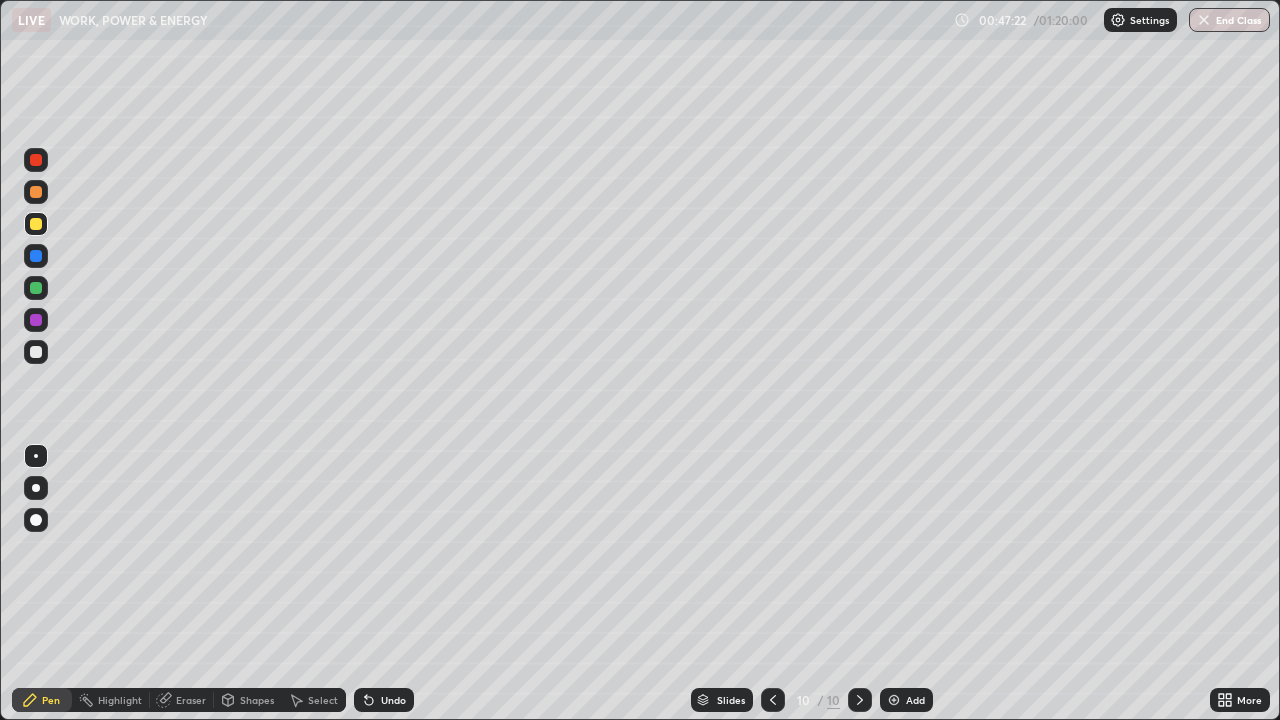 click on "Undo" at bounding box center (393, 700) 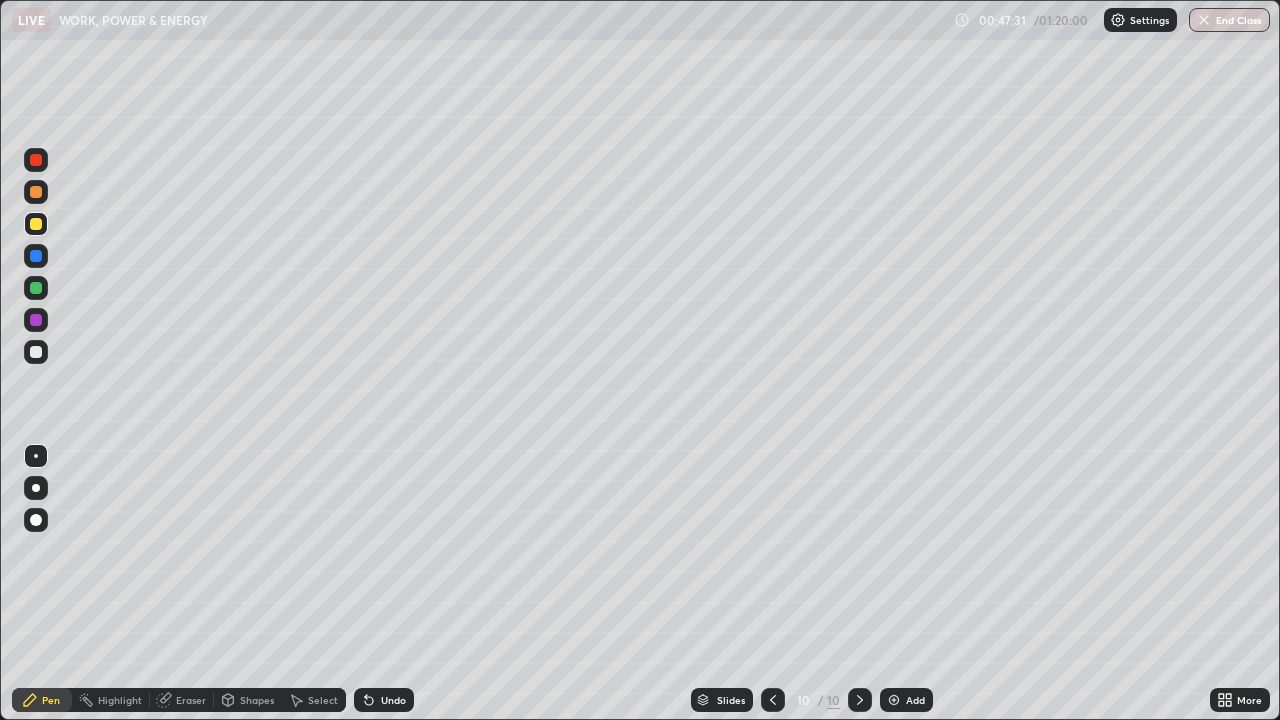 click on "Shapes" at bounding box center (257, 700) 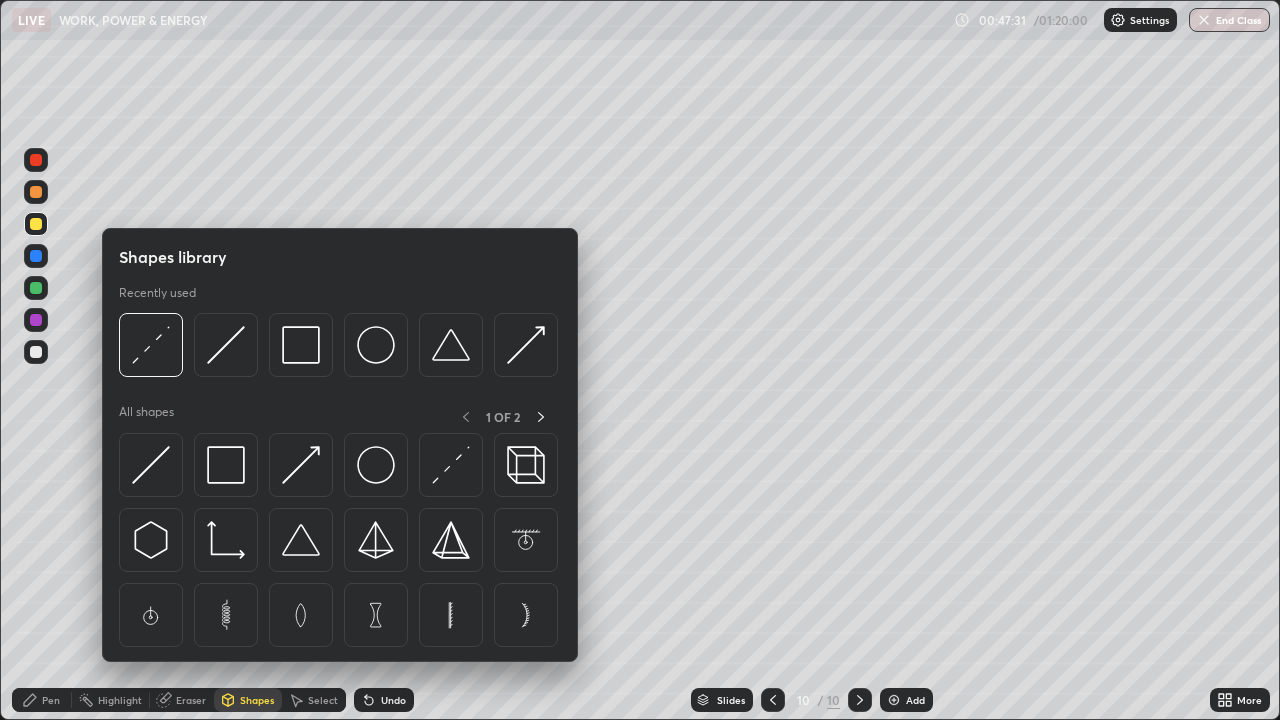 click on "Shapes" at bounding box center [257, 700] 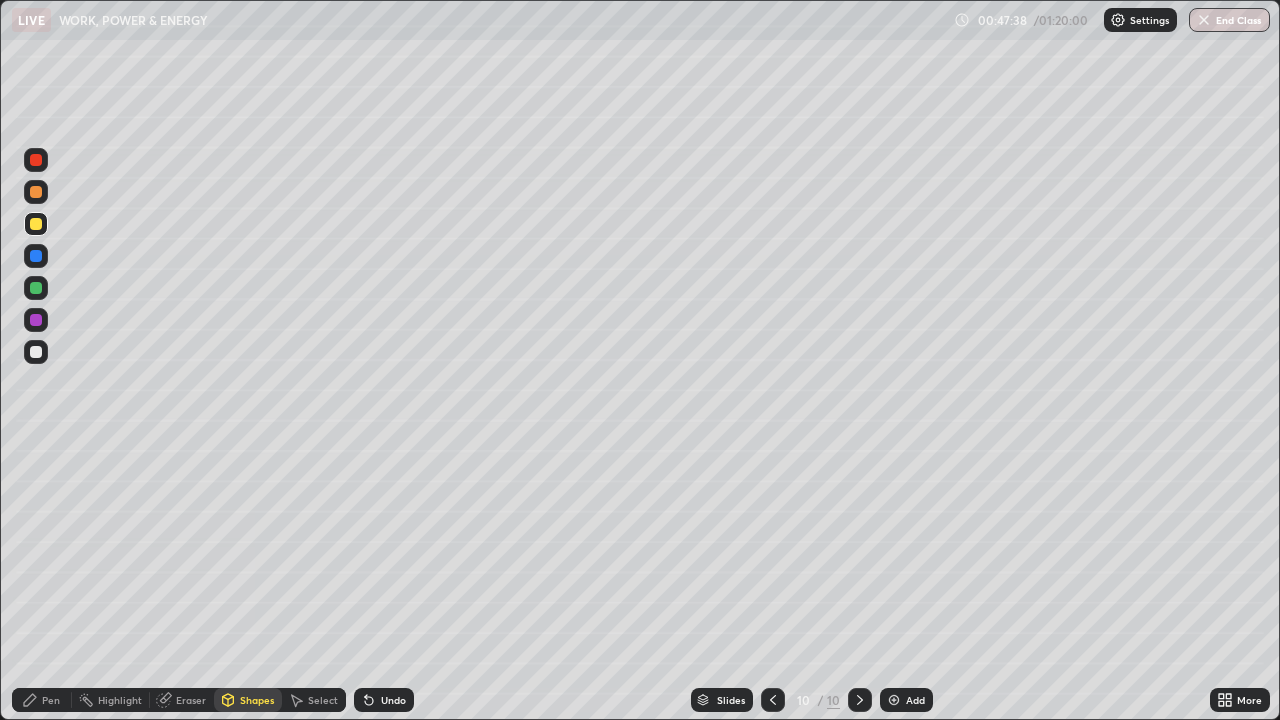 click on "Pen" at bounding box center (51, 700) 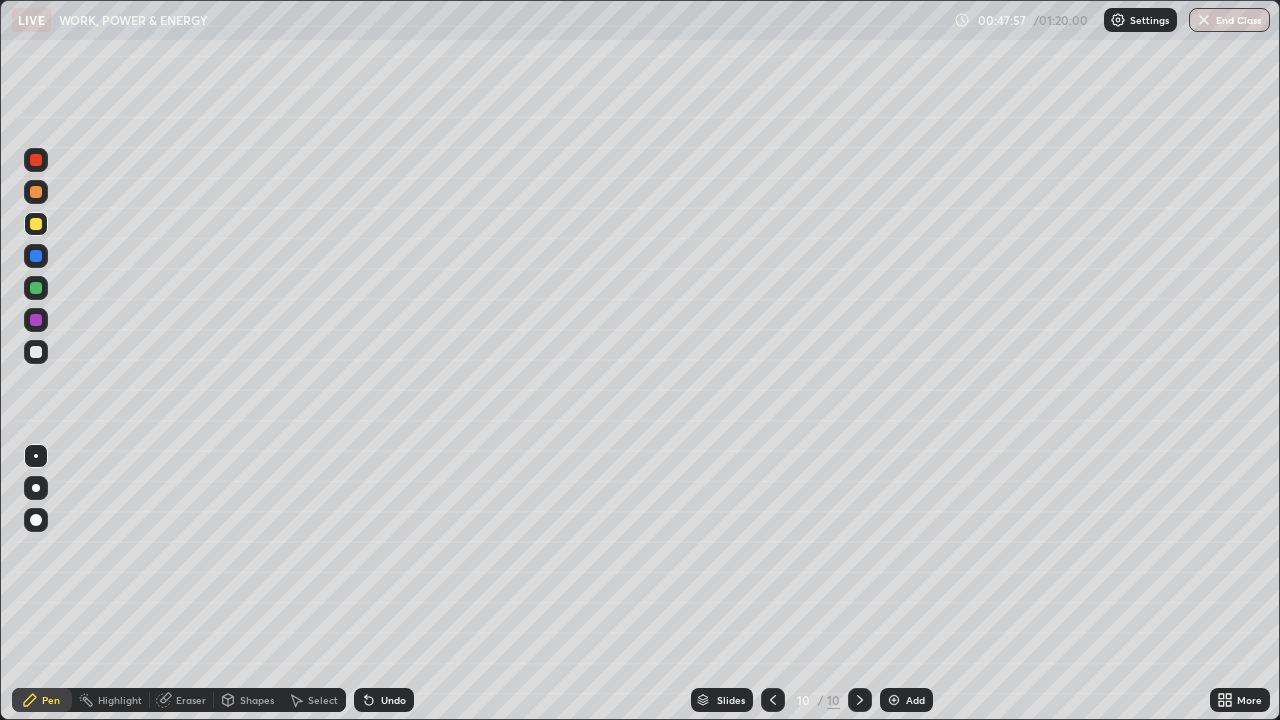 click at bounding box center [36, 352] 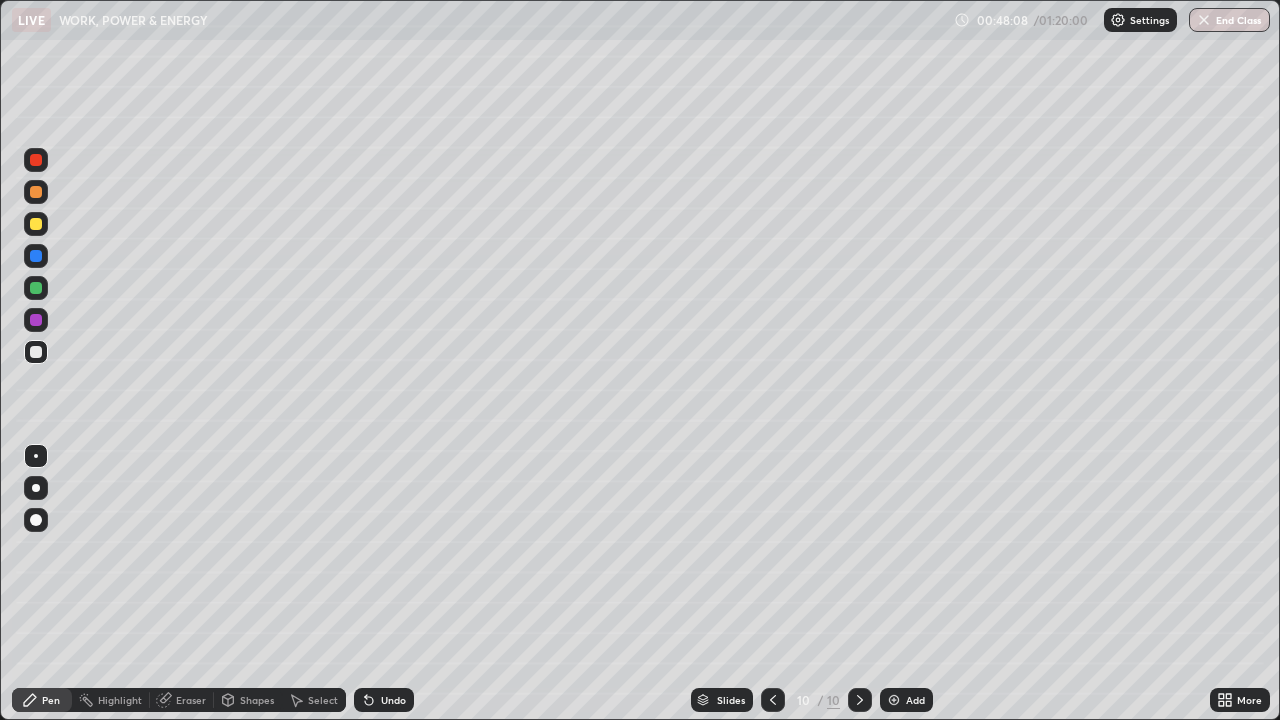 click at bounding box center (36, 224) 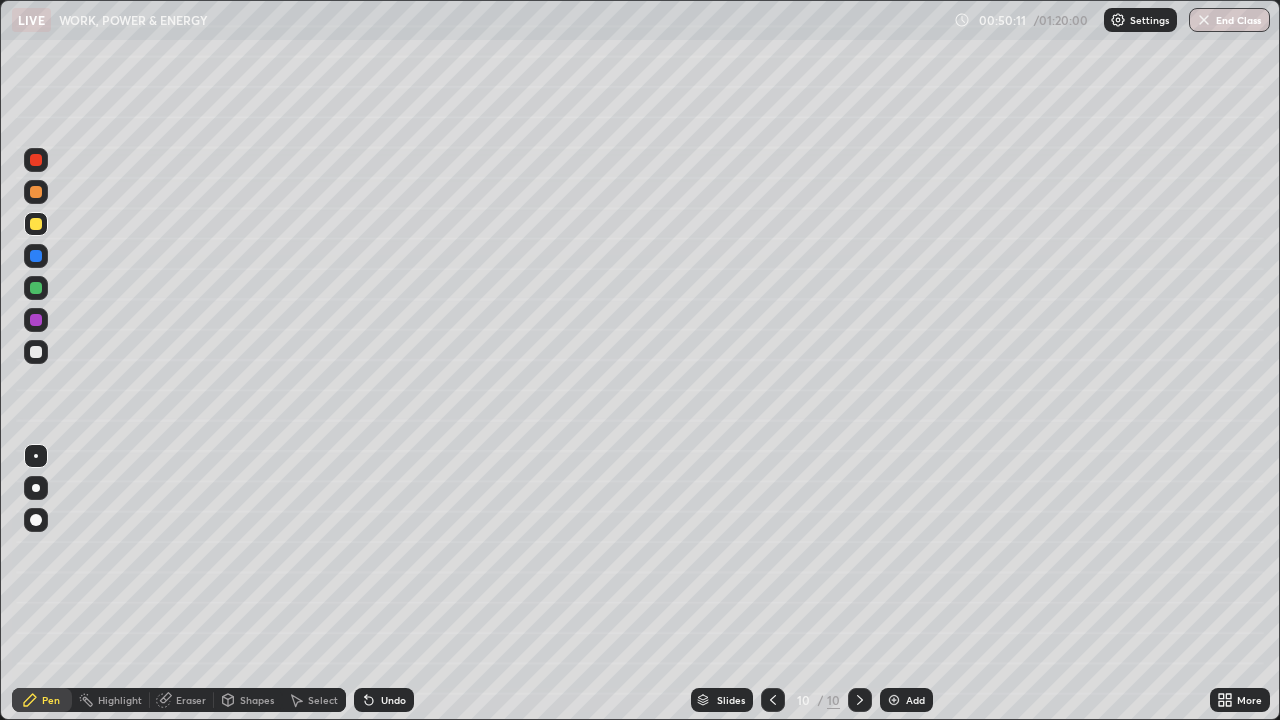 click at bounding box center (894, 700) 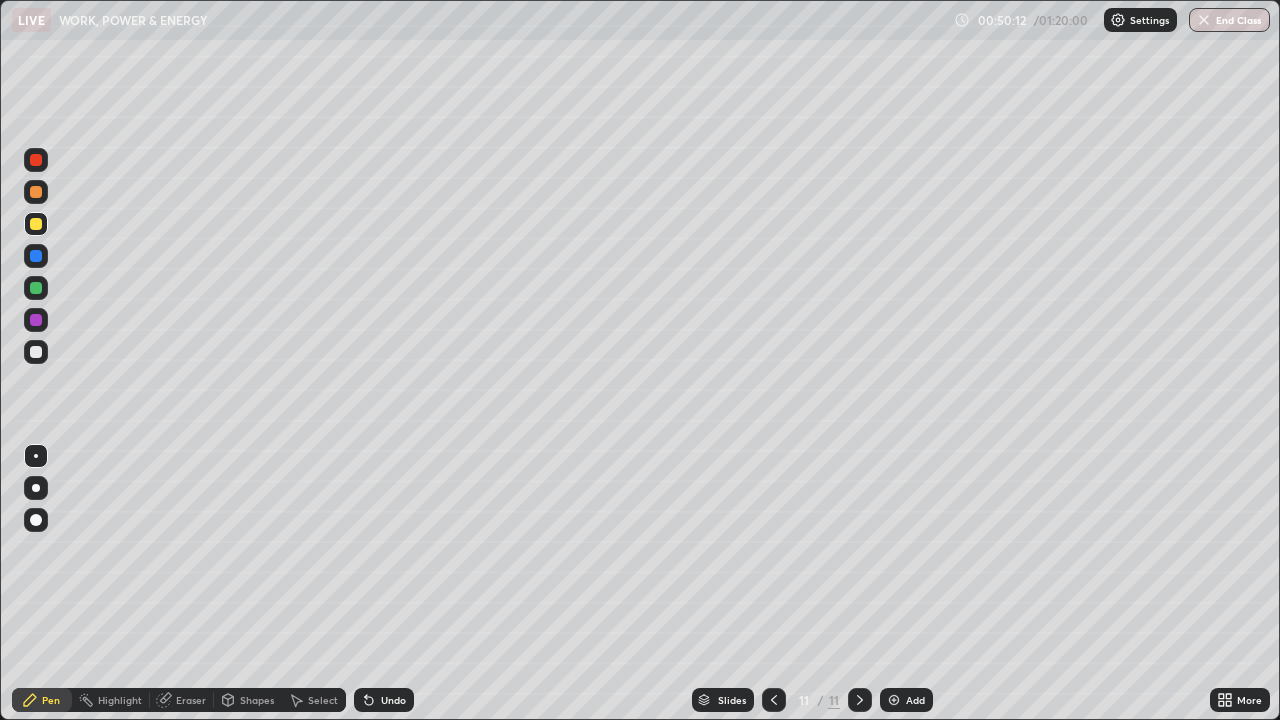 click on "Shapes" at bounding box center (248, 700) 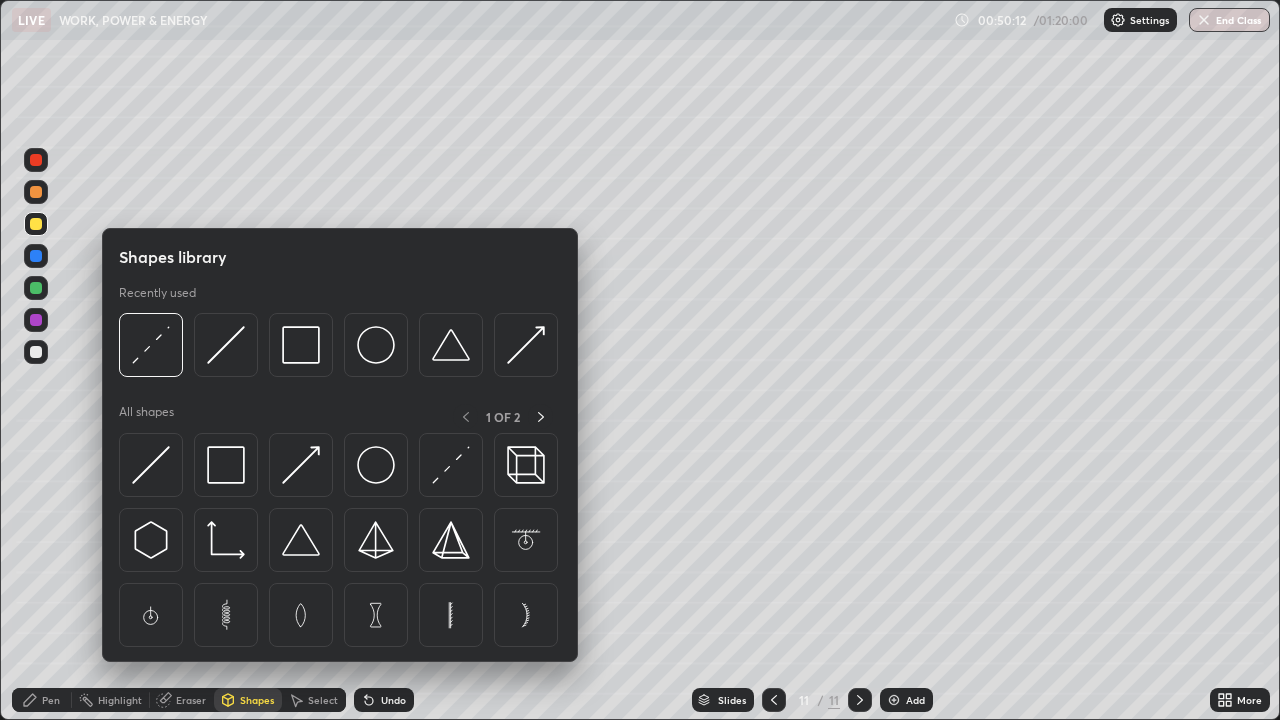 click on "Shapes" at bounding box center (257, 700) 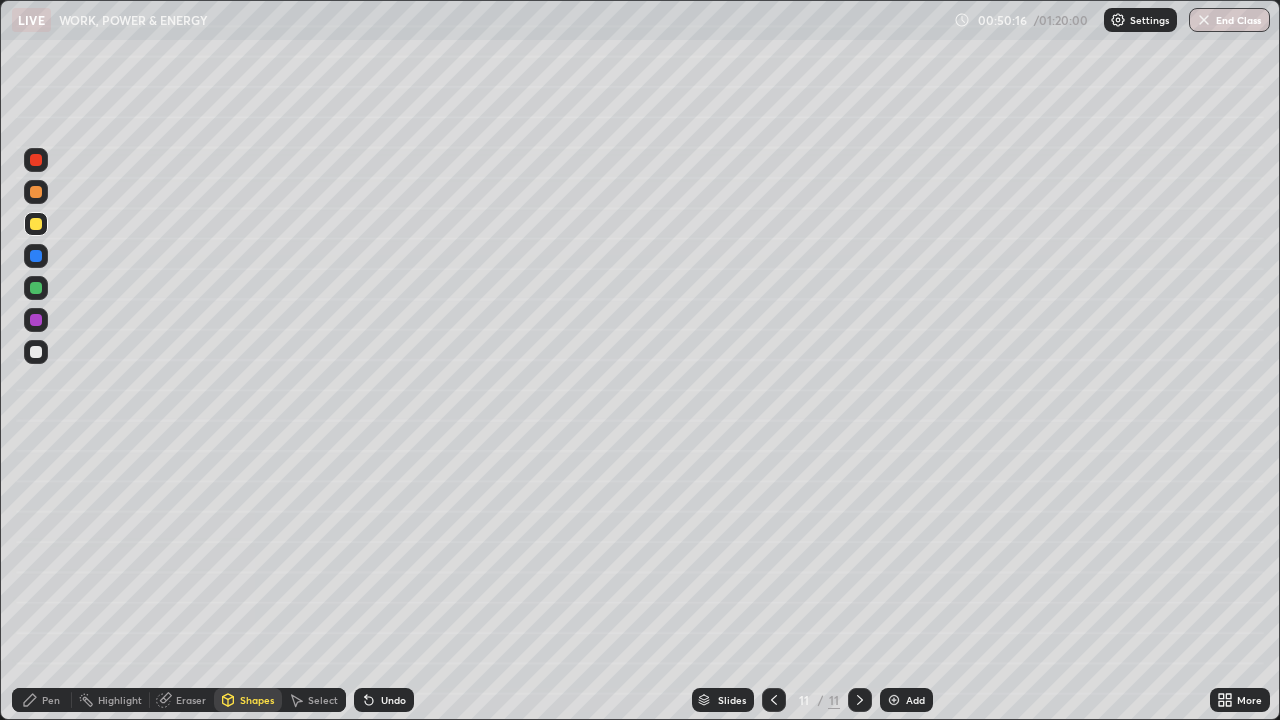 click on "Pen" at bounding box center [42, 700] 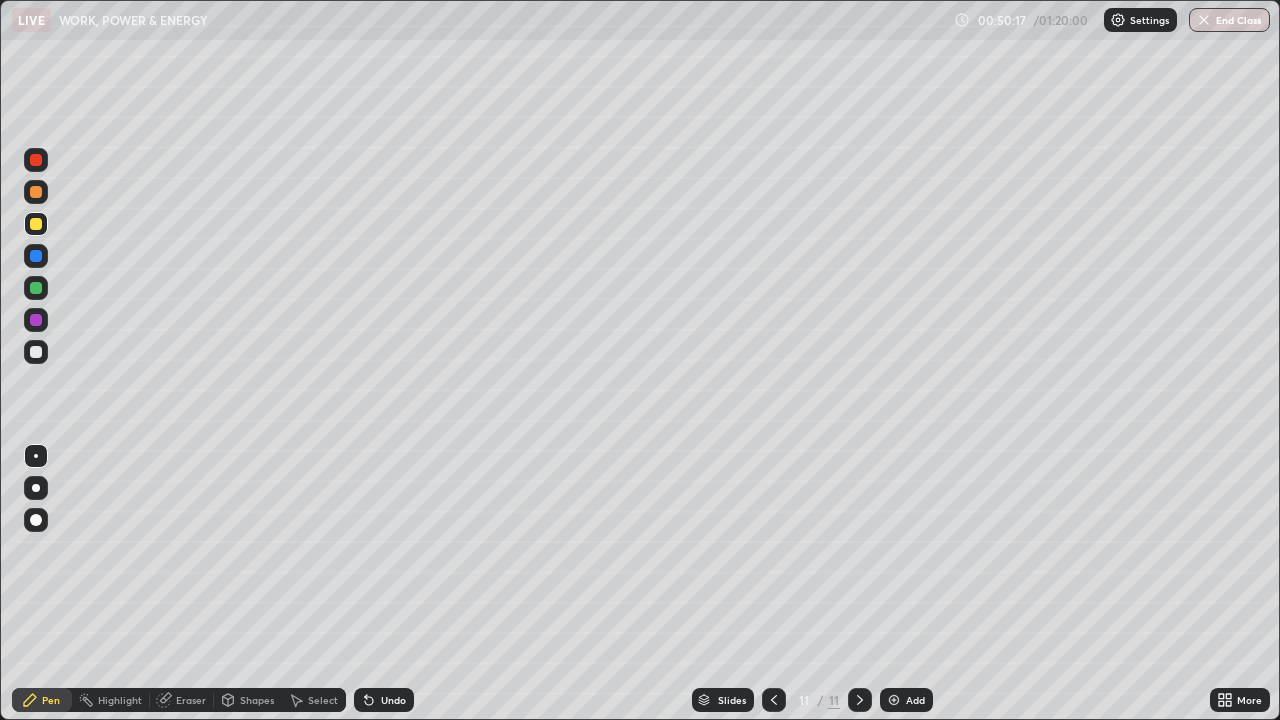 click at bounding box center [36, 352] 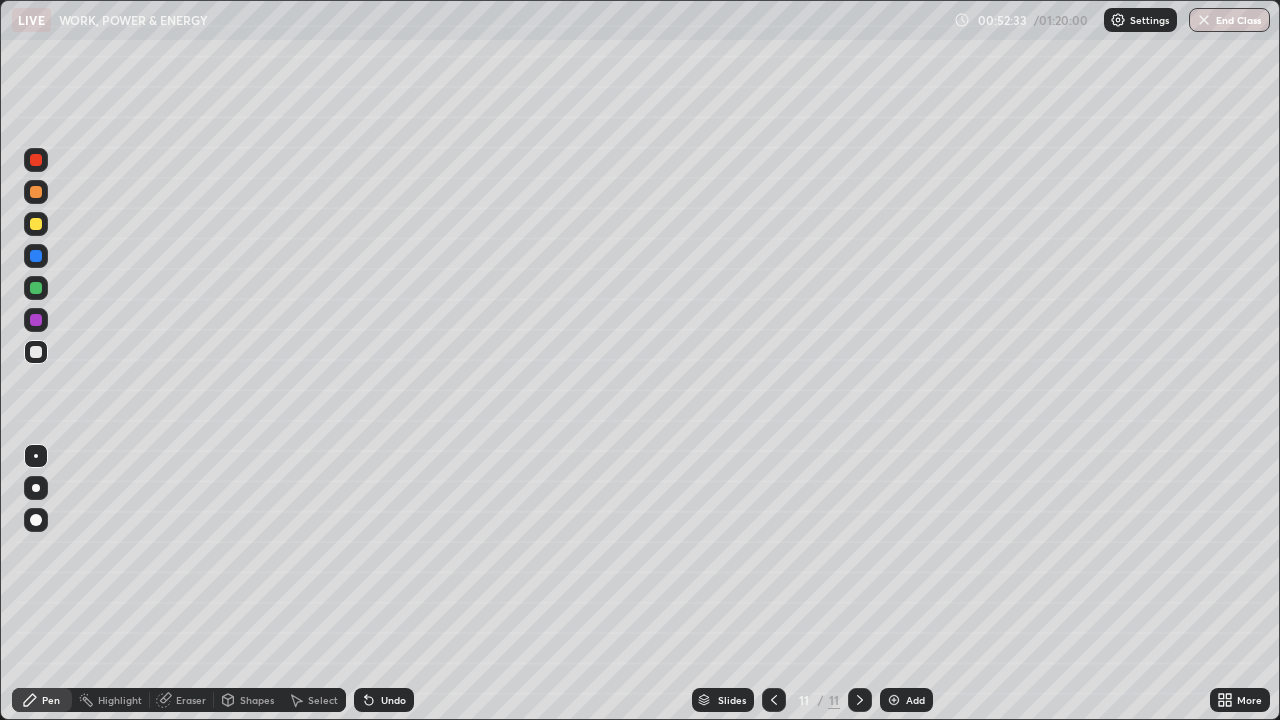 click on "Add" at bounding box center (906, 700) 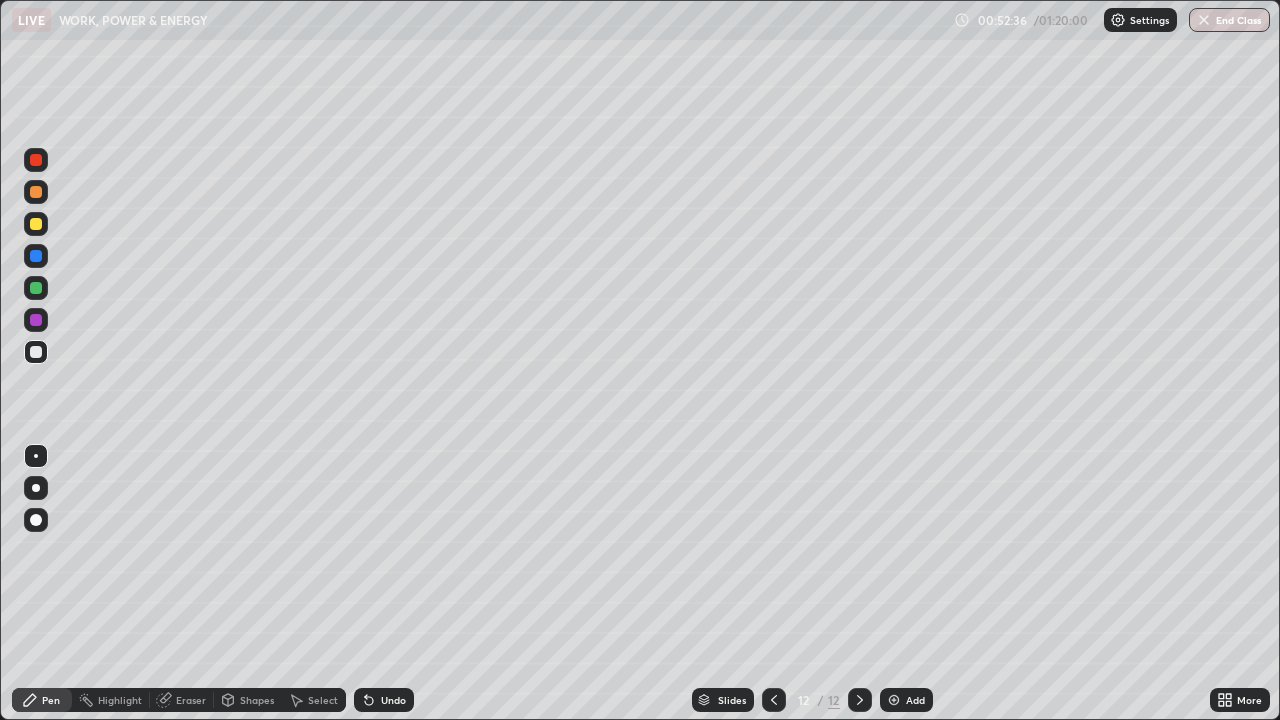 click at bounding box center [36, 352] 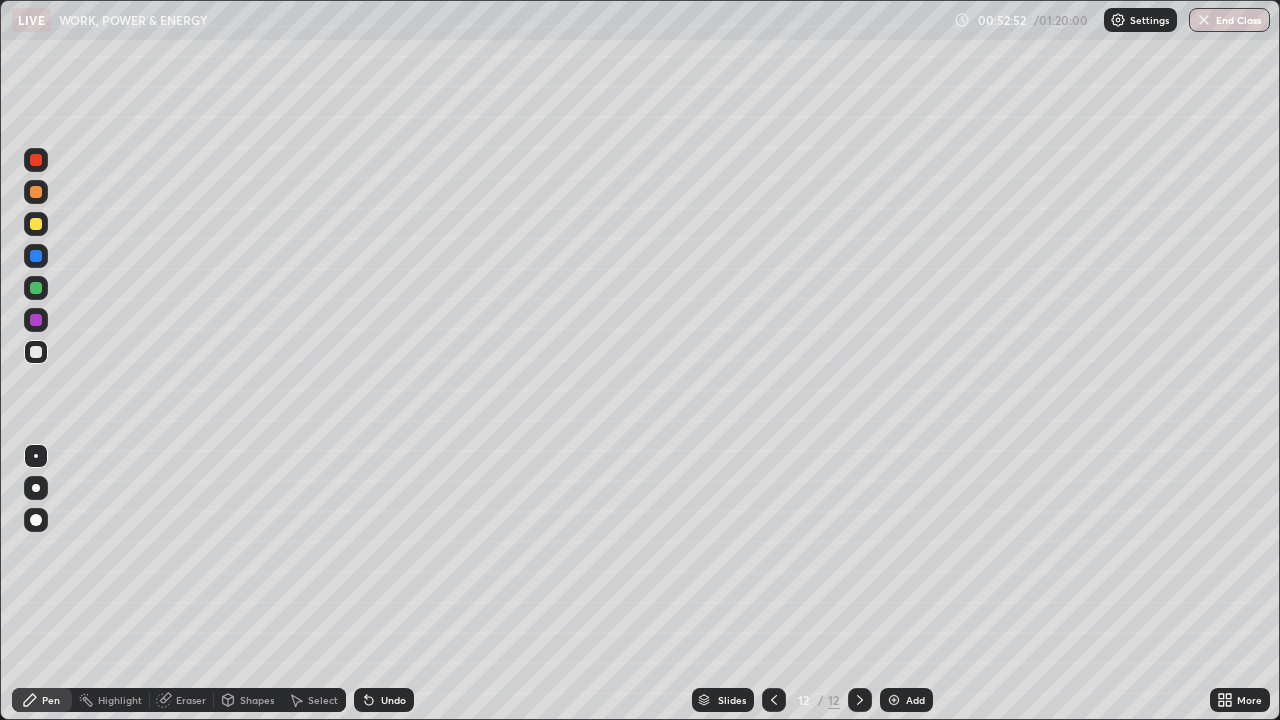 click at bounding box center [36, 224] 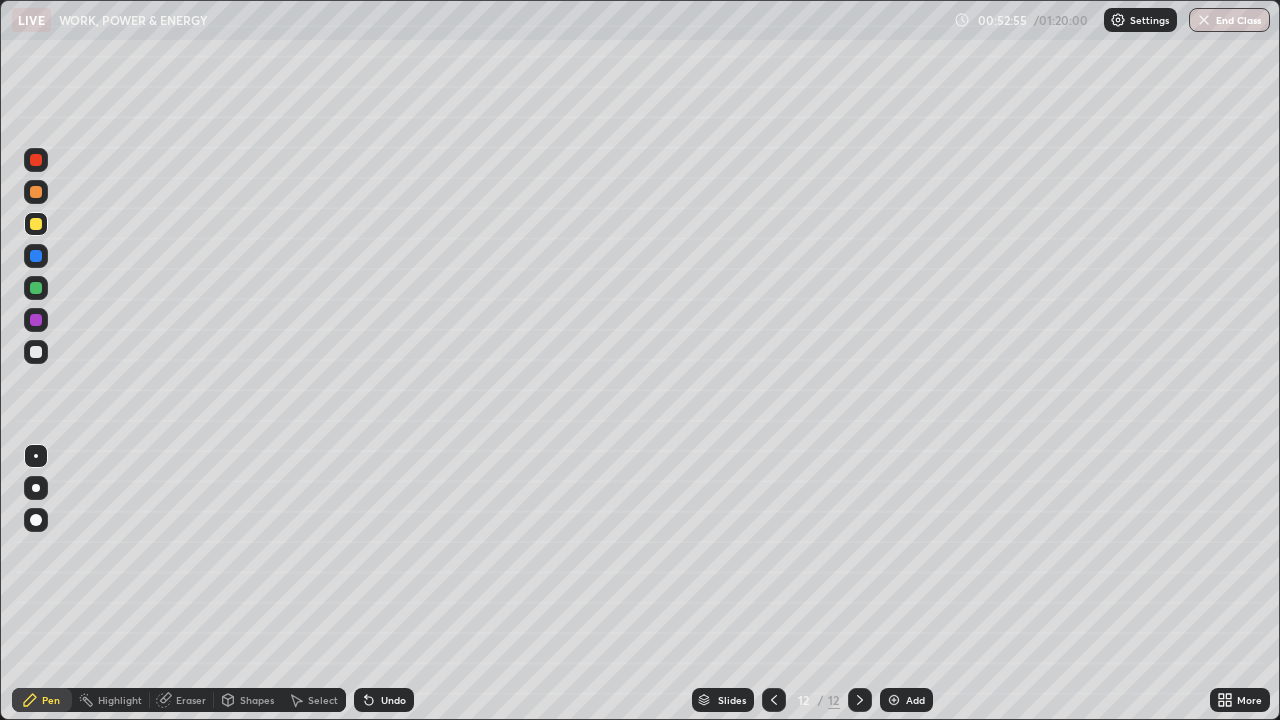 click on "Undo" at bounding box center [393, 700] 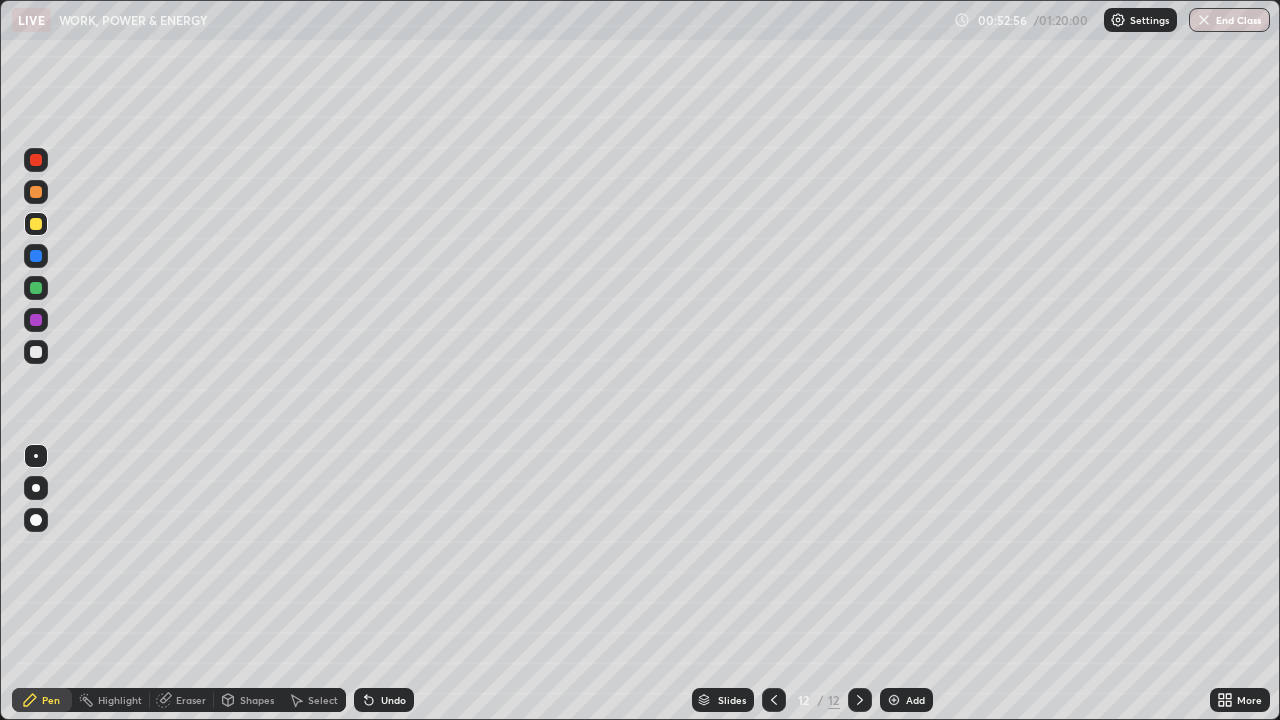 click on "Undo" at bounding box center [384, 700] 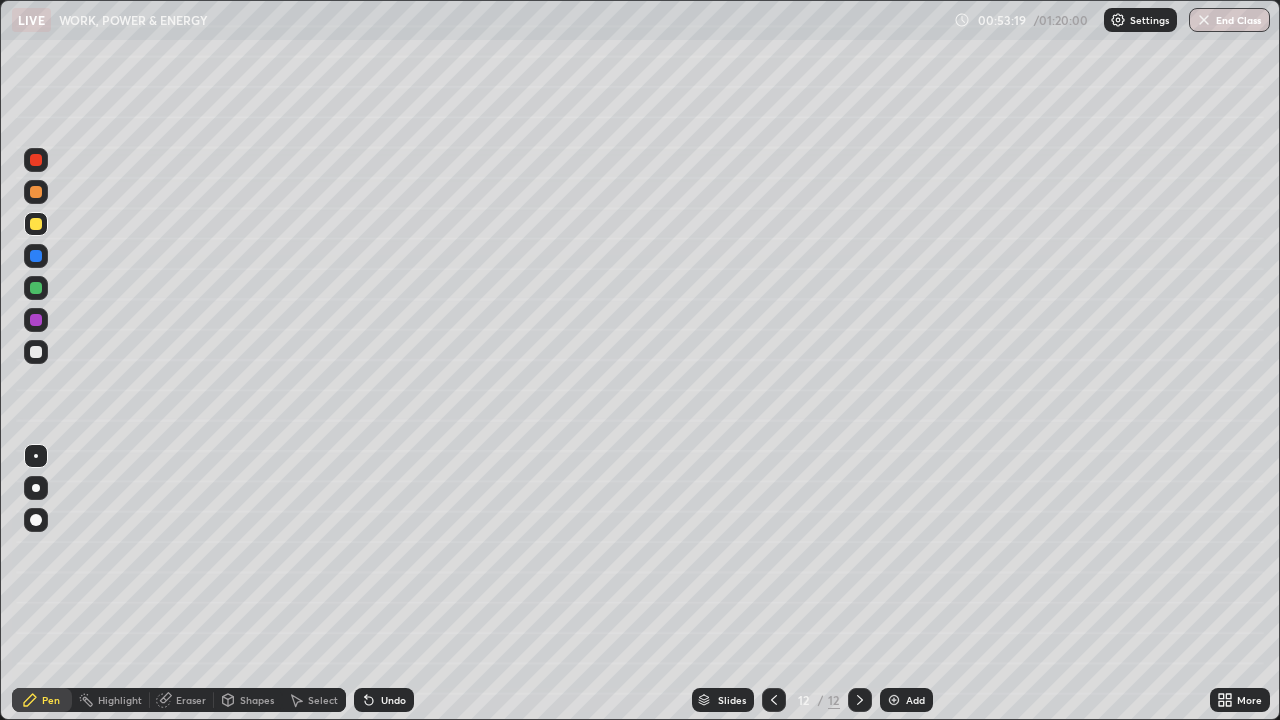click at bounding box center (36, 352) 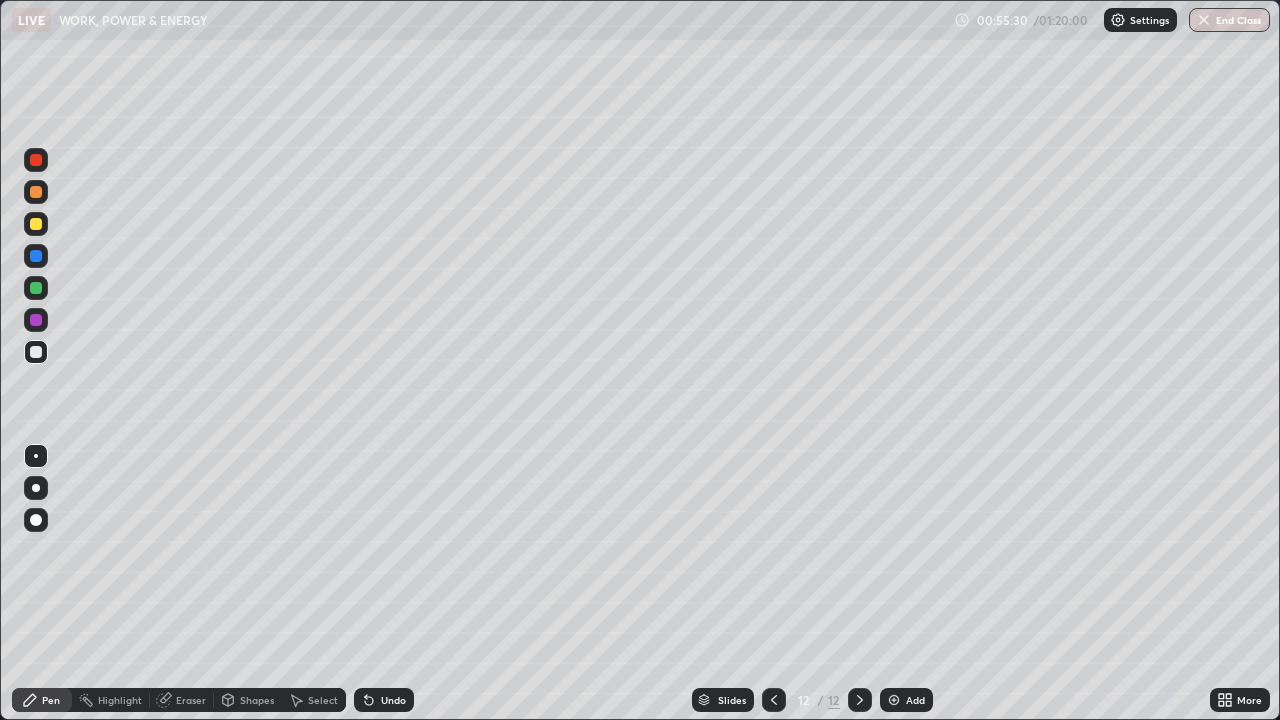 click at bounding box center (36, 224) 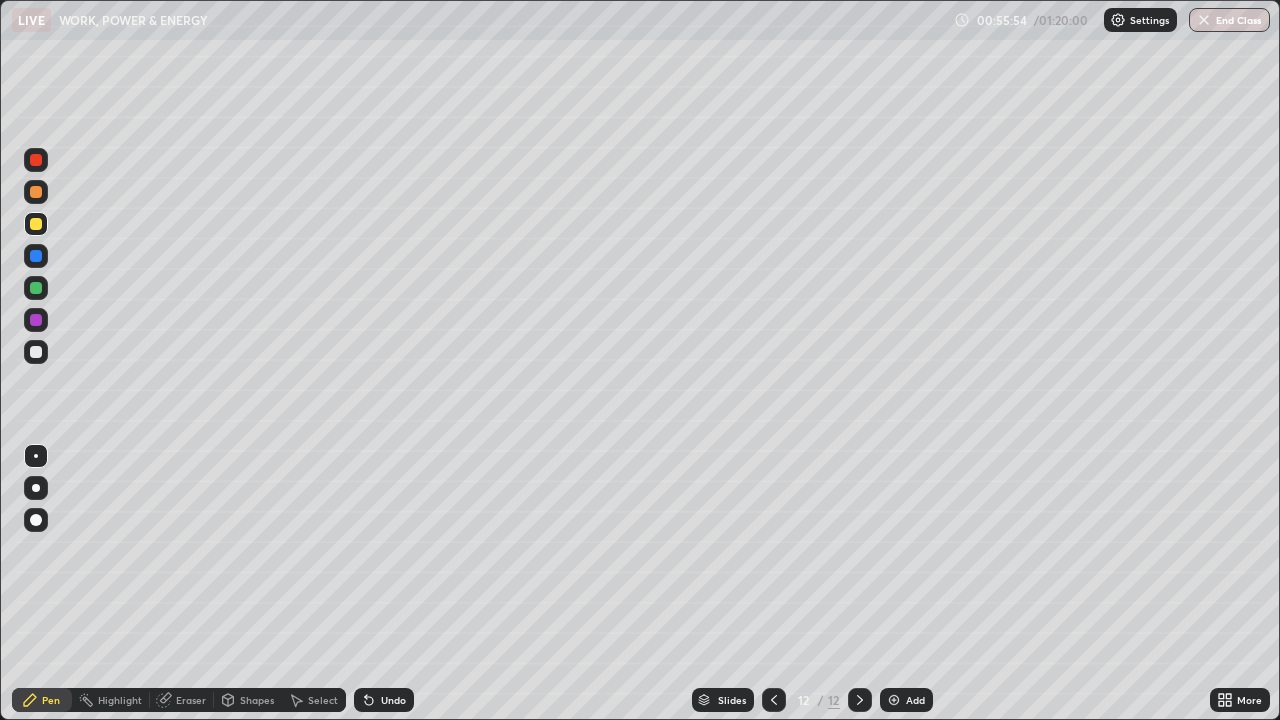 click at bounding box center (36, 288) 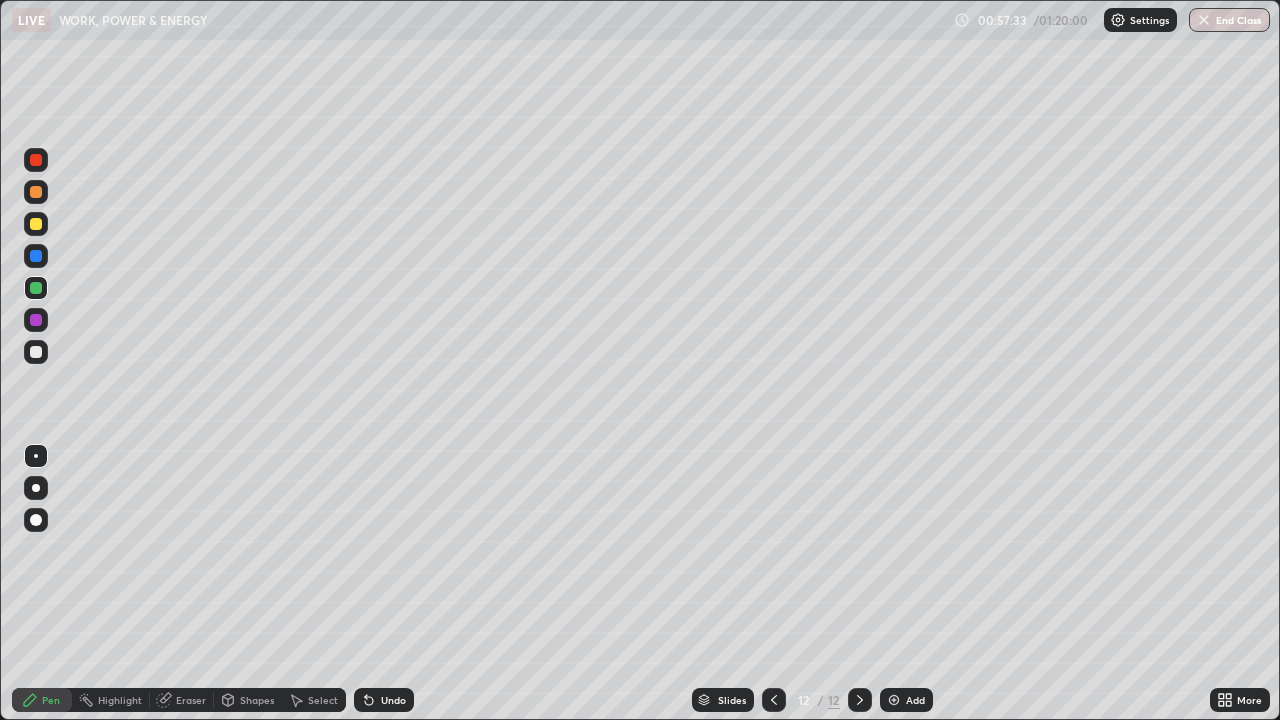 click at bounding box center (36, 320) 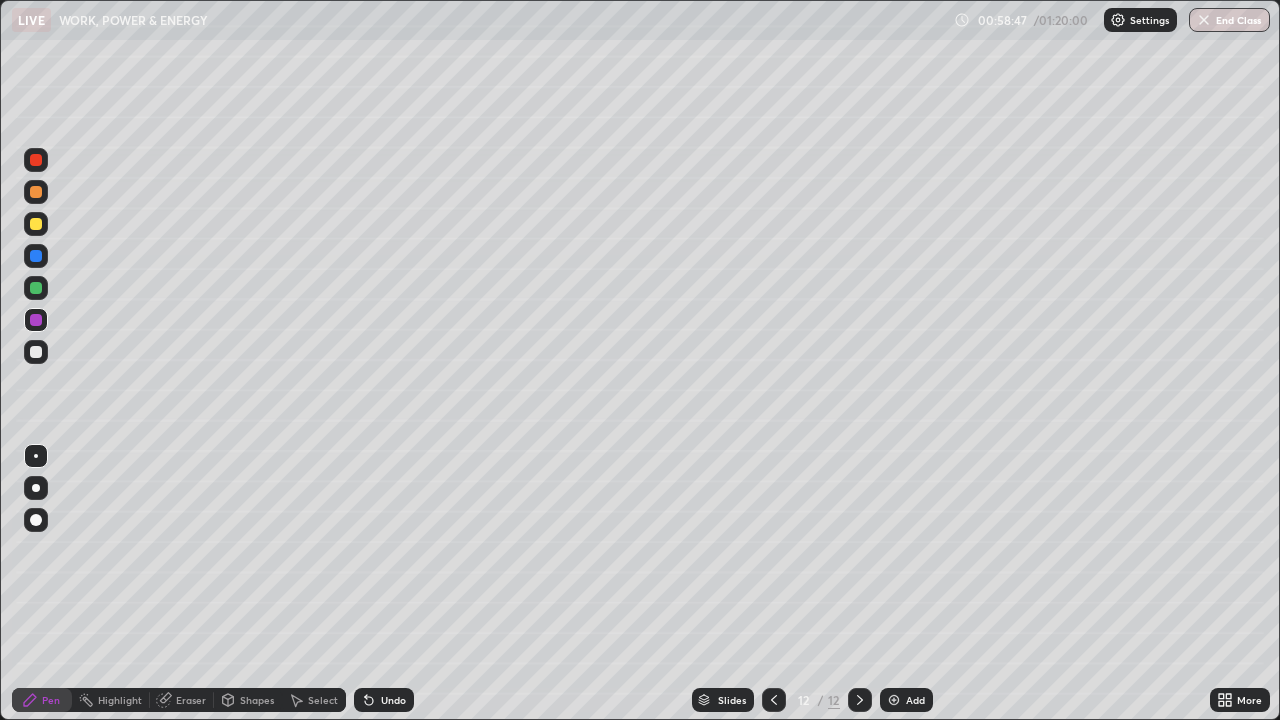 click at bounding box center [36, 352] 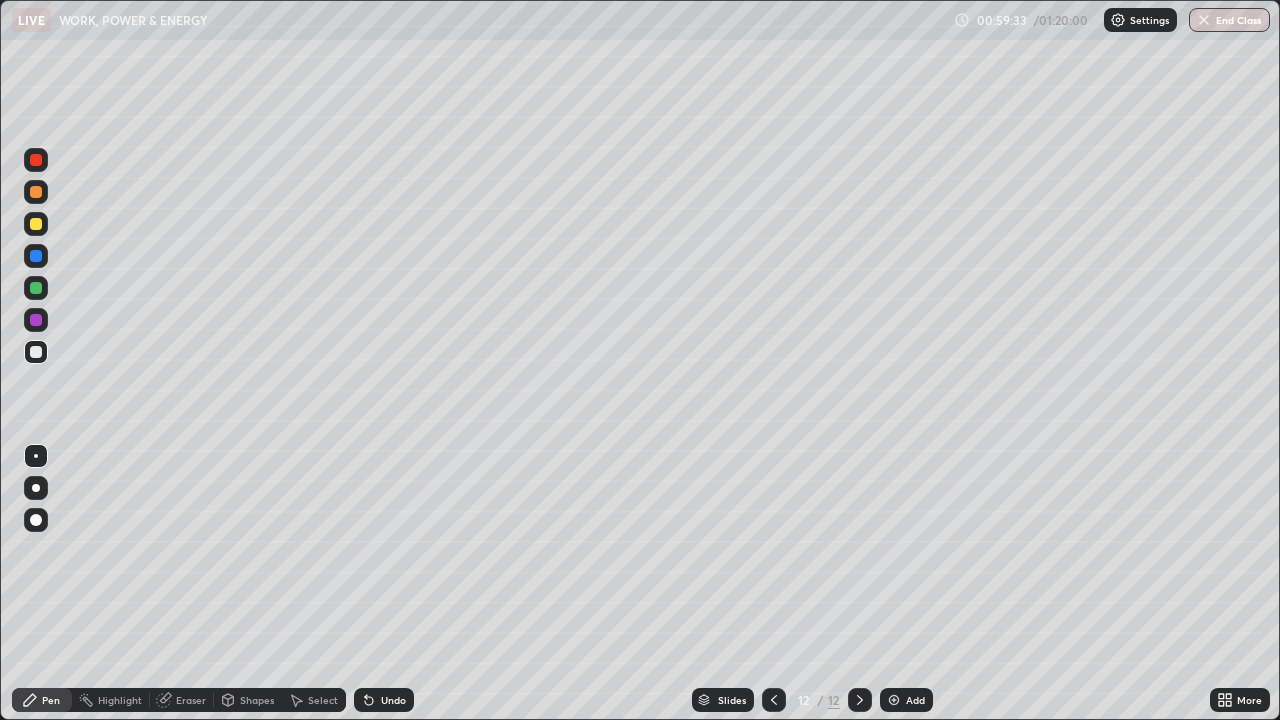 click on "Add" at bounding box center (906, 700) 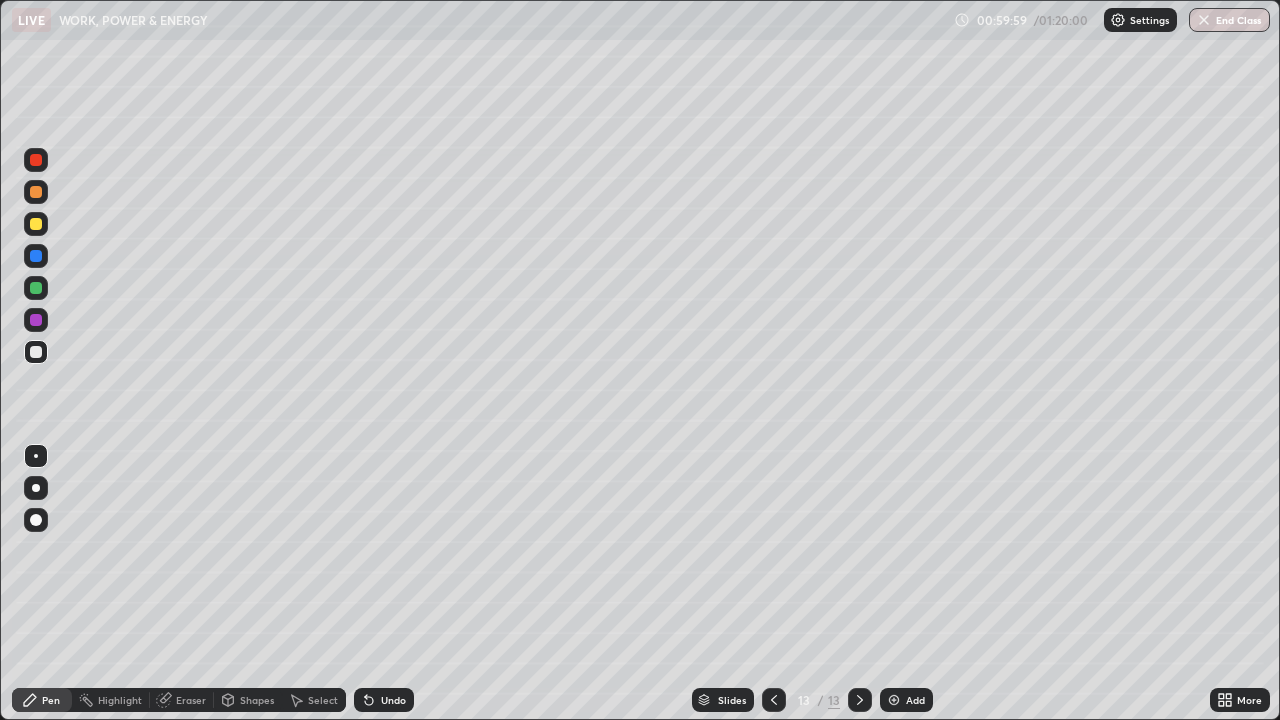 click 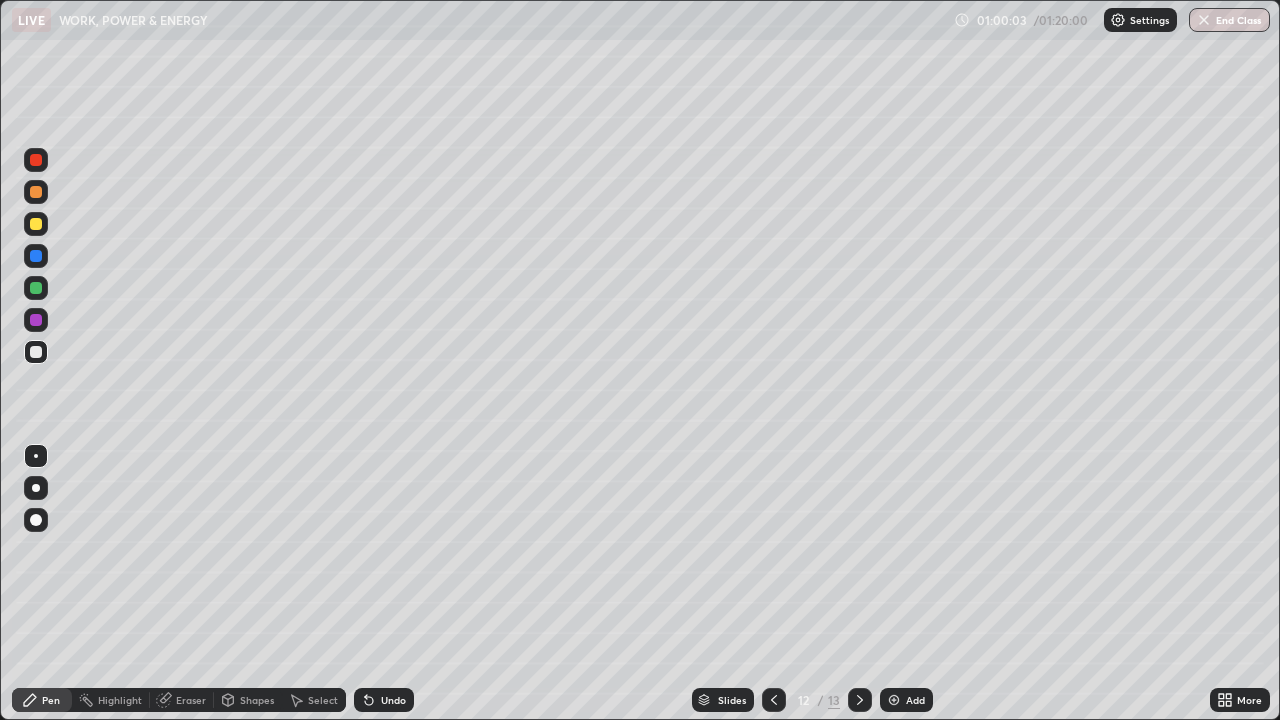 click 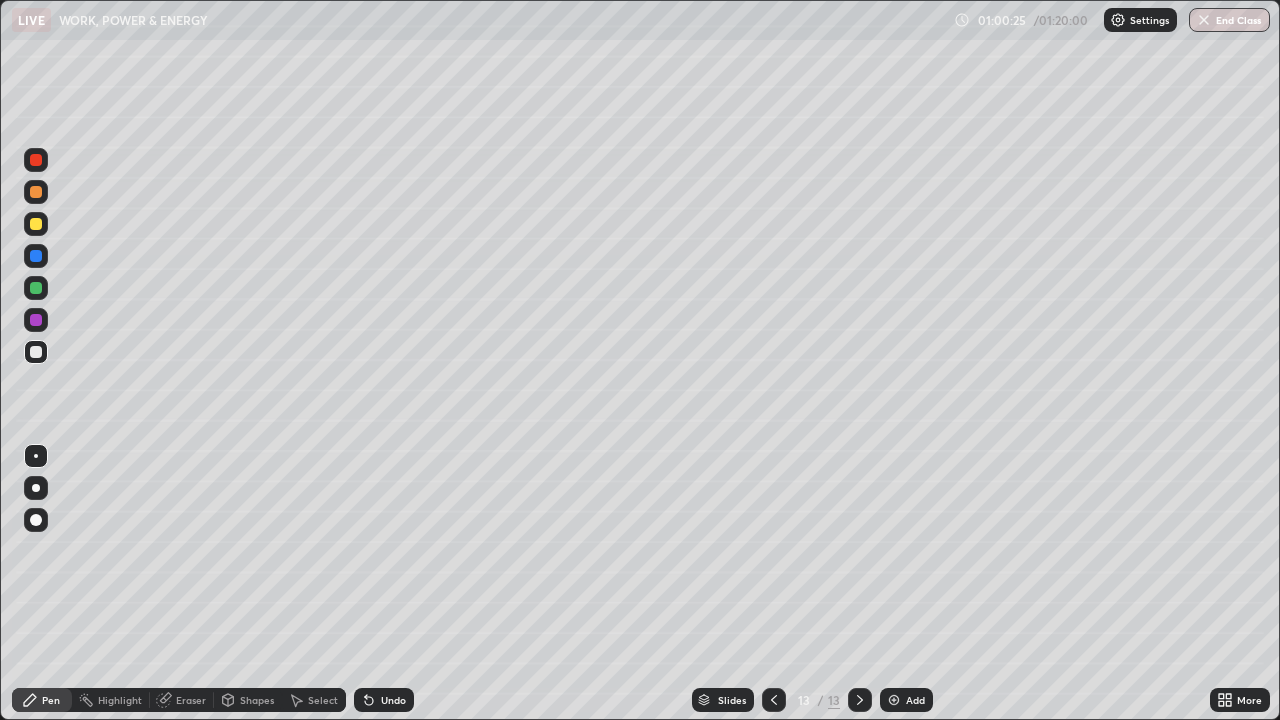 click on "Shapes" at bounding box center [257, 700] 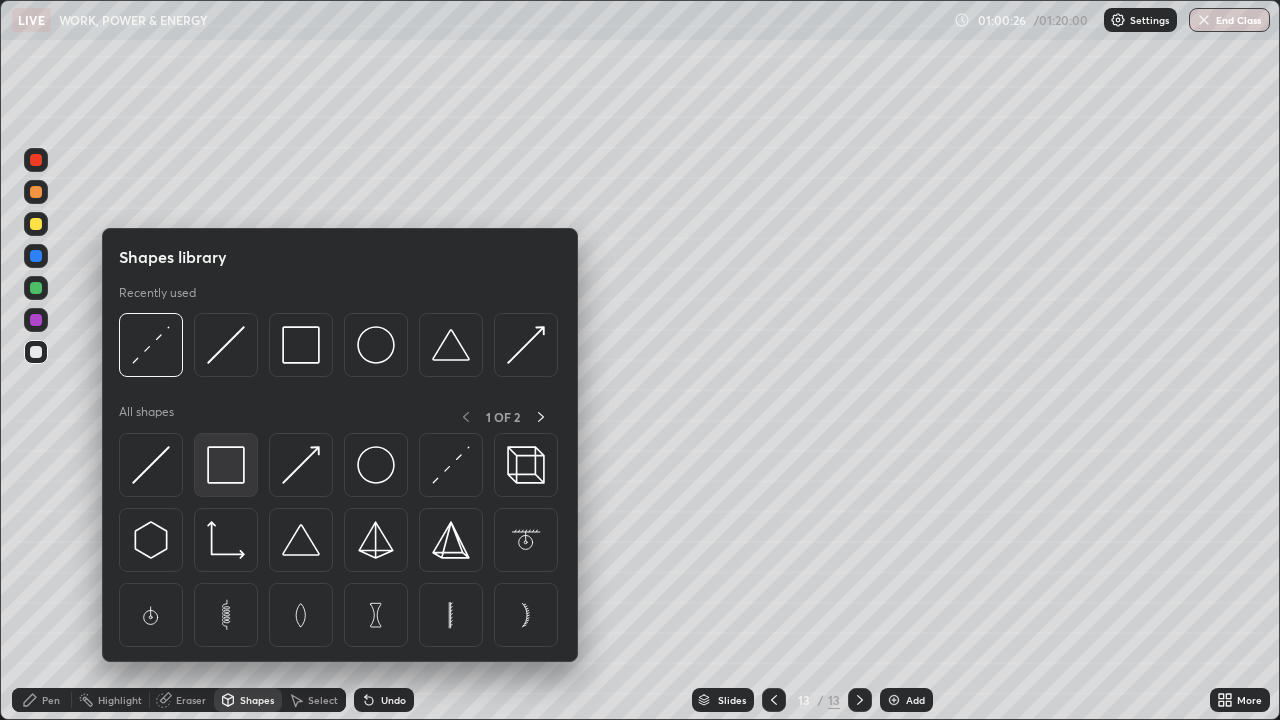 click at bounding box center [226, 465] 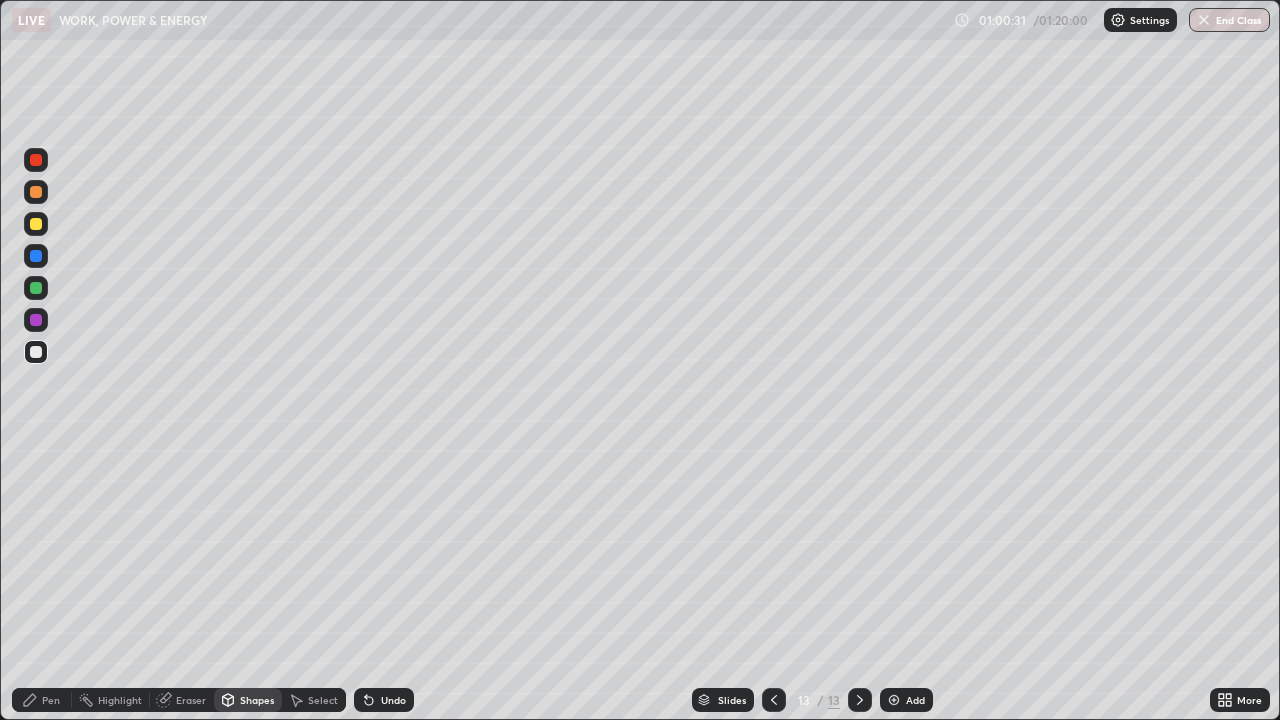 click on "Pen" at bounding box center [51, 700] 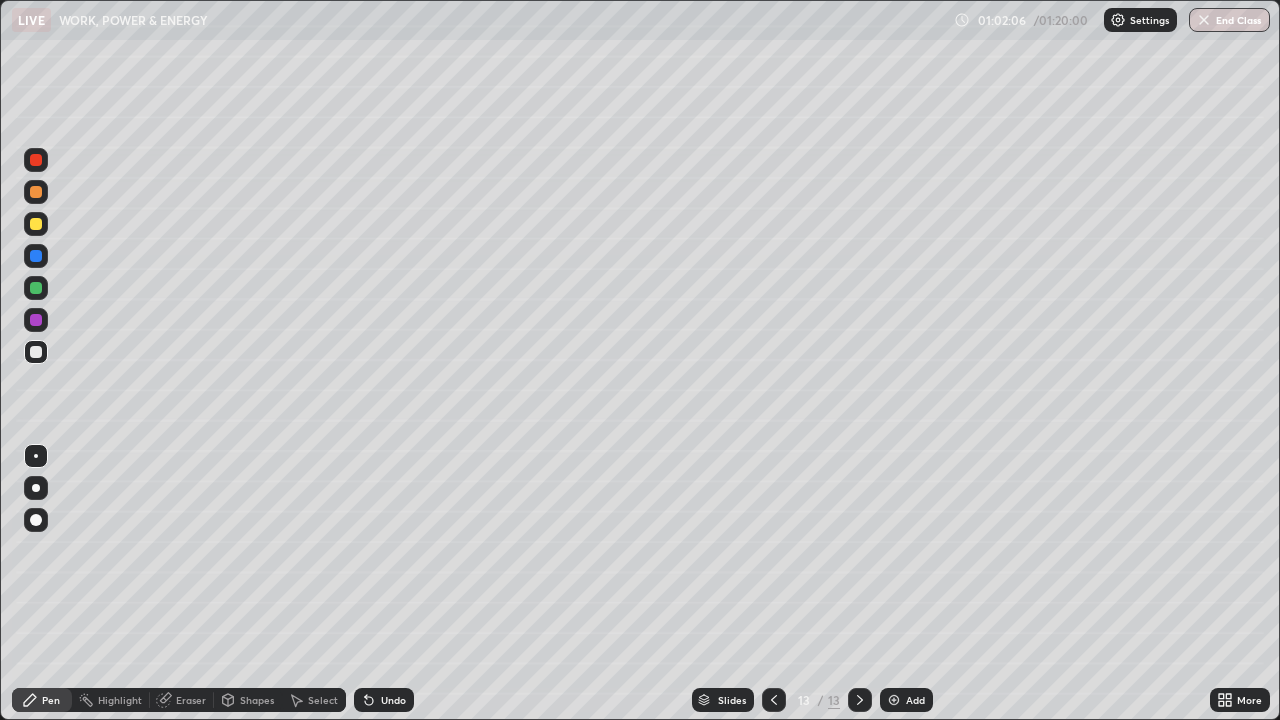 click at bounding box center [36, 352] 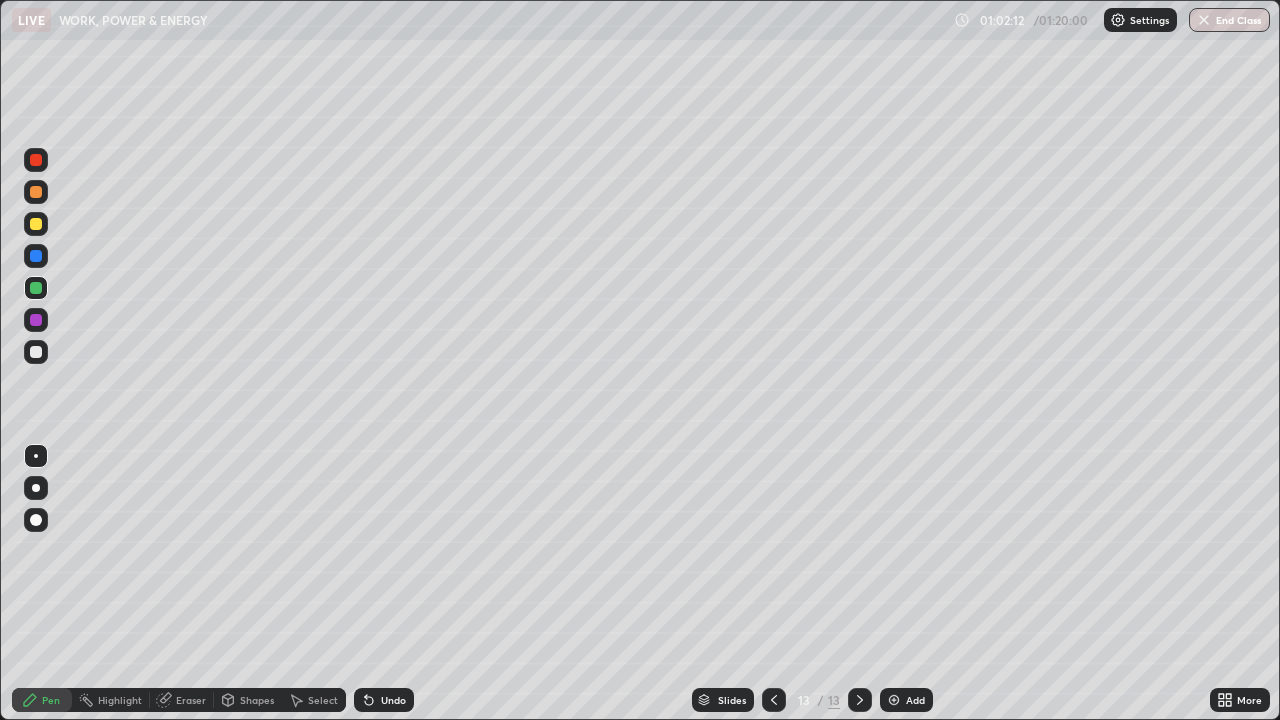 click at bounding box center [36, 352] 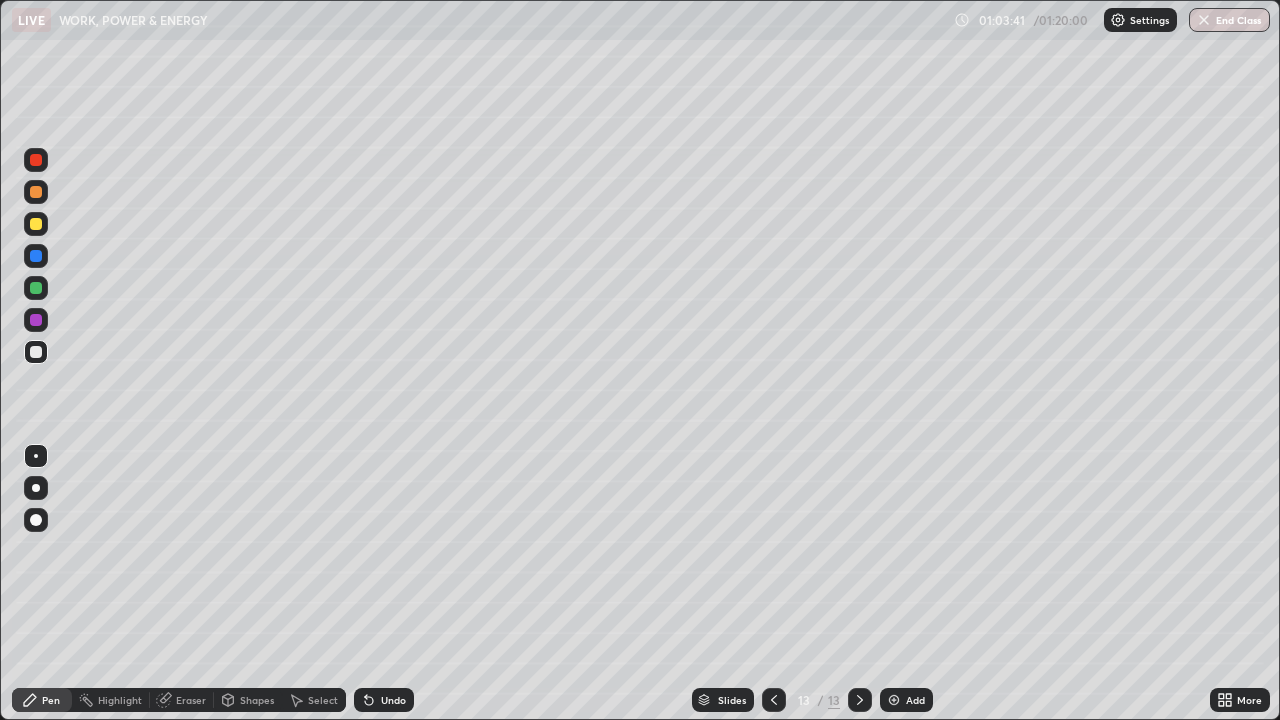 click at bounding box center [894, 700] 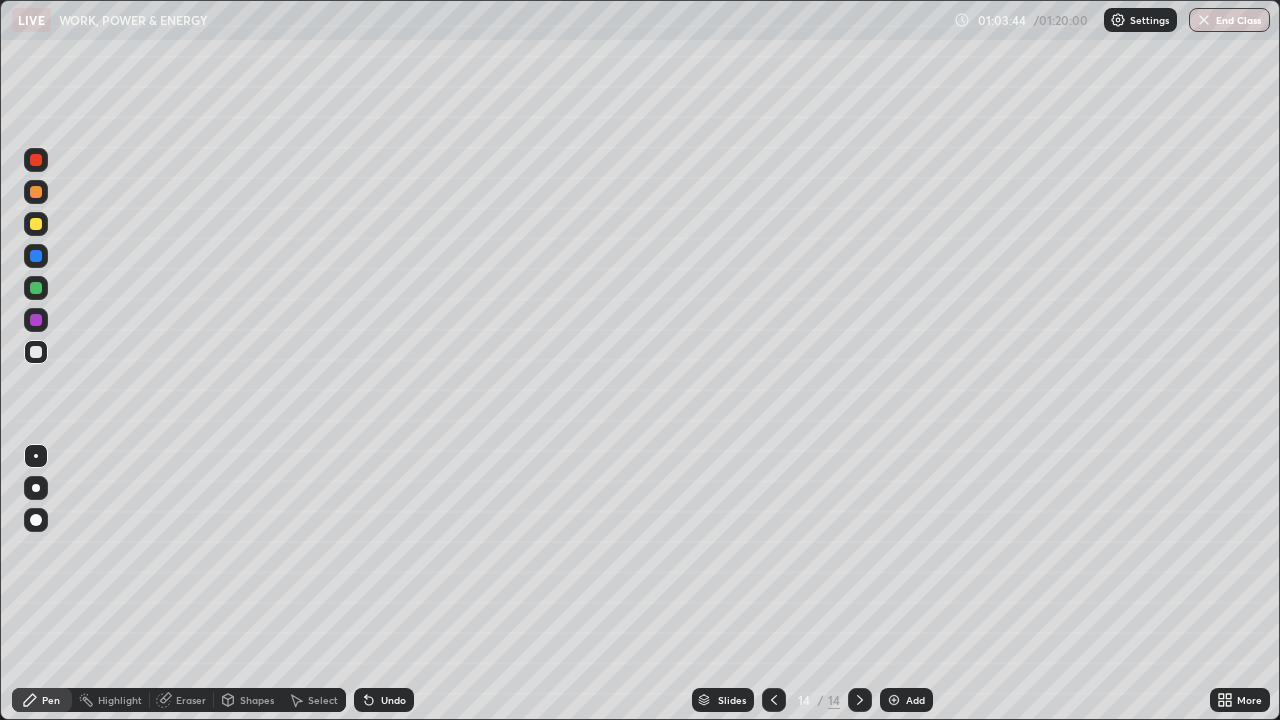 click on "Shapes" at bounding box center [257, 700] 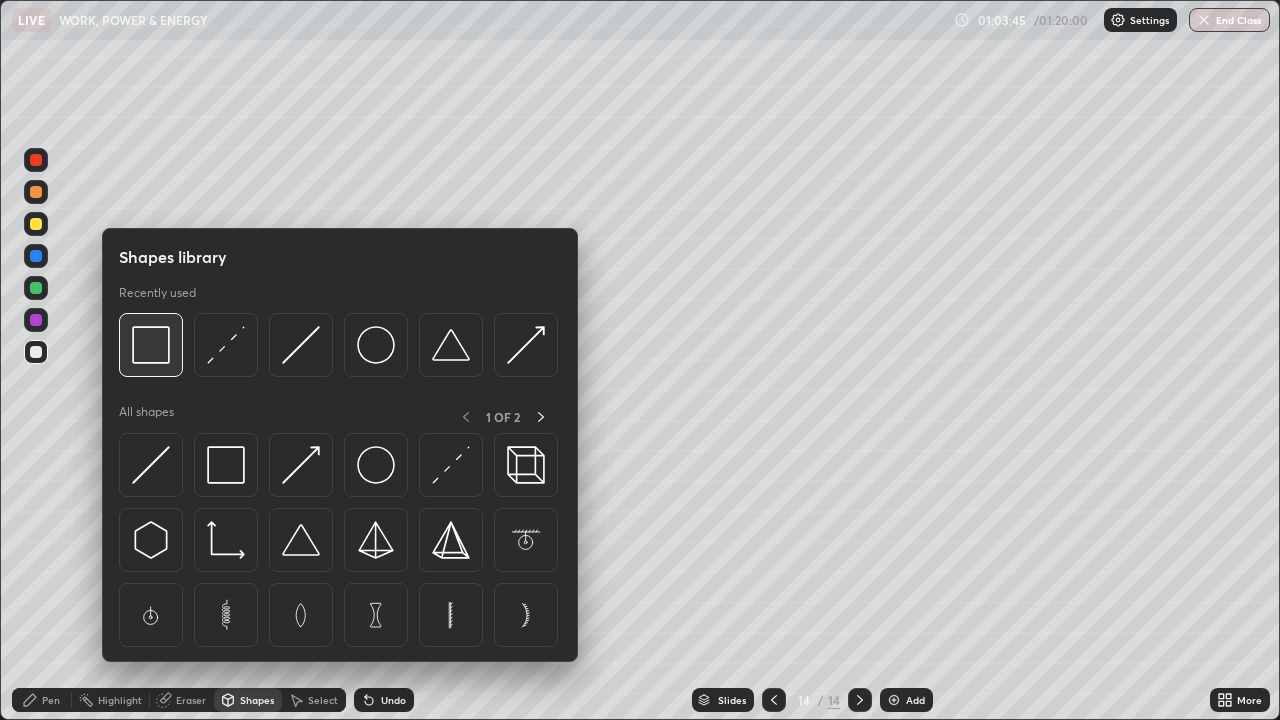 click at bounding box center (151, 345) 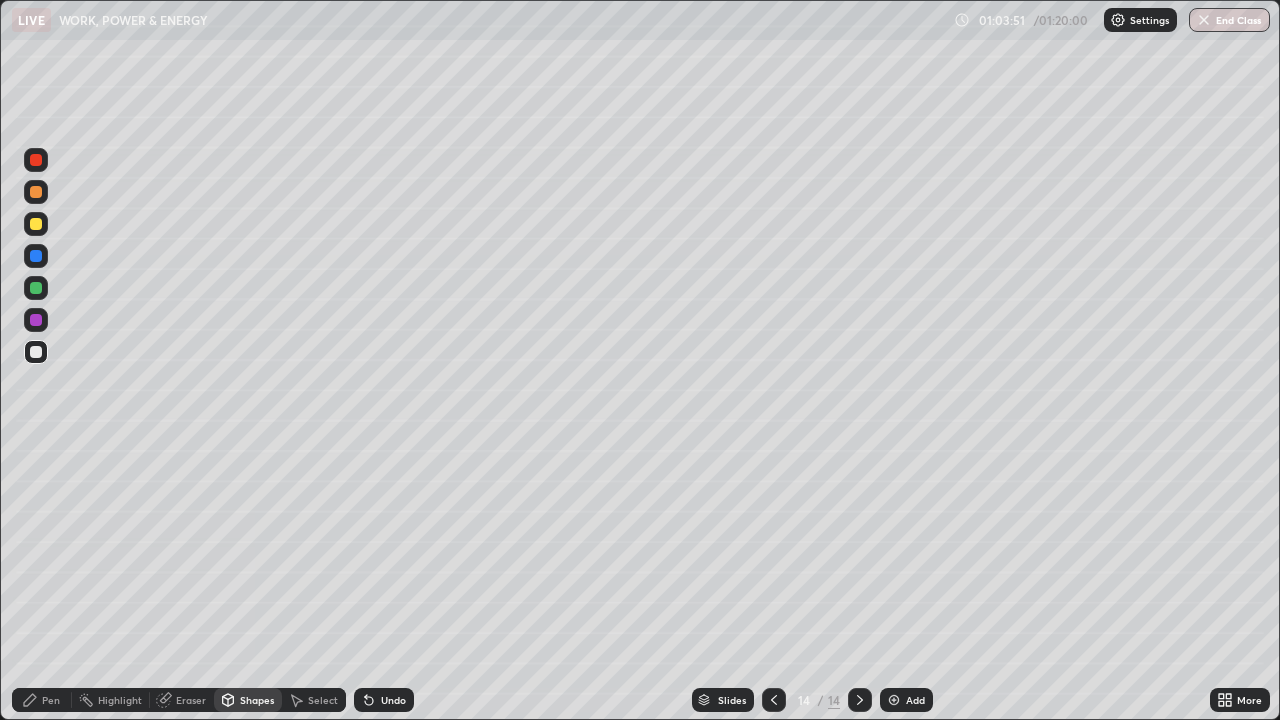 click on "Pen" at bounding box center (51, 700) 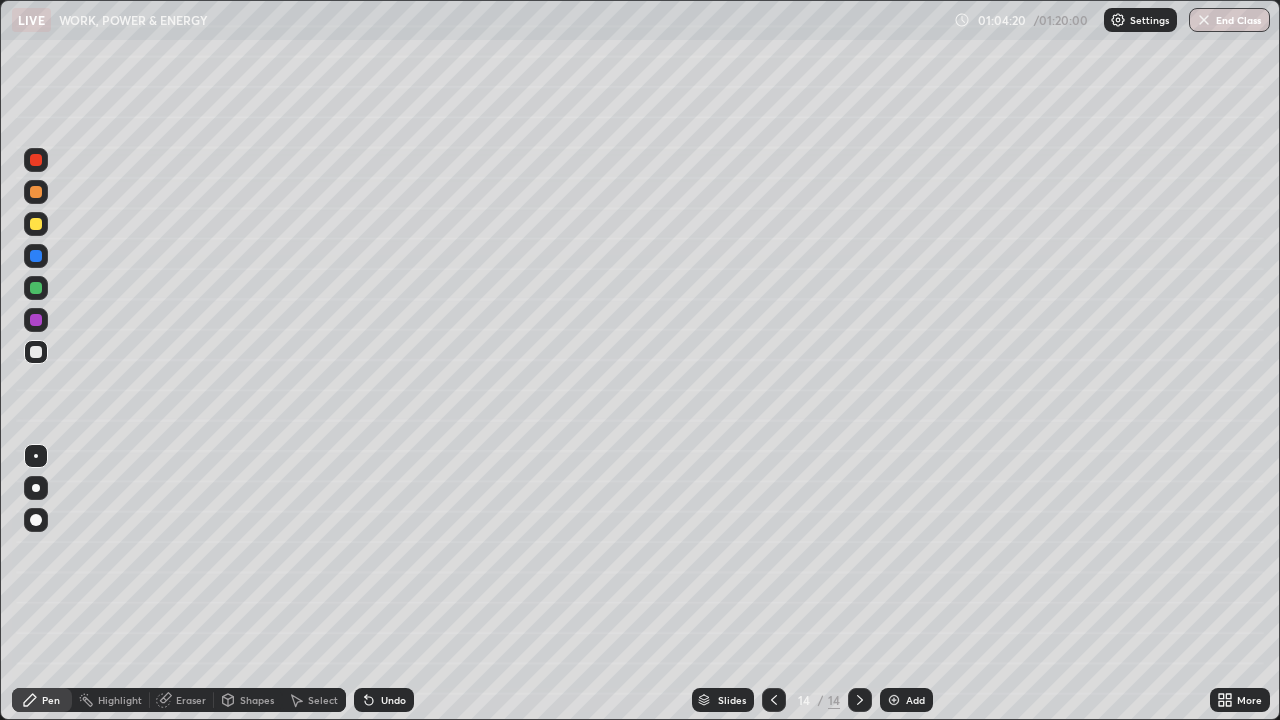 click at bounding box center [36, 224] 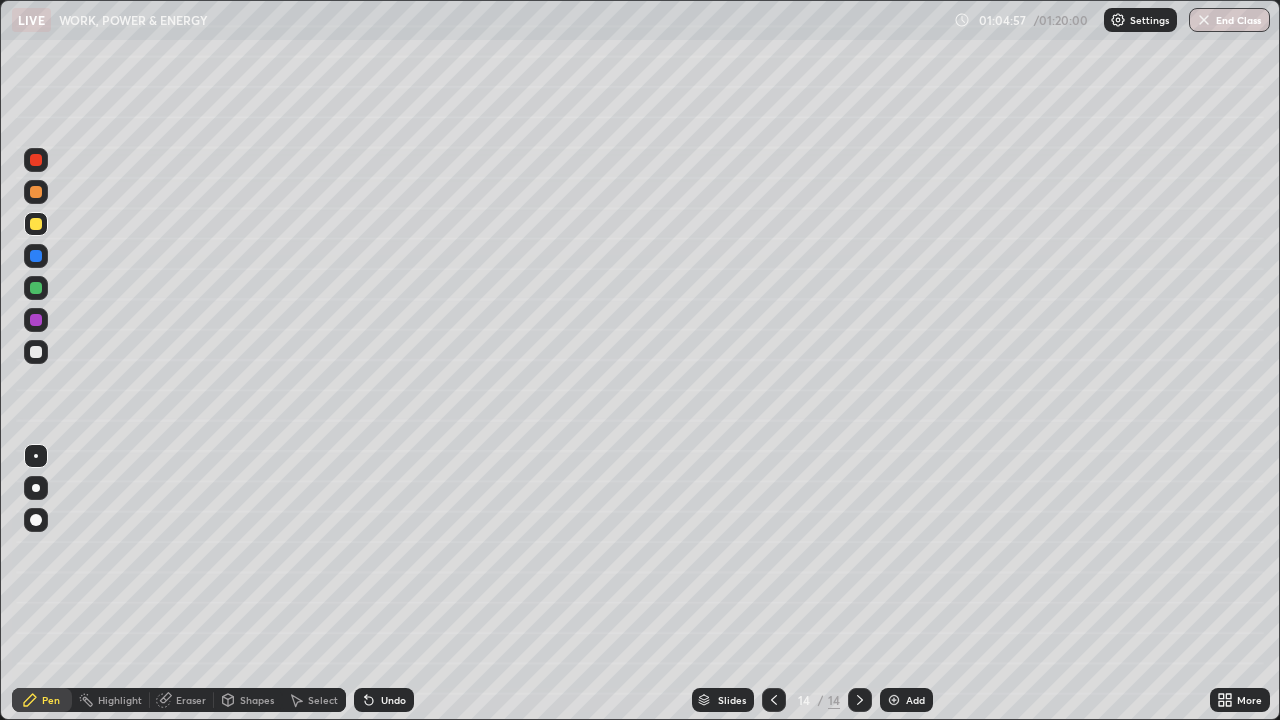 click 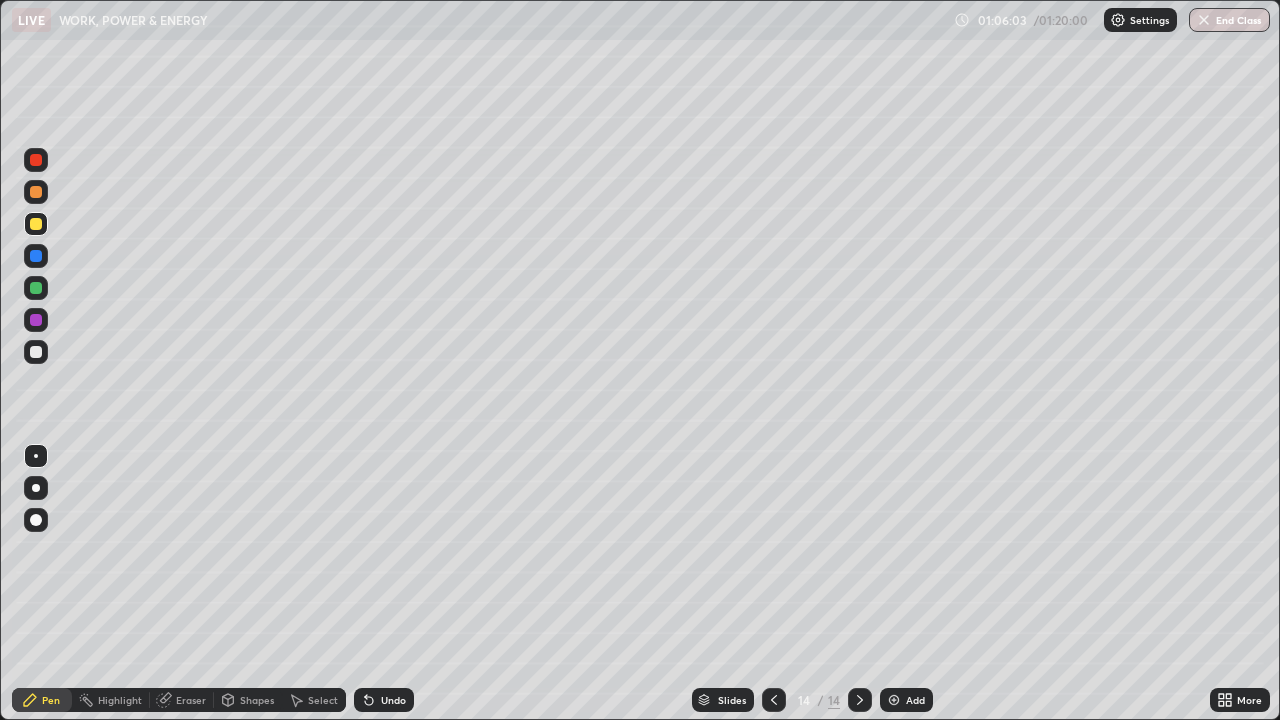 click on "Undo" at bounding box center (393, 700) 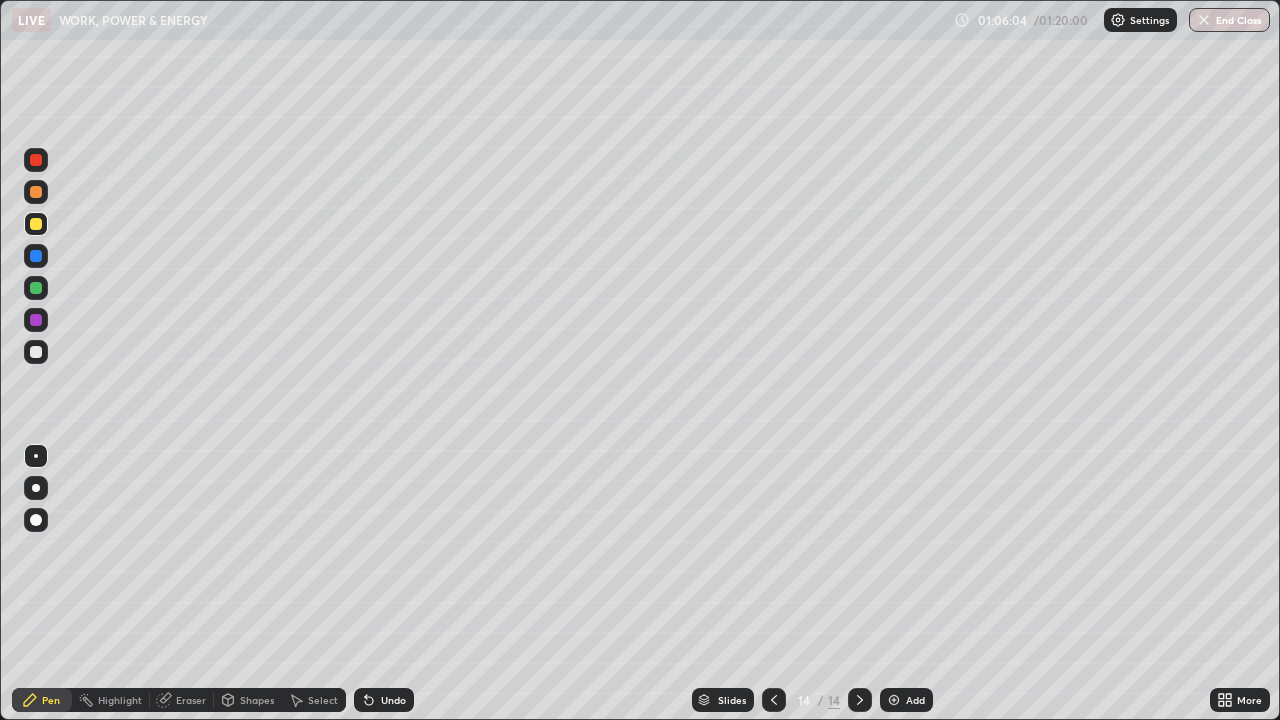 click on "Undo" at bounding box center (384, 700) 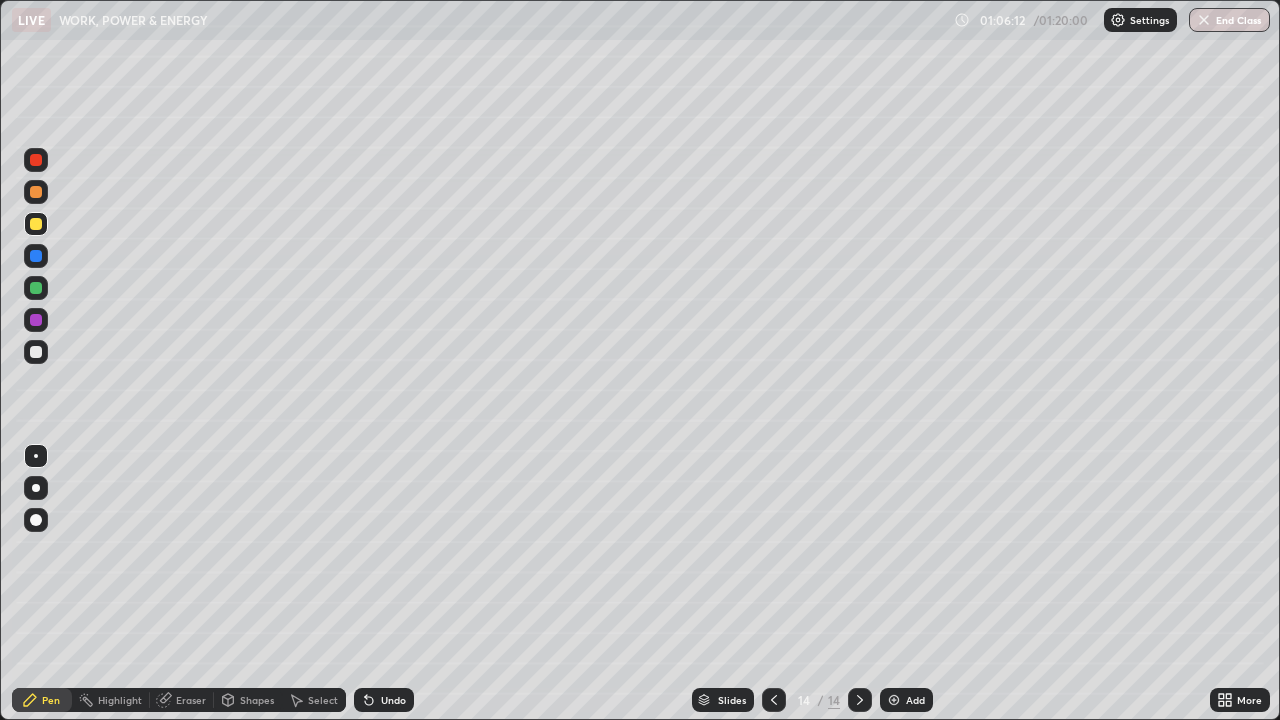click on "Shapes" at bounding box center [257, 700] 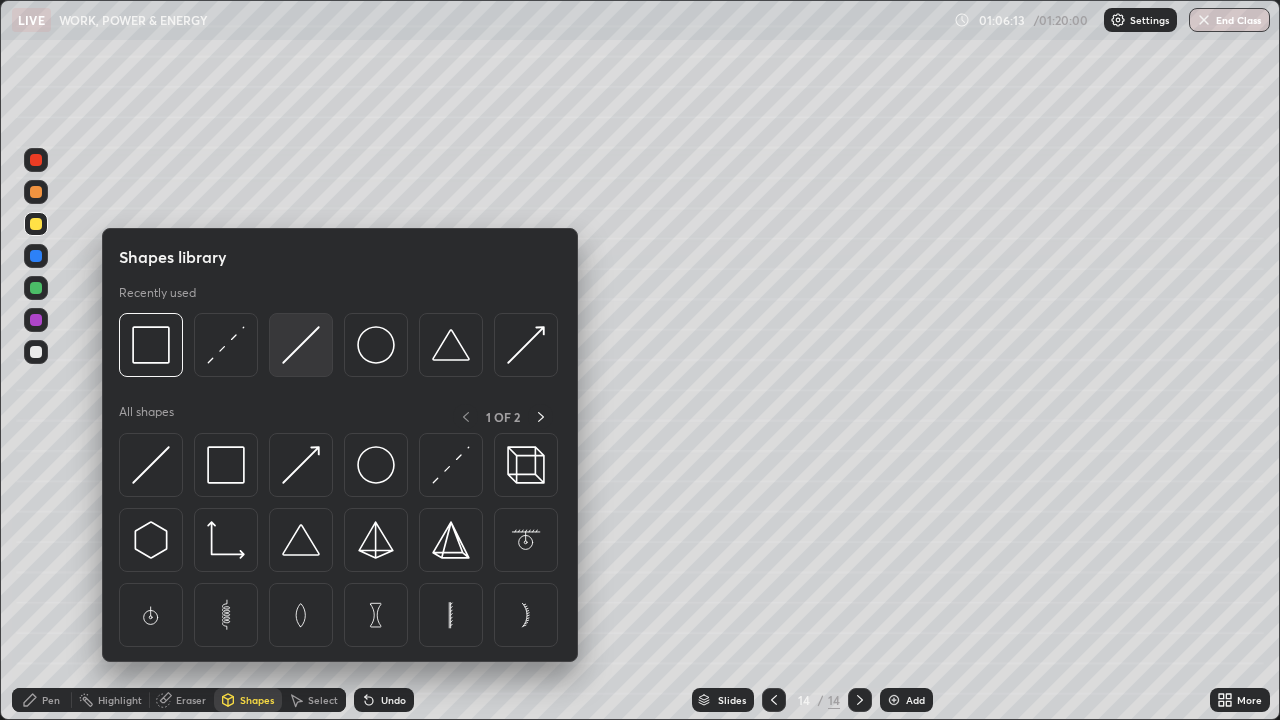 click at bounding box center (301, 345) 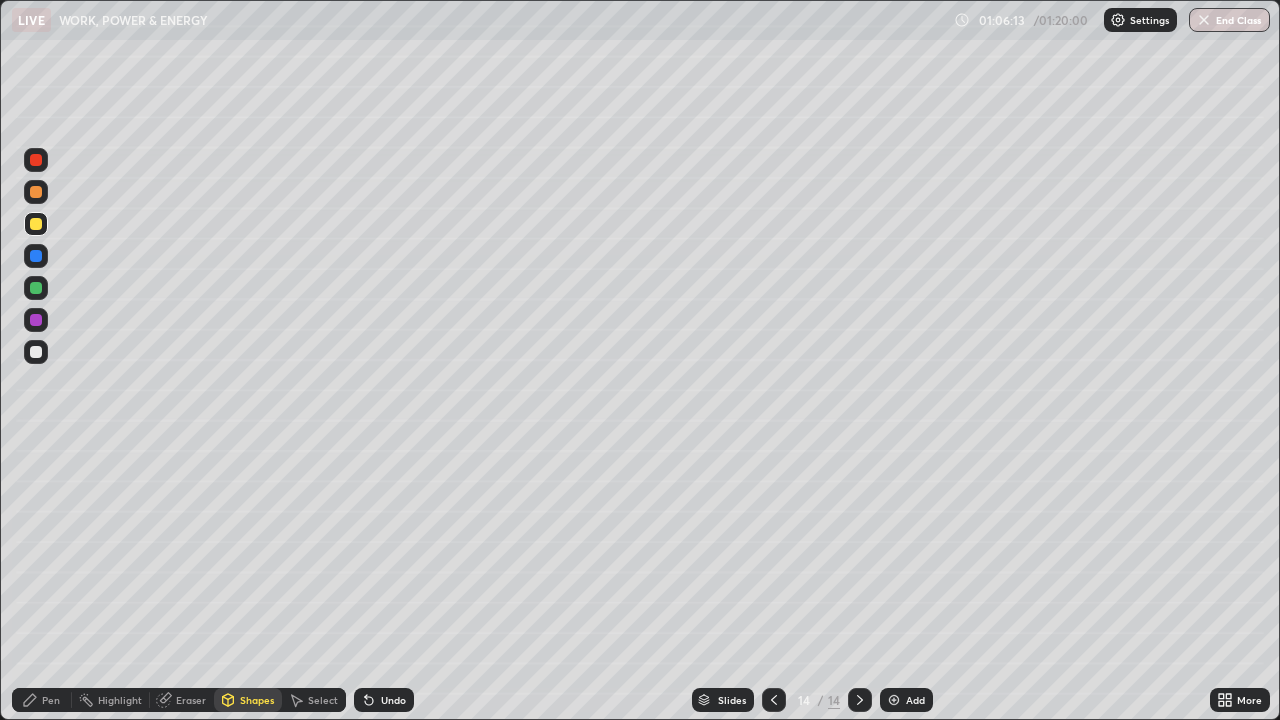 click at bounding box center (36, 352) 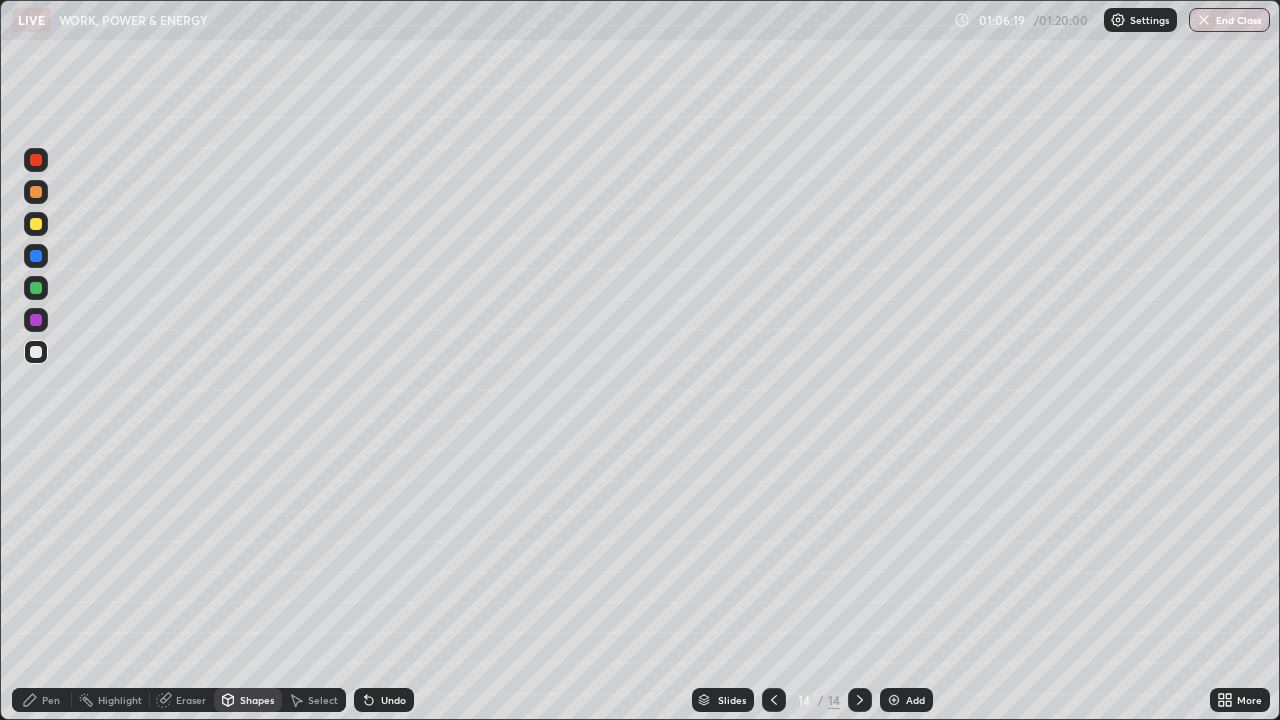 click on "Pen" at bounding box center [51, 700] 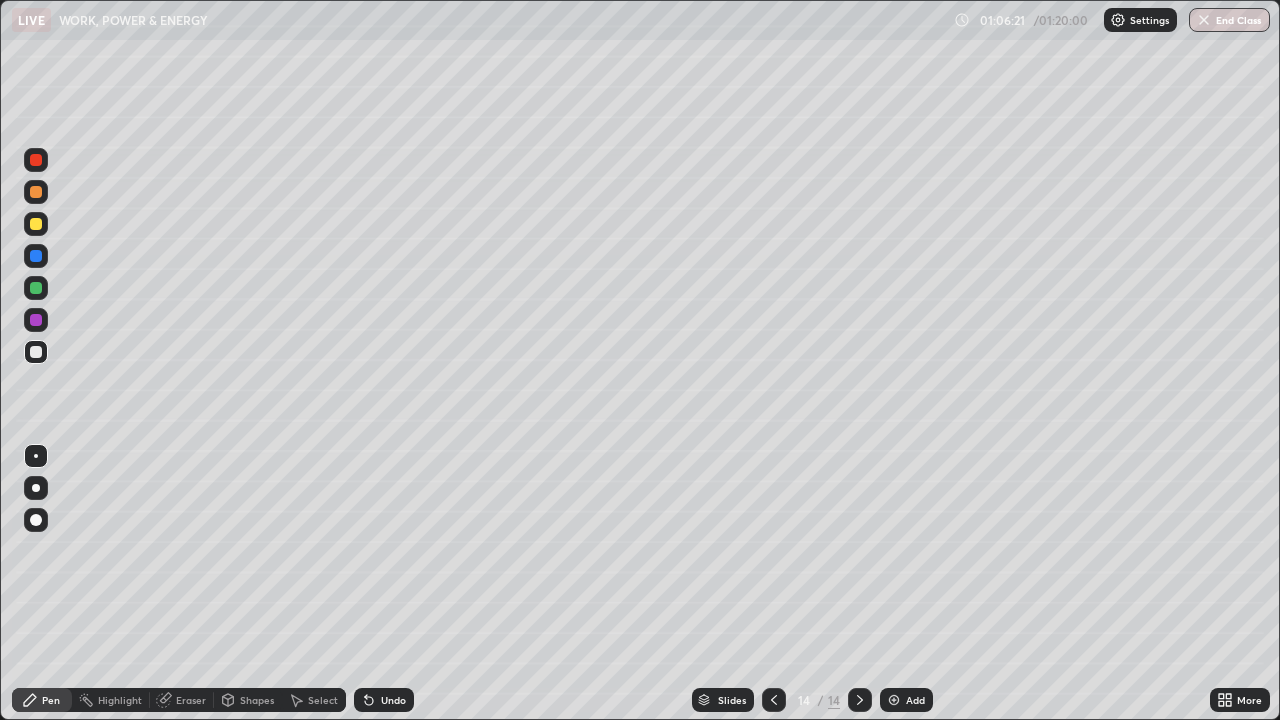 click at bounding box center [36, 224] 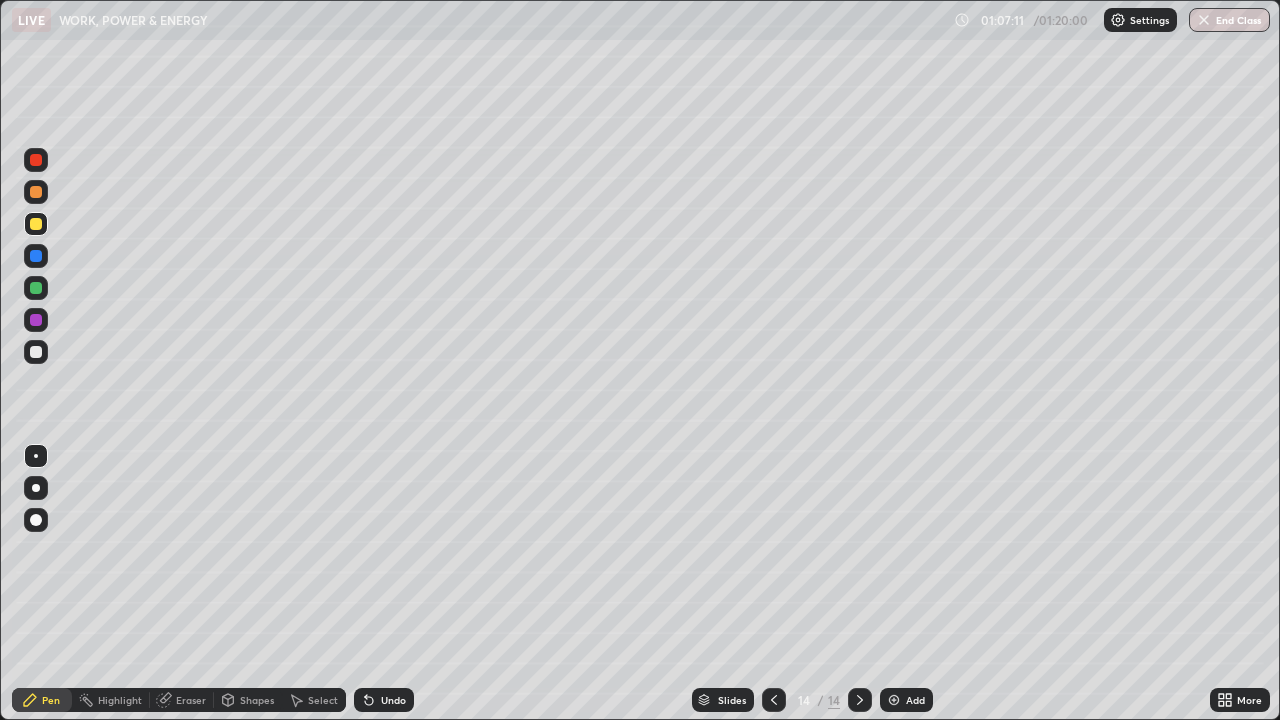 click on "Shapes" at bounding box center (248, 700) 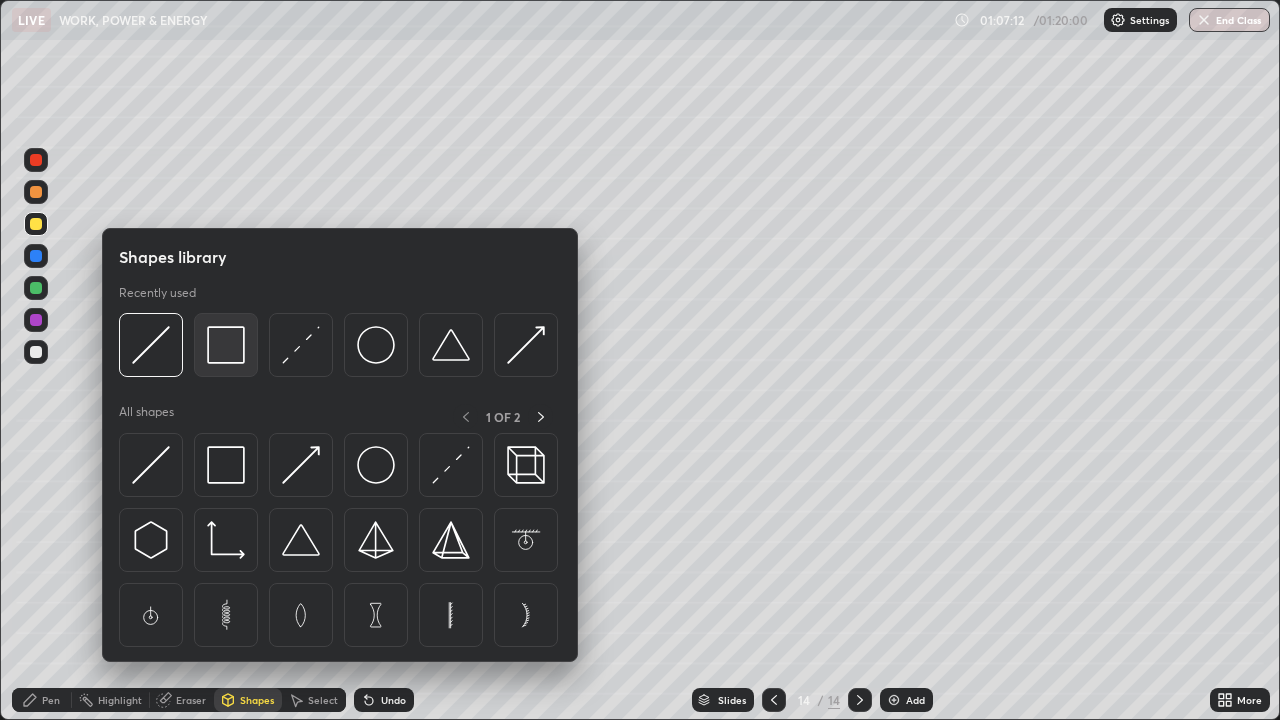 click at bounding box center [226, 345] 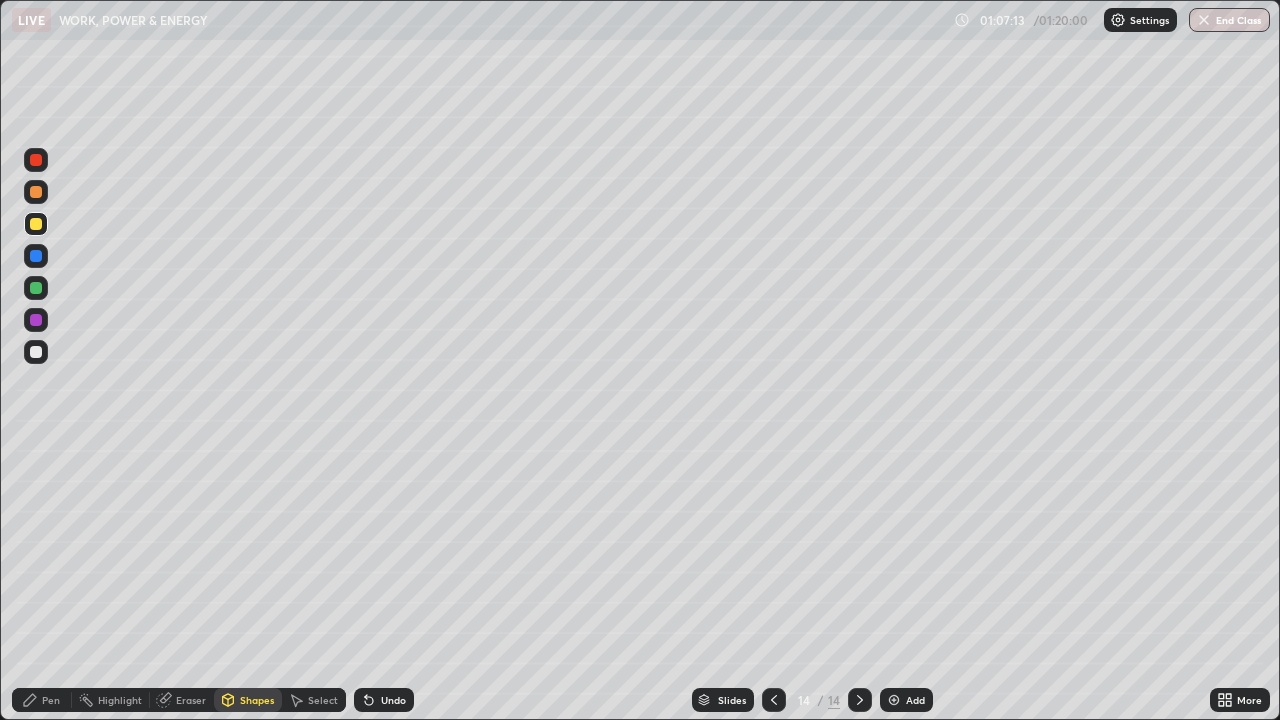 click at bounding box center [36, 320] 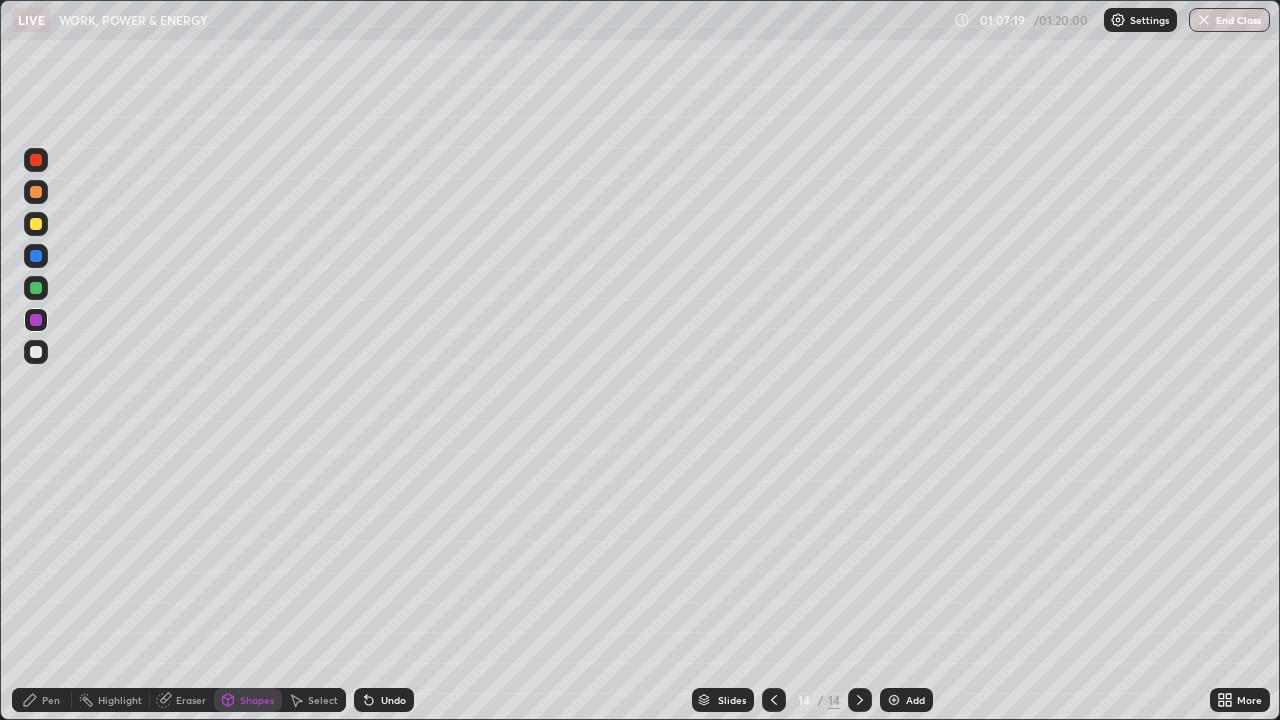 click on "Pen" at bounding box center [42, 700] 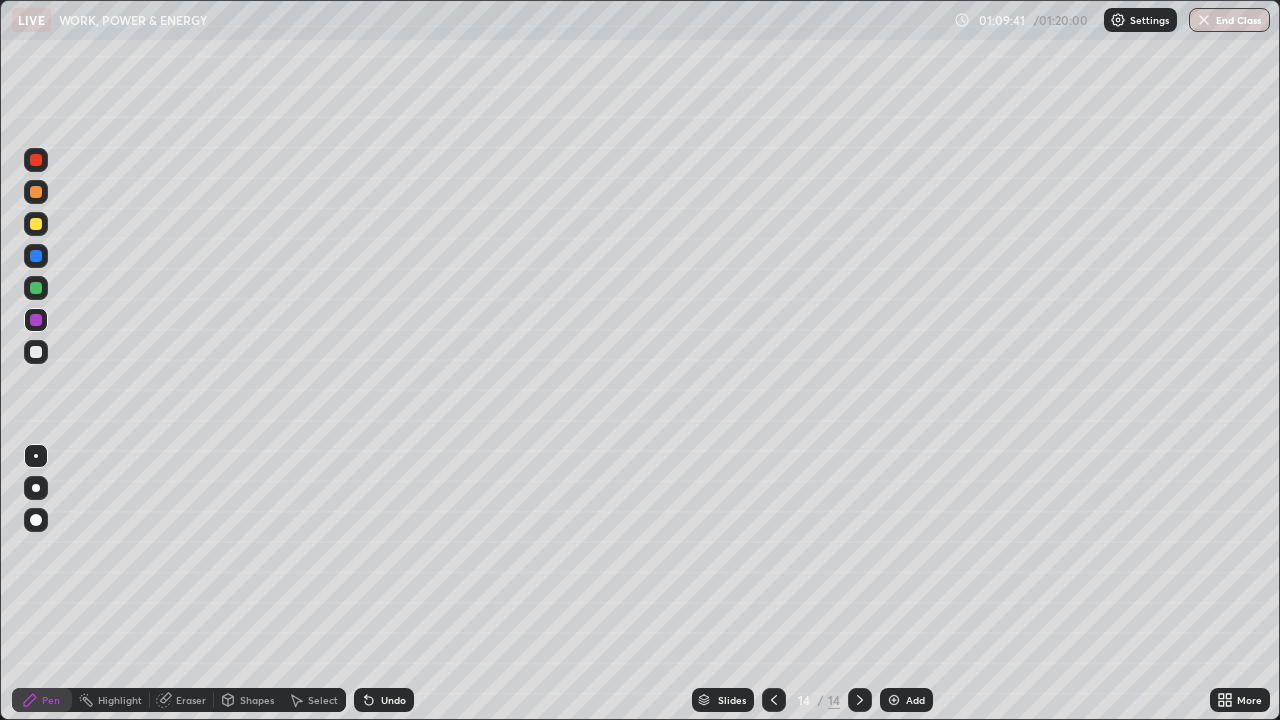 click at bounding box center (36, 288) 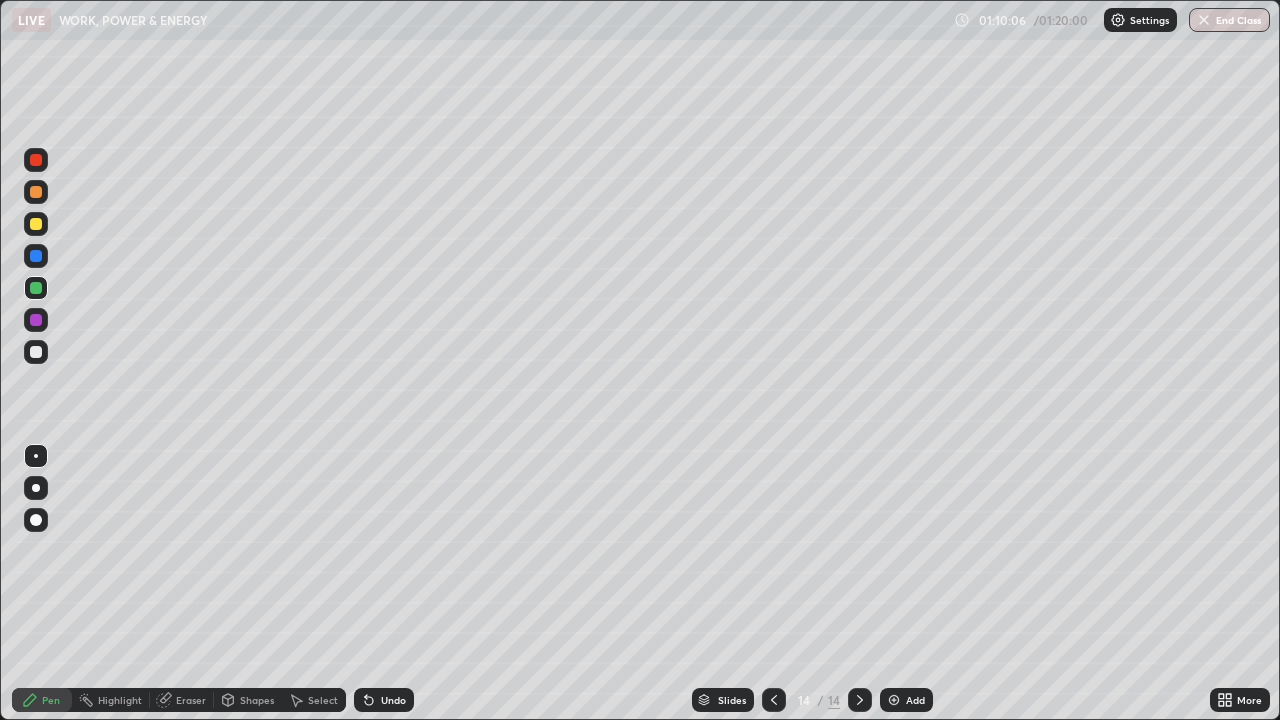 click on "Shapes" at bounding box center [257, 700] 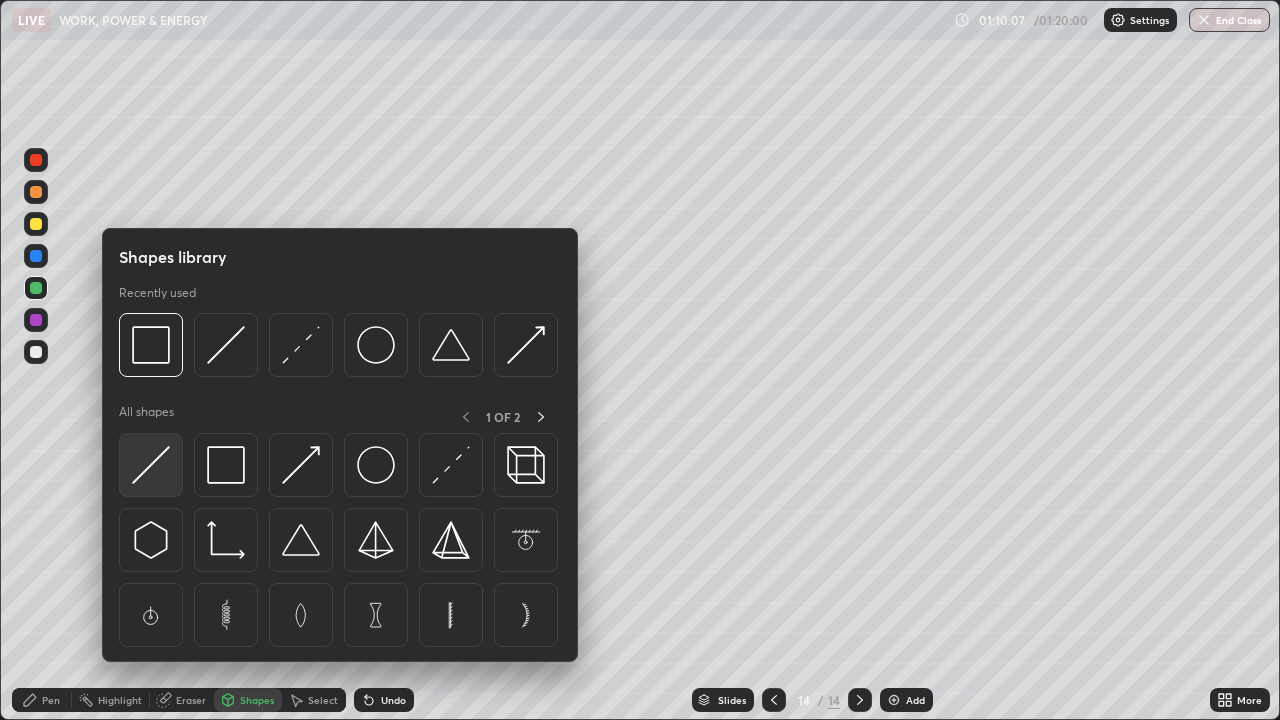 click at bounding box center (151, 465) 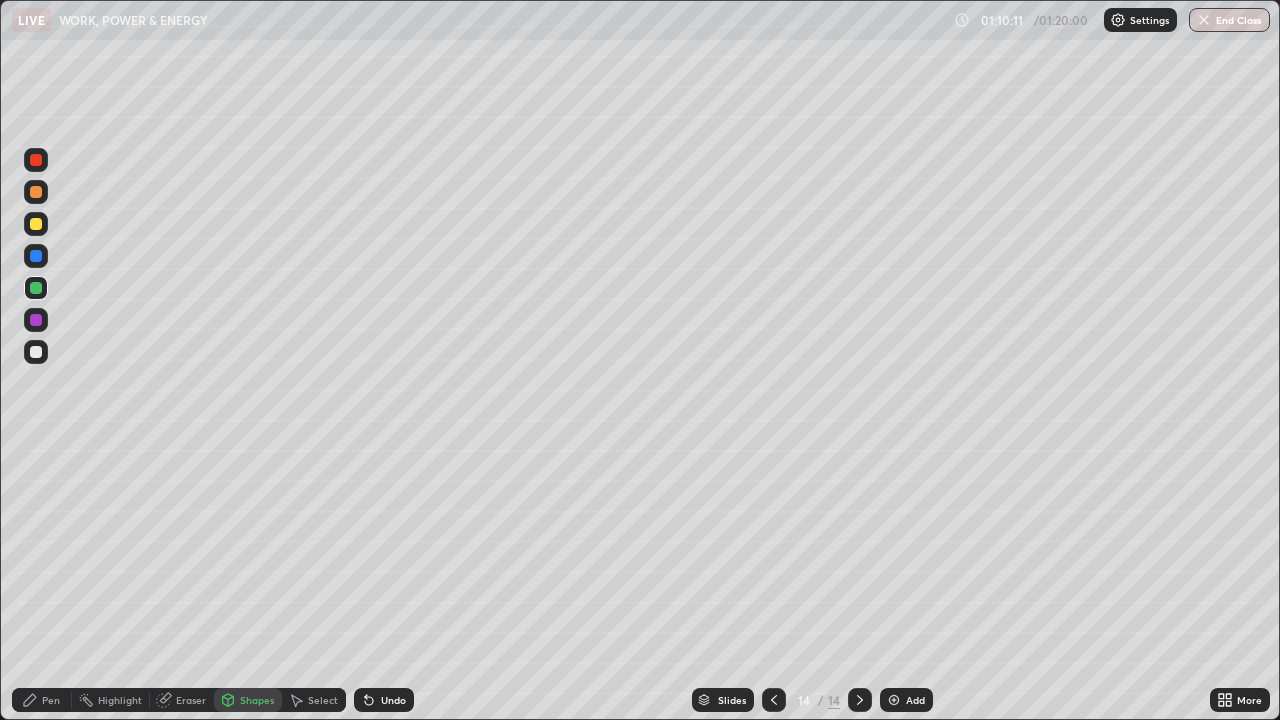 click on "Pen" at bounding box center [51, 700] 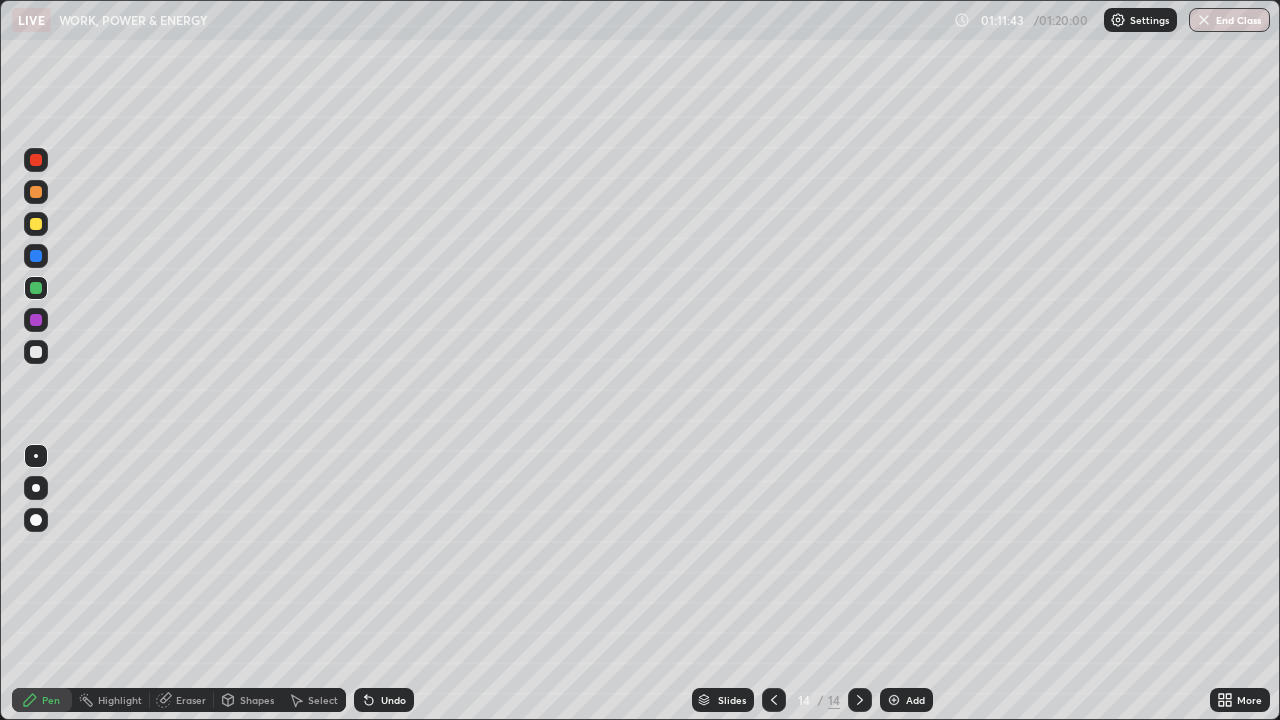 click on "Undo" at bounding box center [384, 700] 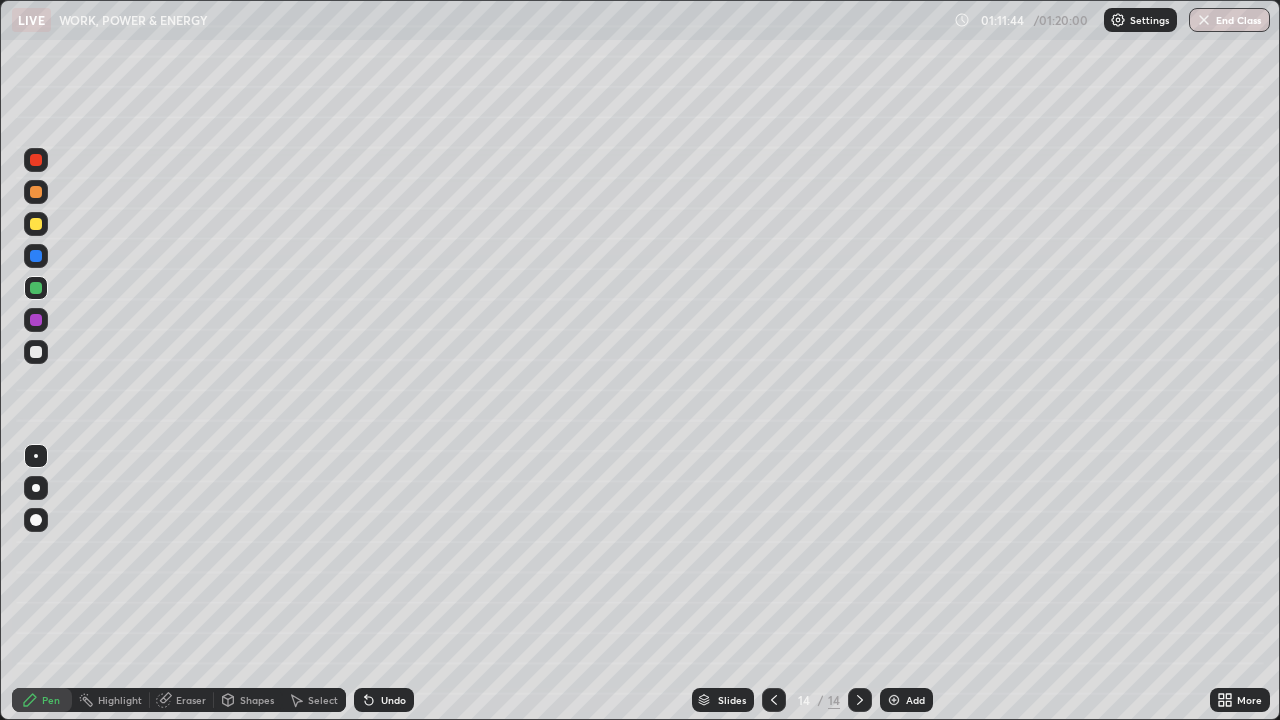 click on "Undo" at bounding box center (384, 700) 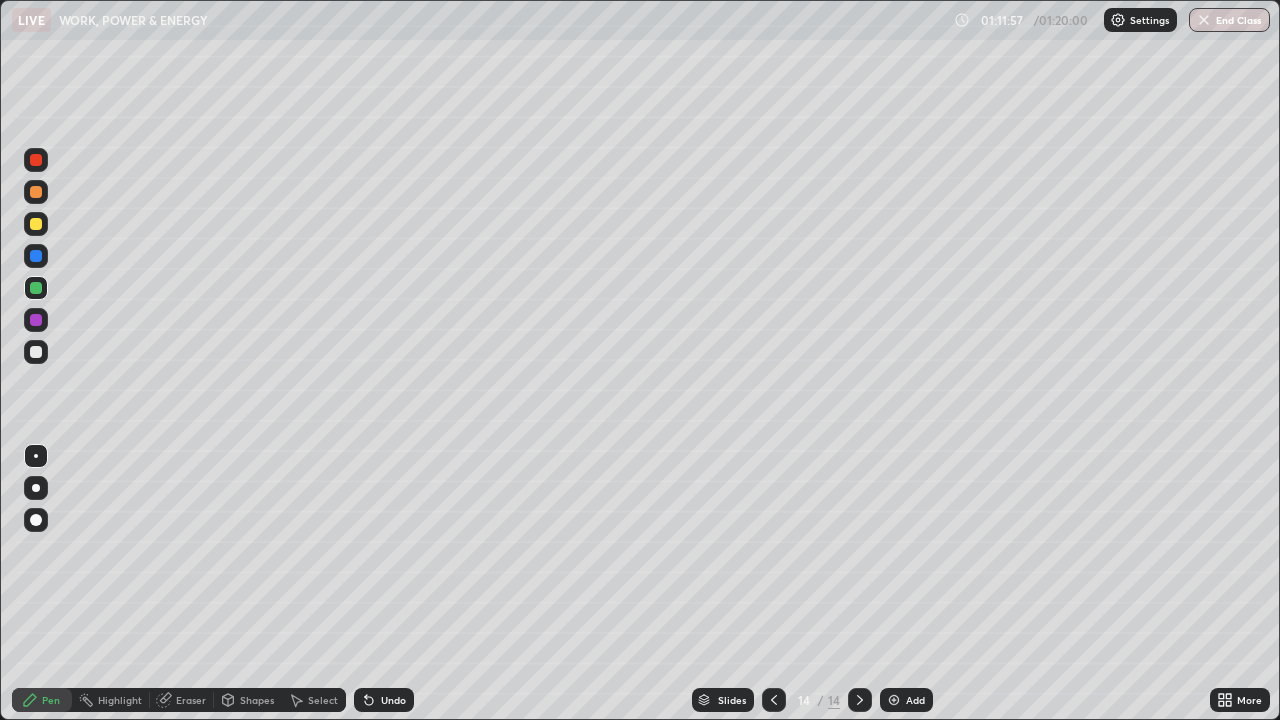 click on "Eraser" at bounding box center (191, 700) 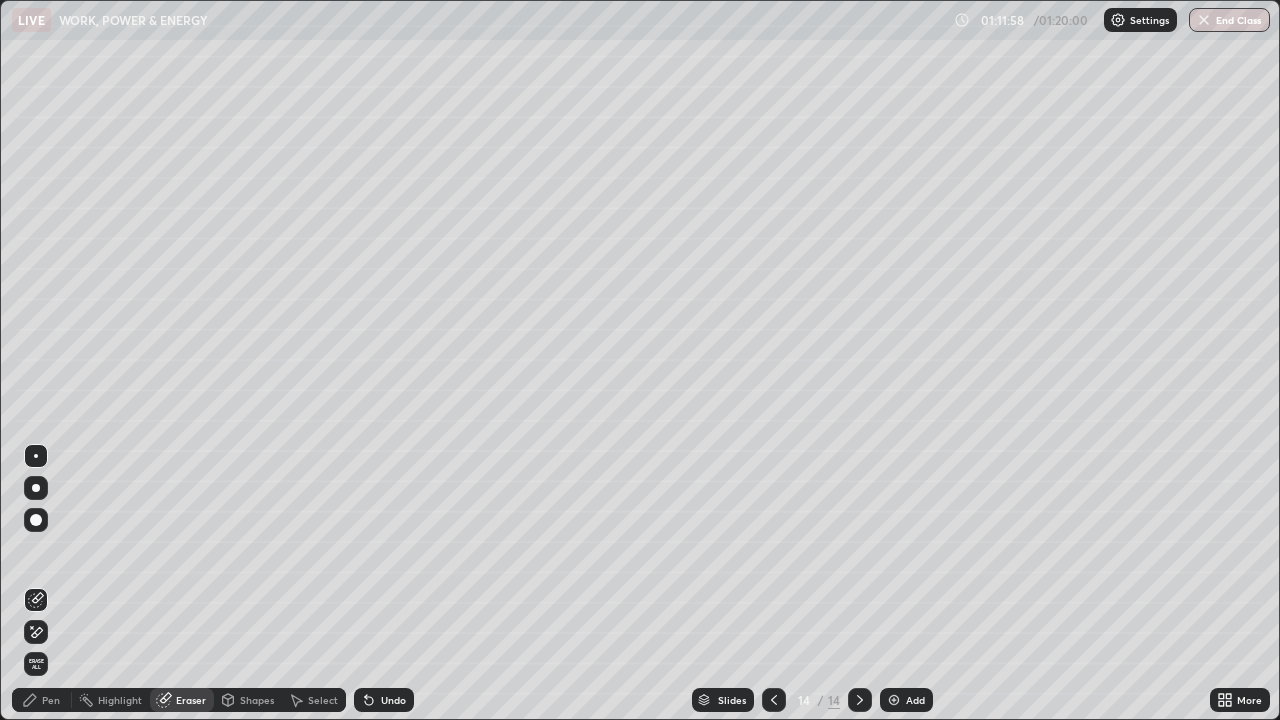 click on "Select" at bounding box center [314, 700] 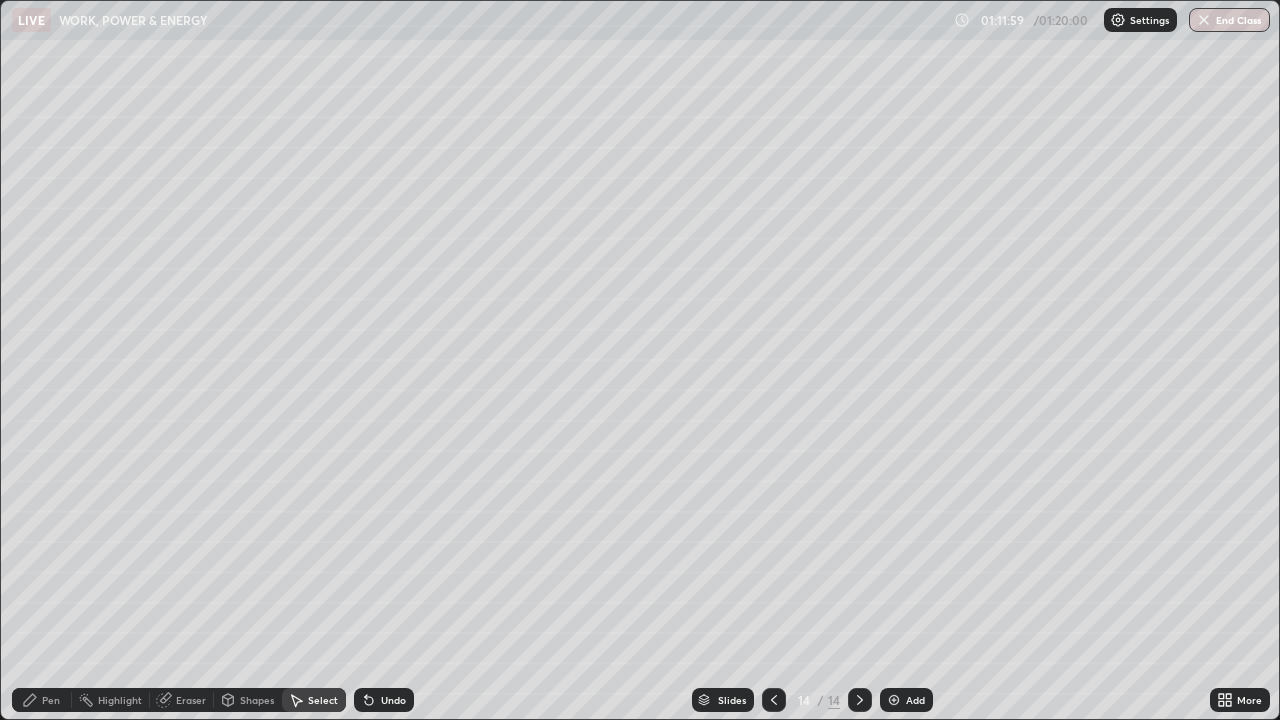 click on "Pen" at bounding box center (51, 700) 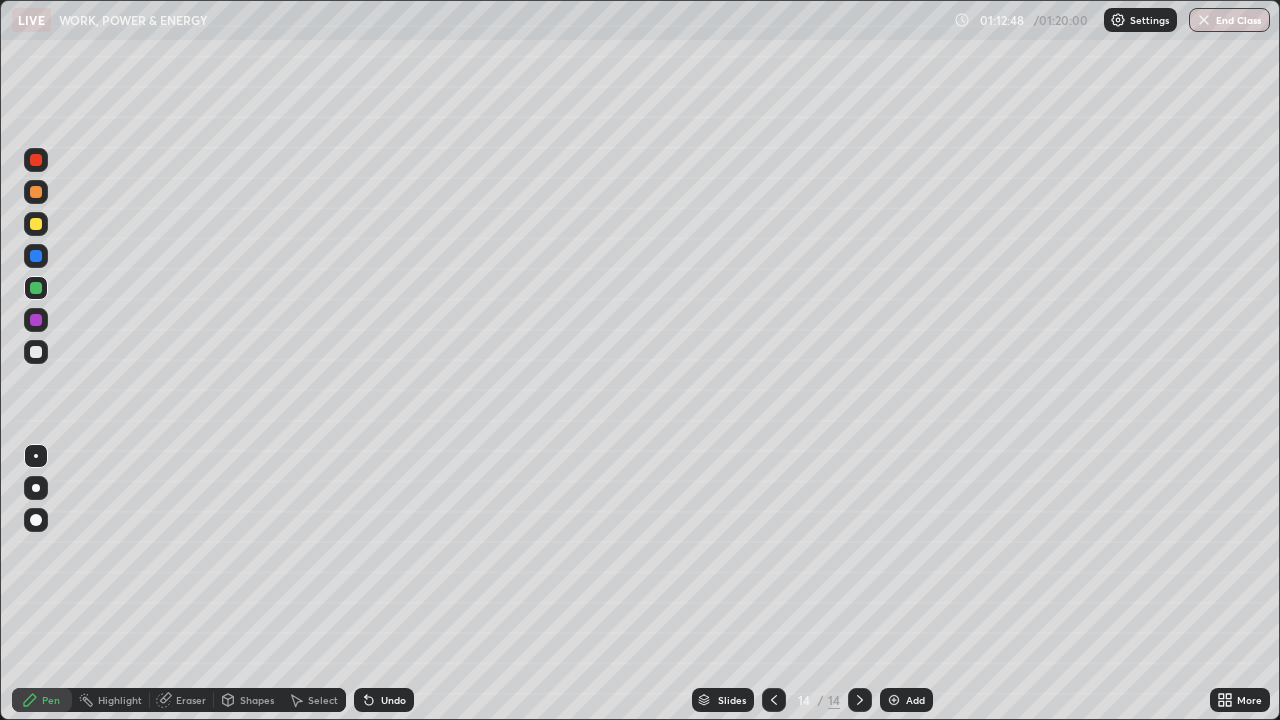 click at bounding box center [36, 352] 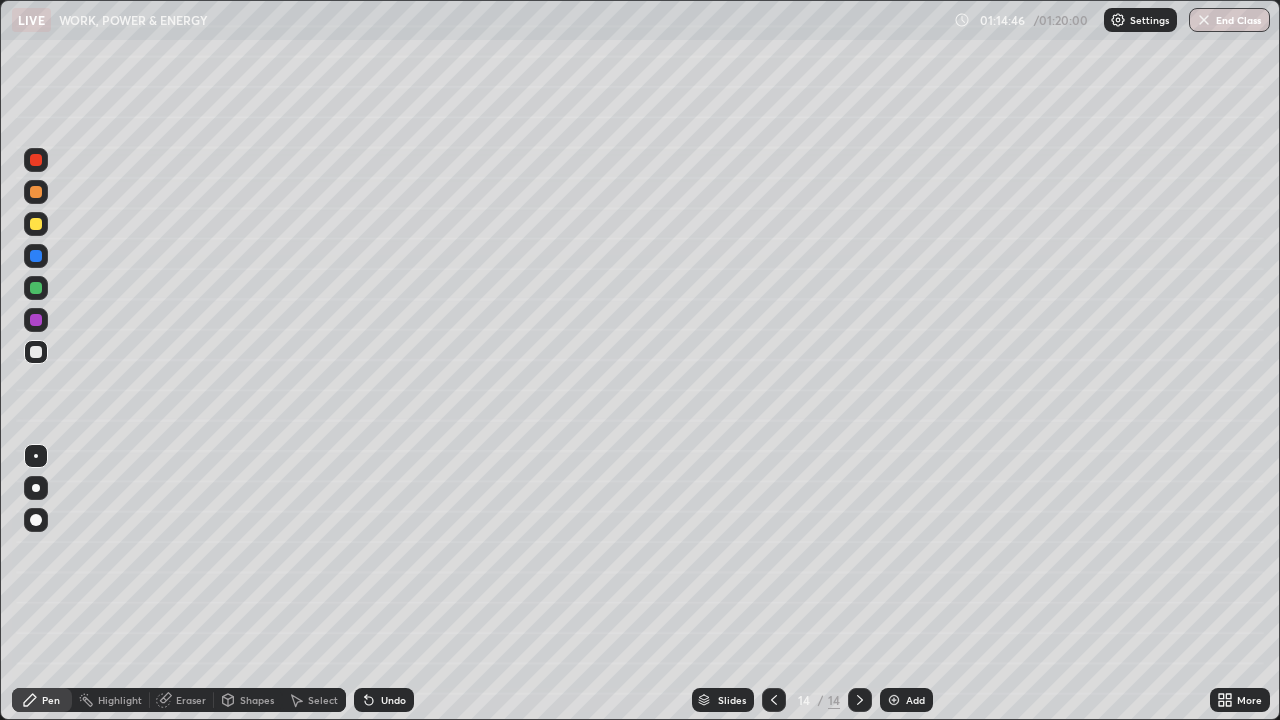 click at bounding box center [774, 700] 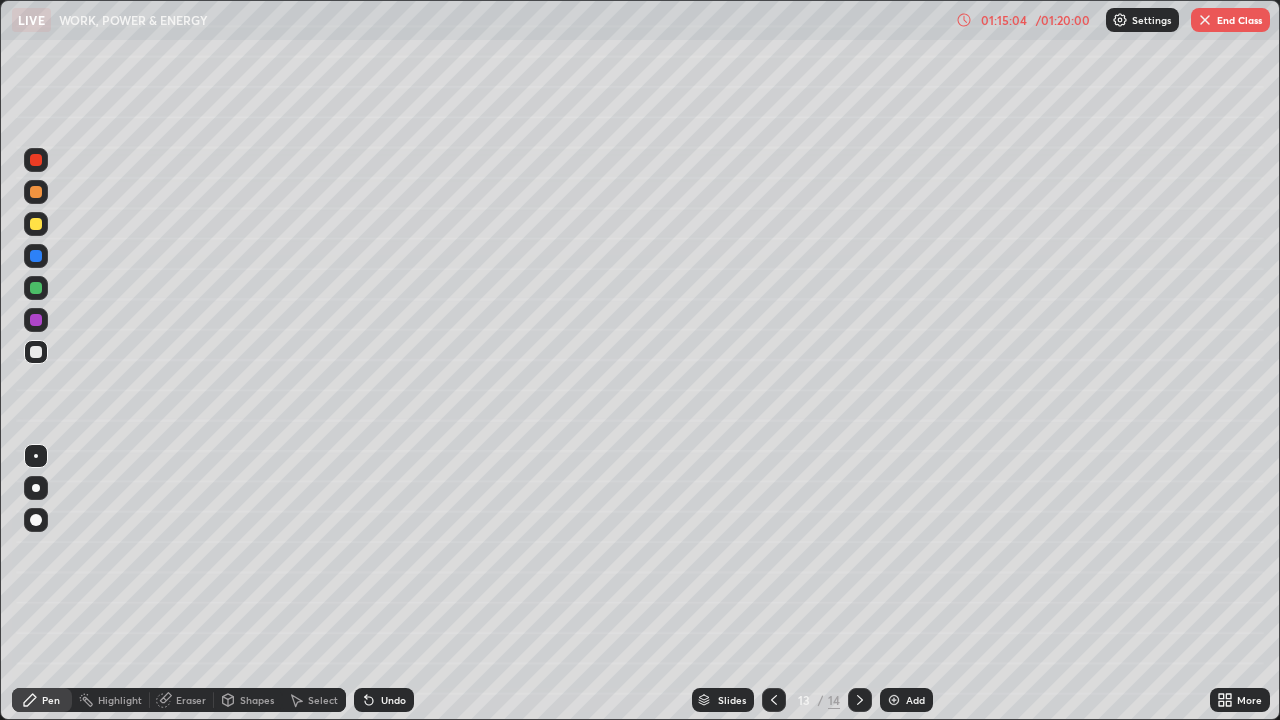 click 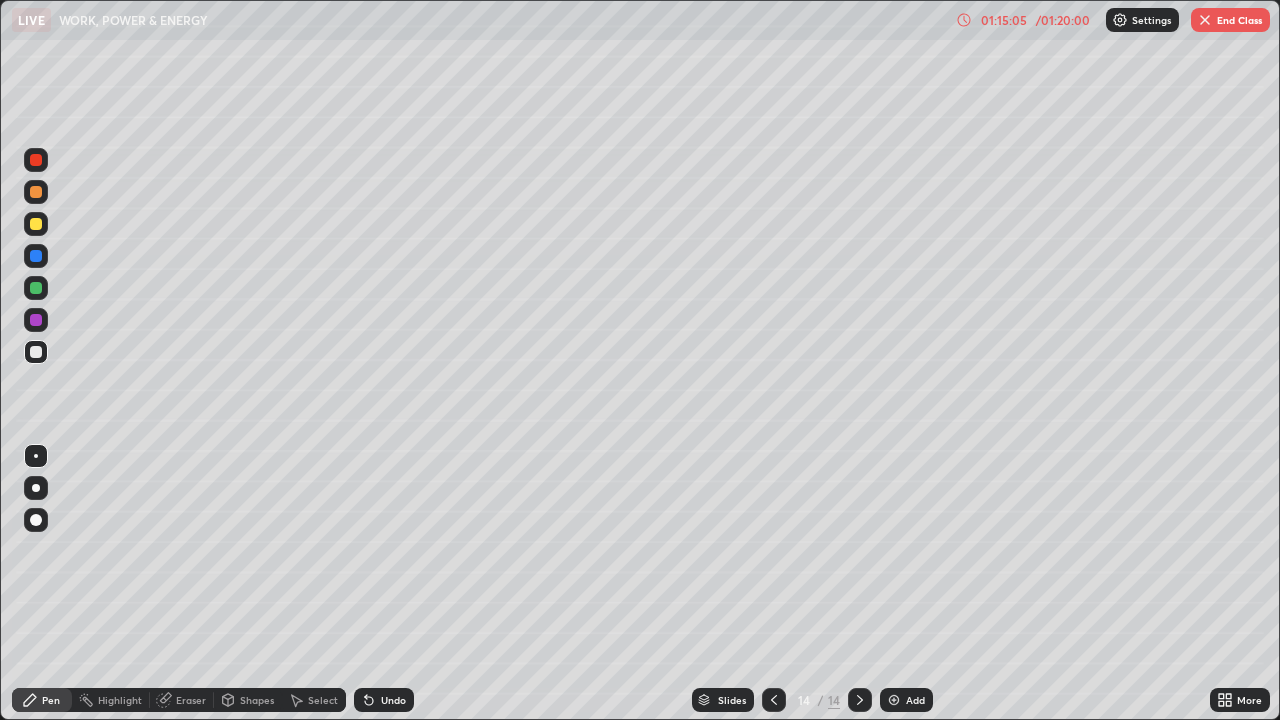 click at bounding box center (894, 700) 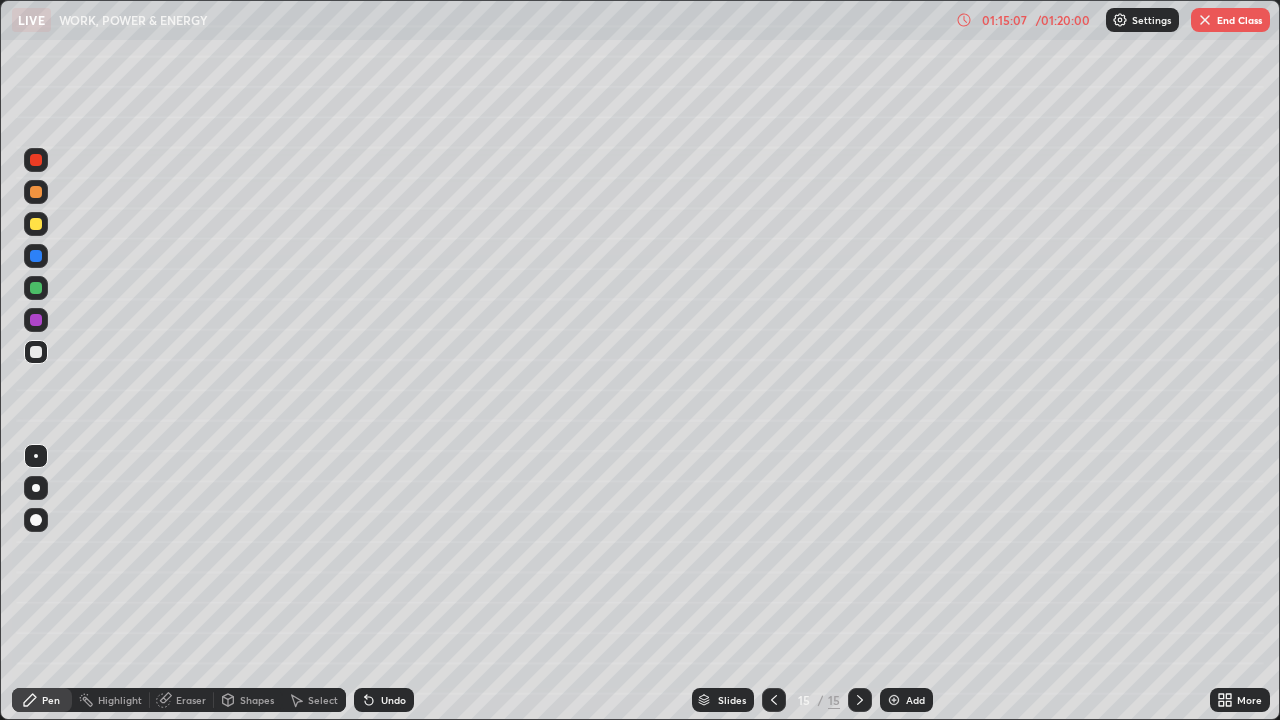click at bounding box center [36, 352] 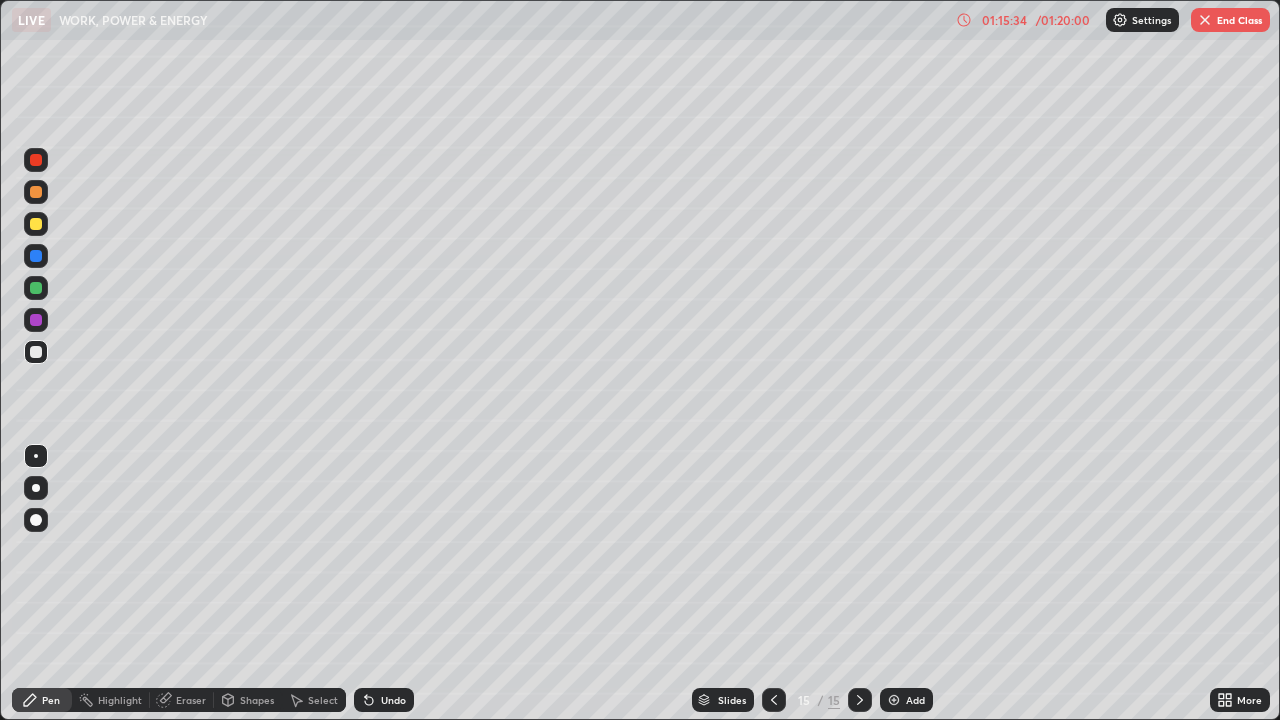 click at bounding box center [36, 224] 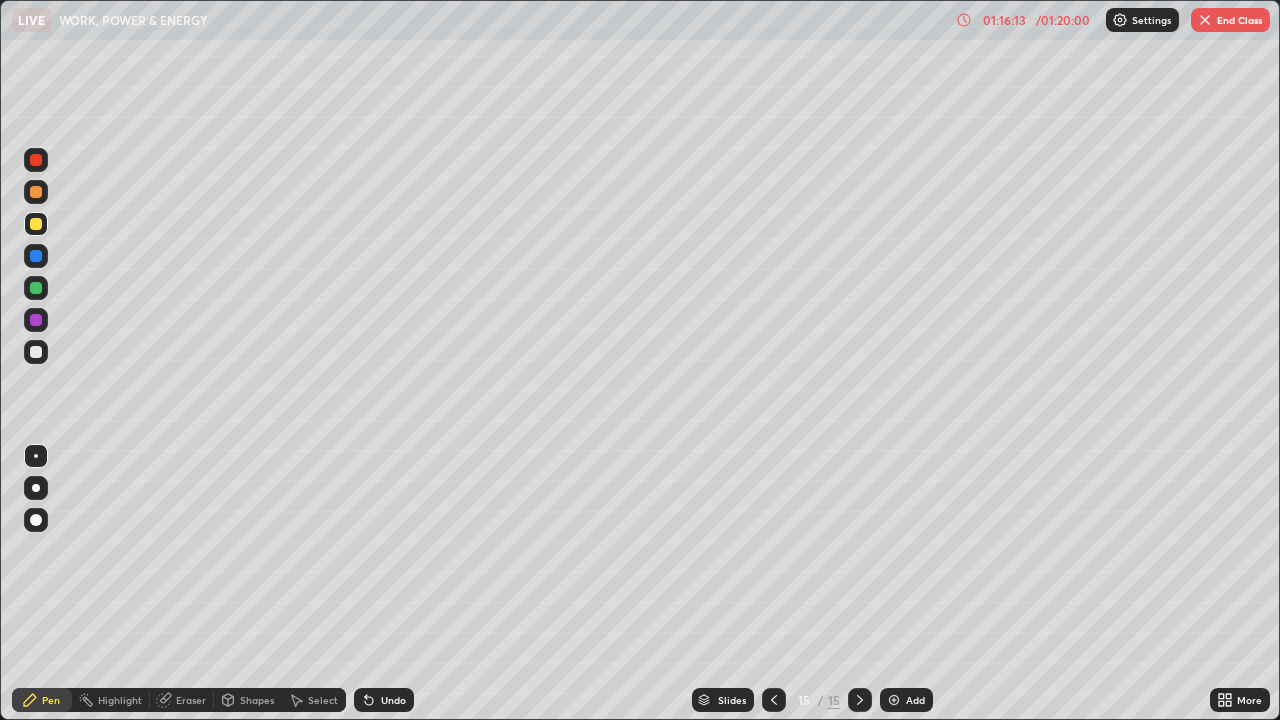 click at bounding box center [36, 352] 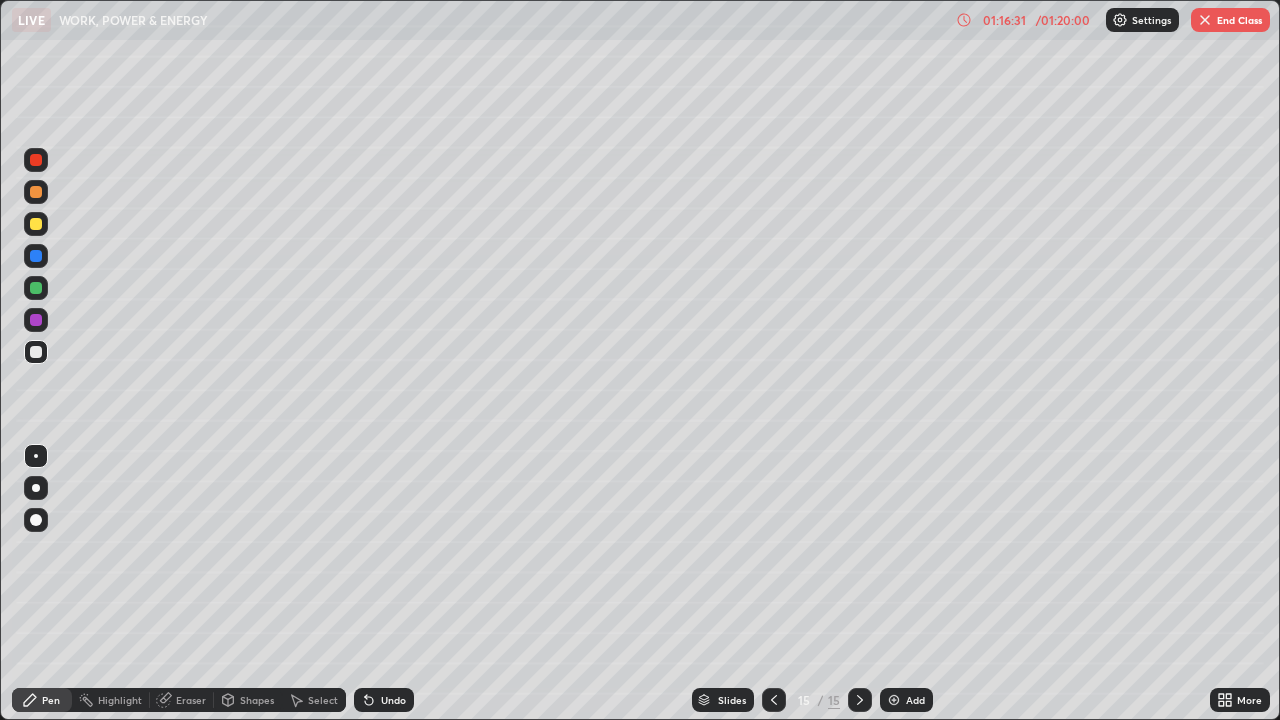 click at bounding box center [36, 224] 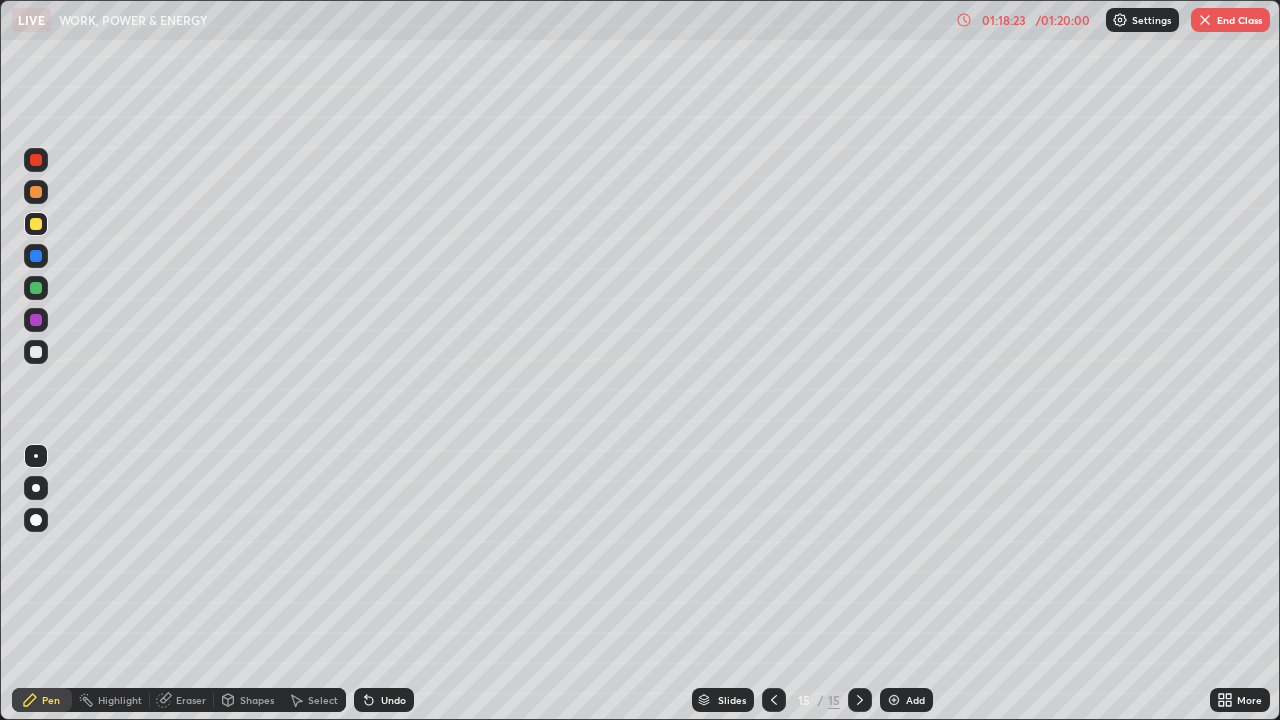 click at bounding box center [36, 352] 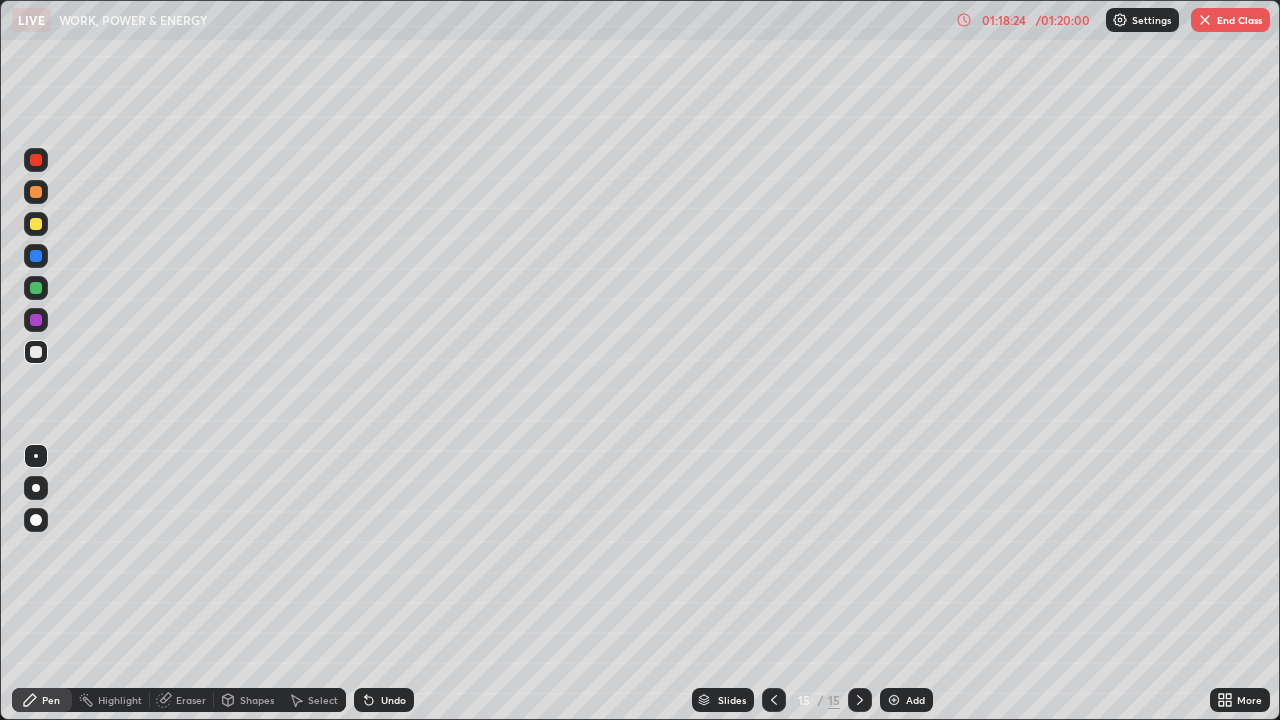 click at bounding box center (36, 224) 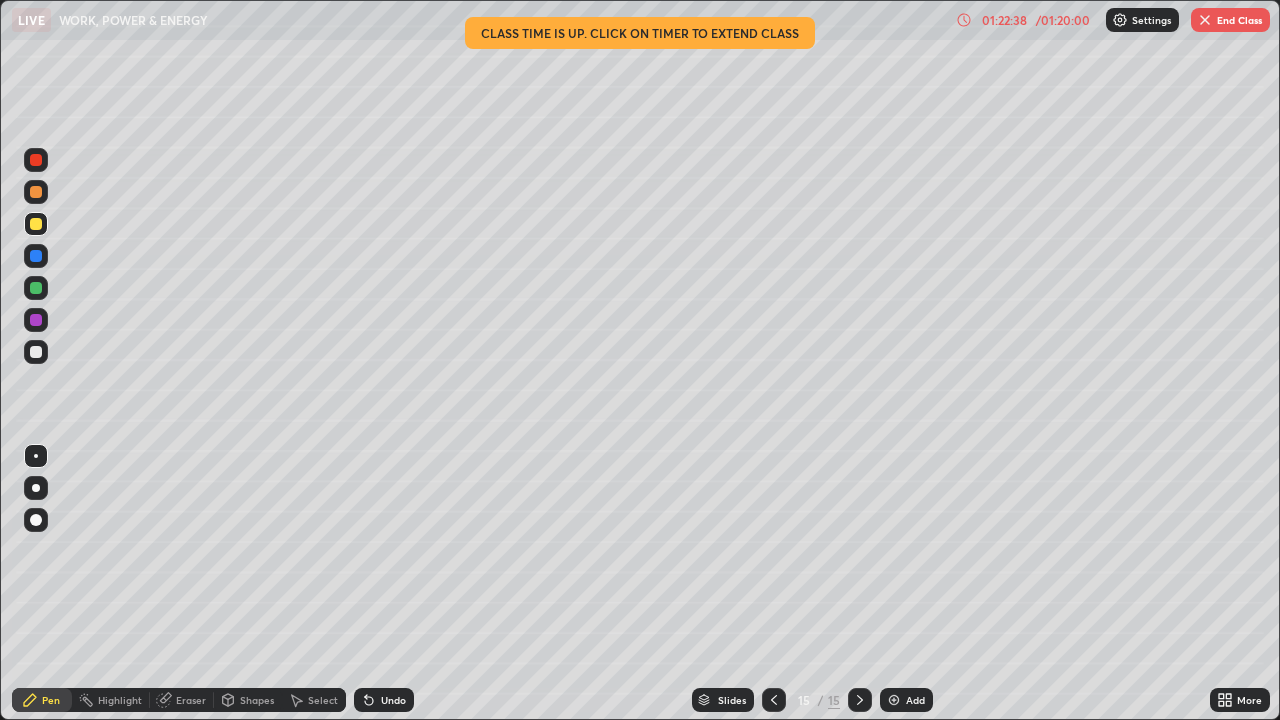 click on "End Class" at bounding box center (1230, 20) 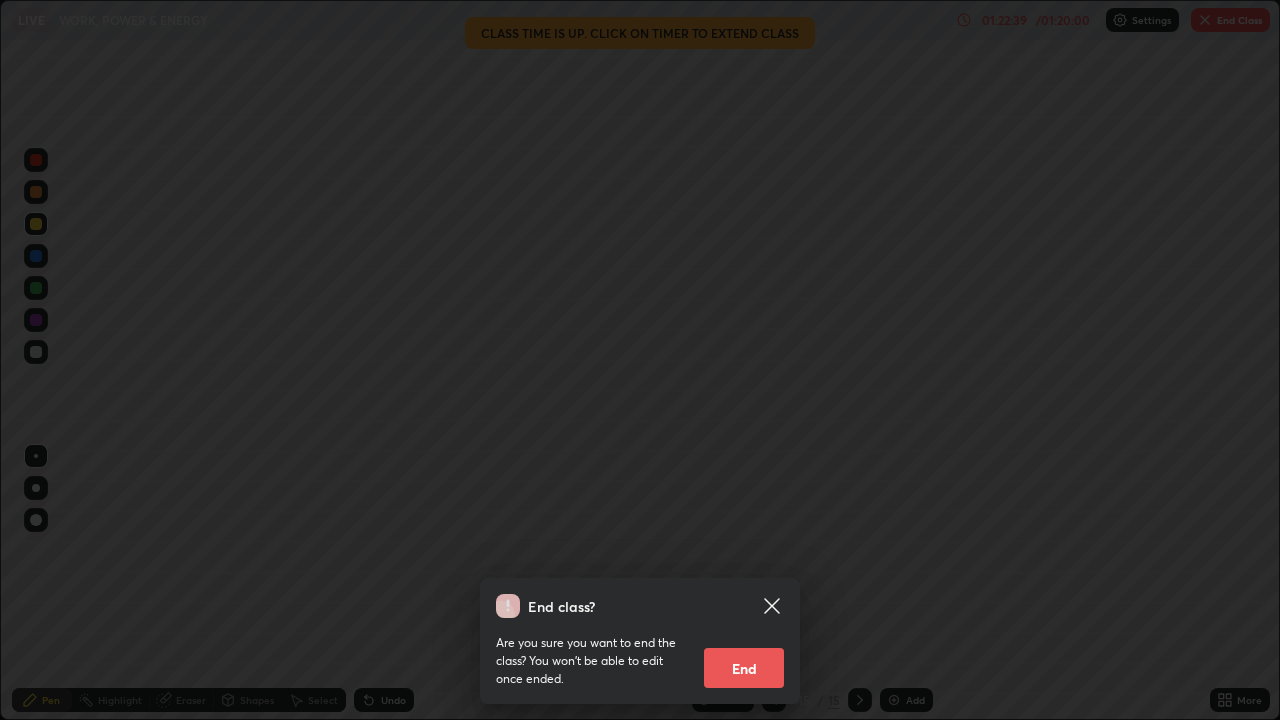 click on "End" at bounding box center [744, 668] 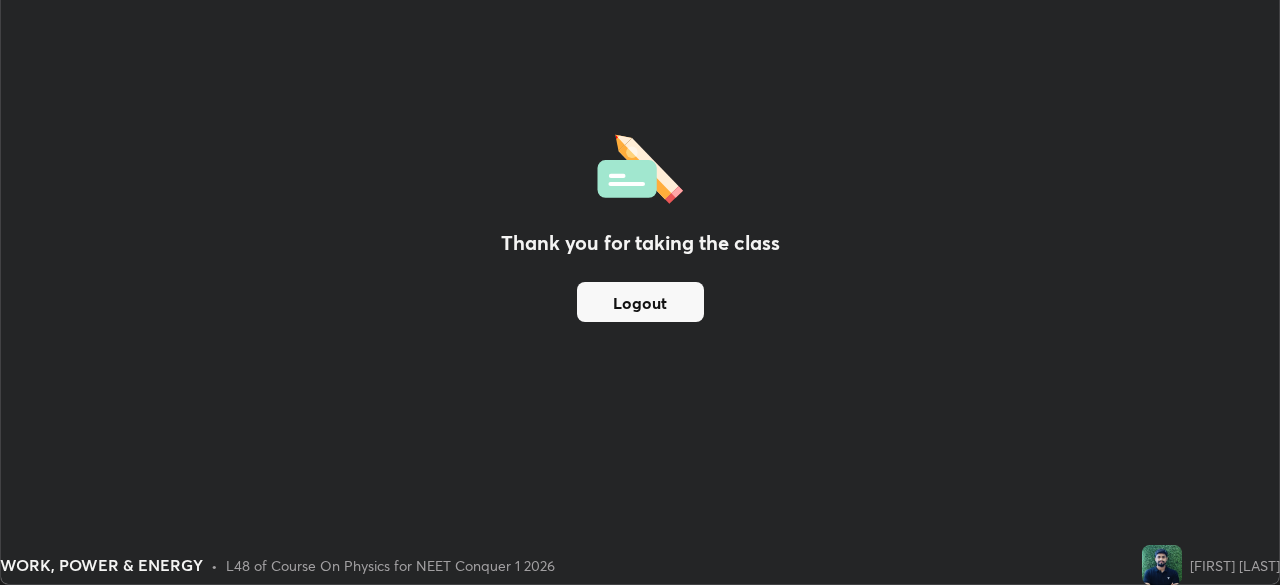 scroll, scrollTop: 585, scrollLeft: 1280, axis: both 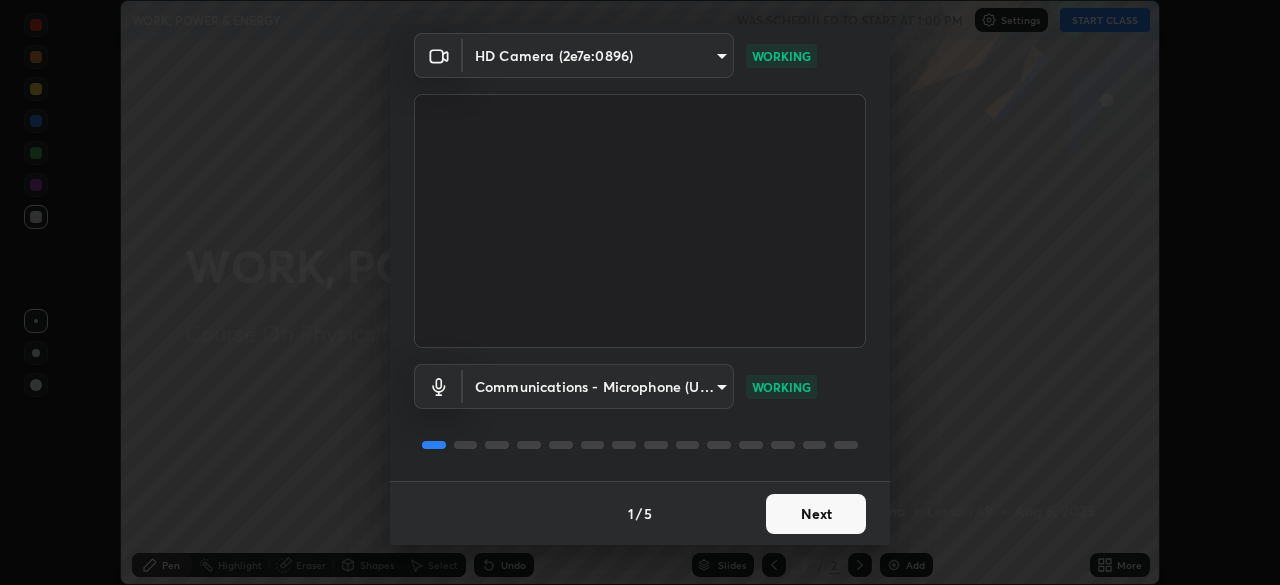 click on "Next" at bounding box center [816, 514] 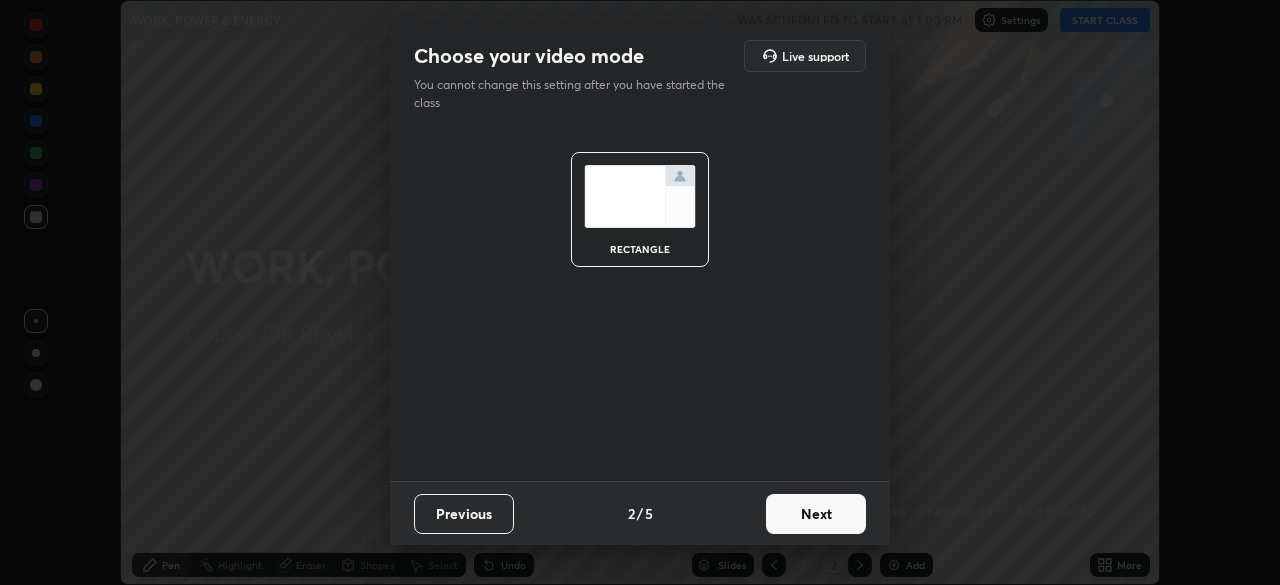 scroll, scrollTop: 0, scrollLeft: 0, axis: both 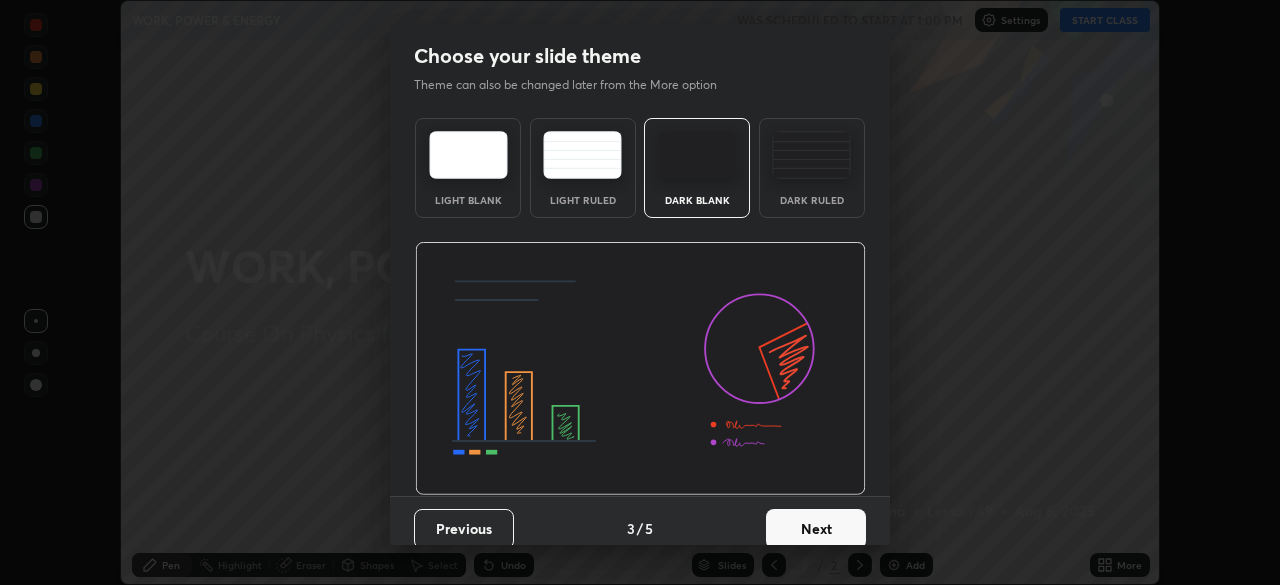 click at bounding box center (811, 155) 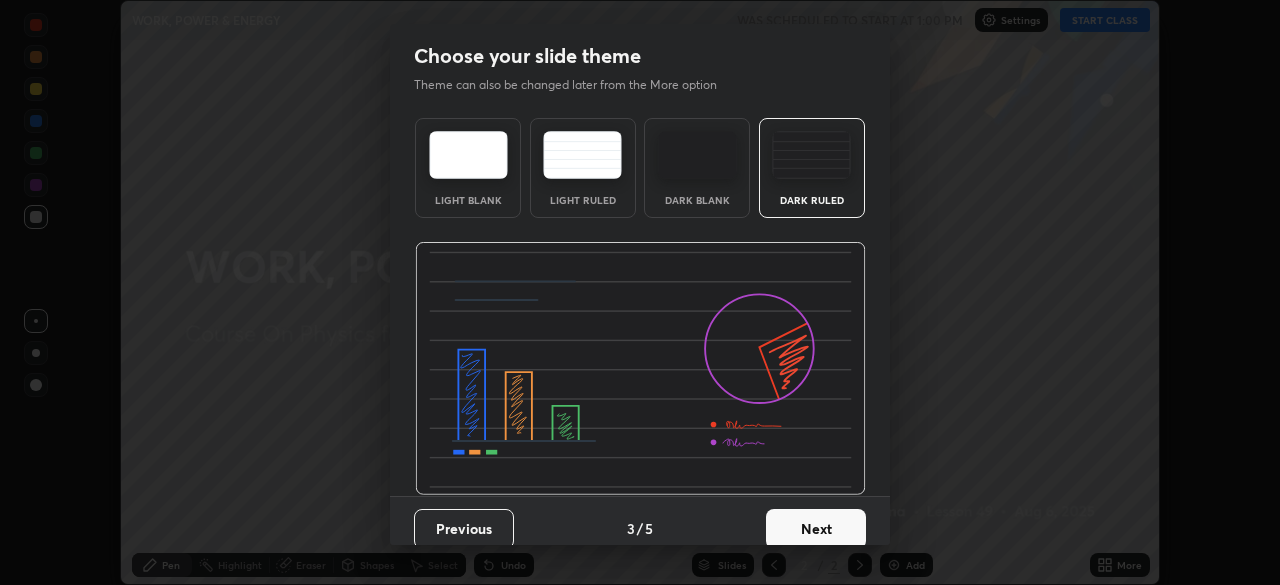 click on "Next" at bounding box center (816, 529) 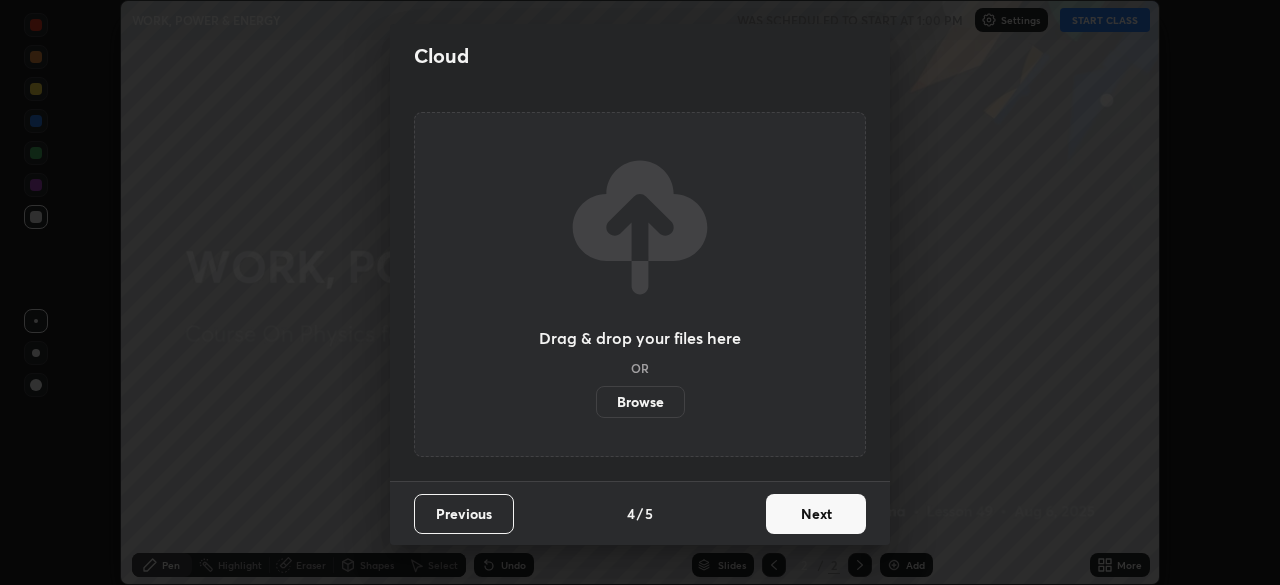 click on "Next" at bounding box center (816, 514) 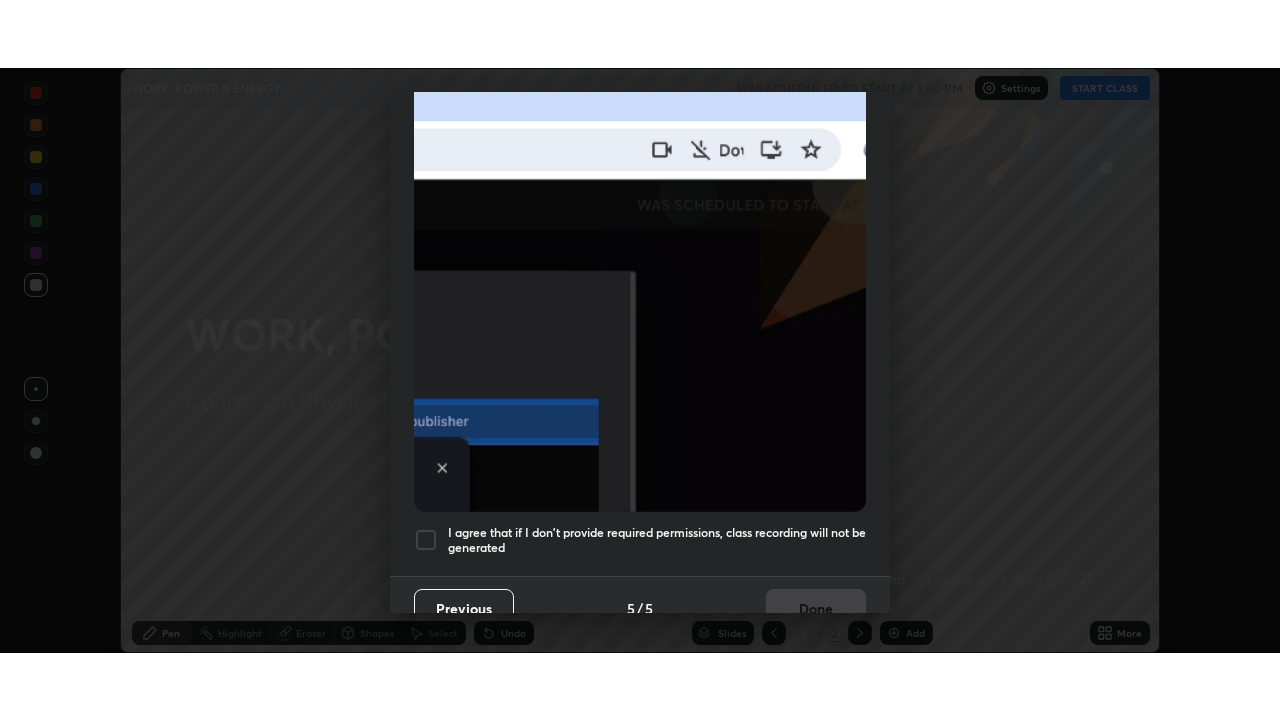 scroll, scrollTop: 479, scrollLeft: 0, axis: vertical 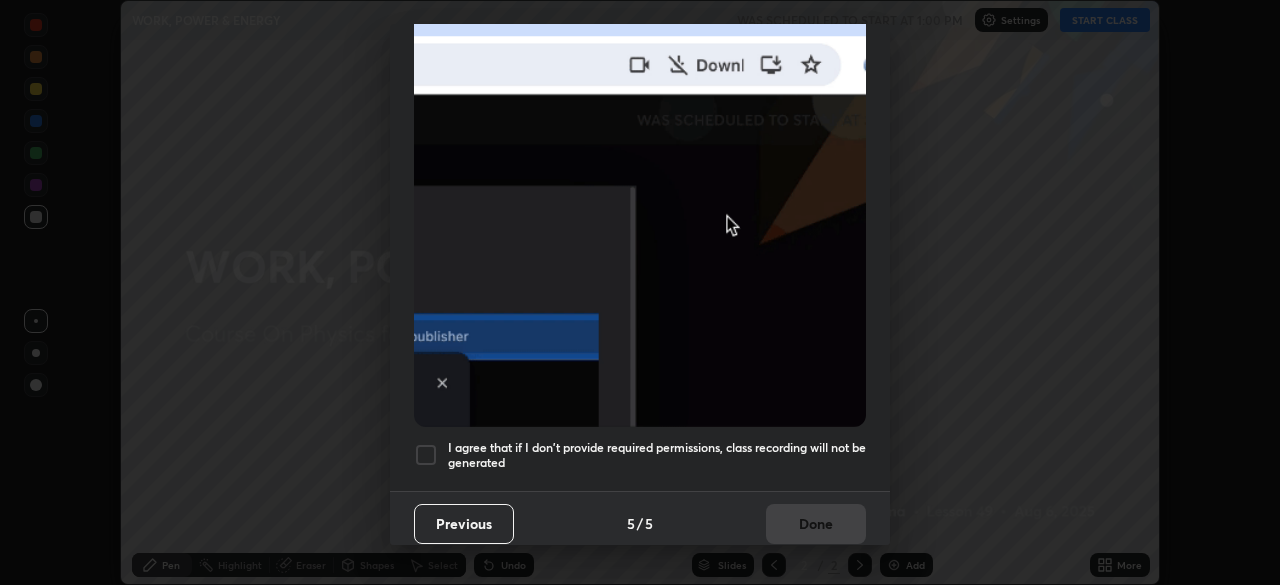 click at bounding box center [426, 455] 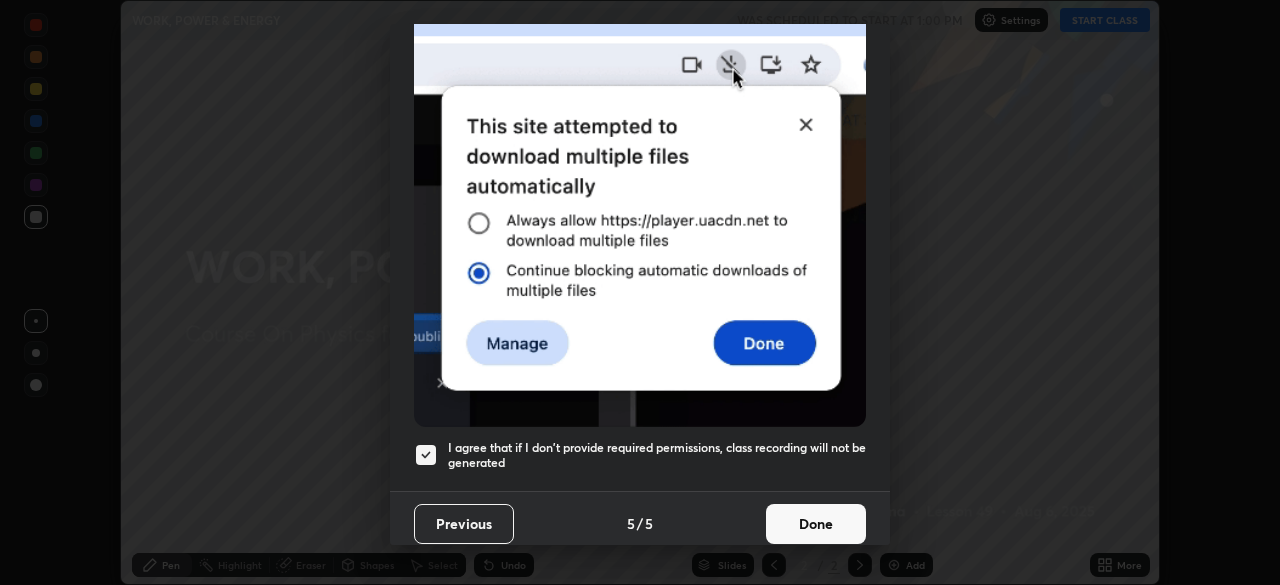 click on "Done" at bounding box center [816, 524] 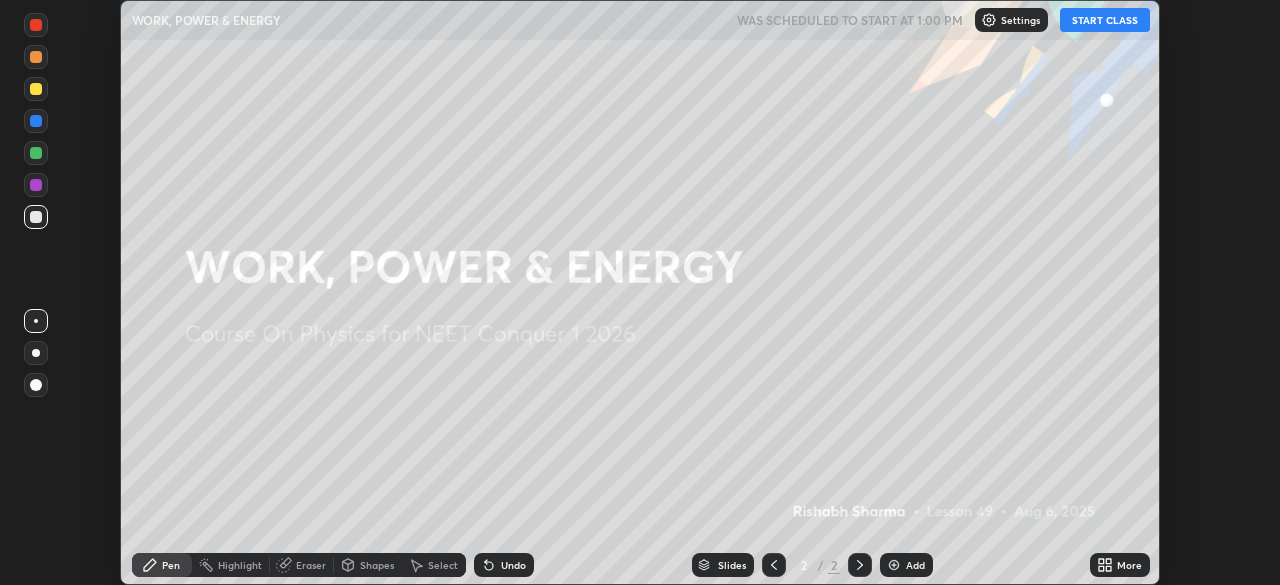 click on "START CLASS" at bounding box center (1105, 20) 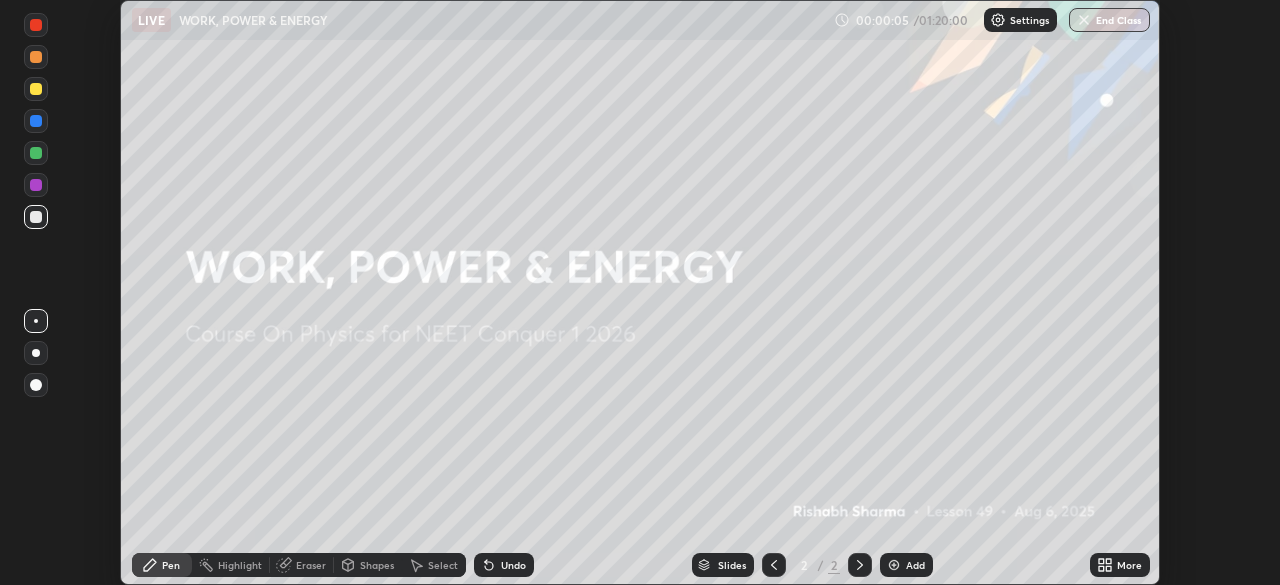 click 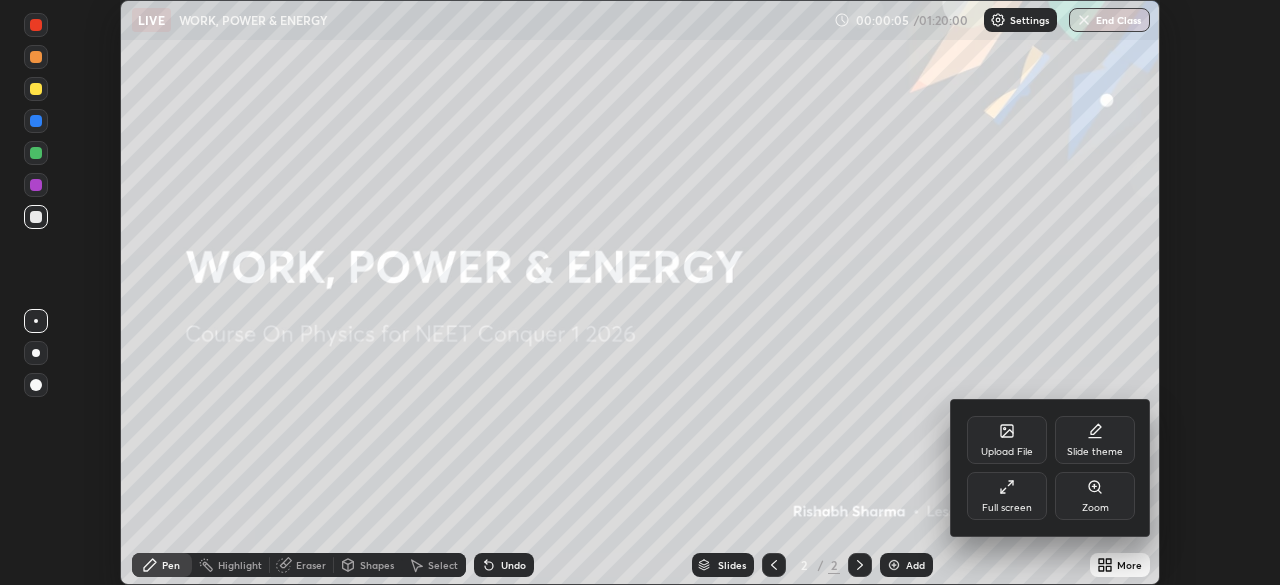 click on "Full screen" at bounding box center [1007, 496] 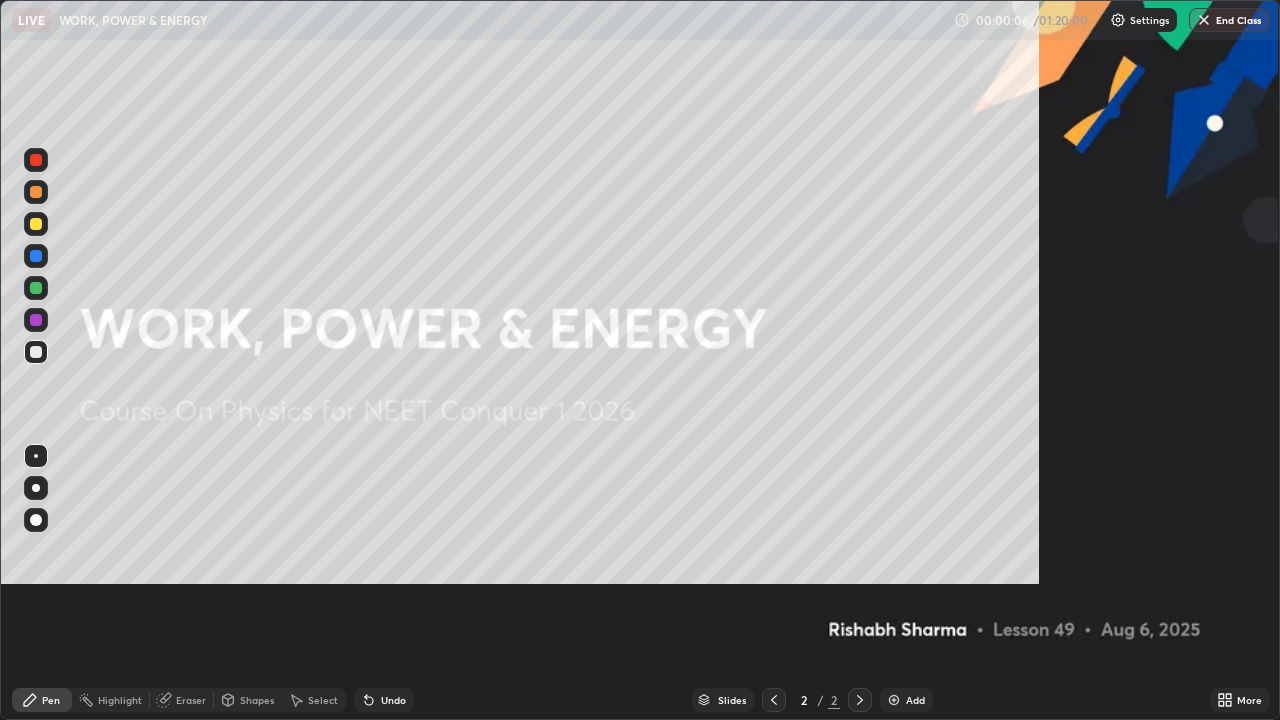 scroll, scrollTop: 99280, scrollLeft: 98720, axis: both 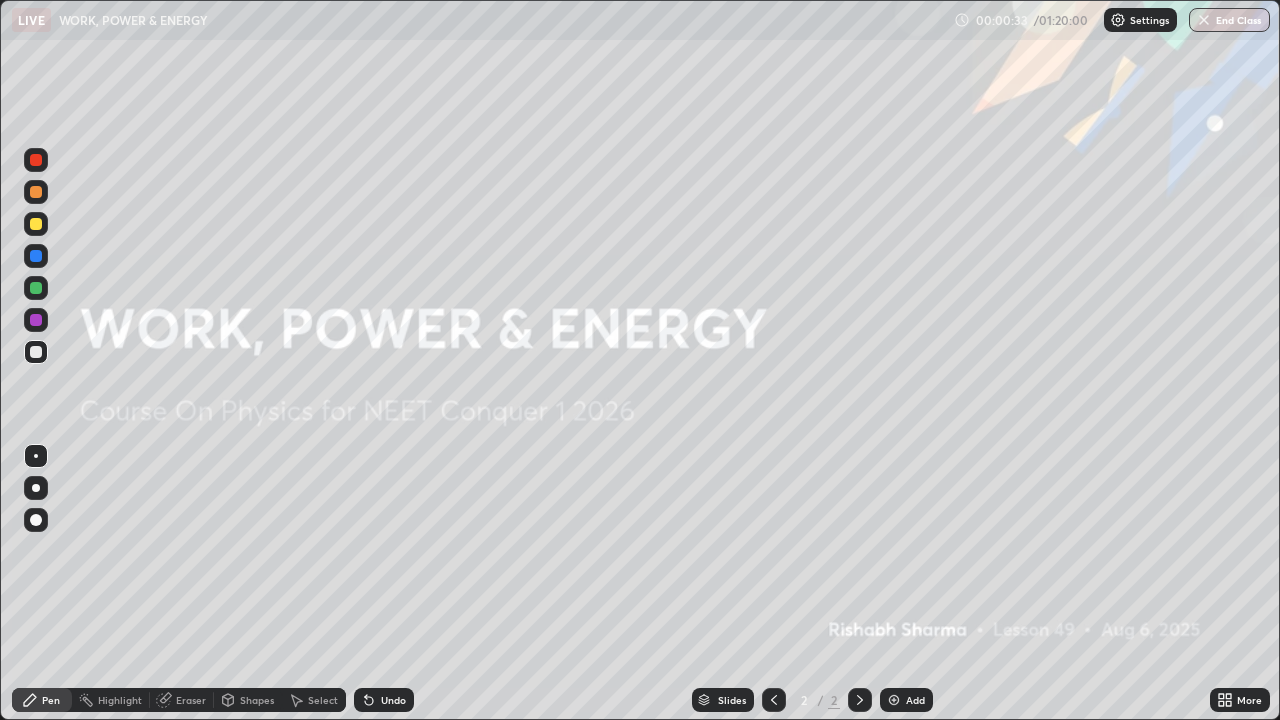 click on "Add" at bounding box center [915, 700] 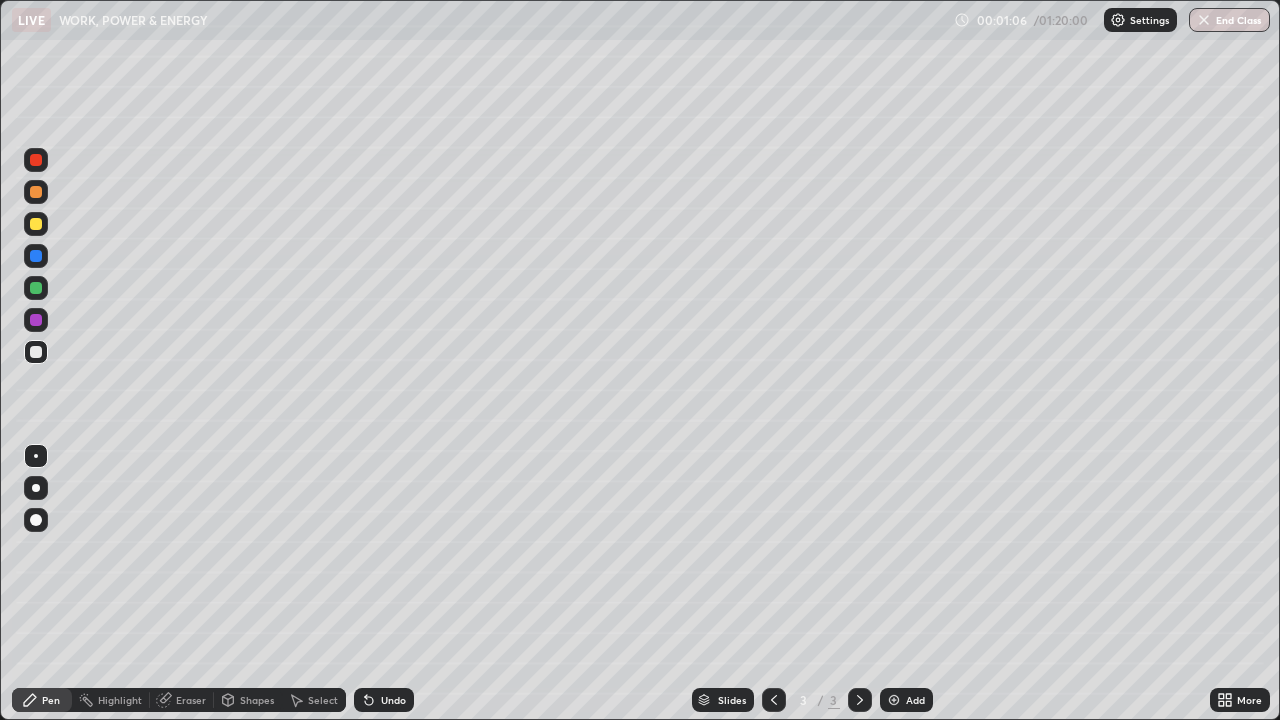 click at bounding box center [36, 352] 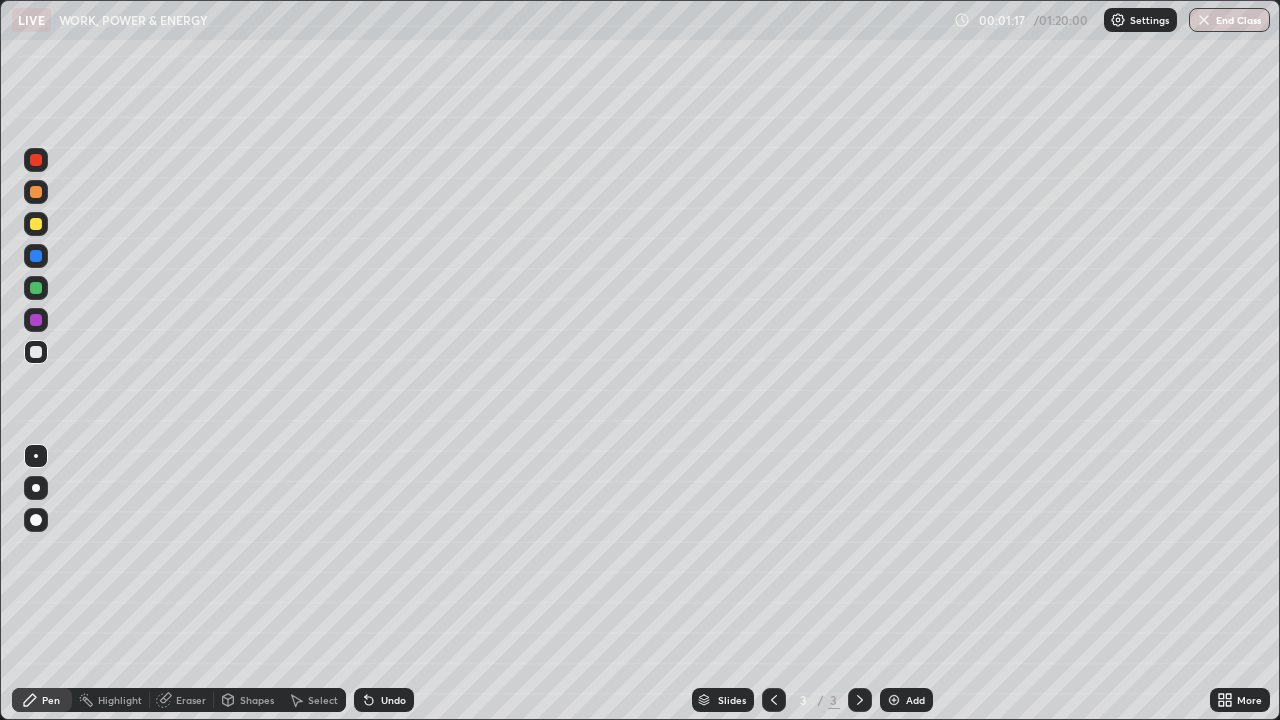 click on "Undo" at bounding box center [393, 700] 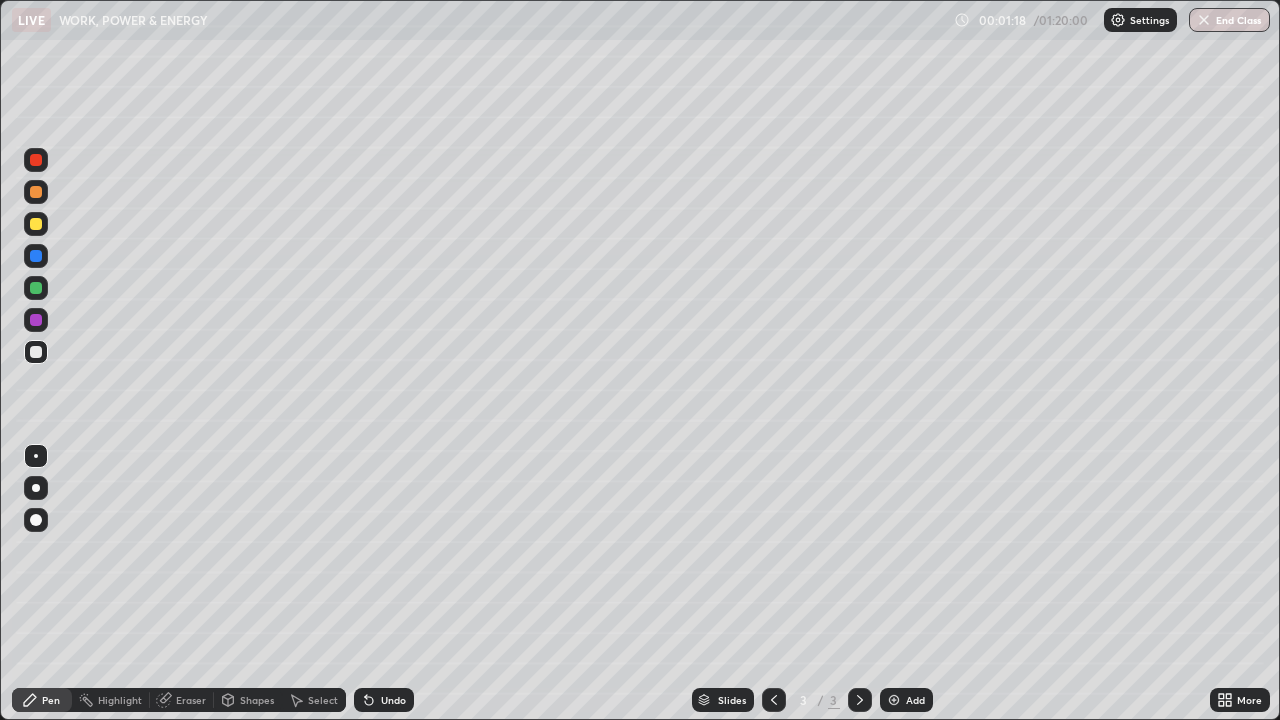 click on "Undo" at bounding box center (393, 700) 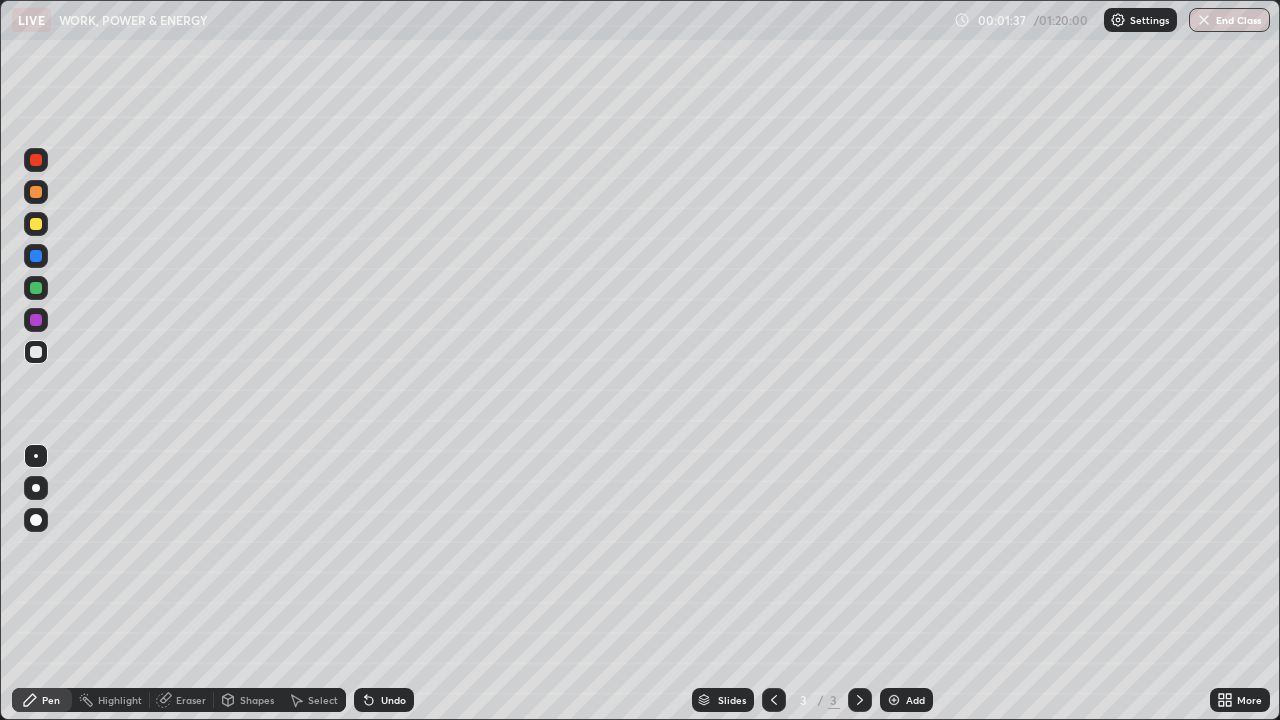 click at bounding box center [36, 224] 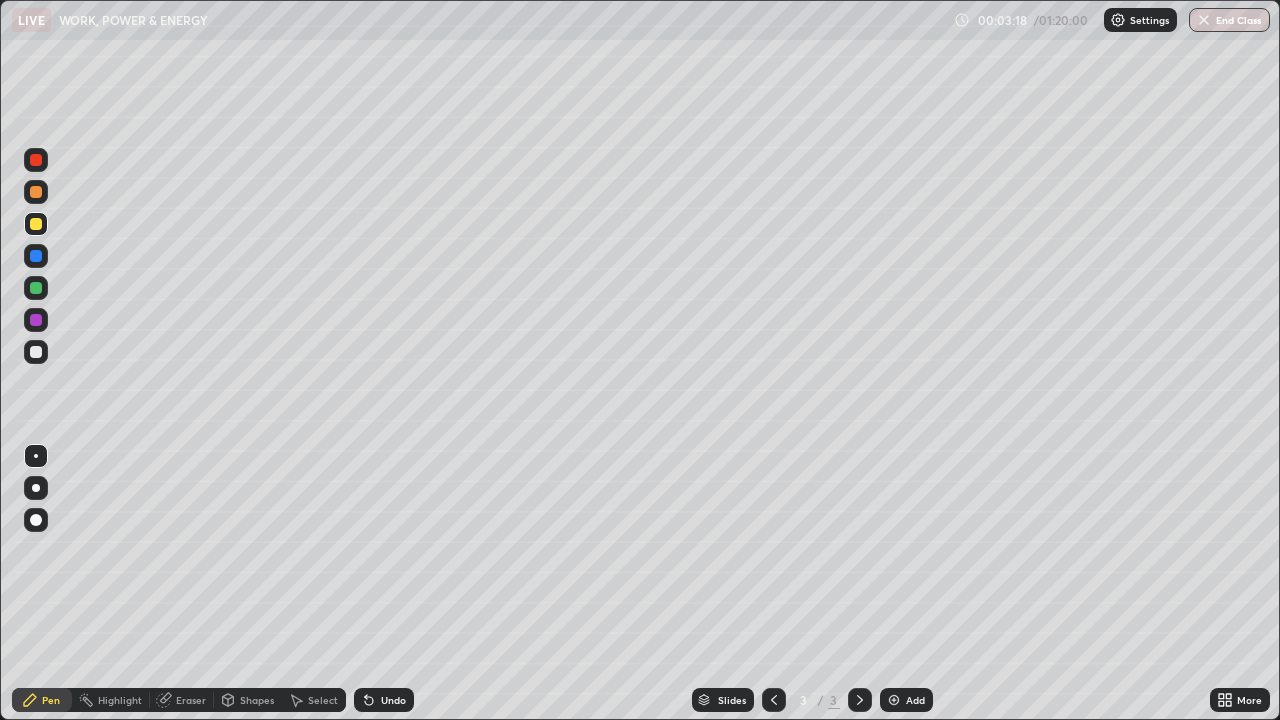 click on "Add" at bounding box center [915, 700] 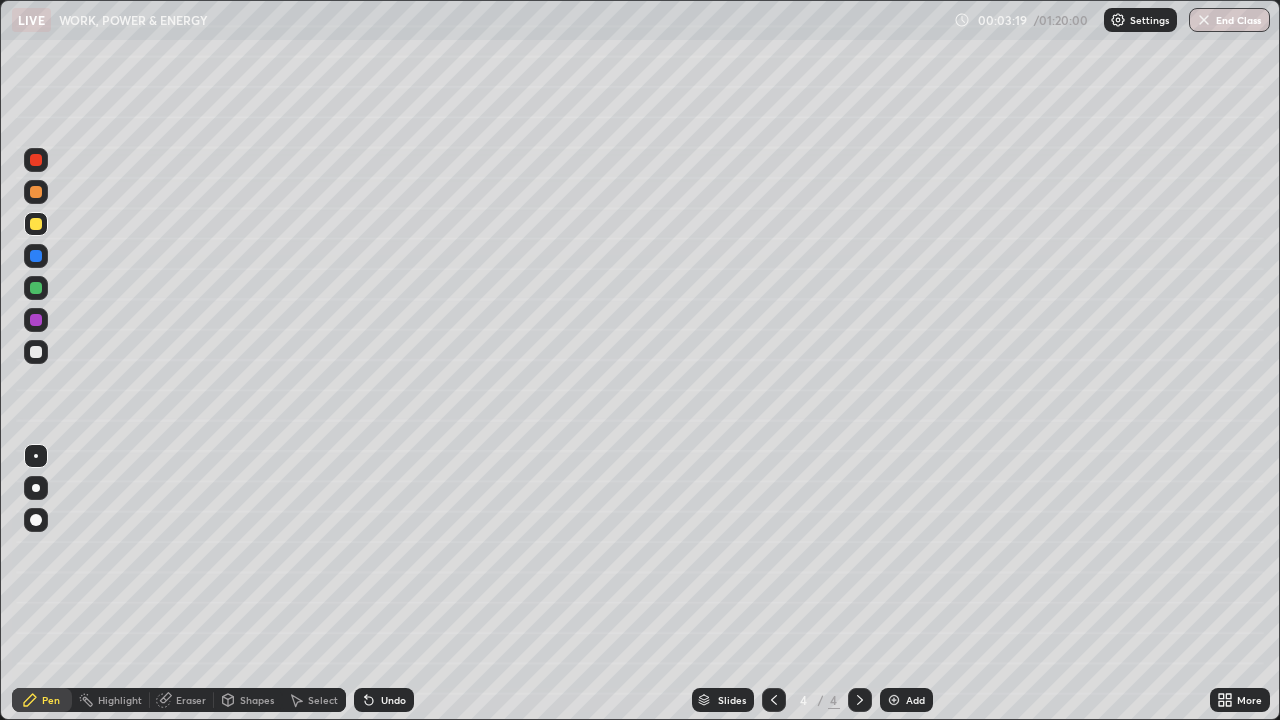 click at bounding box center [36, 352] 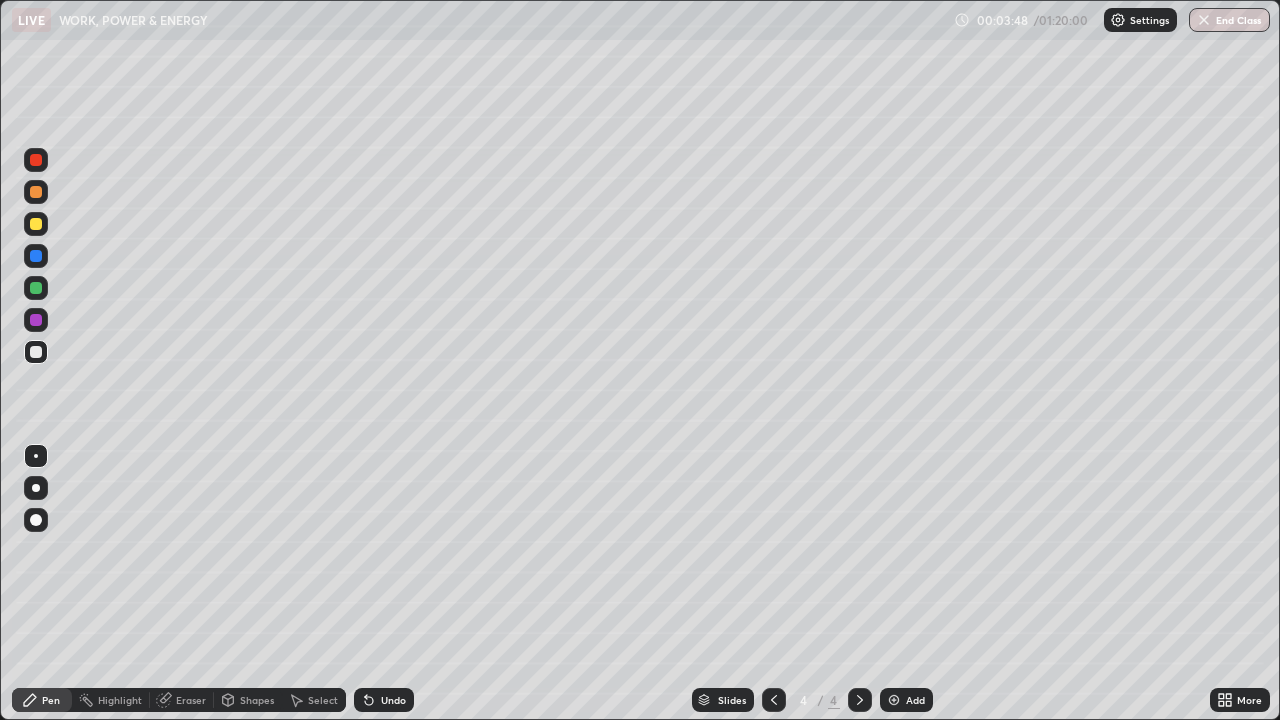 click at bounding box center (36, 224) 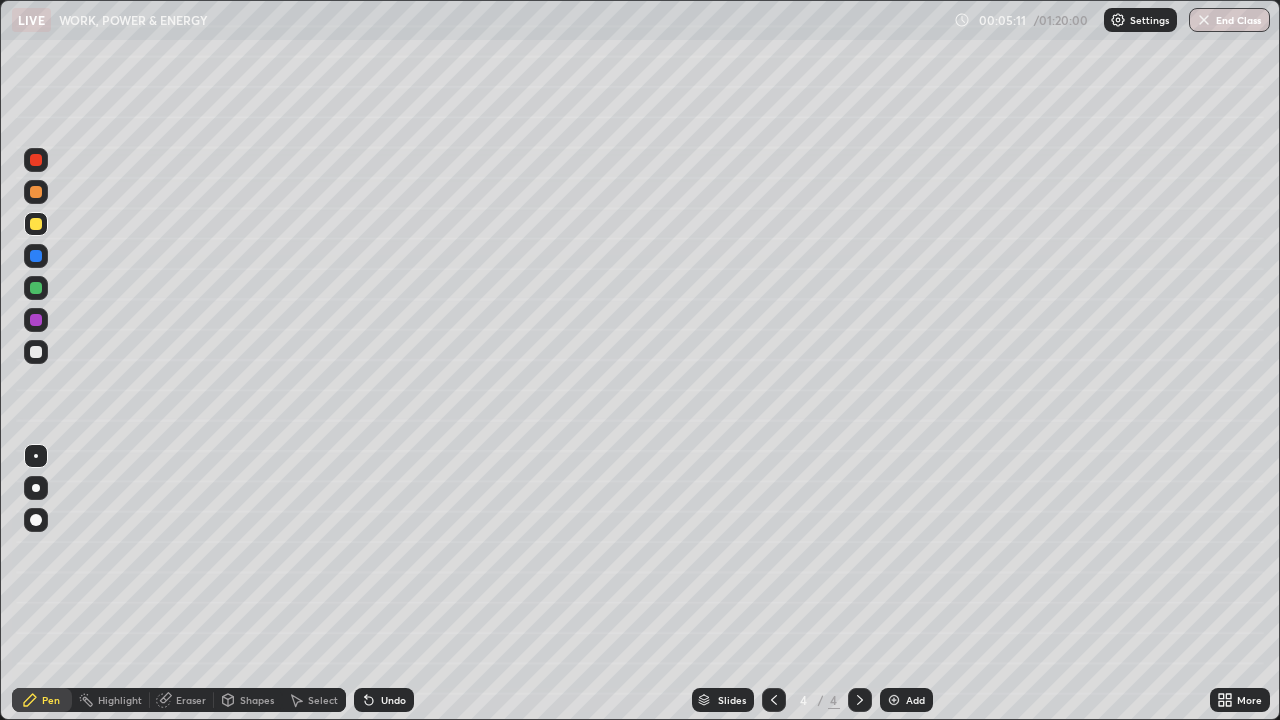 click 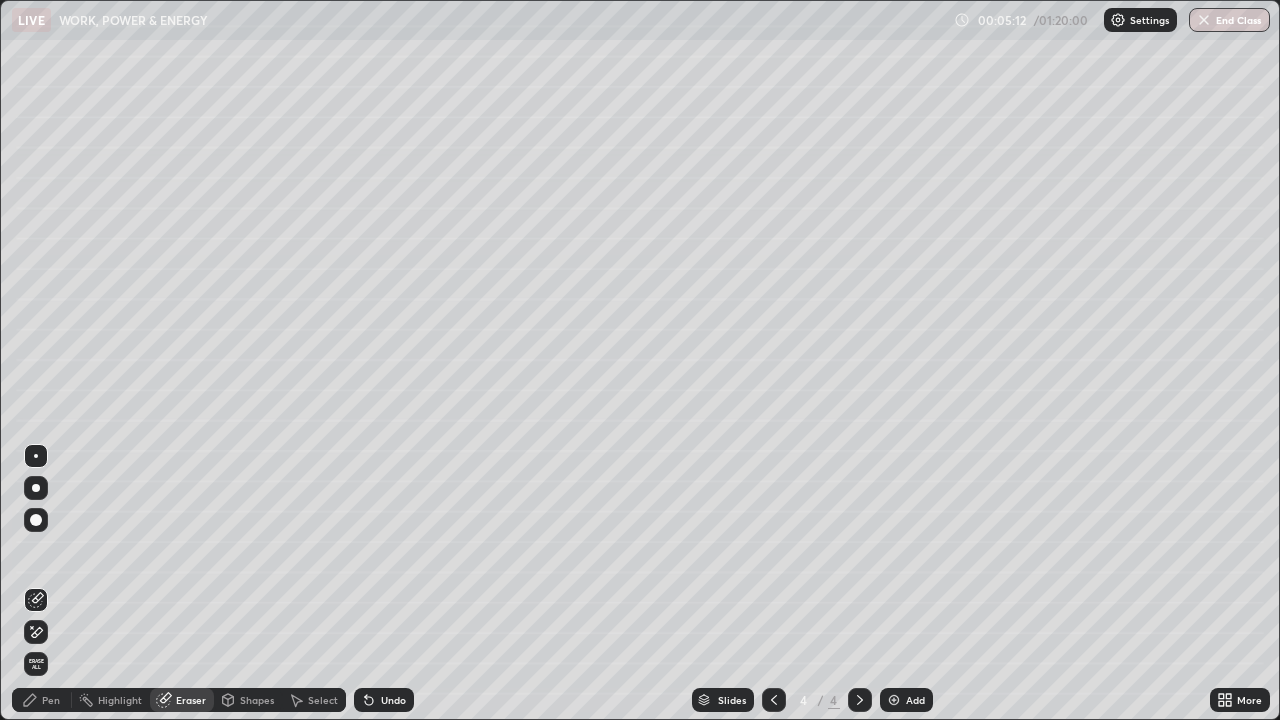 click 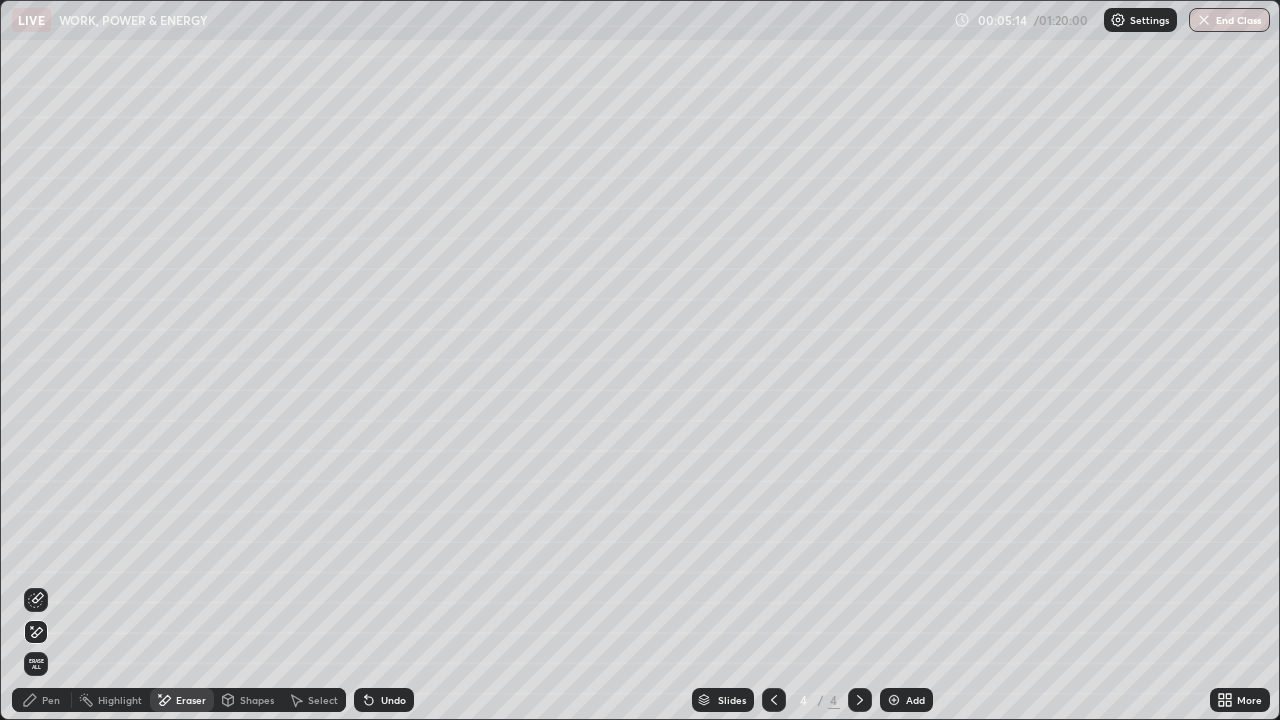 click on "Pen" at bounding box center (42, 700) 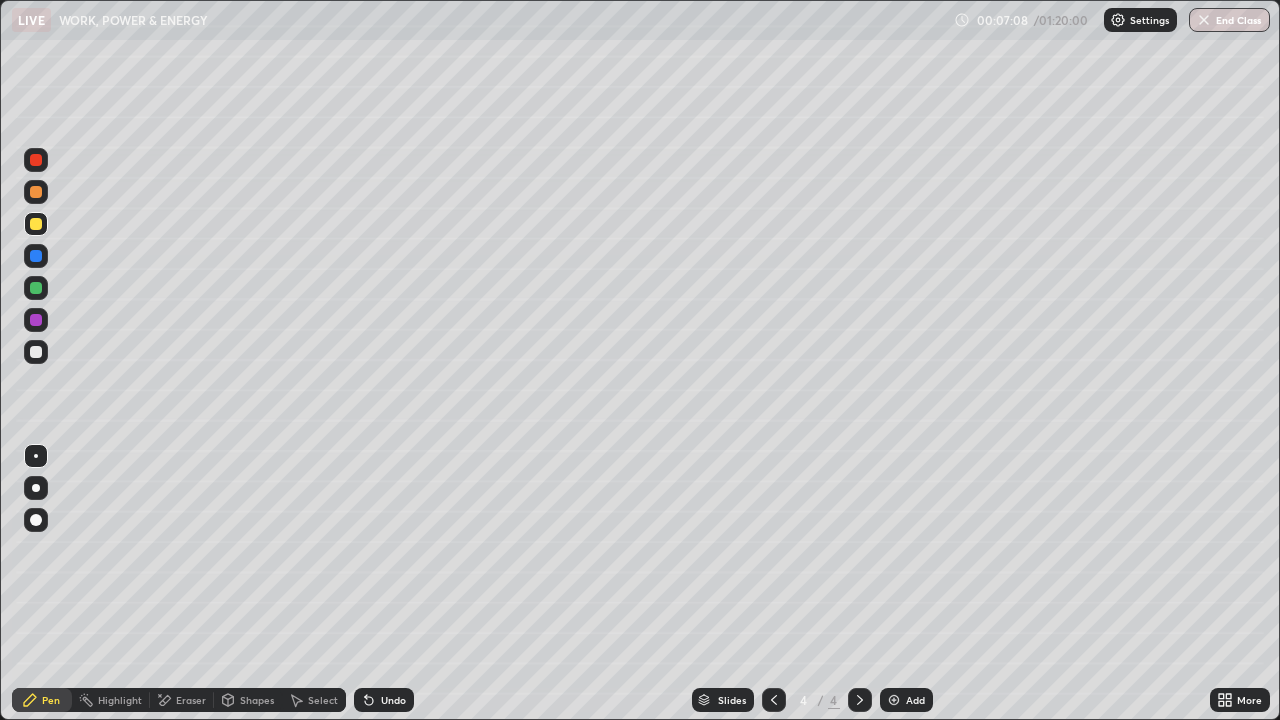 click on "Eraser" at bounding box center (191, 700) 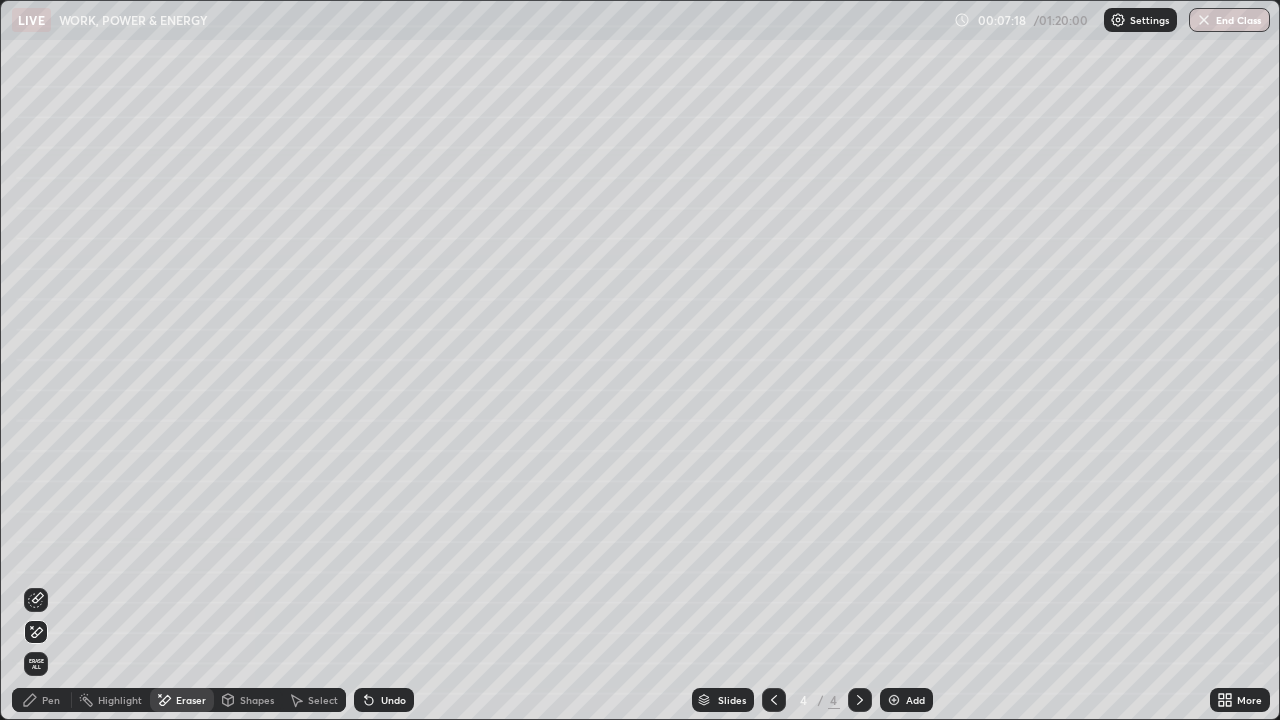 click on "Pen" at bounding box center (51, 700) 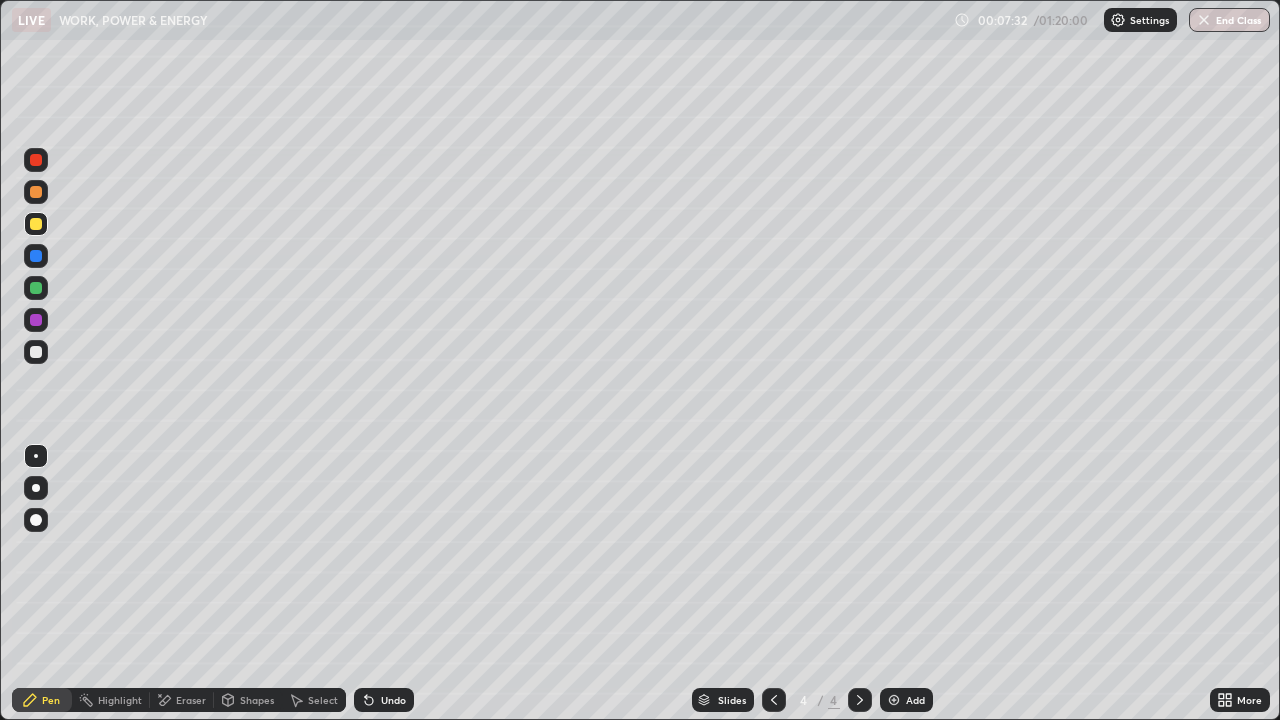 click on "Eraser" at bounding box center [191, 700] 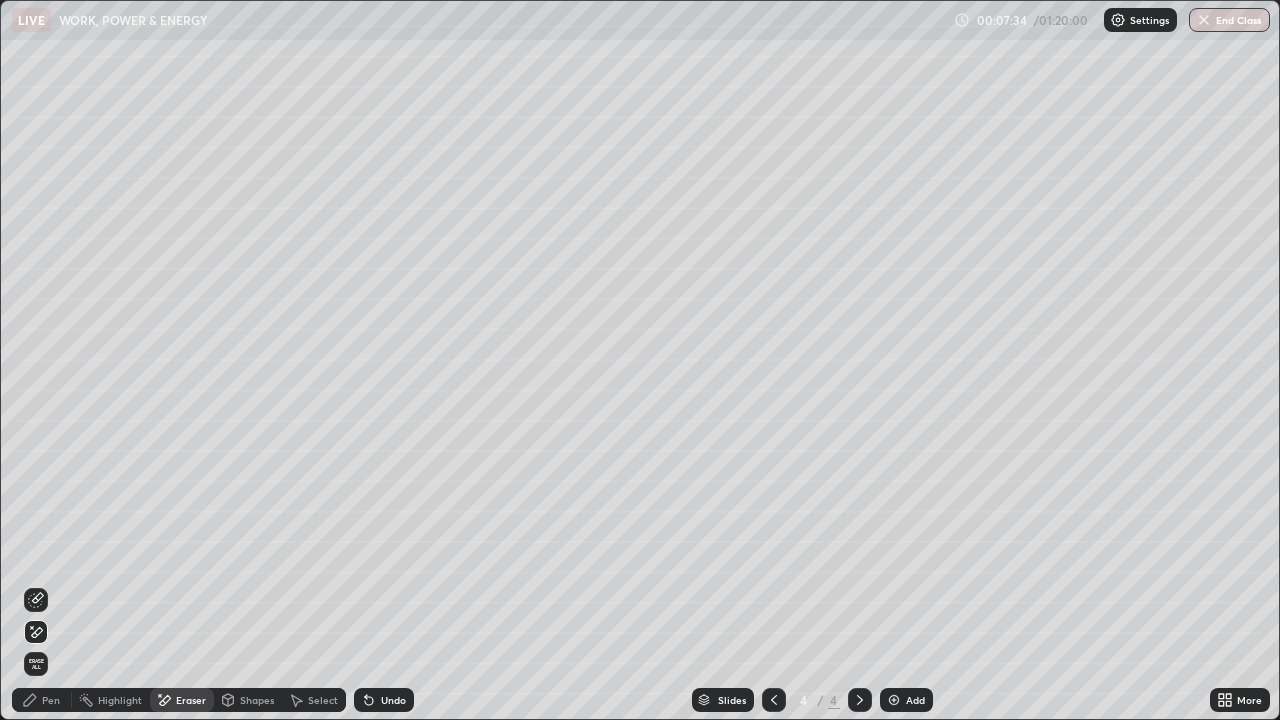 click on "Pen" at bounding box center [51, 700] 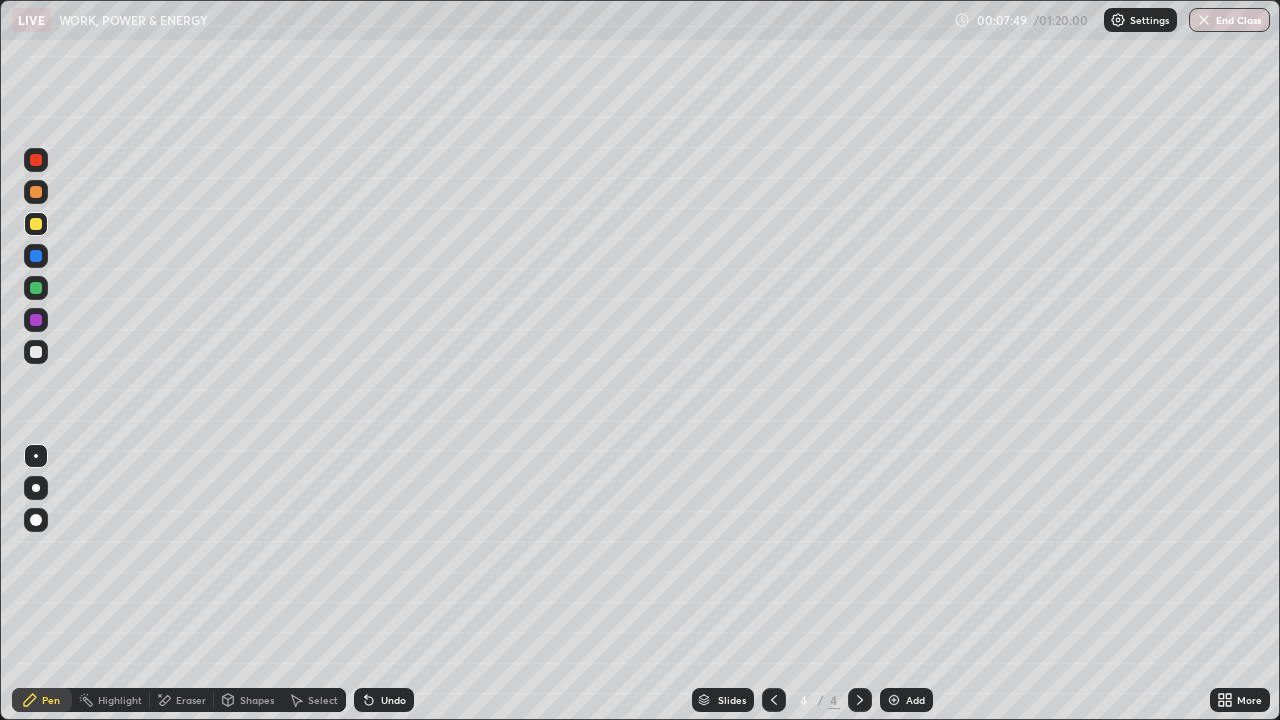 click on "Eraser" at bounding box center [182, 700] 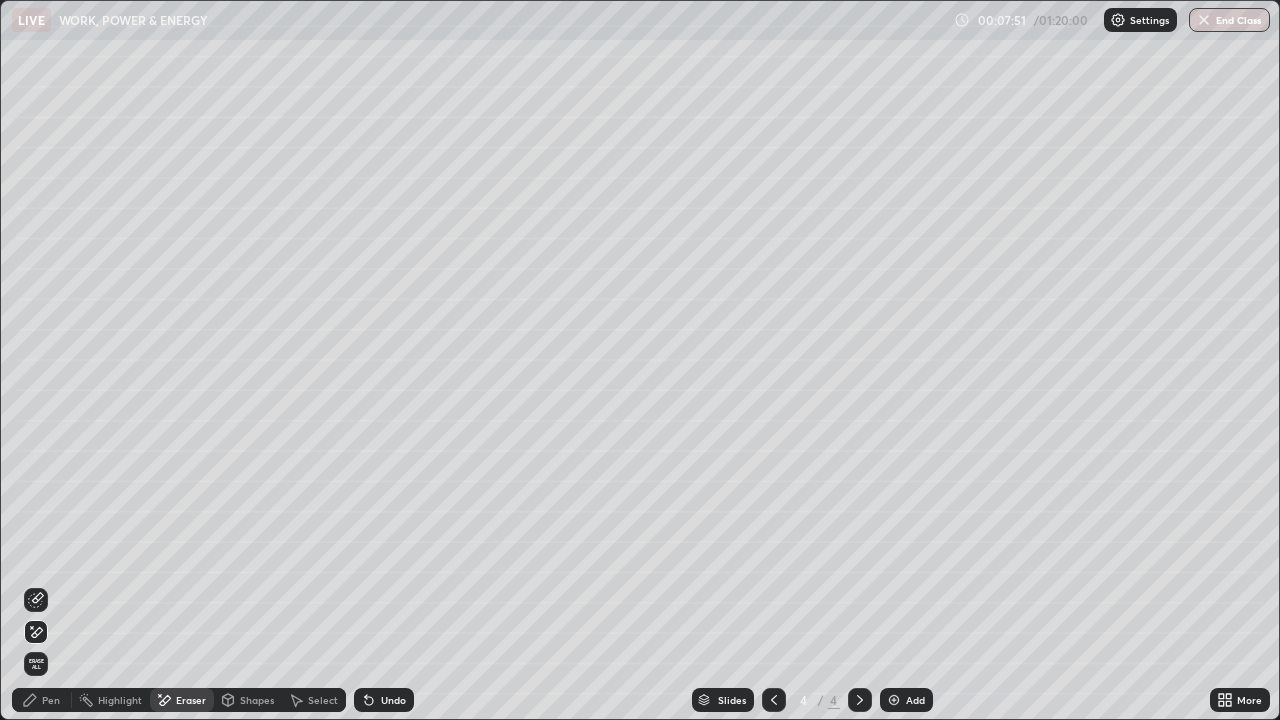 click on "Pen" at bounding box center (42, 700) 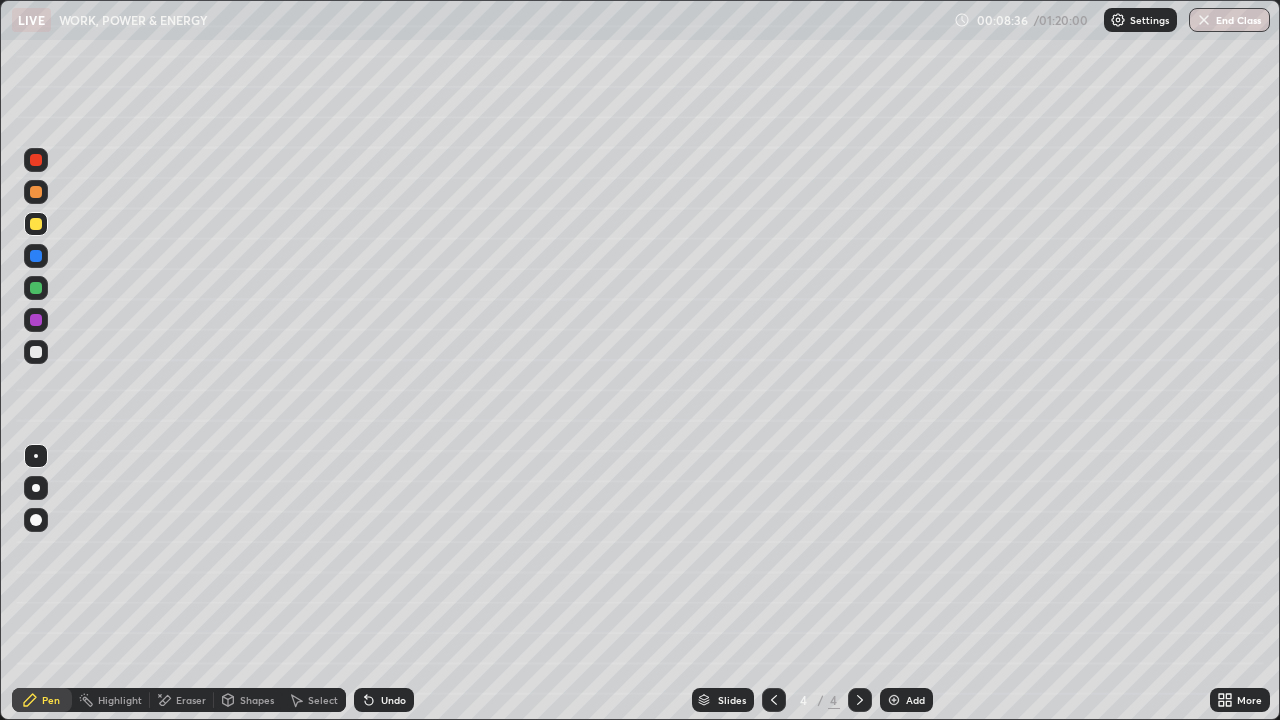 click at bounding box center (894, 700) 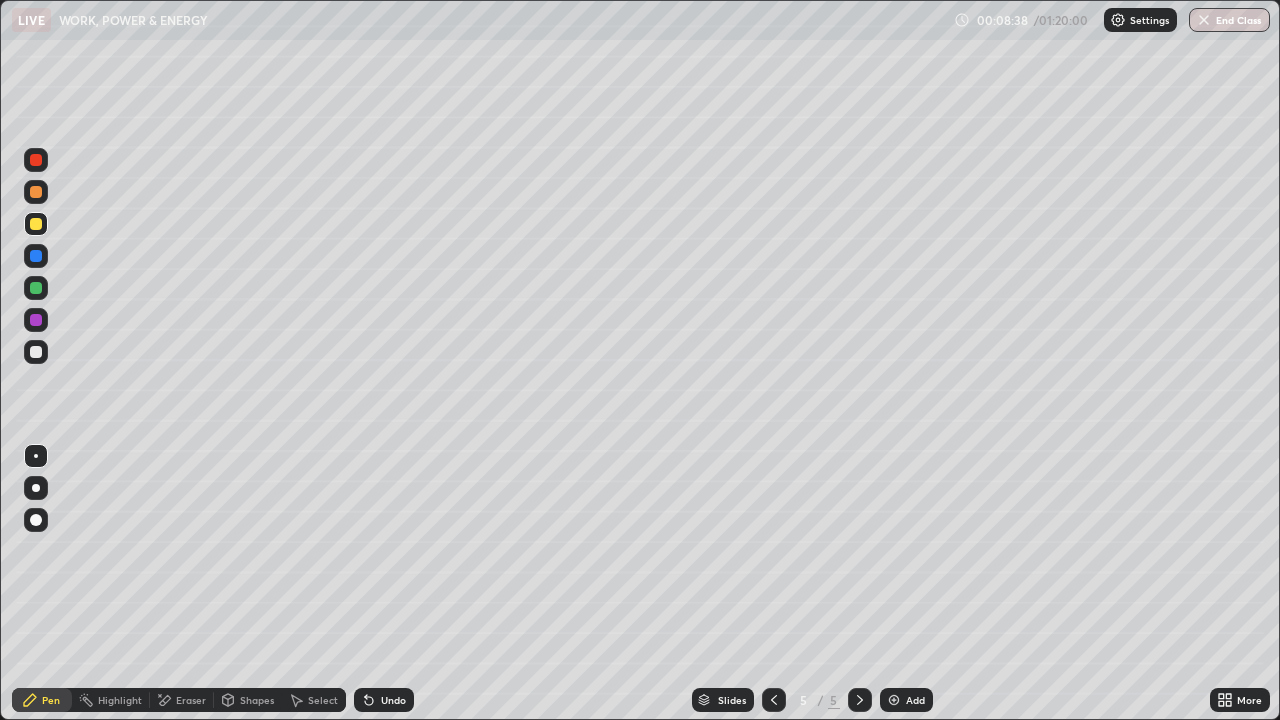 click at bounding box center (36, 352) 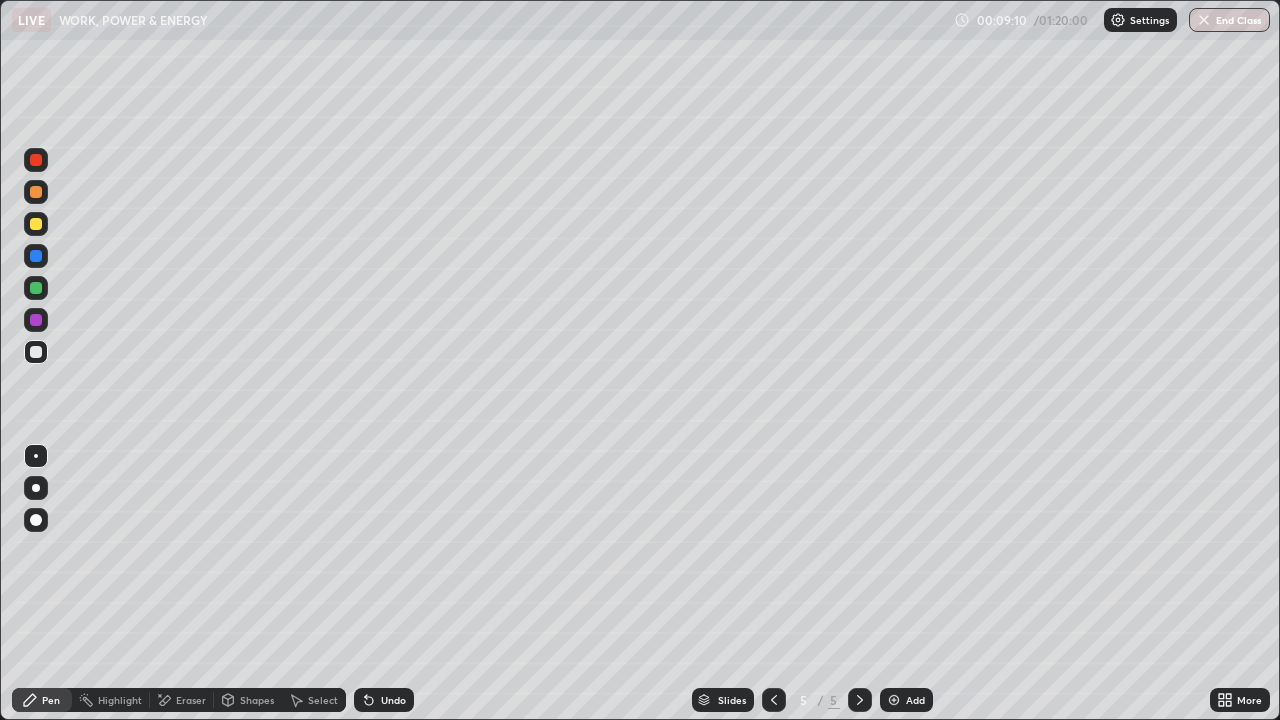 click at bounding box center (36, 224) 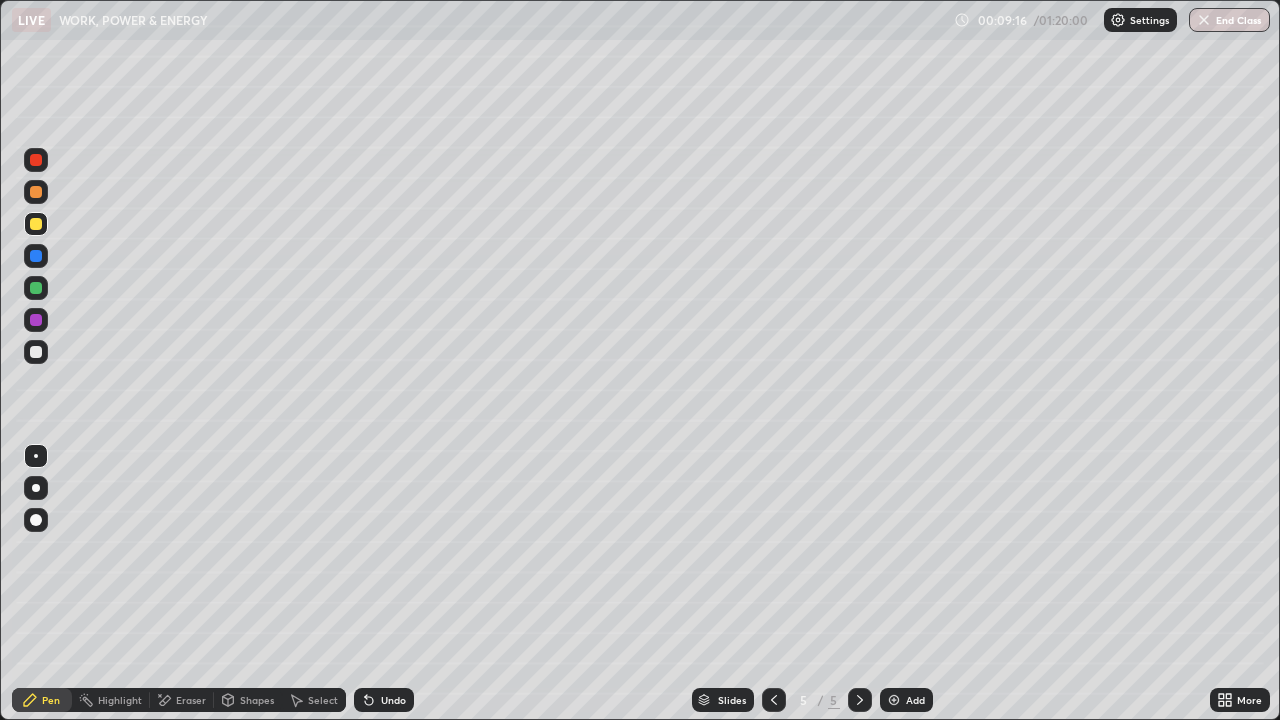 click at bounding box center [36, 352] 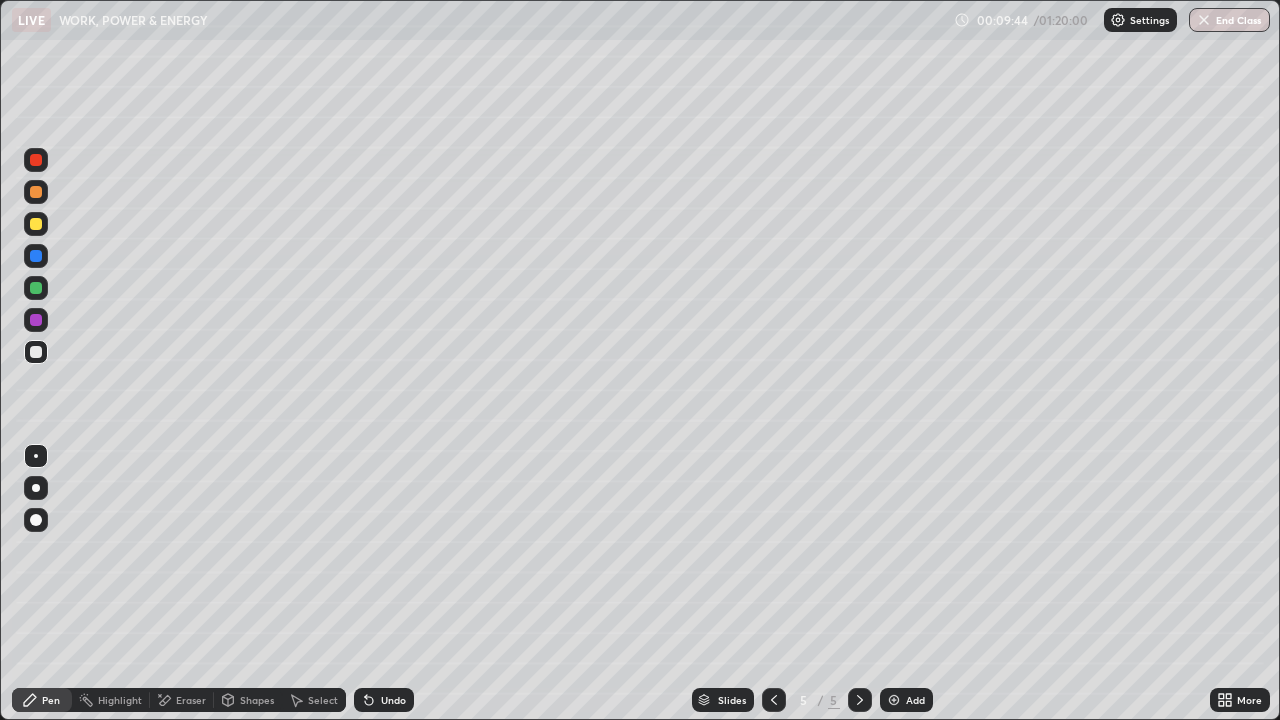click at bounding box center (36, 224) 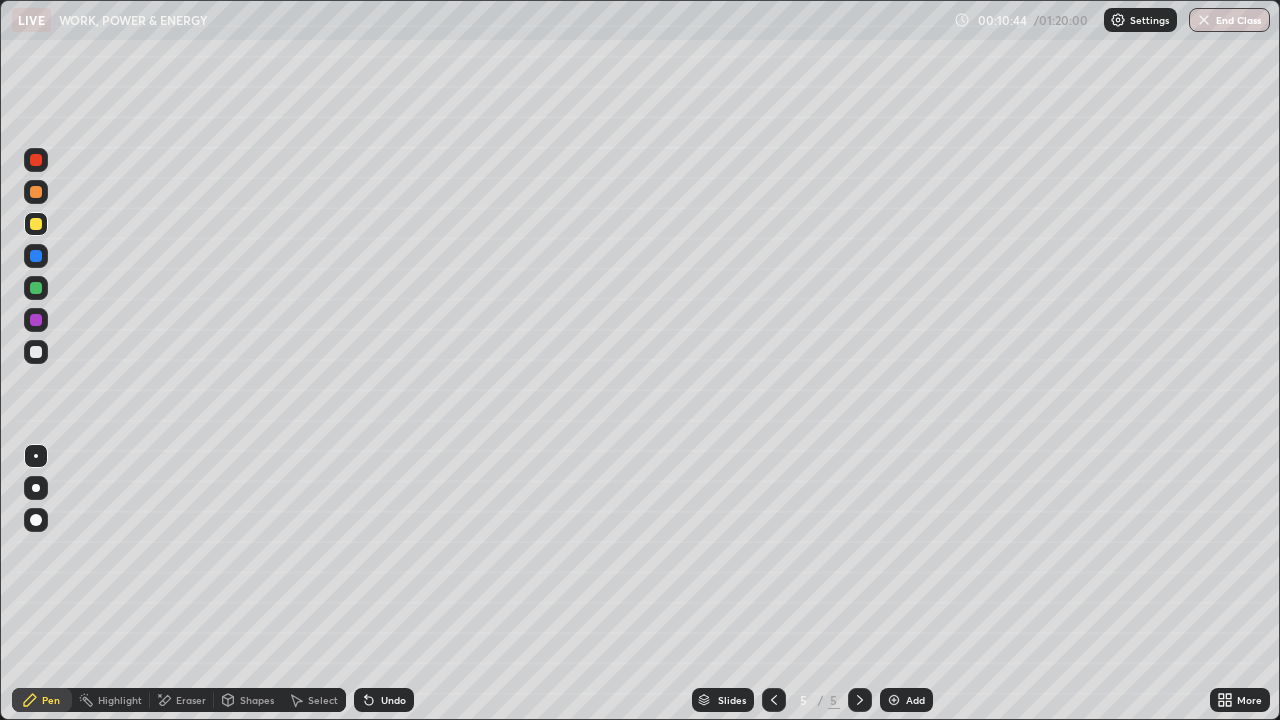 click on "Eraser" at bounding box center [191, 700] 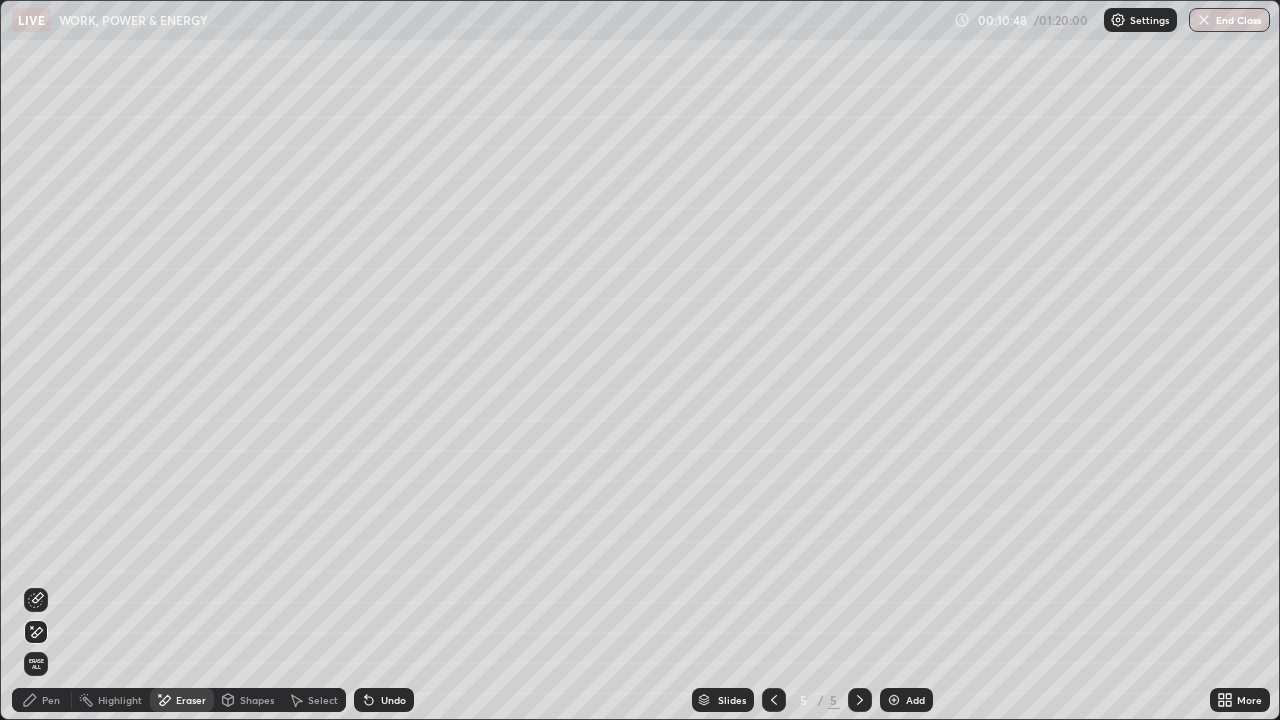 click on "Pen" at bounding box center [51, 700] 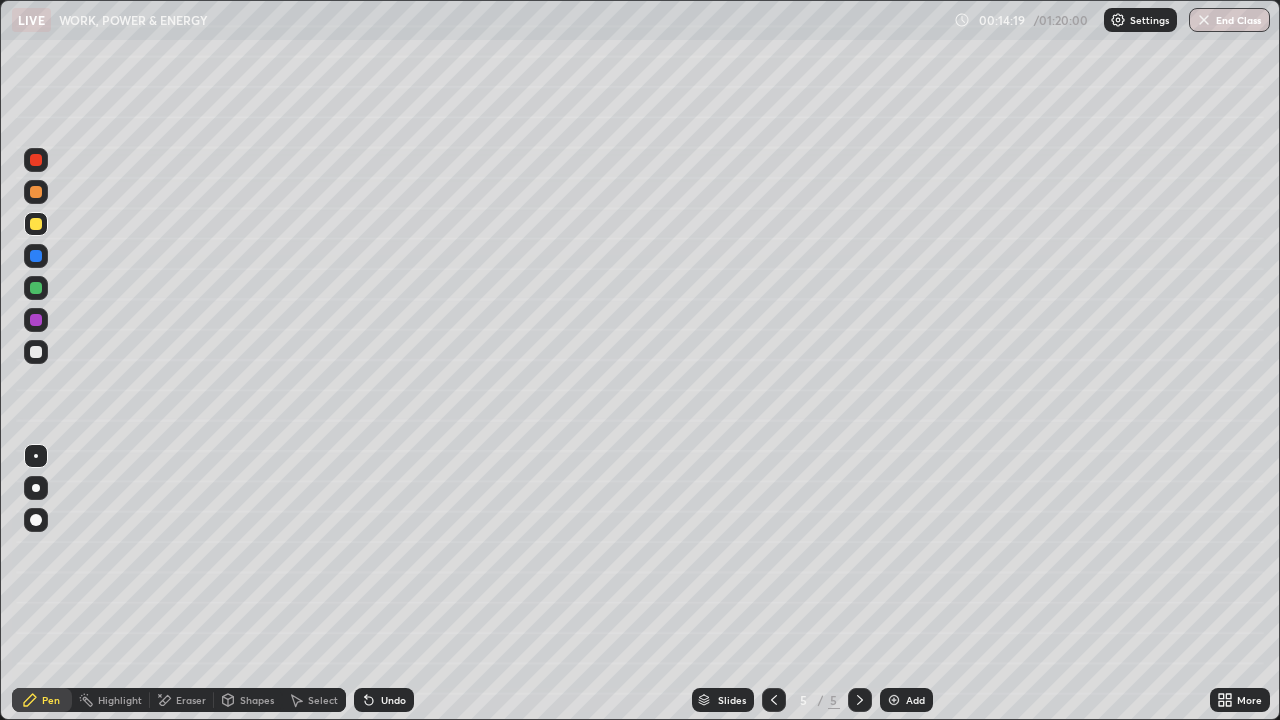 click at bounding box center [894, 700] 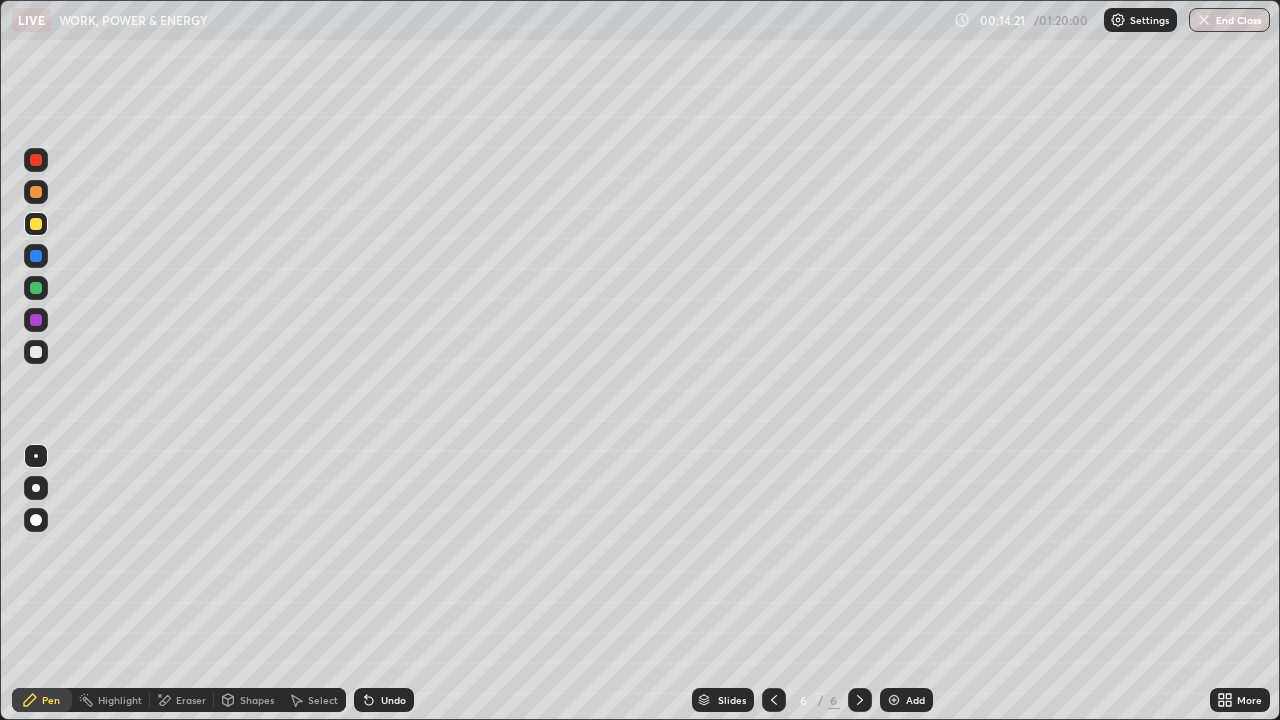 click at bounding box center [36, 352] 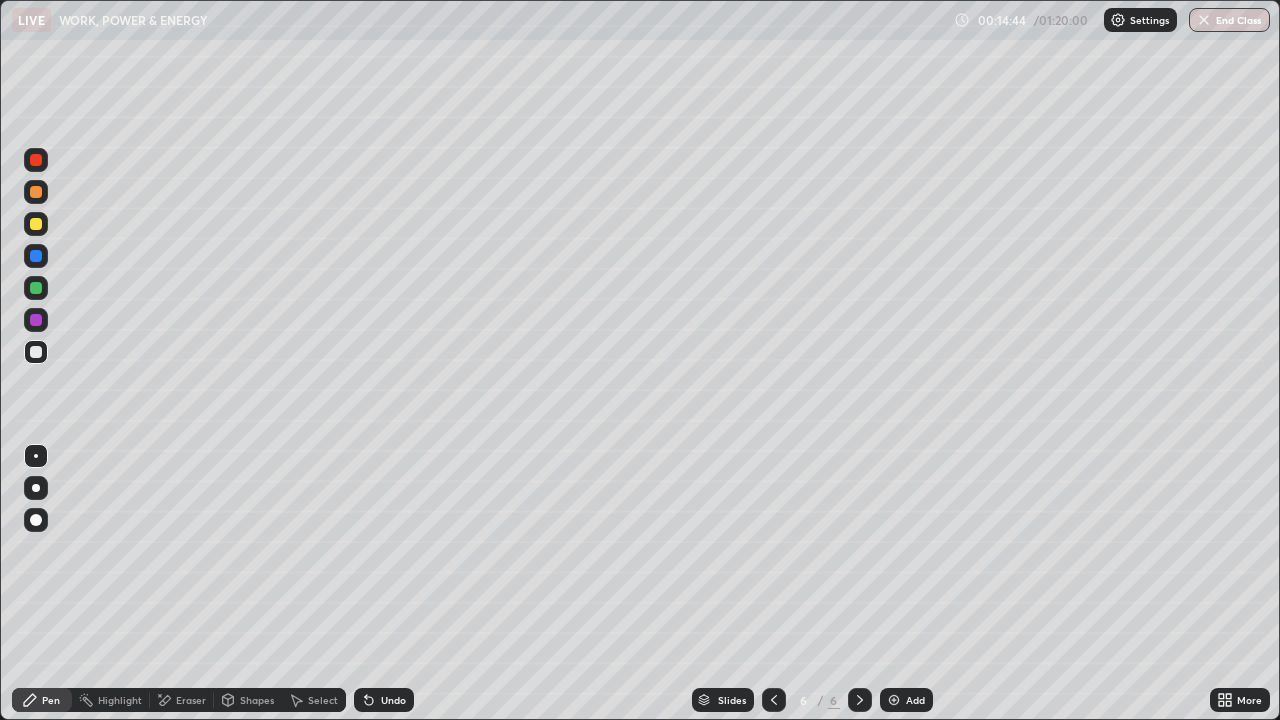 click on "Shapes" at bounding box center [257, 700] 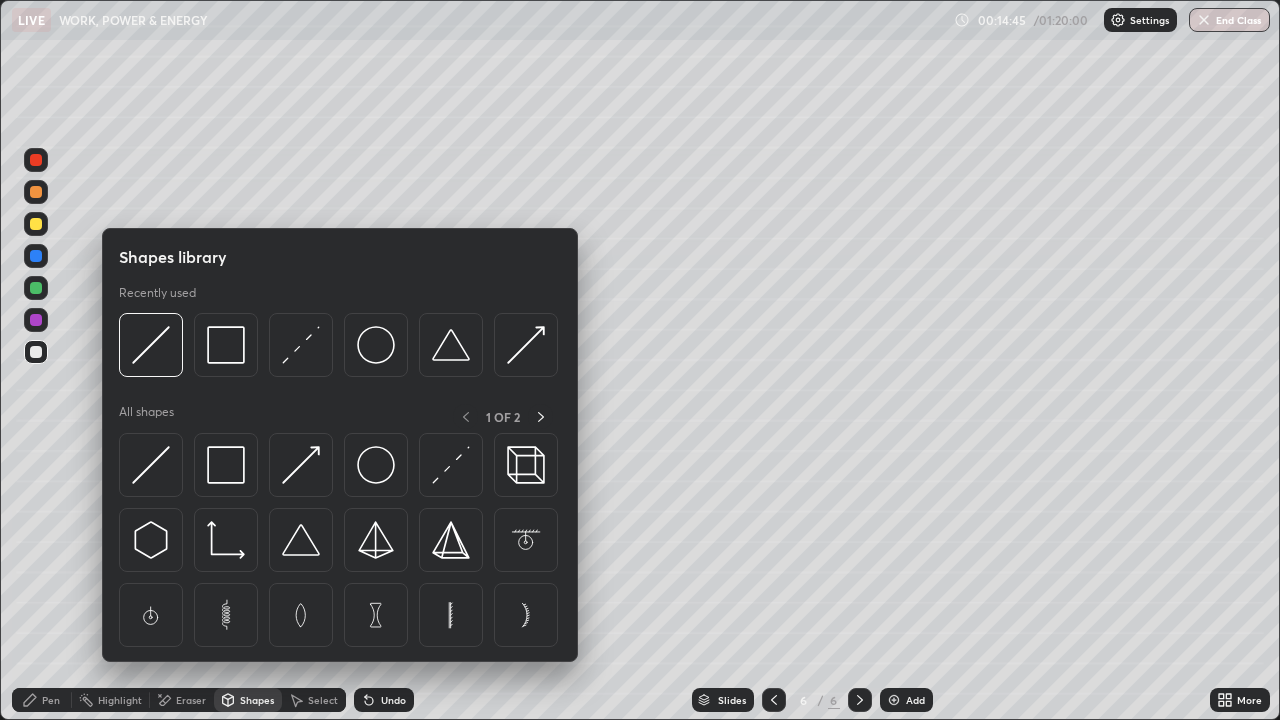 click on "Eraser" at bounding box center (191, 700) 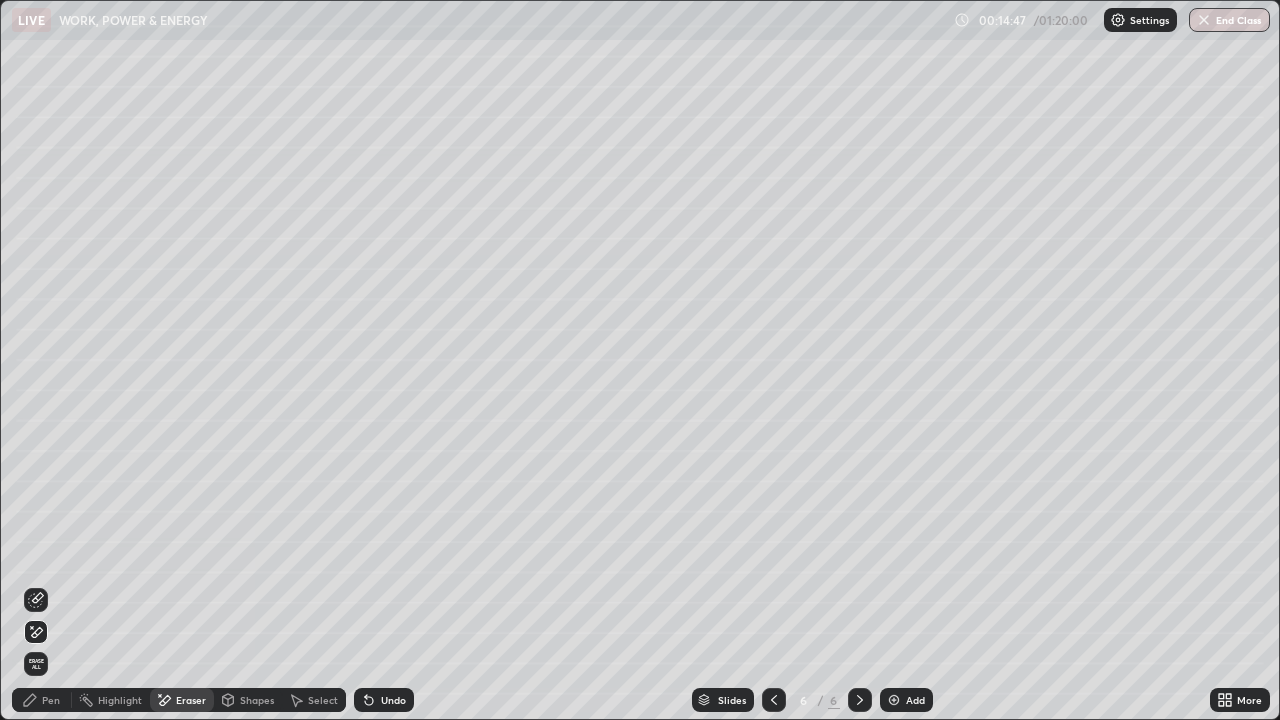 click on "Pen" at bounding box center [42, 700] 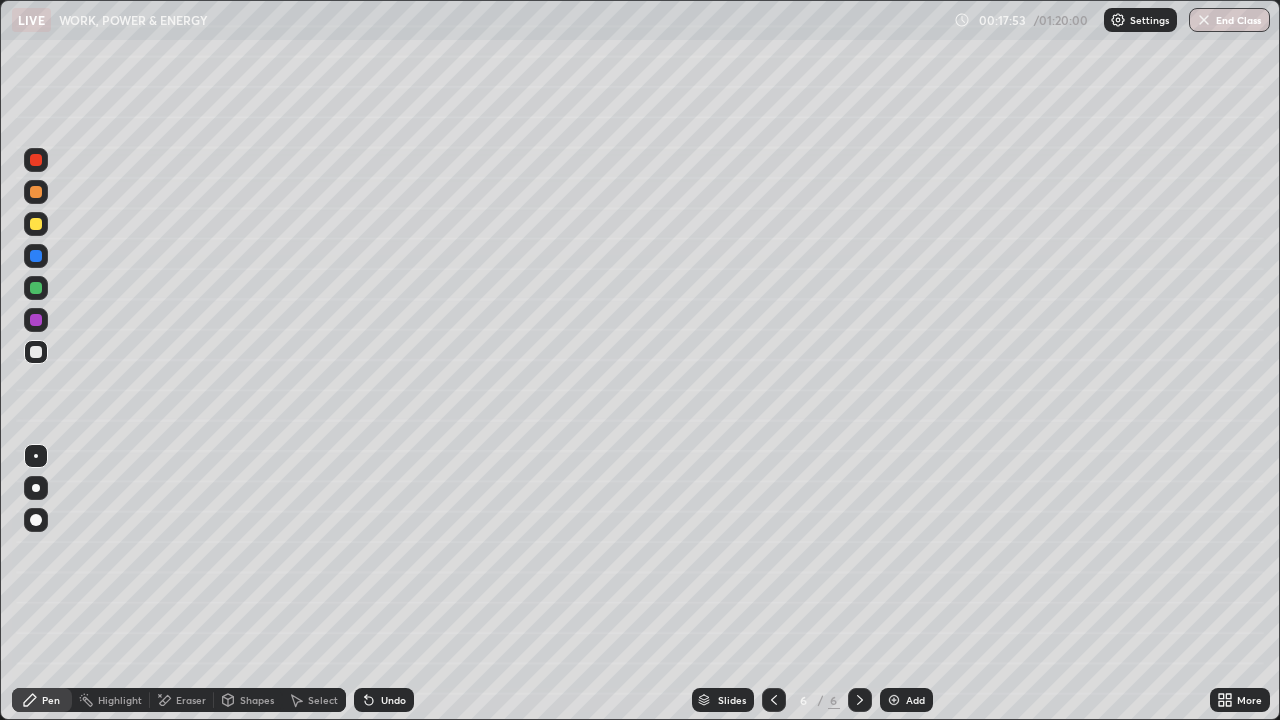 click on "Undo" at bounding box center [393, 700] 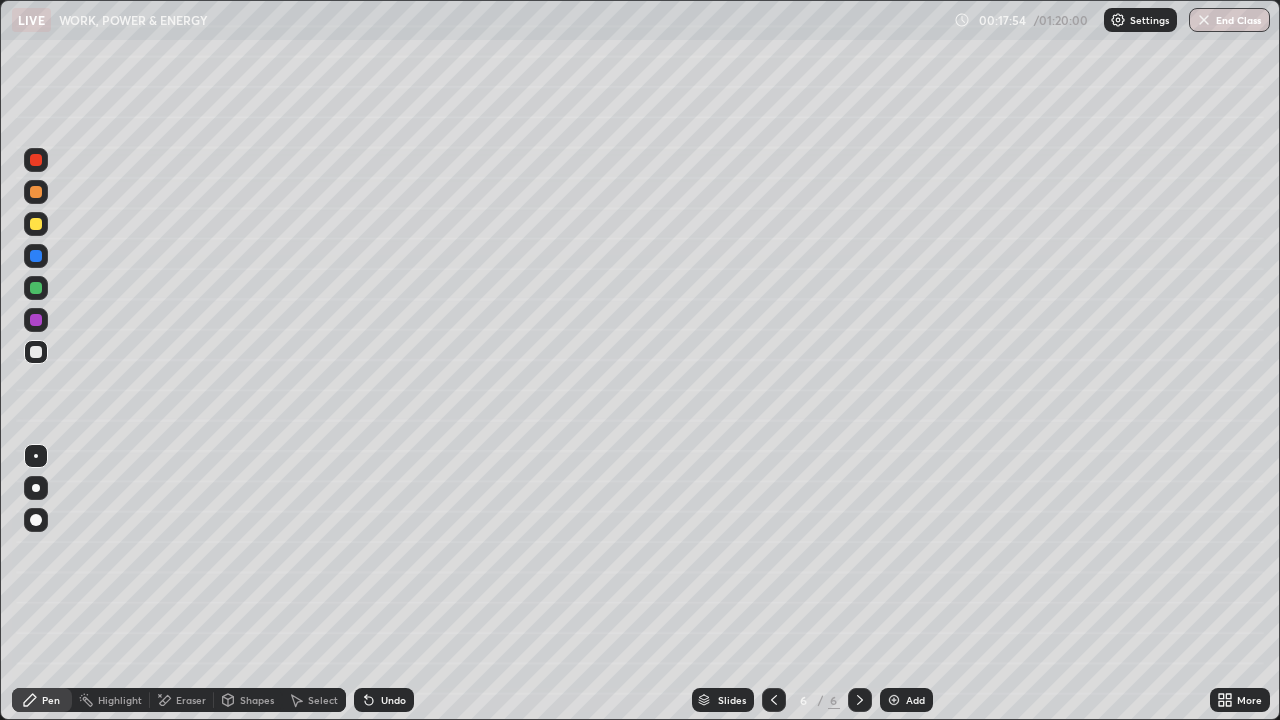click on "Undo" at bounding box center (393, 700) 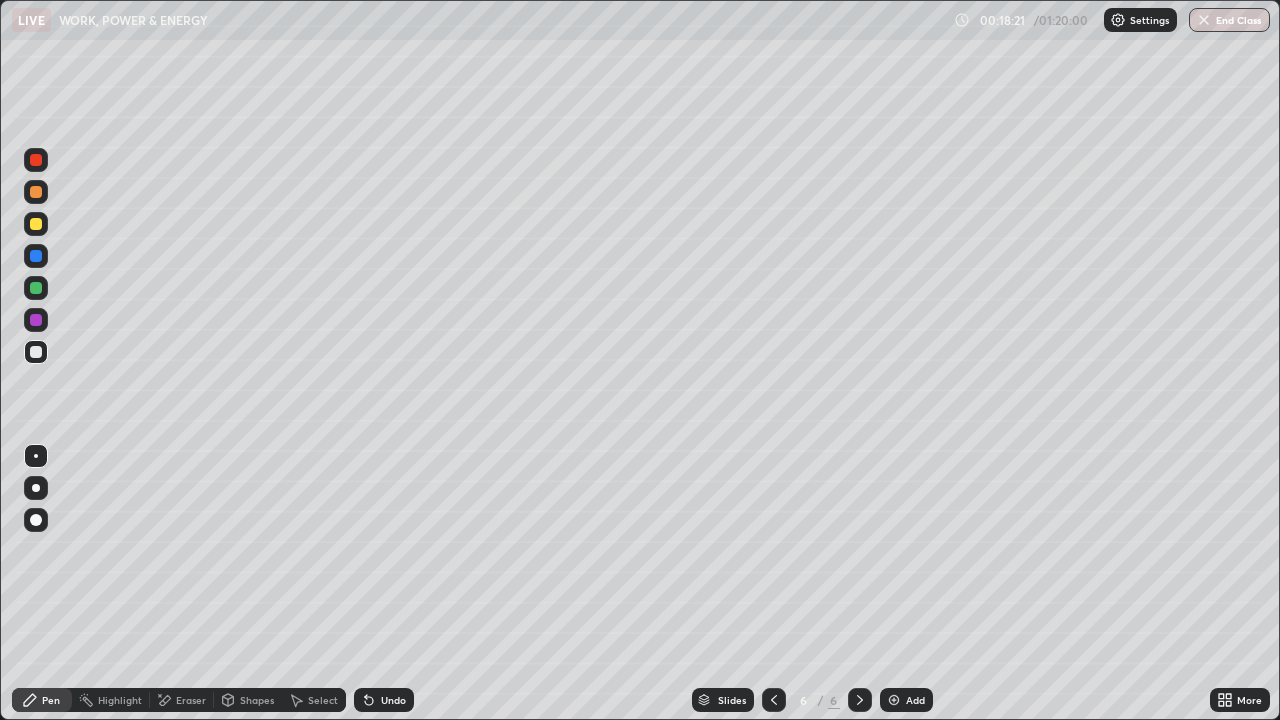 click on "Undo" at bounding box center [384, 700] 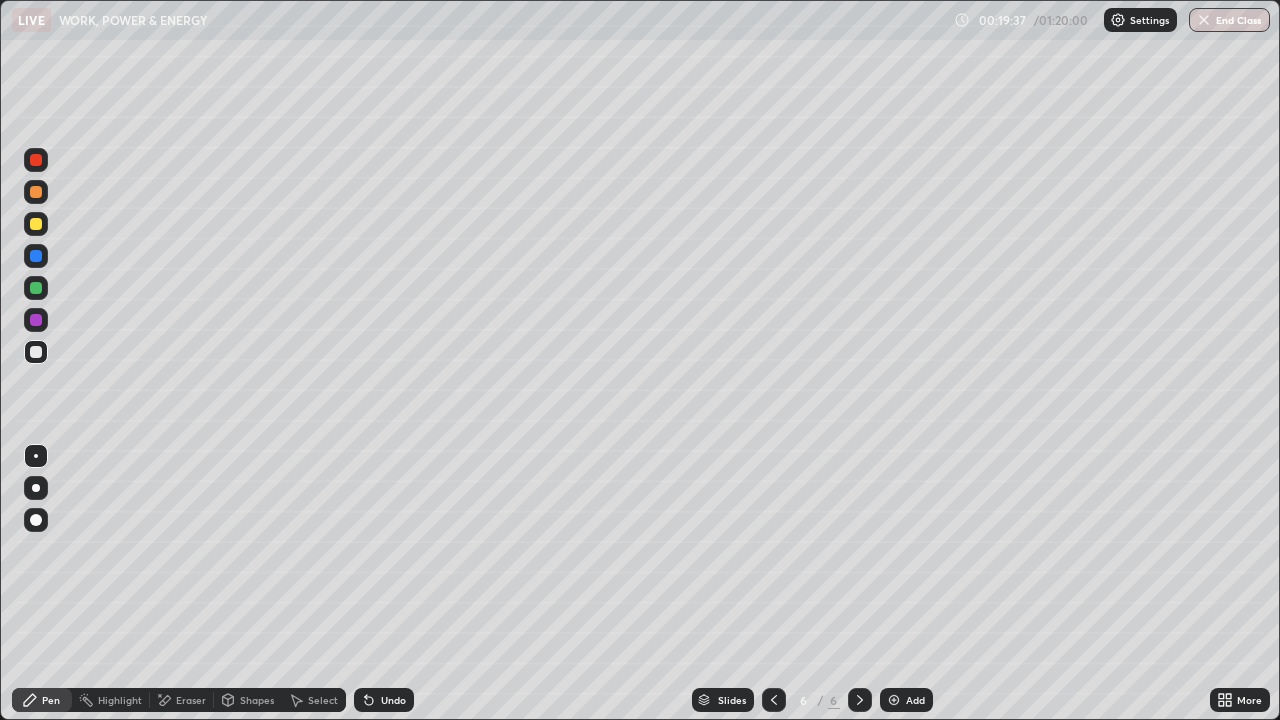 click at bounding box center [894, 700] 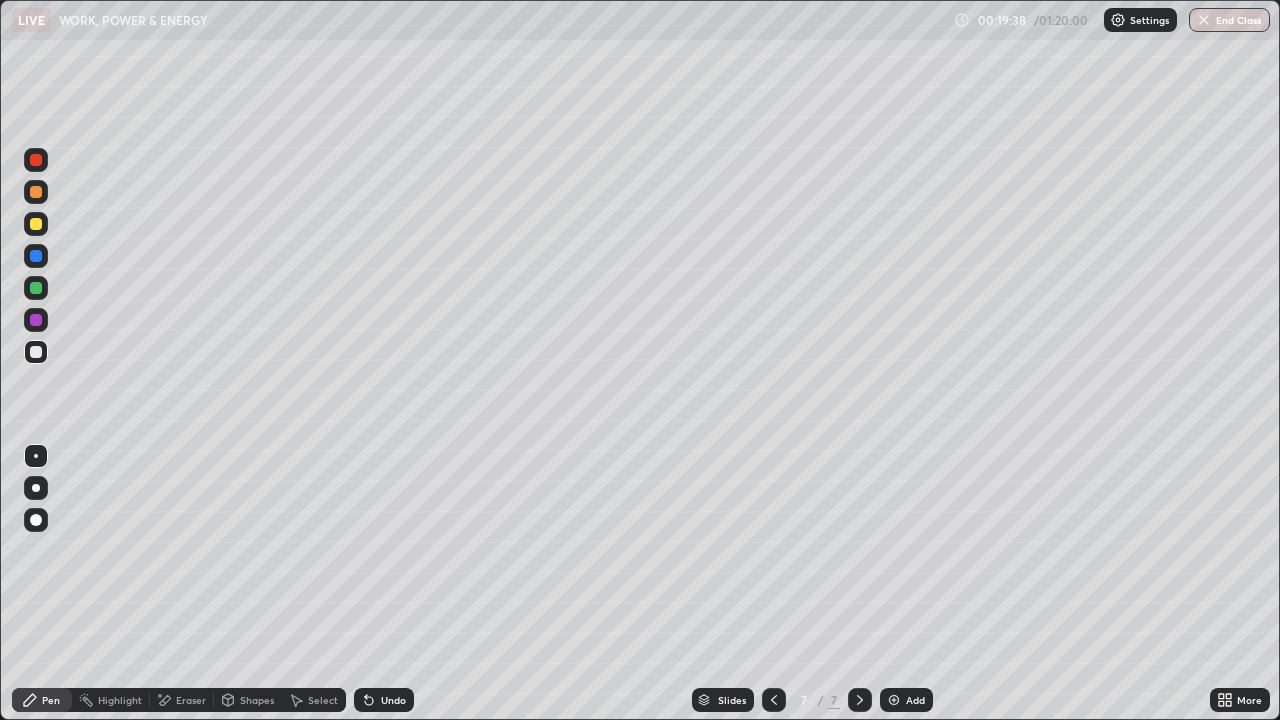 click at bounding box center (36, 352) 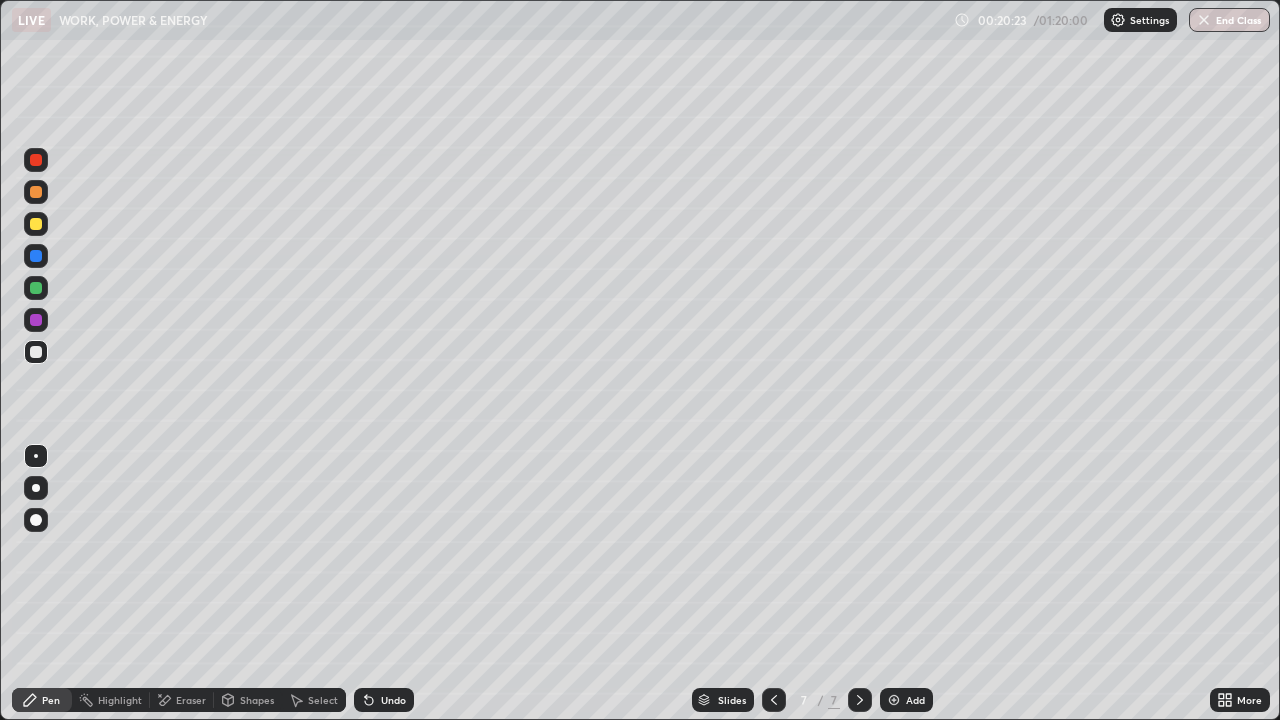 click at bounding box center [36, 288] 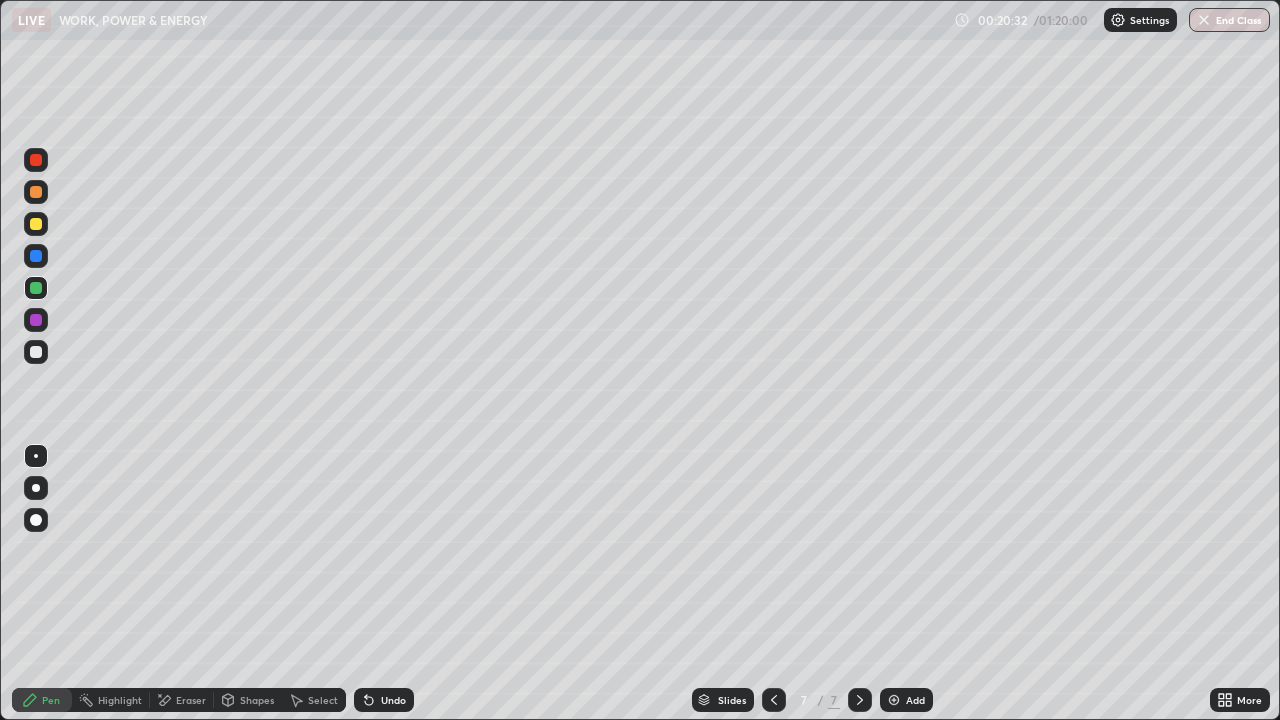 click at bounding box center (36, 224) 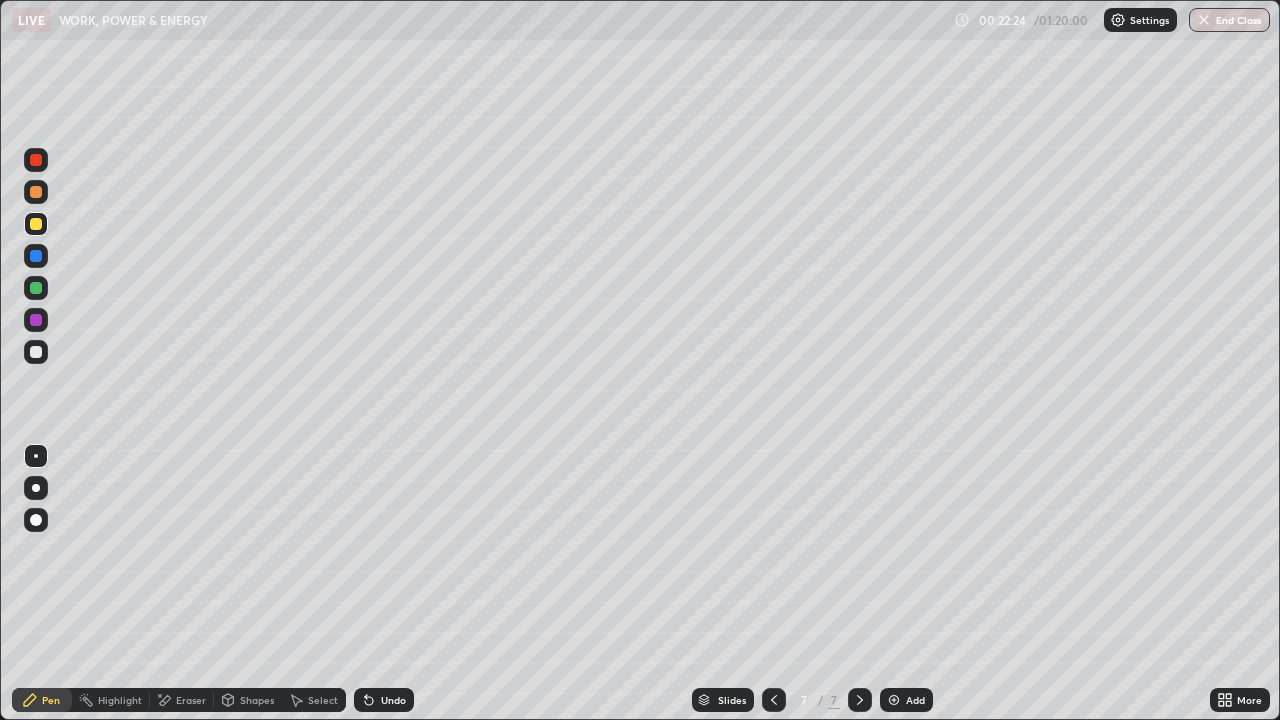 click at bounding box center [36, 352] 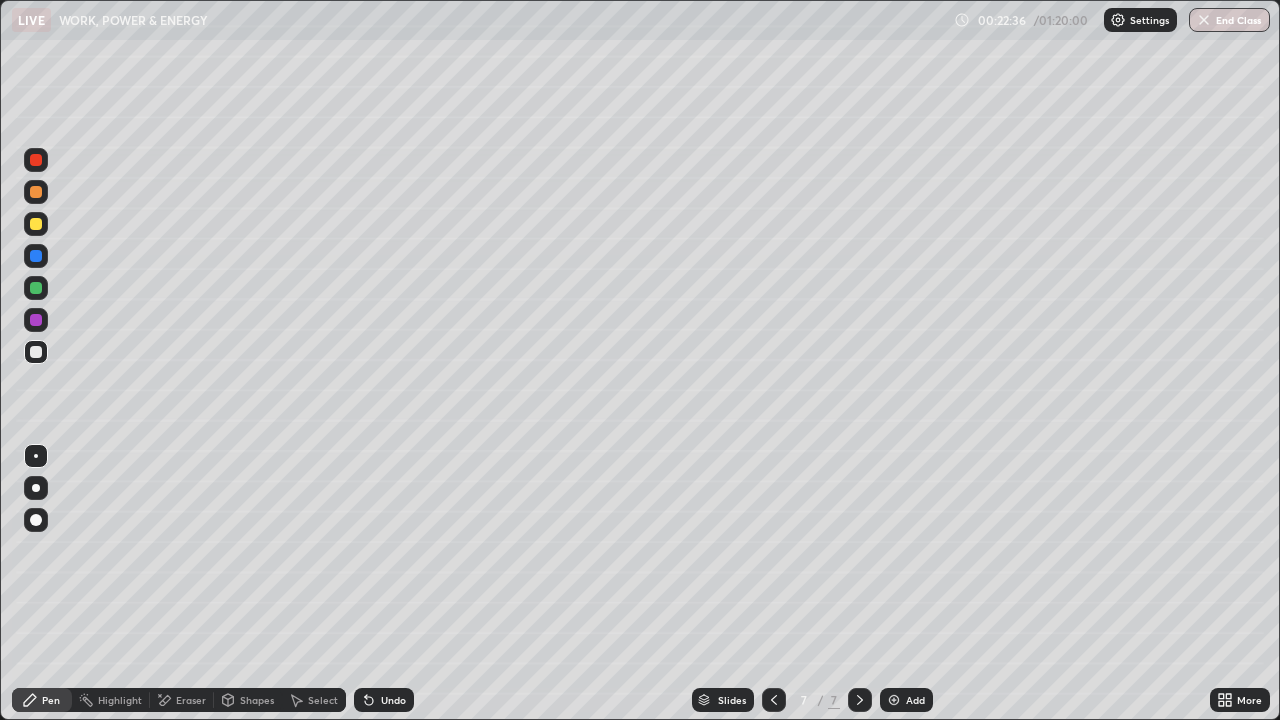 click on "Undo" at bounding box center (393, 700) 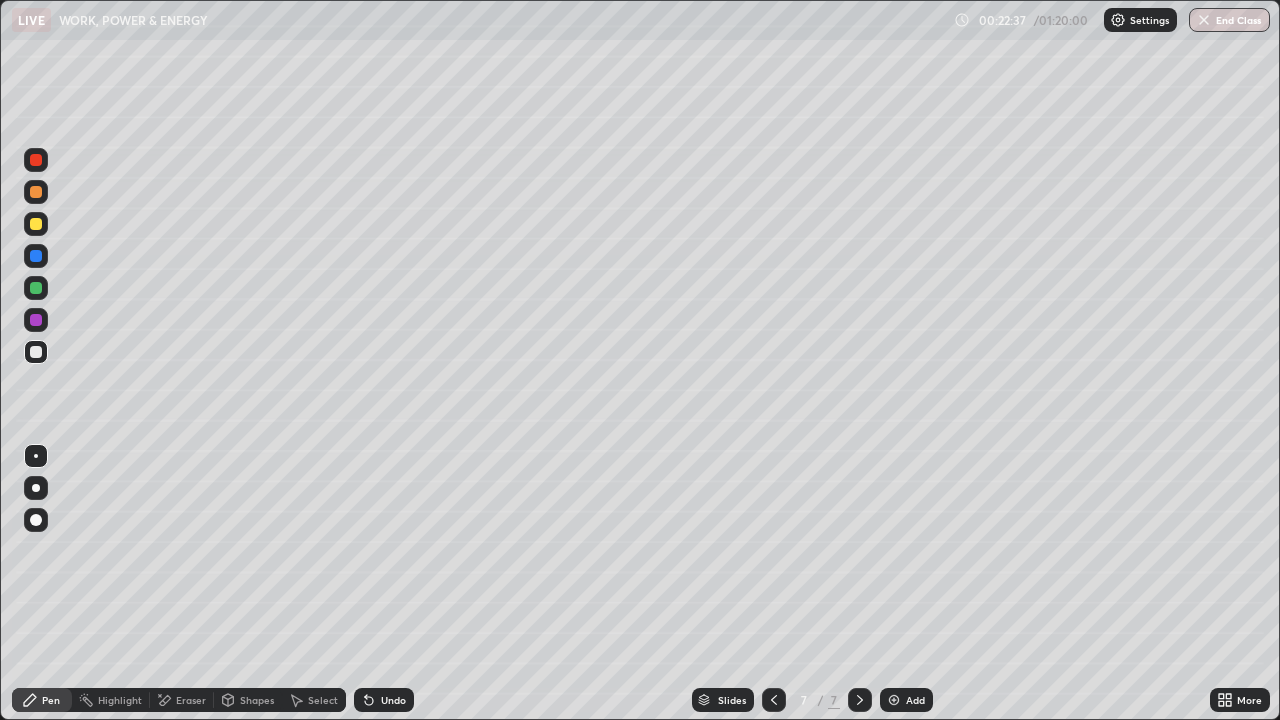 click on "Undo" at bounding box center [393, 700] 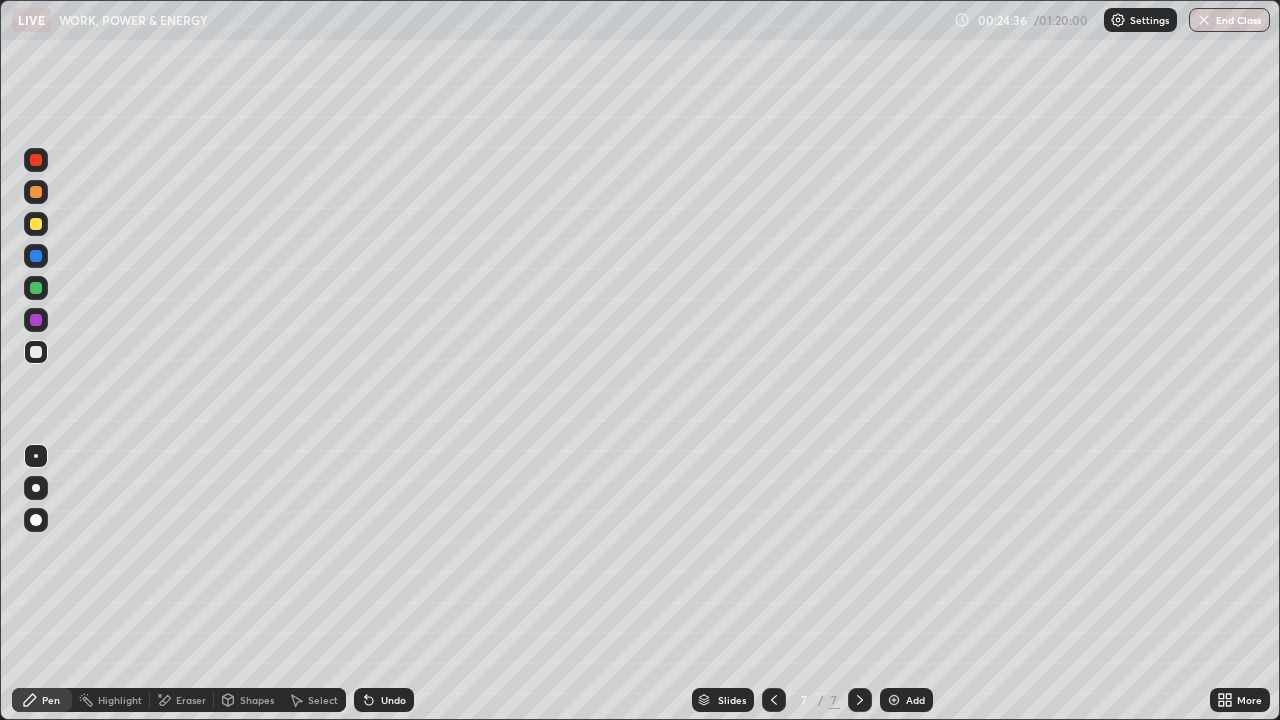 click at bounding box center [894, 700] 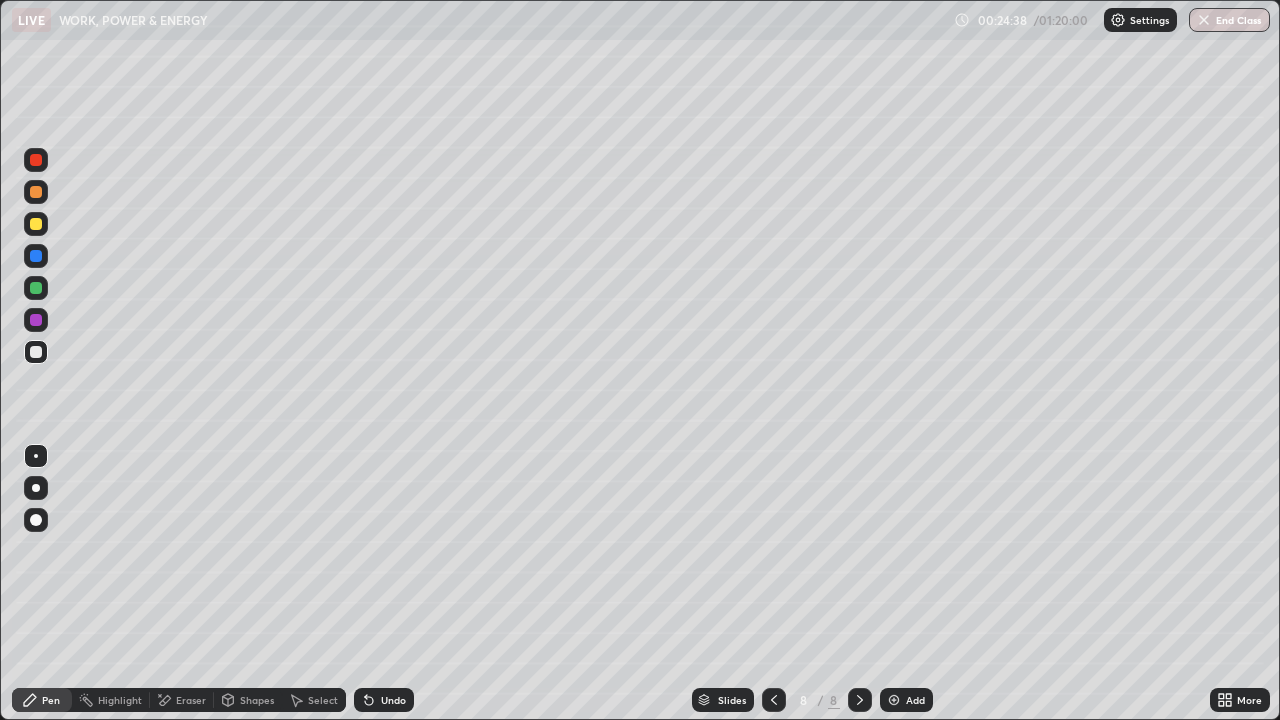 click at bounding box center [36, 224] 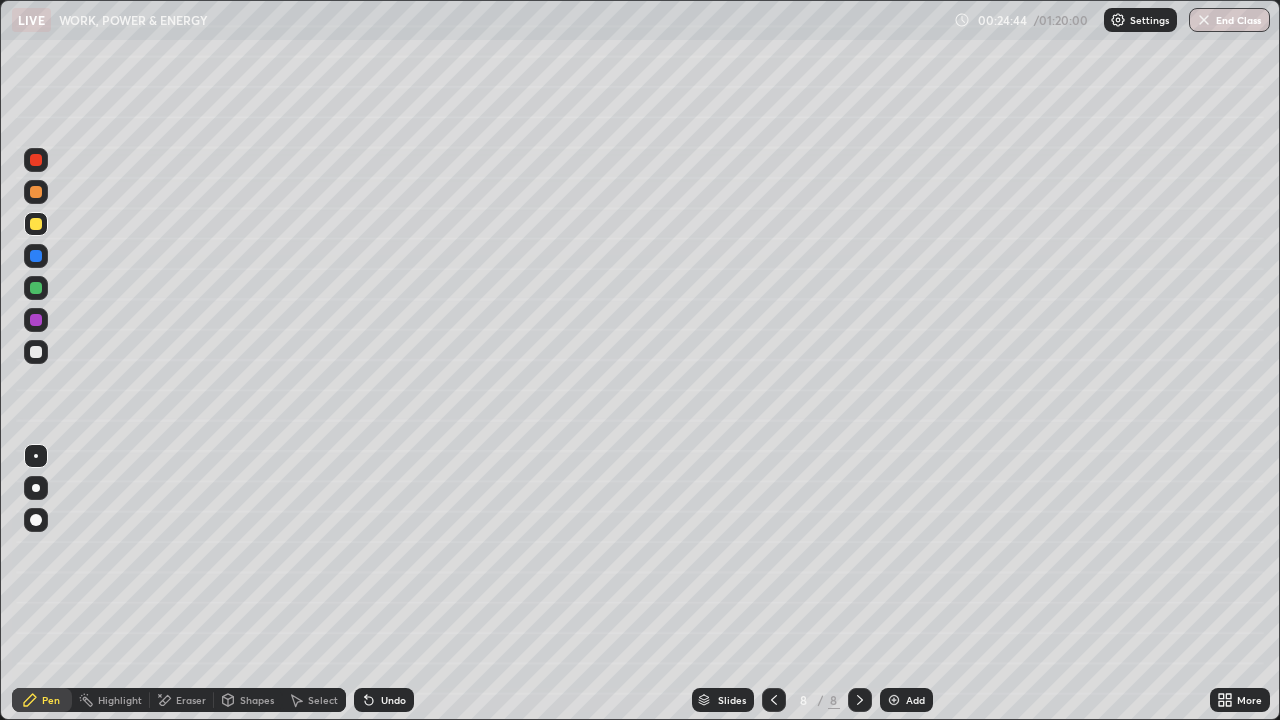 click at bounding box center (774, 700) 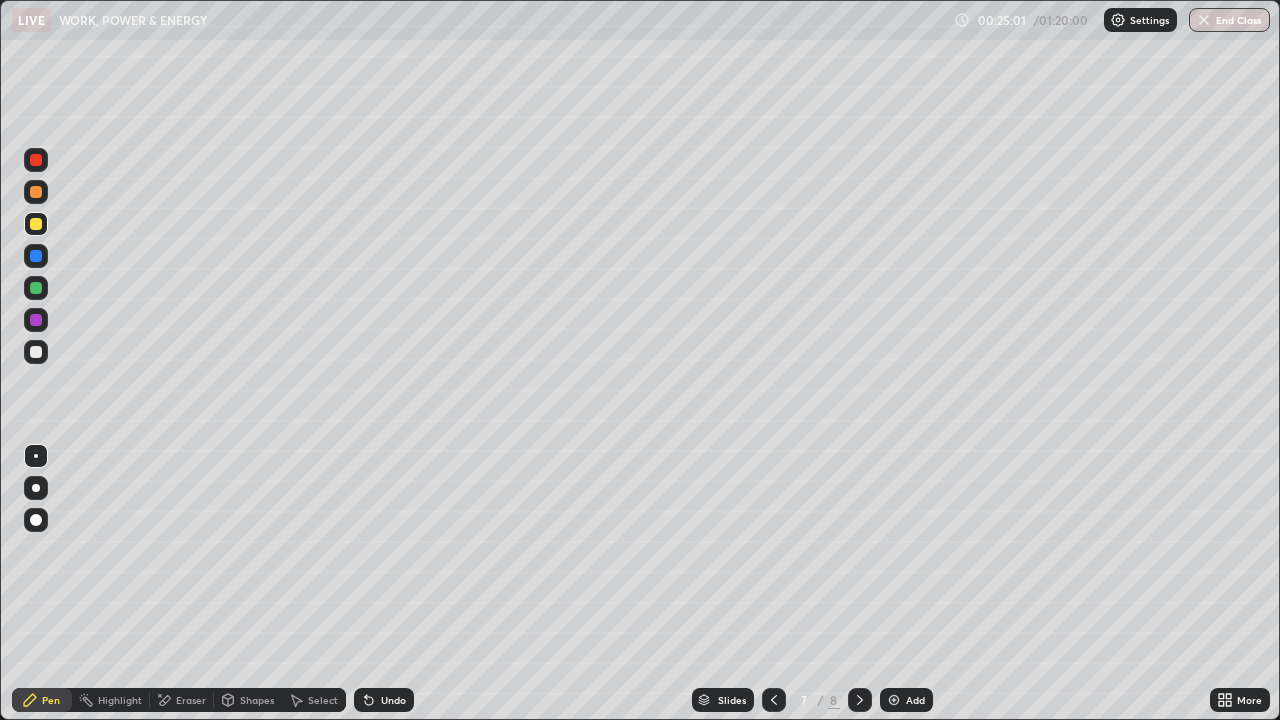 click 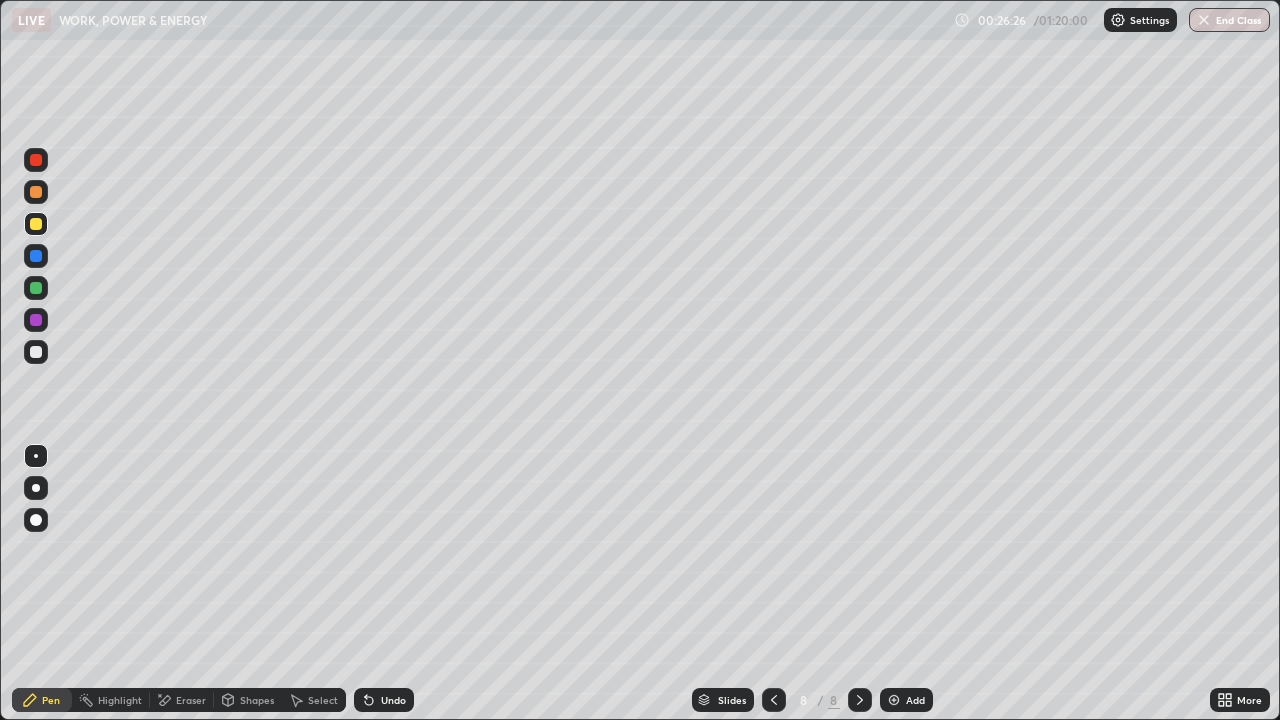 click on "Undo" at bounding box center (384, 700) 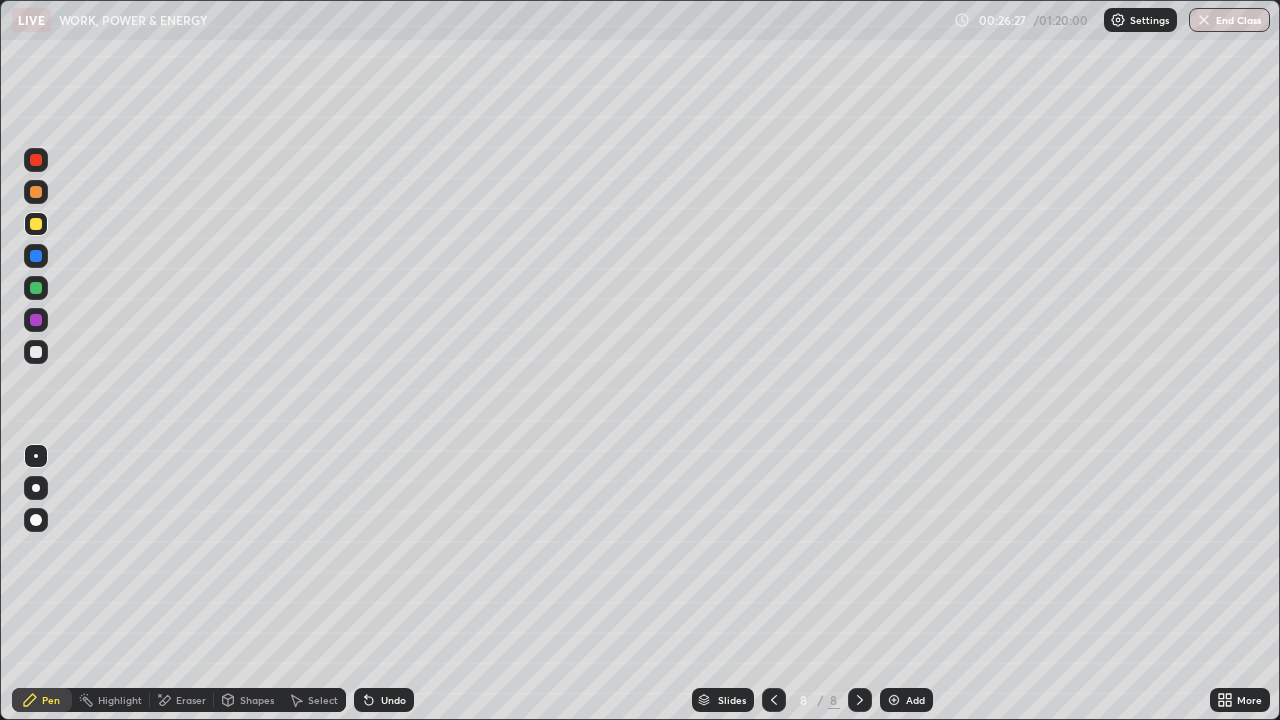 click on "Undo" at bounding box center [393, 700] 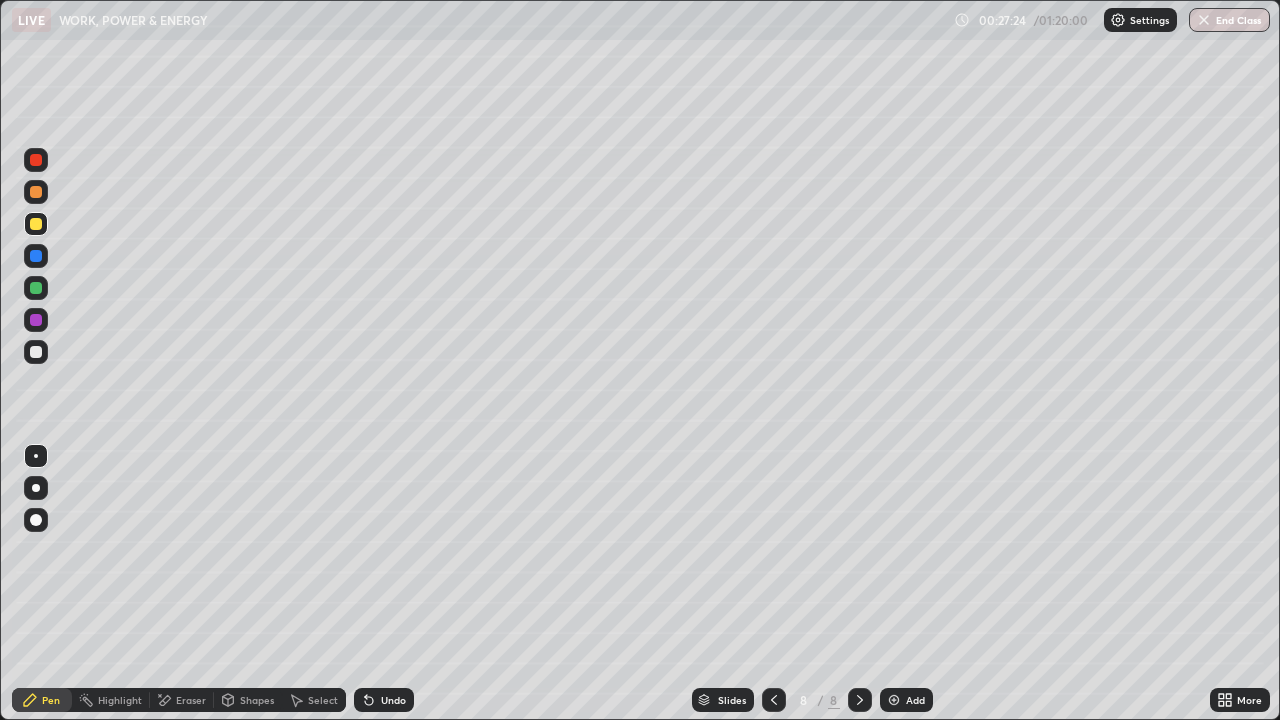 click 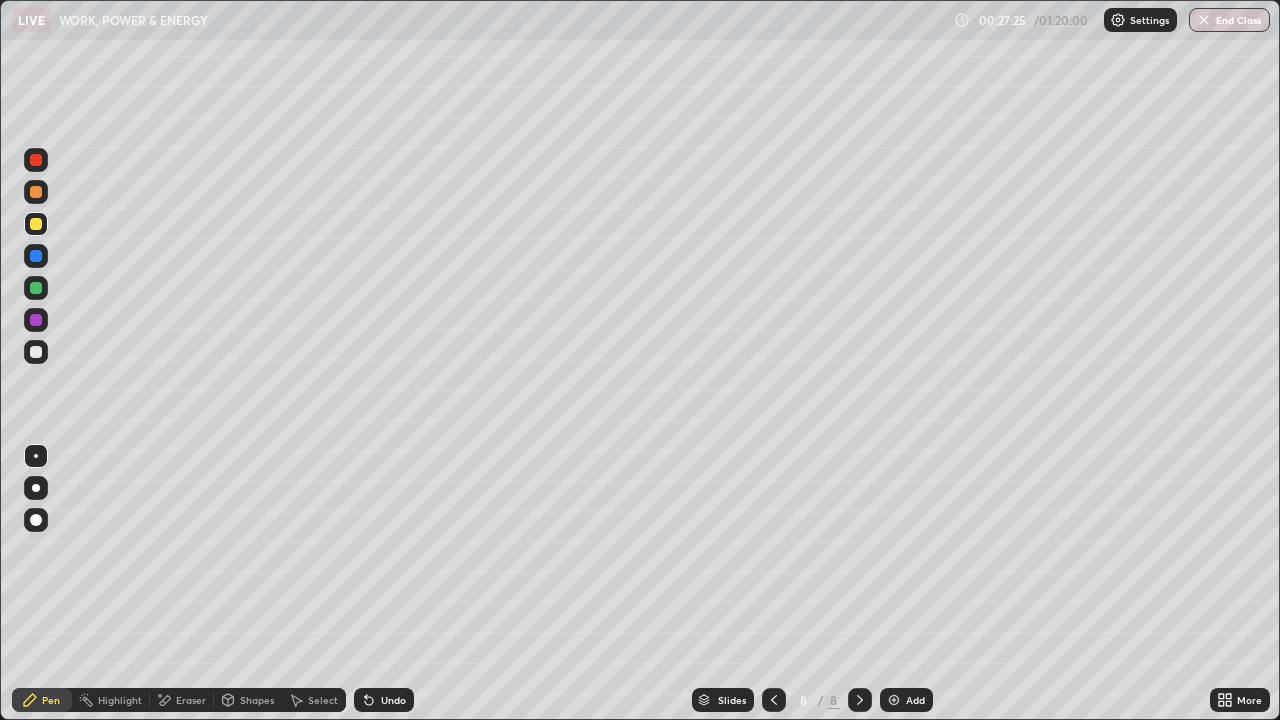 click 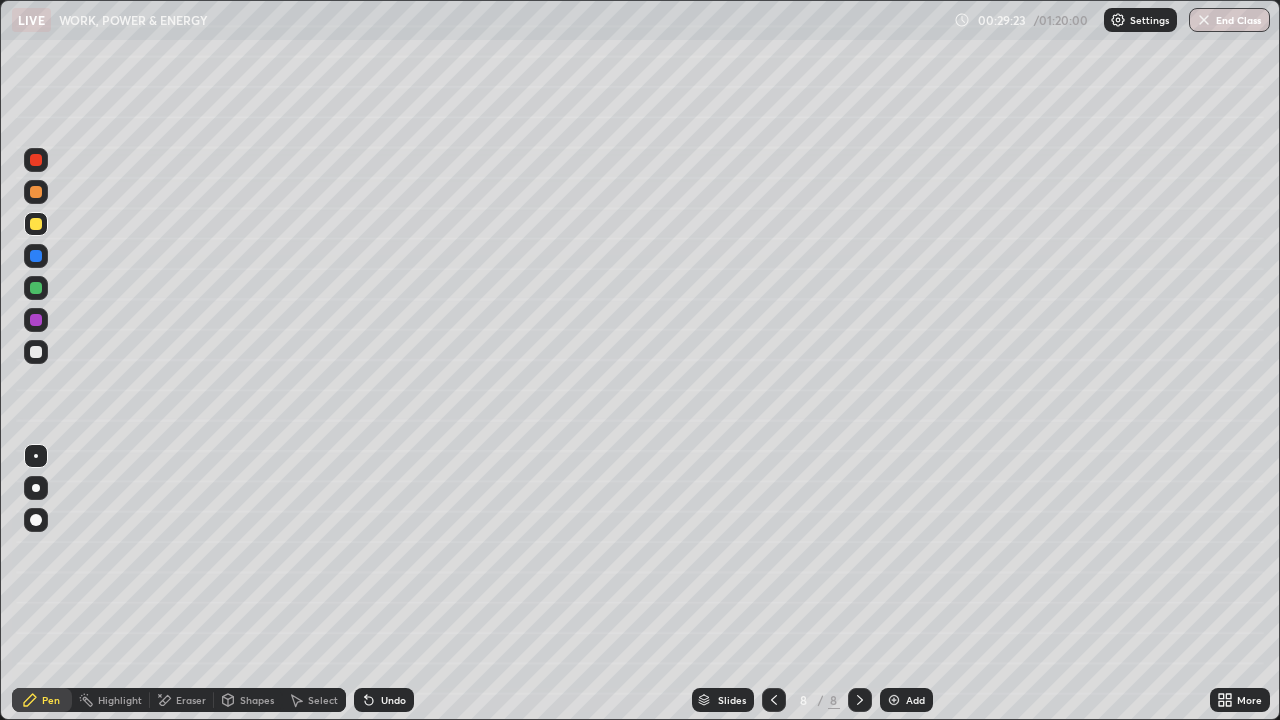 click on "Add" at bounding box center [906, 700] 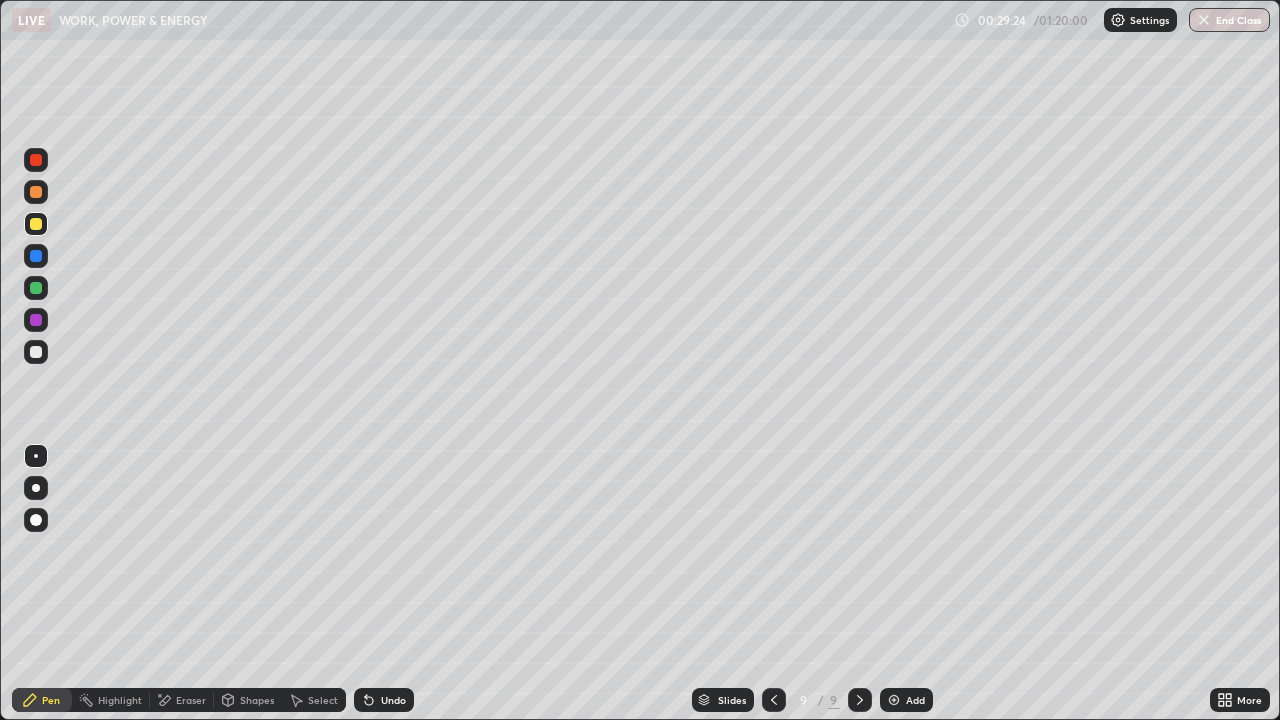 click at bounding box center (36, 352) 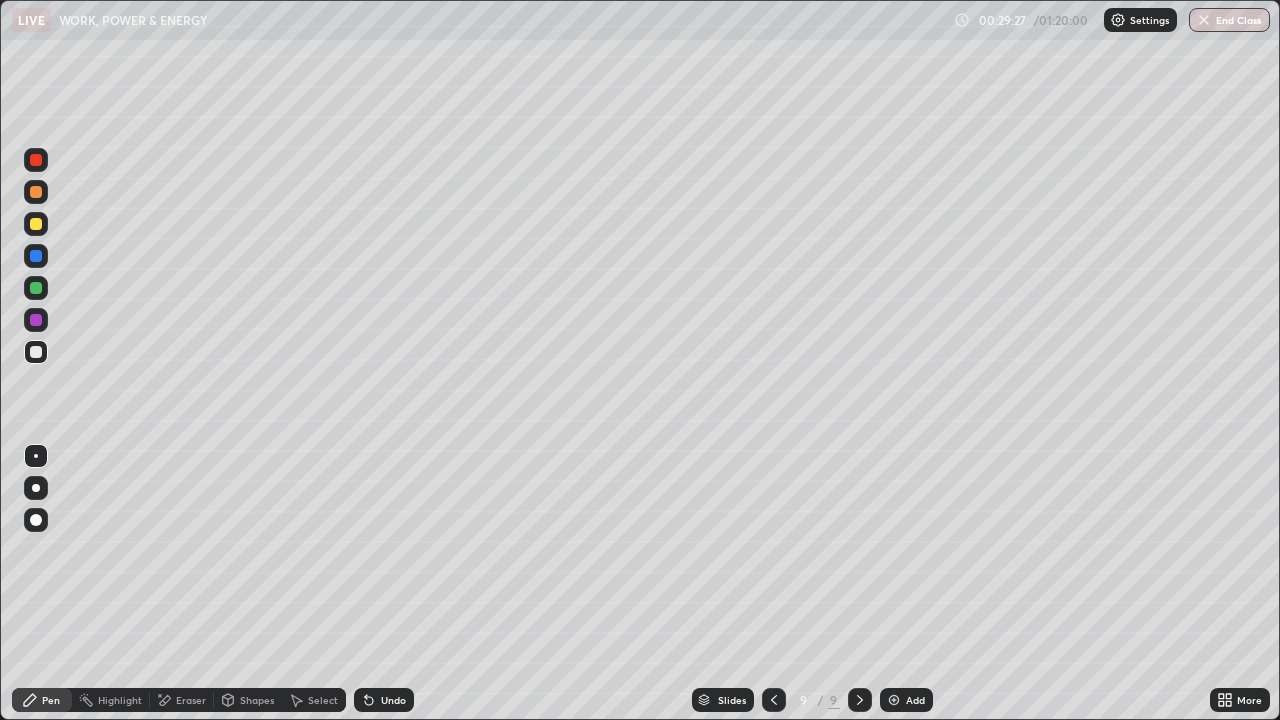 click on "Shapes" at bounding box center [257, 700] 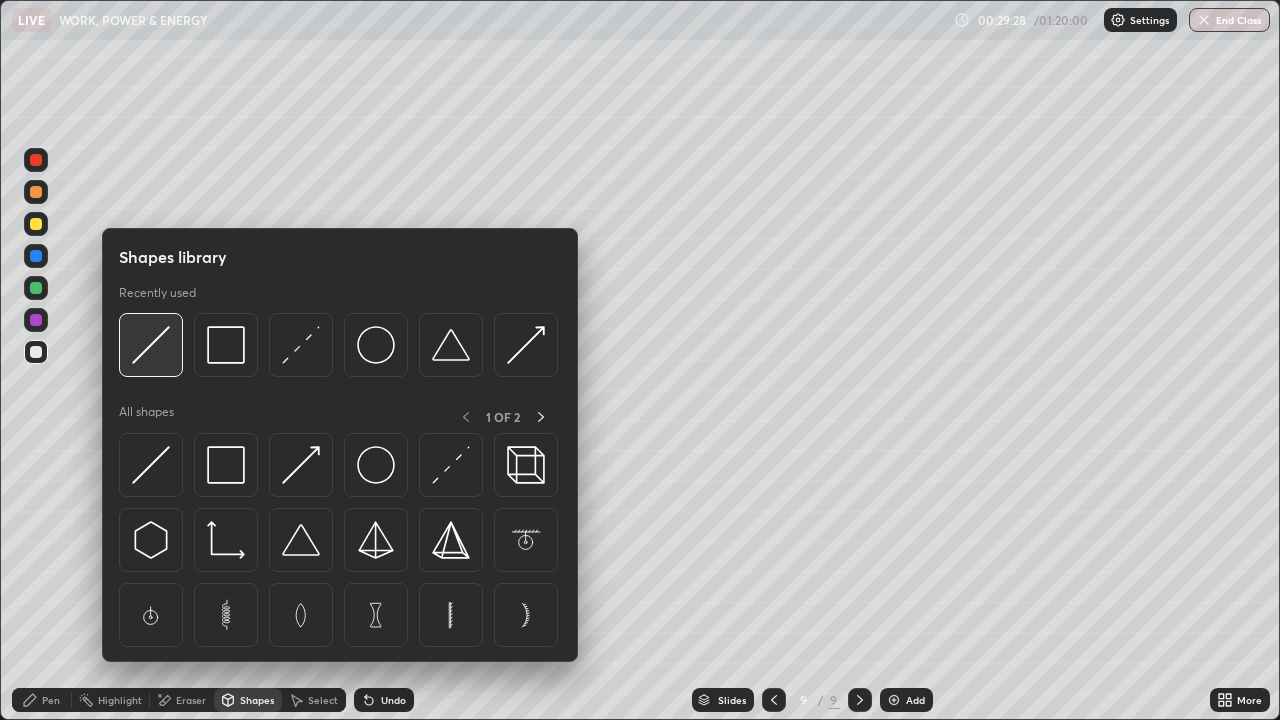 click at bounding box center [151, 345] 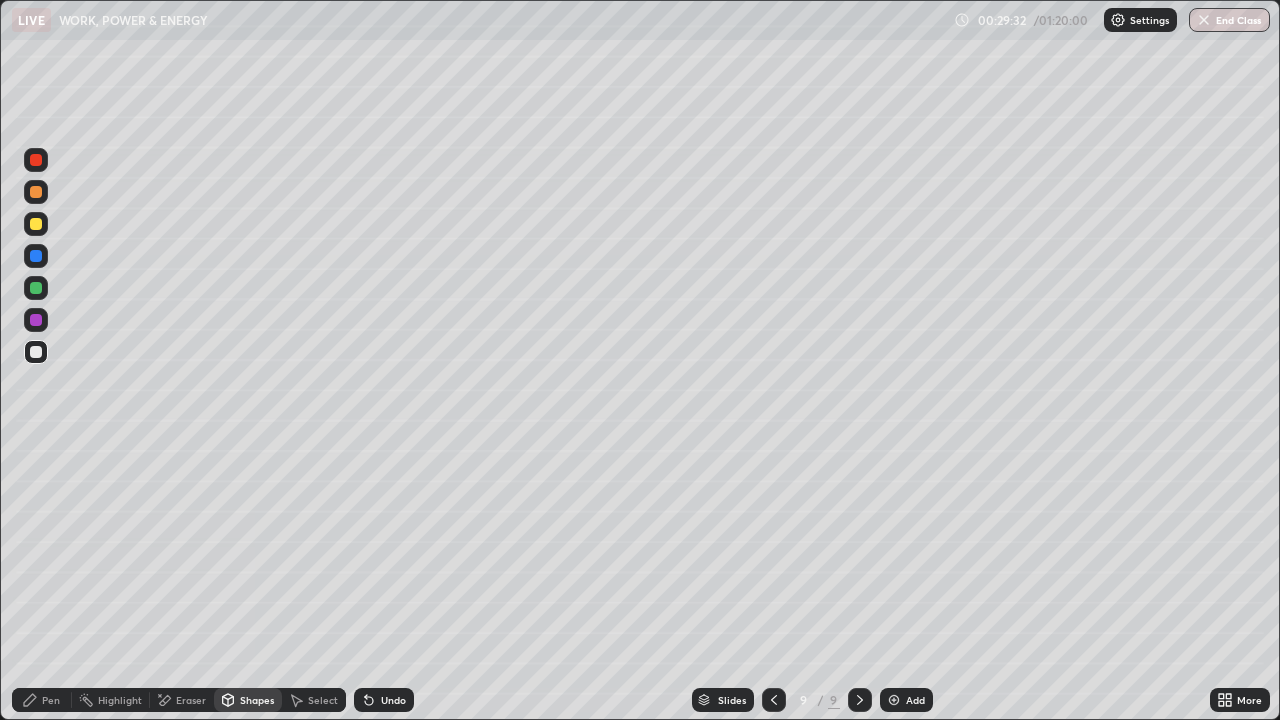 click on "Pen" at bounding box center (42, 700) 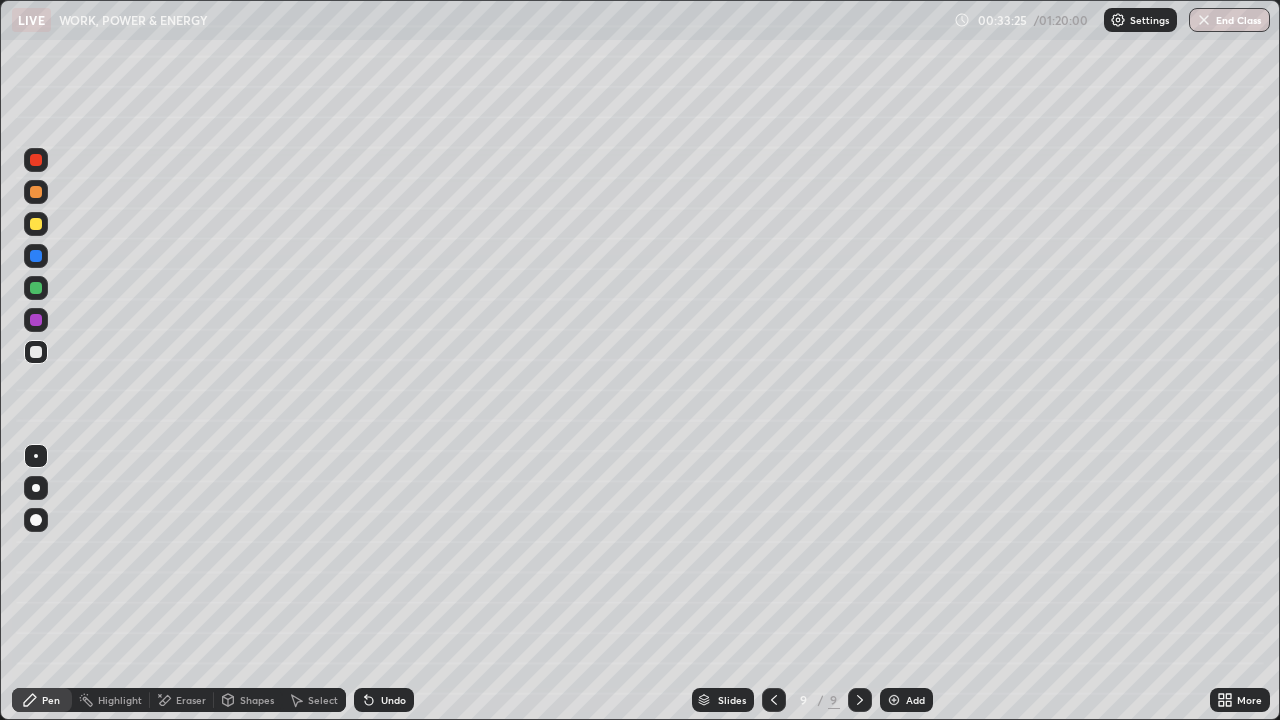 click at bounding box center [36, 224] 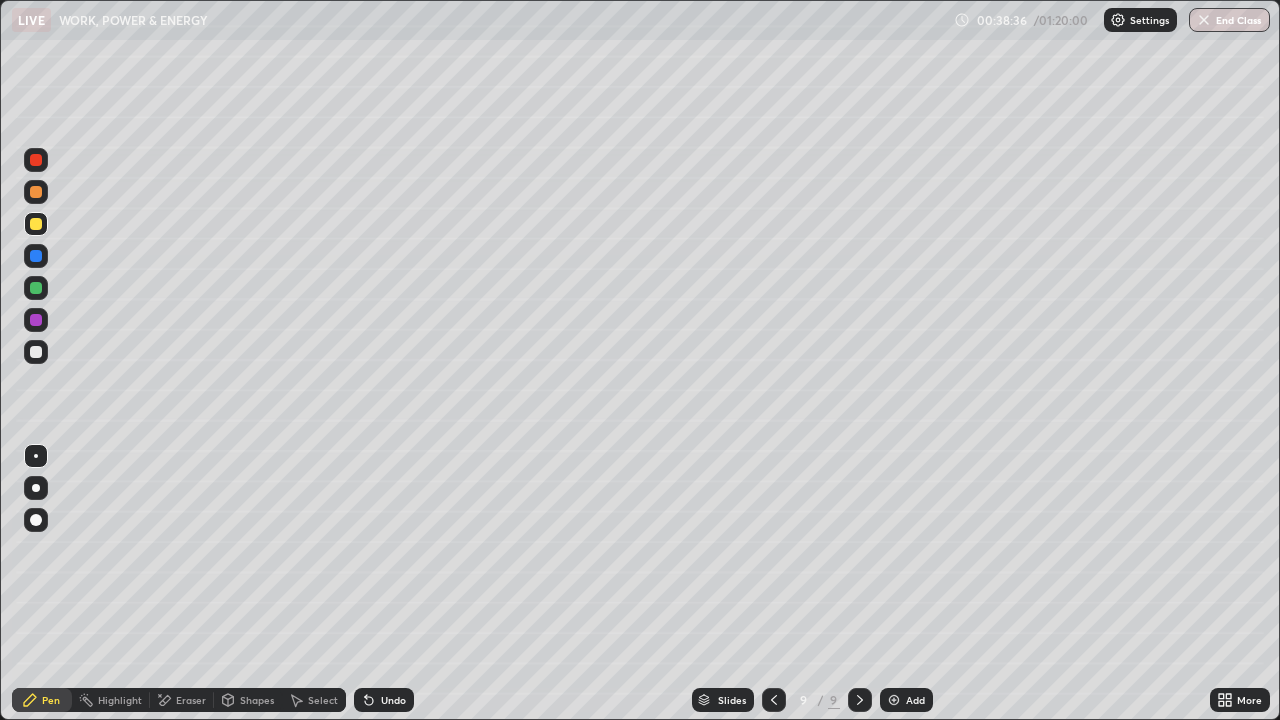 click on "Add" at bounding box center (915, 700) 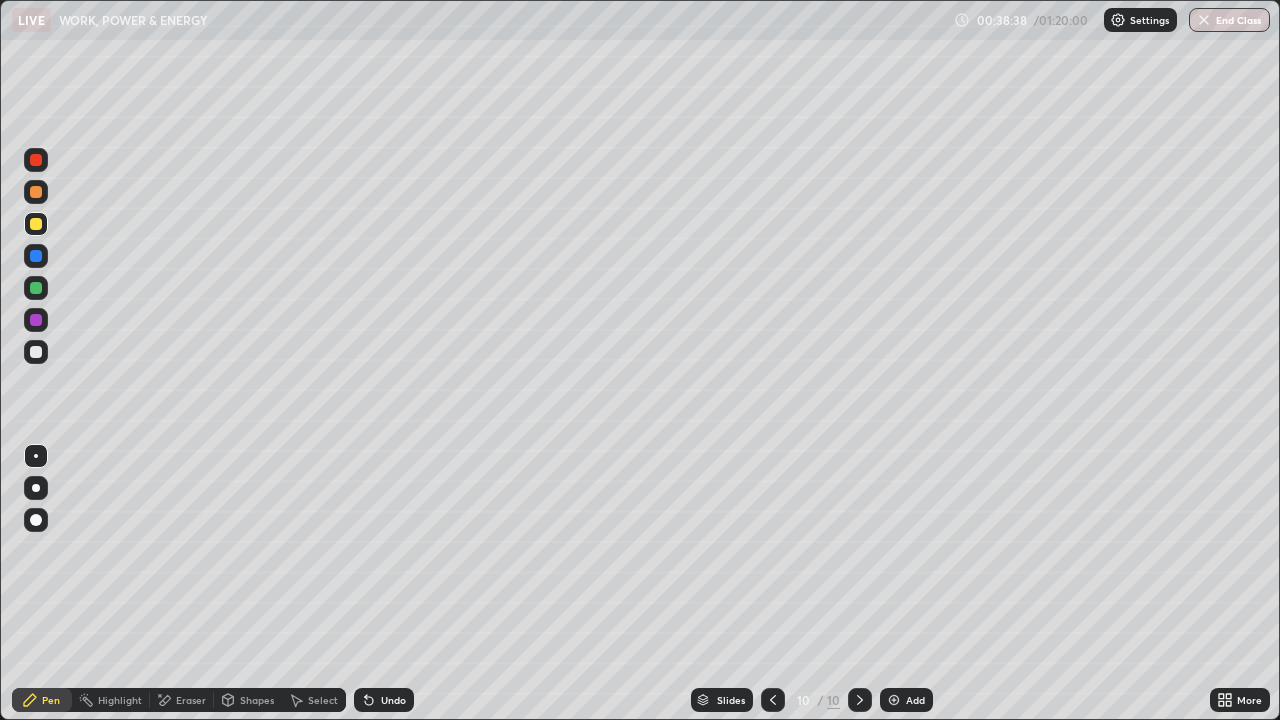 click at bounding box center [36, 352] 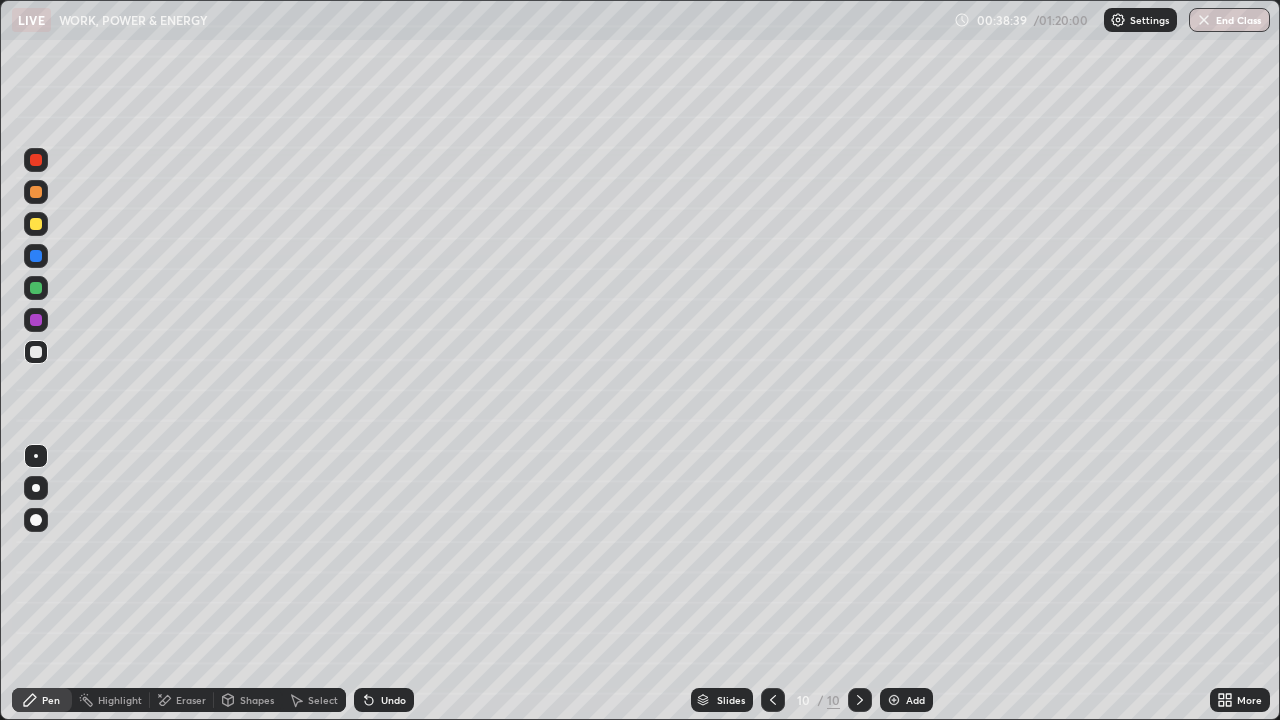 click on "Shapes" at bounding box center (257, 700) 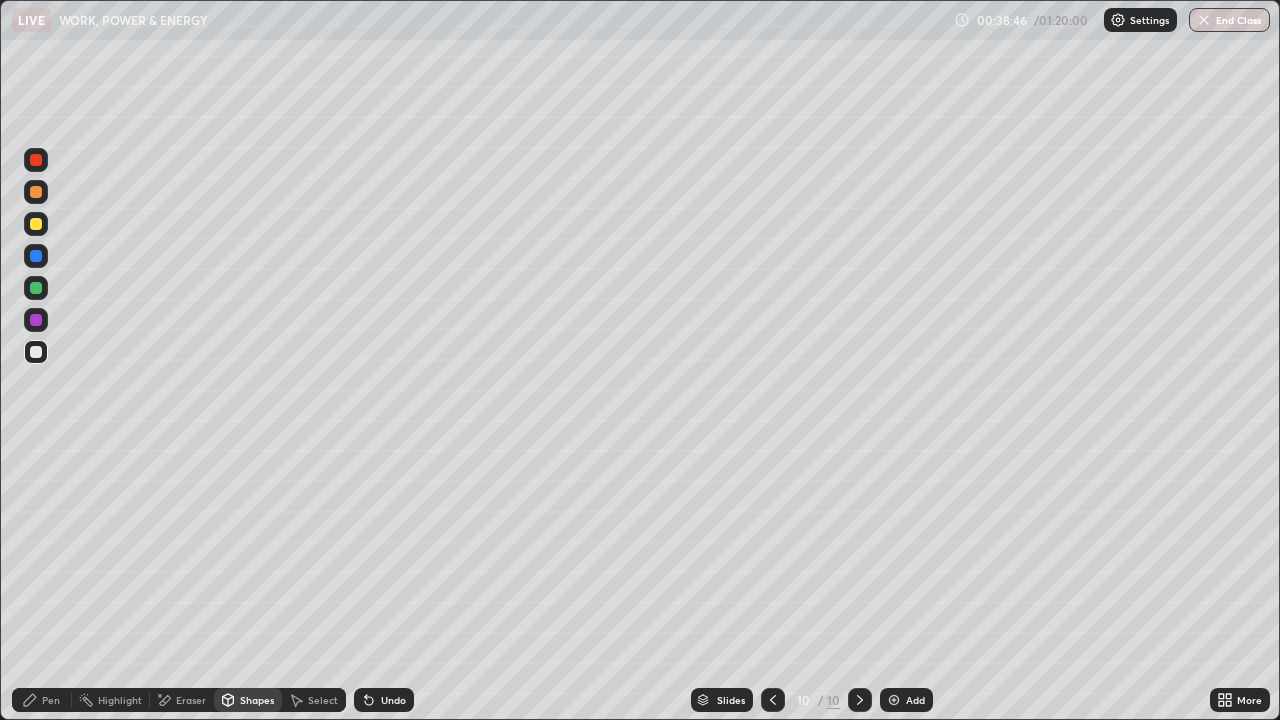 click on "Pen" at bounding box center [42, 700] 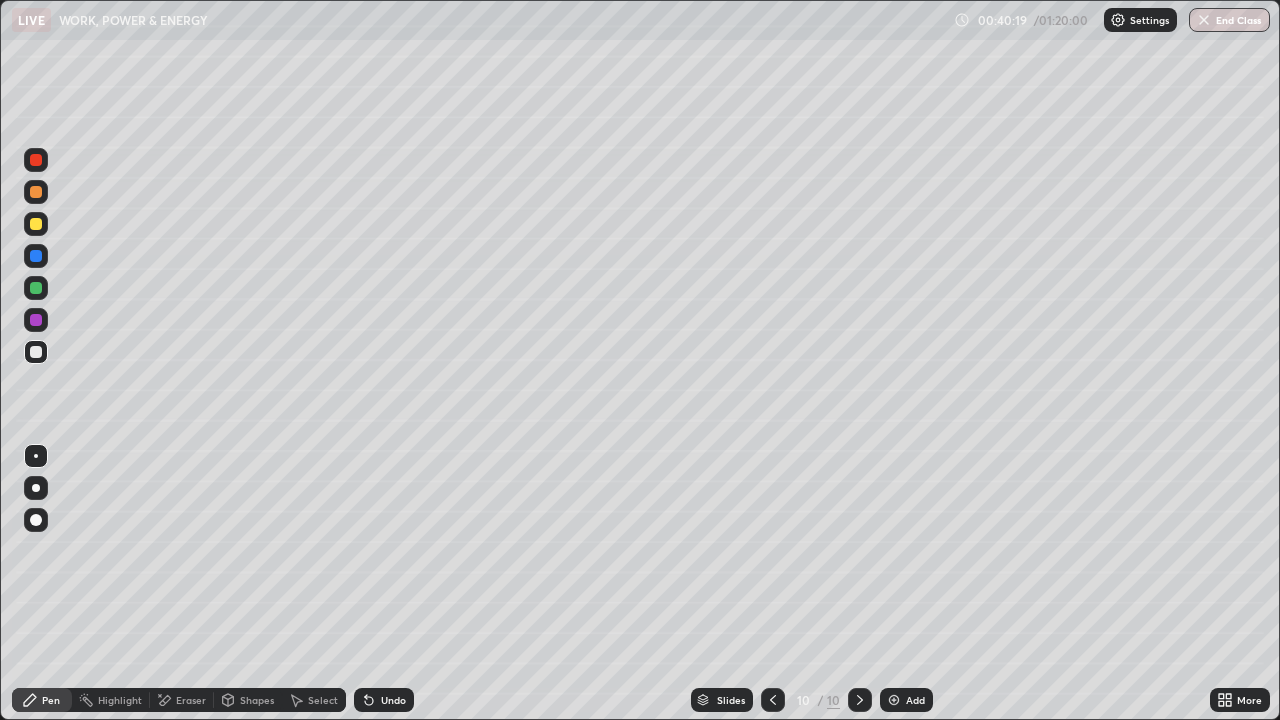 click on "Eraser" at bounding box center [191, 700] 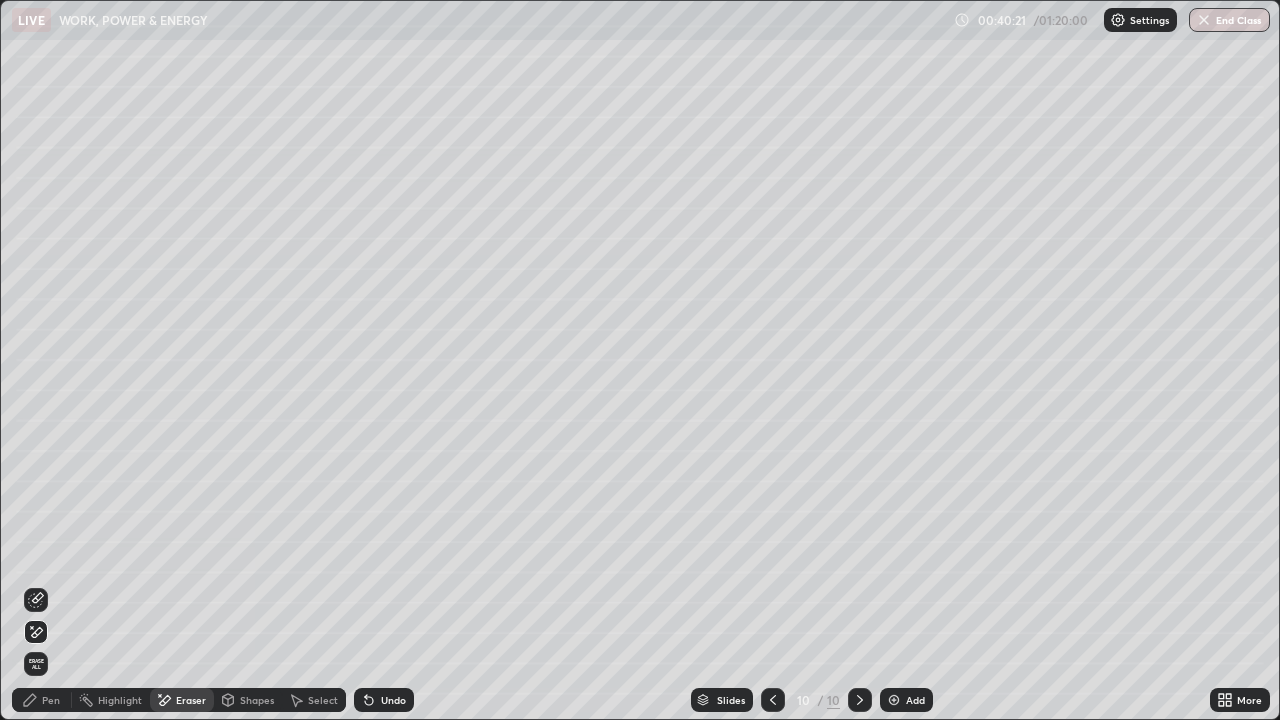click on "Pen" at bounding box center [51, 700] 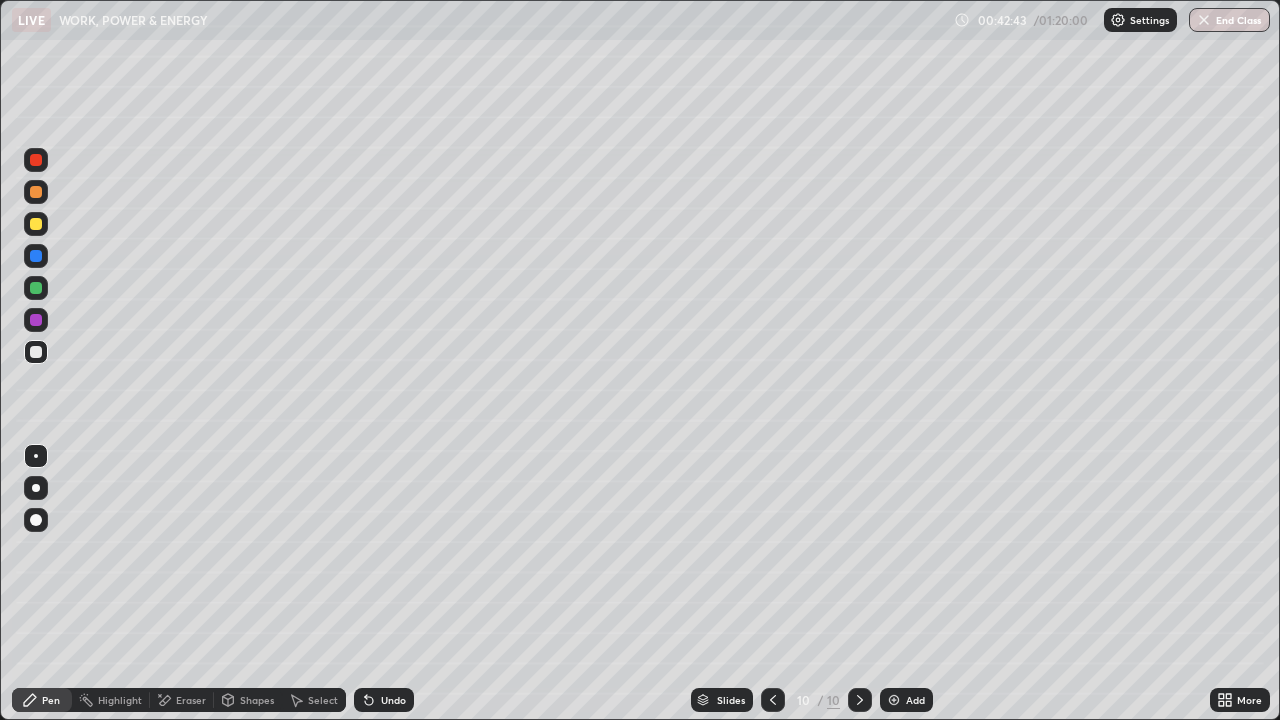 click at bounding box center [36, 224] 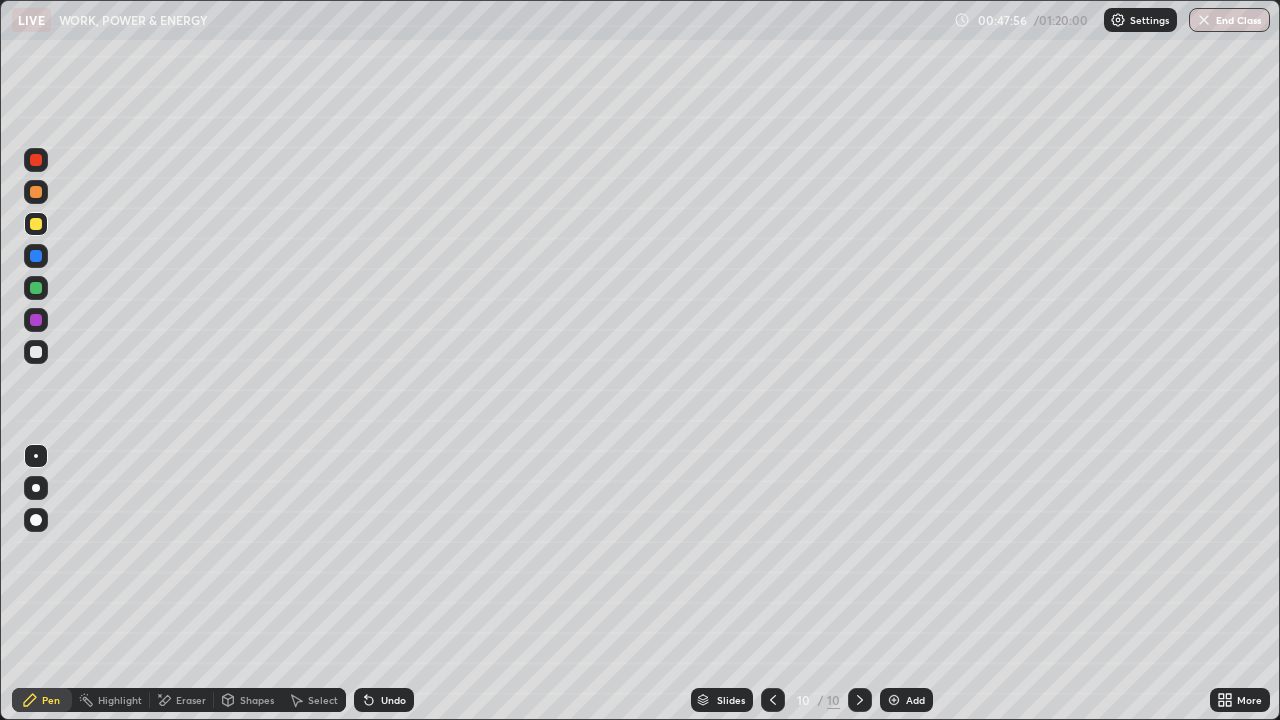 click at bounding box center [894, 700] 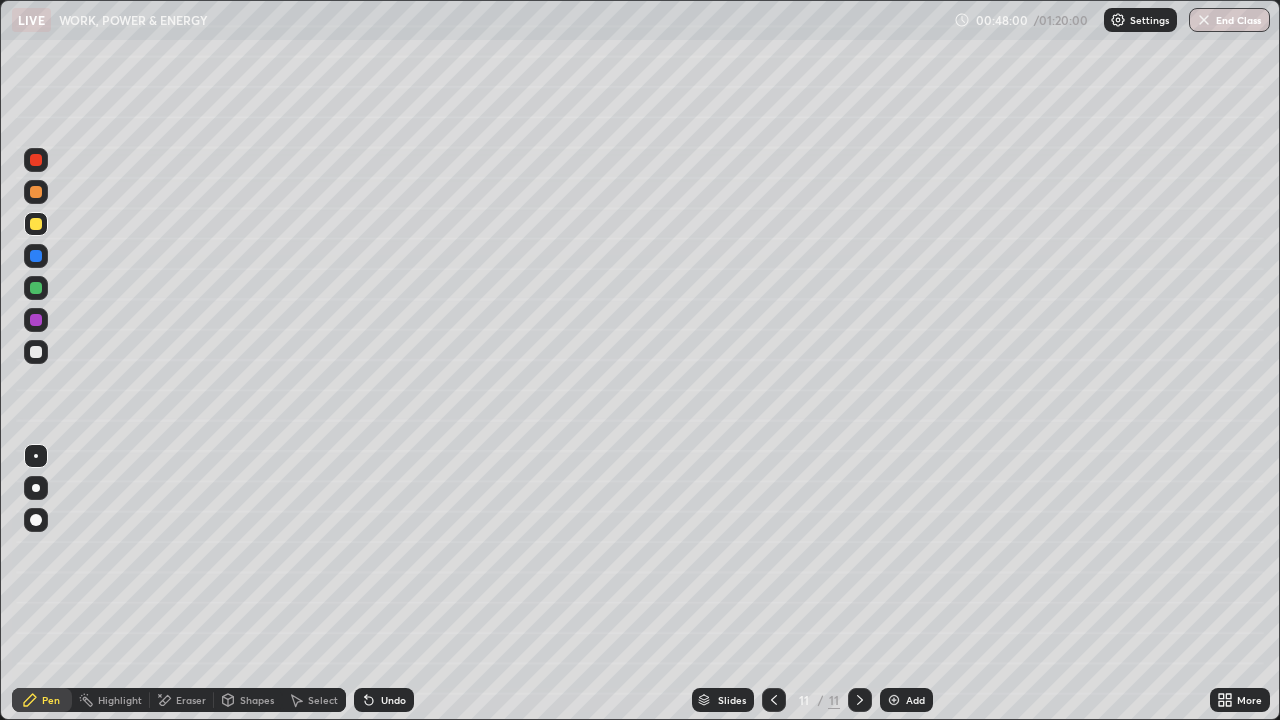 click at bounding box center (36, 352) 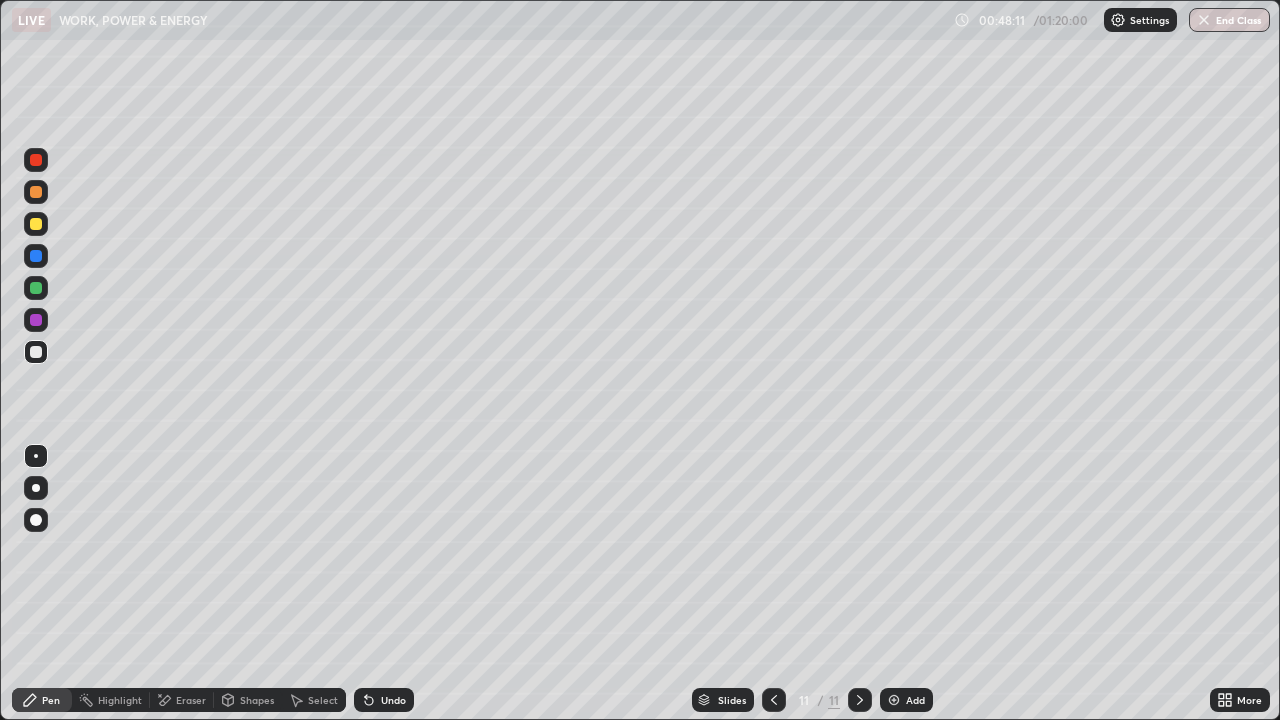 click at bounding box center (36, 224) 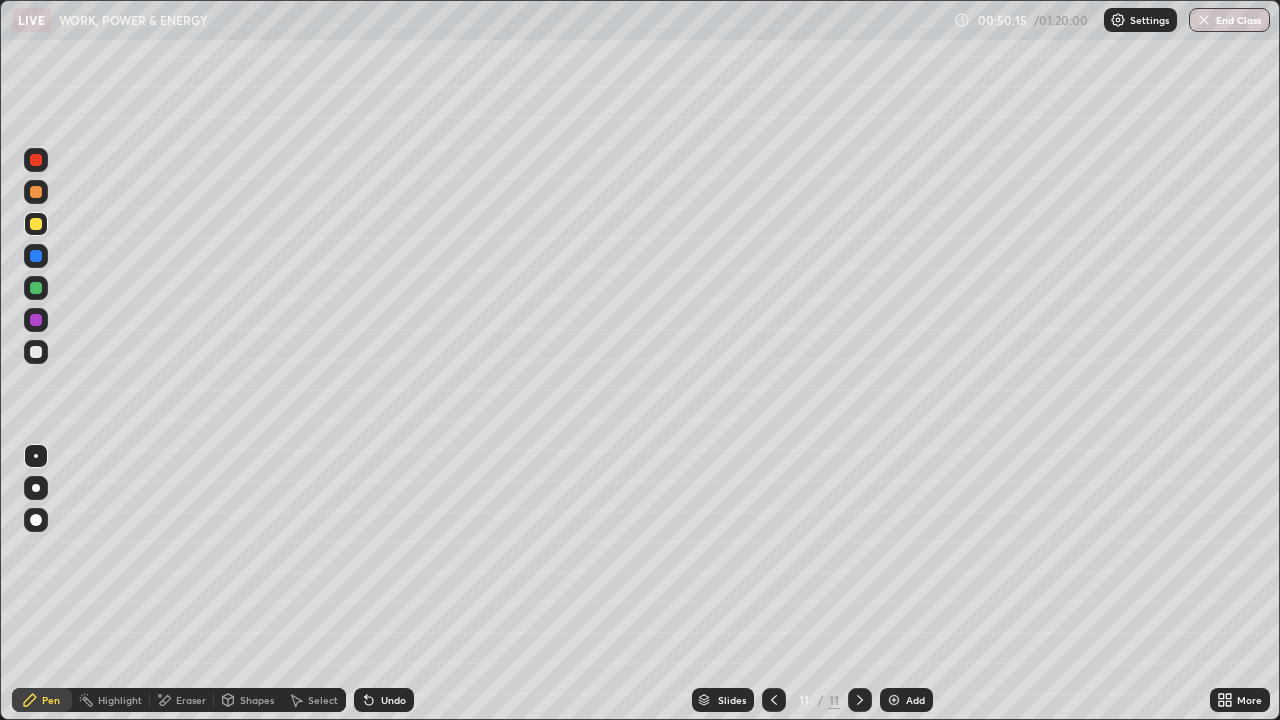 click at bounding box center (36, 352) 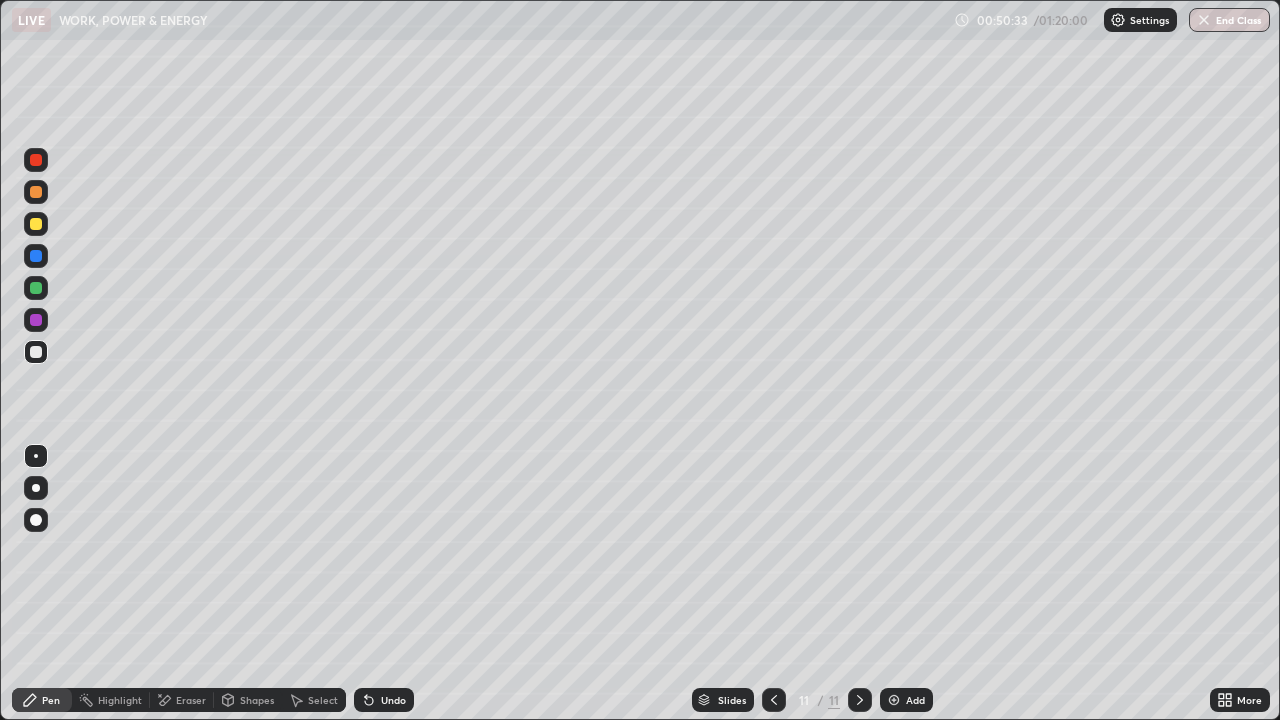 click on "Shapes" at bounding box center (257, 700) 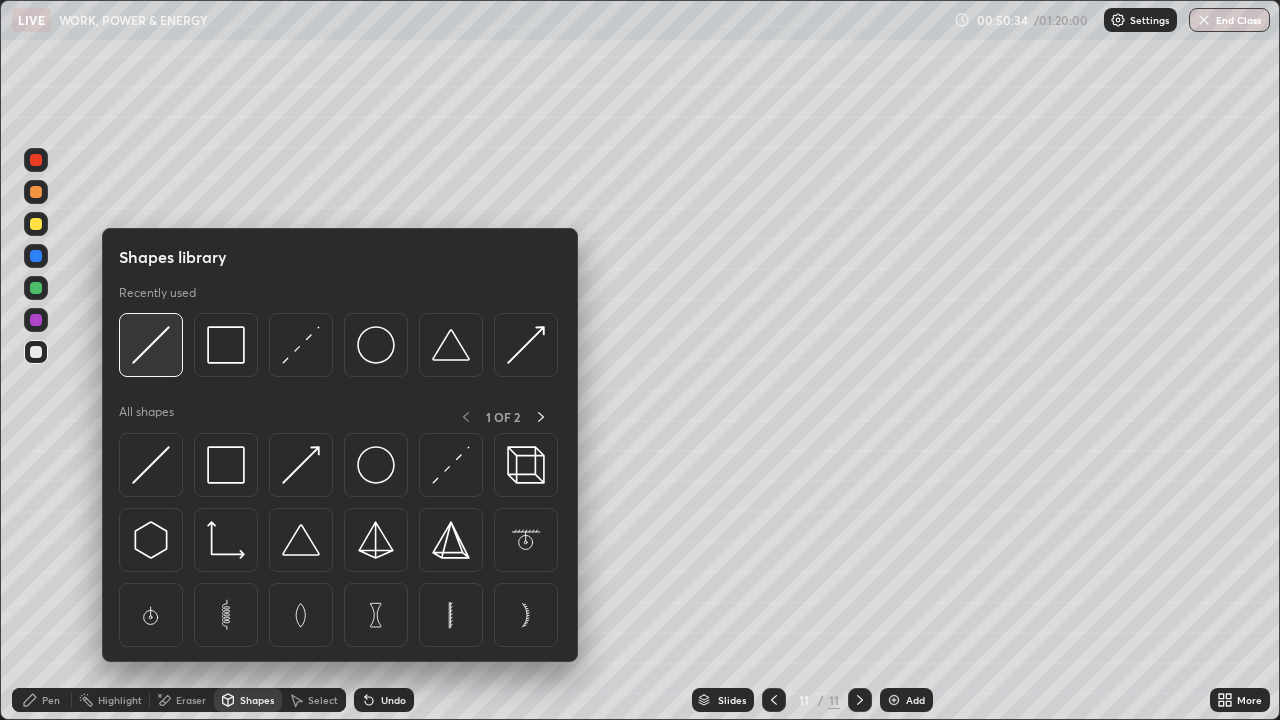 click at bounding box center (151, 345) 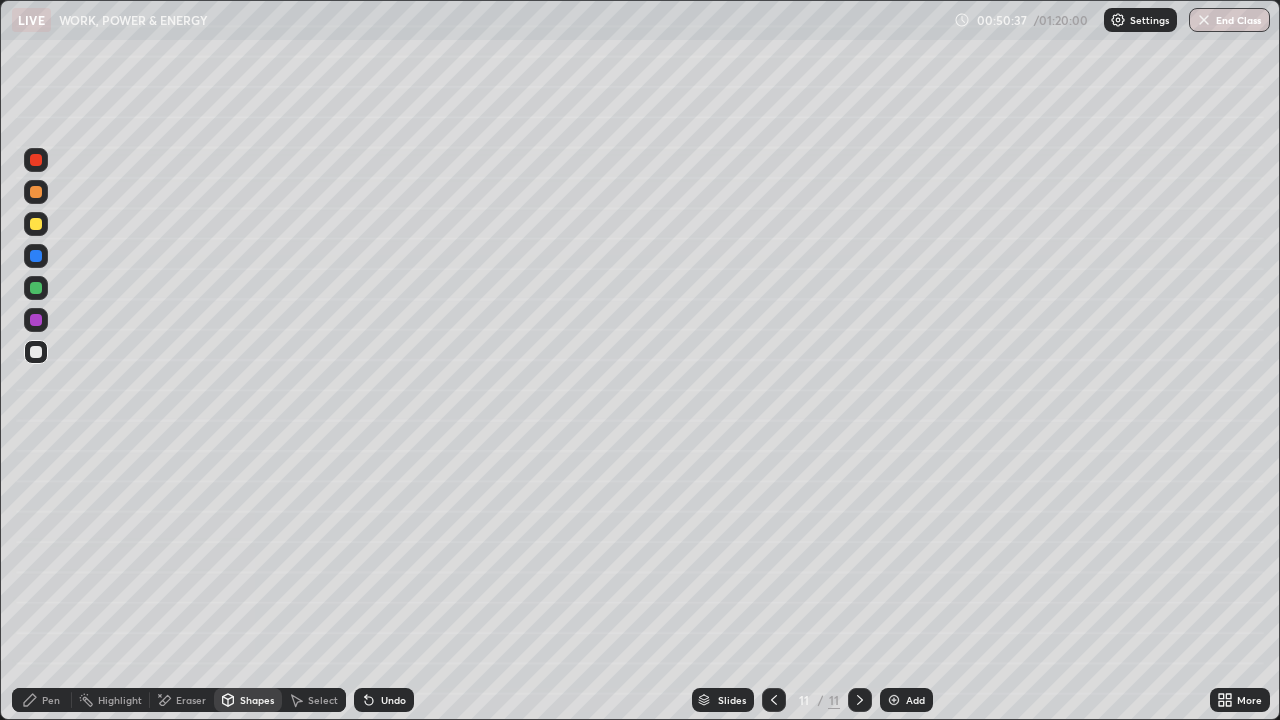 click on "Pen" at bounding box center (51, 700) 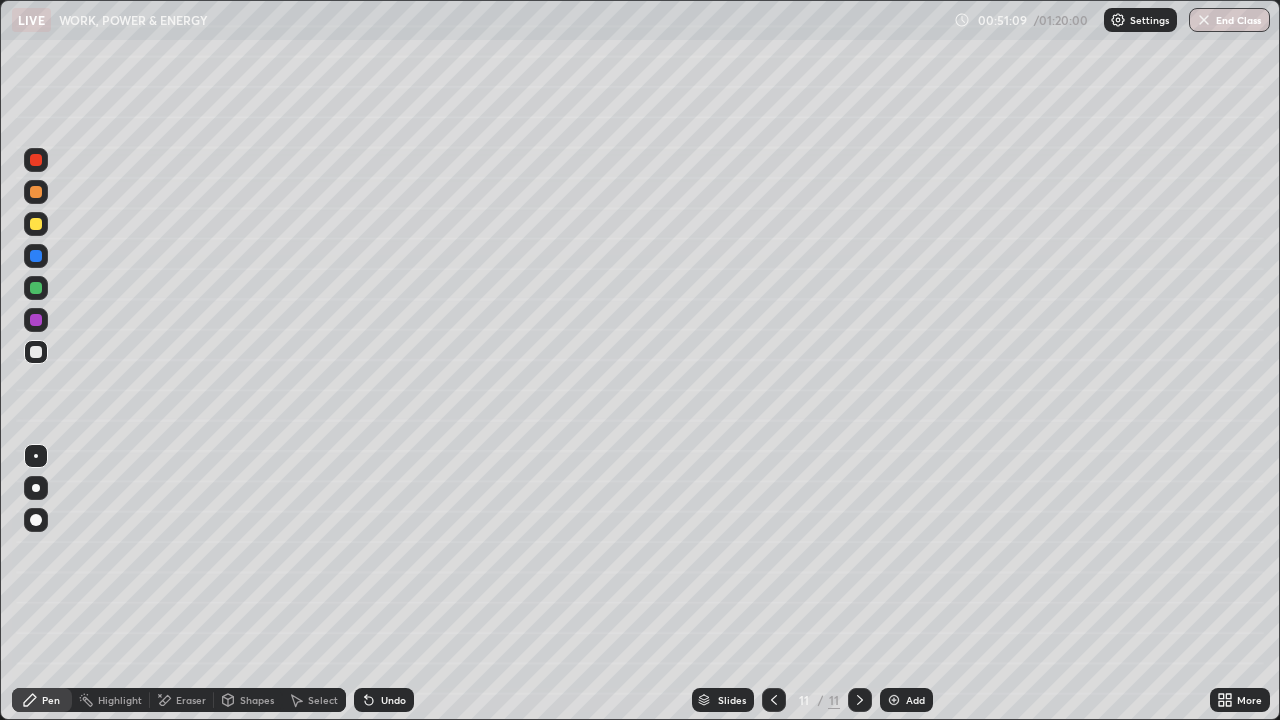 click at bounding box center (36, 224) 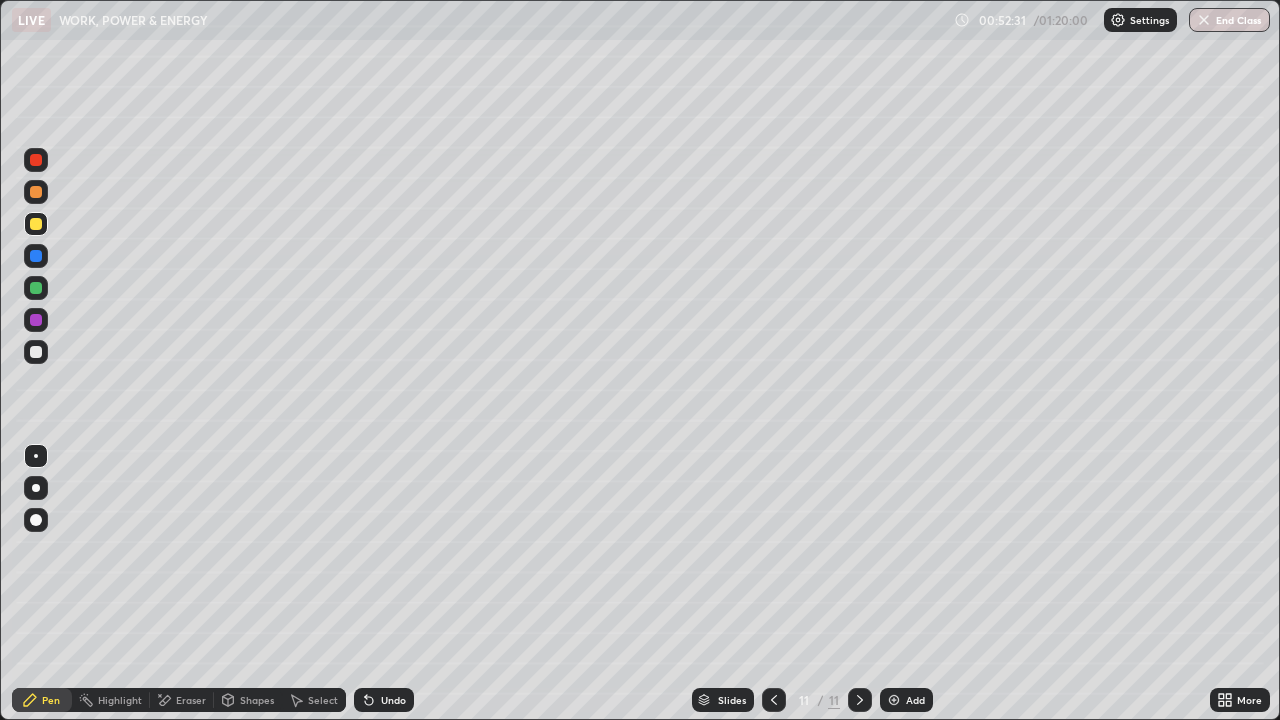 click at bounding box center [36, 288] 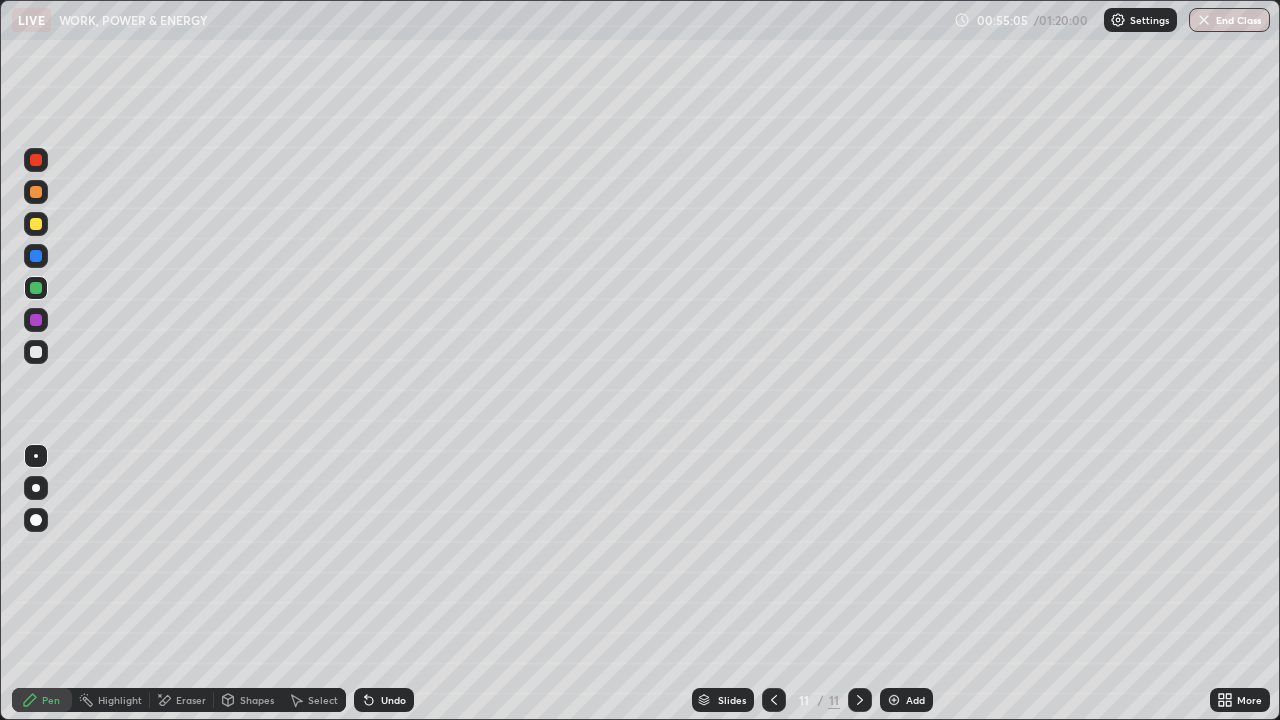 click on "Add" at bounding box center (906, 700) 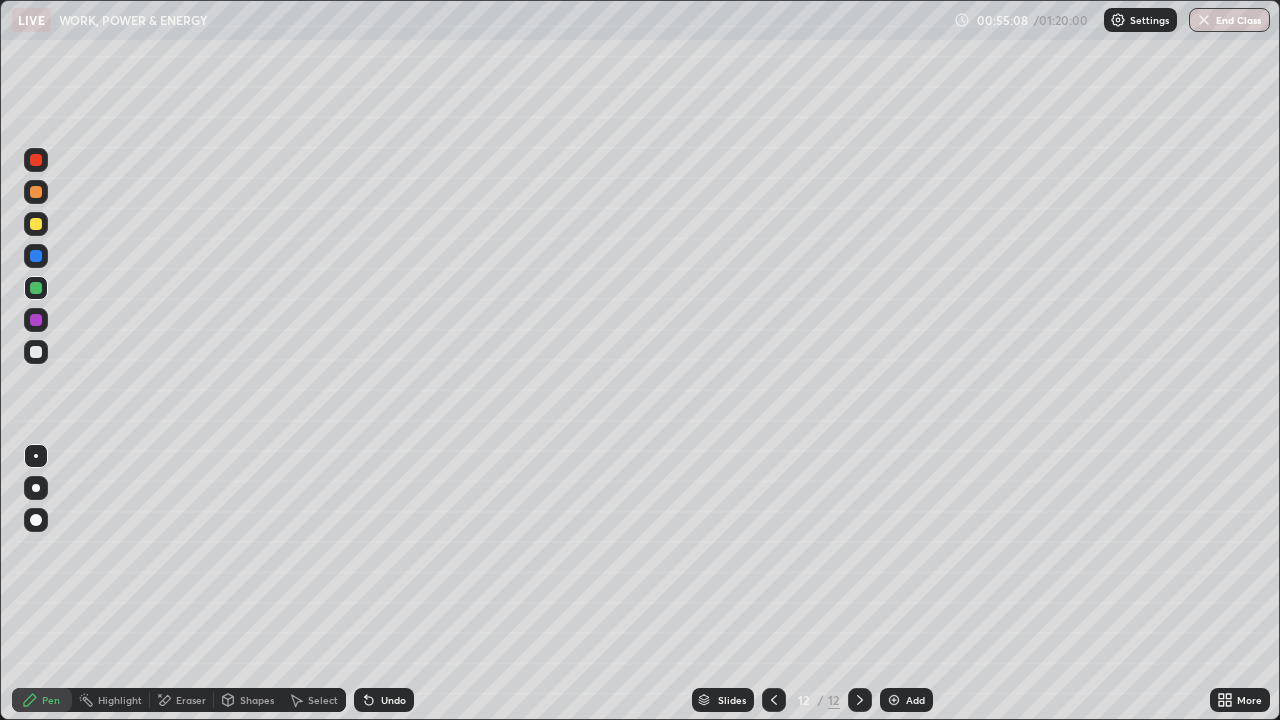 click at bounding box center [36, 352] 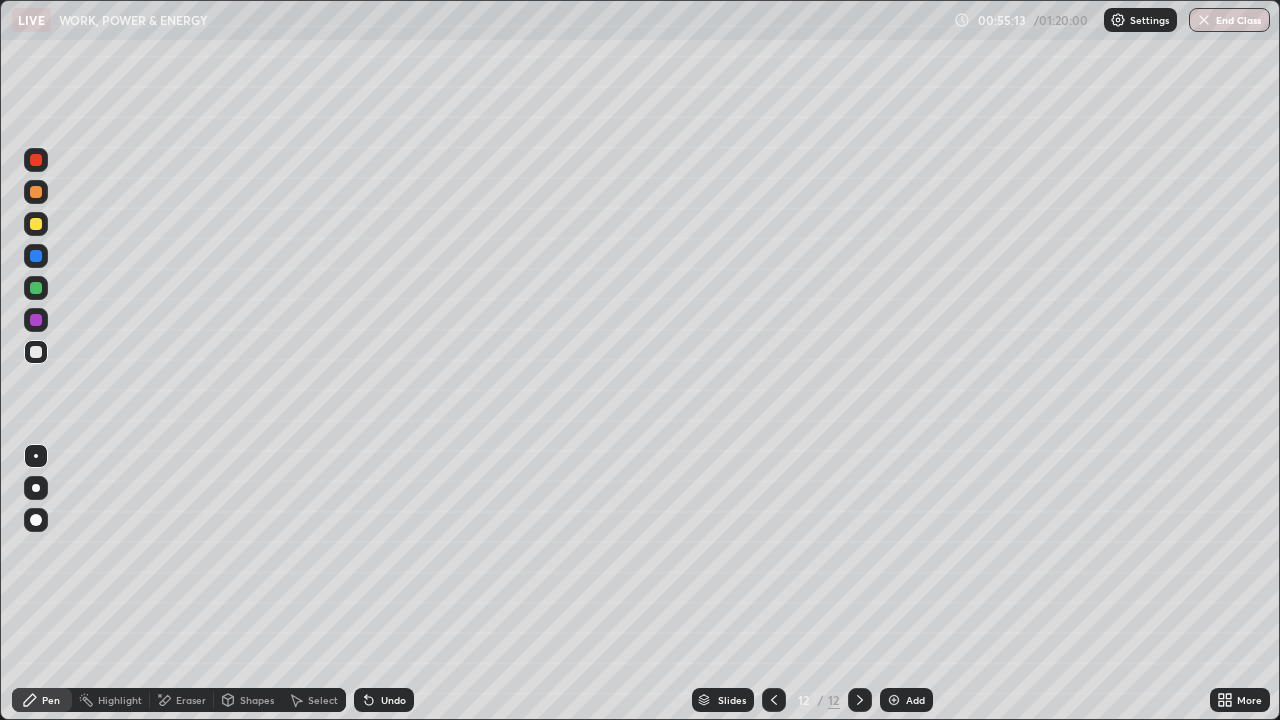 click on "Shapes" at bounding box center (248, 700) 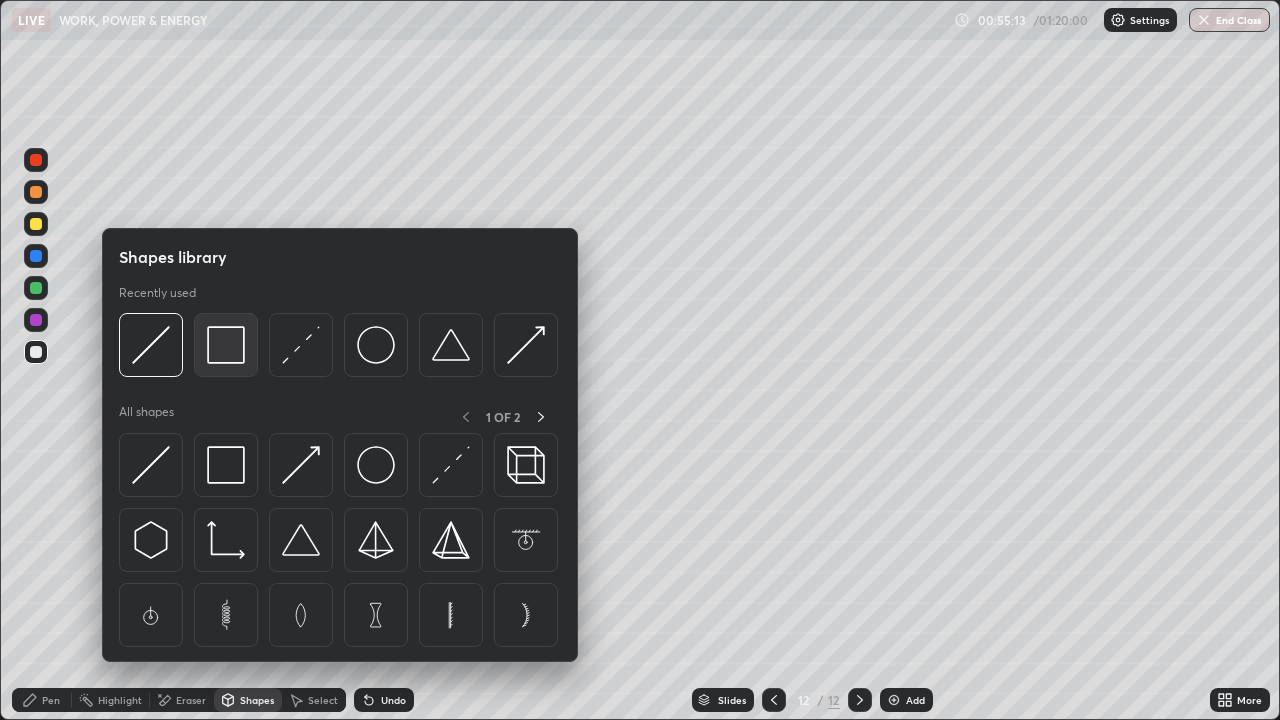 click at bounding box center (226, 345) 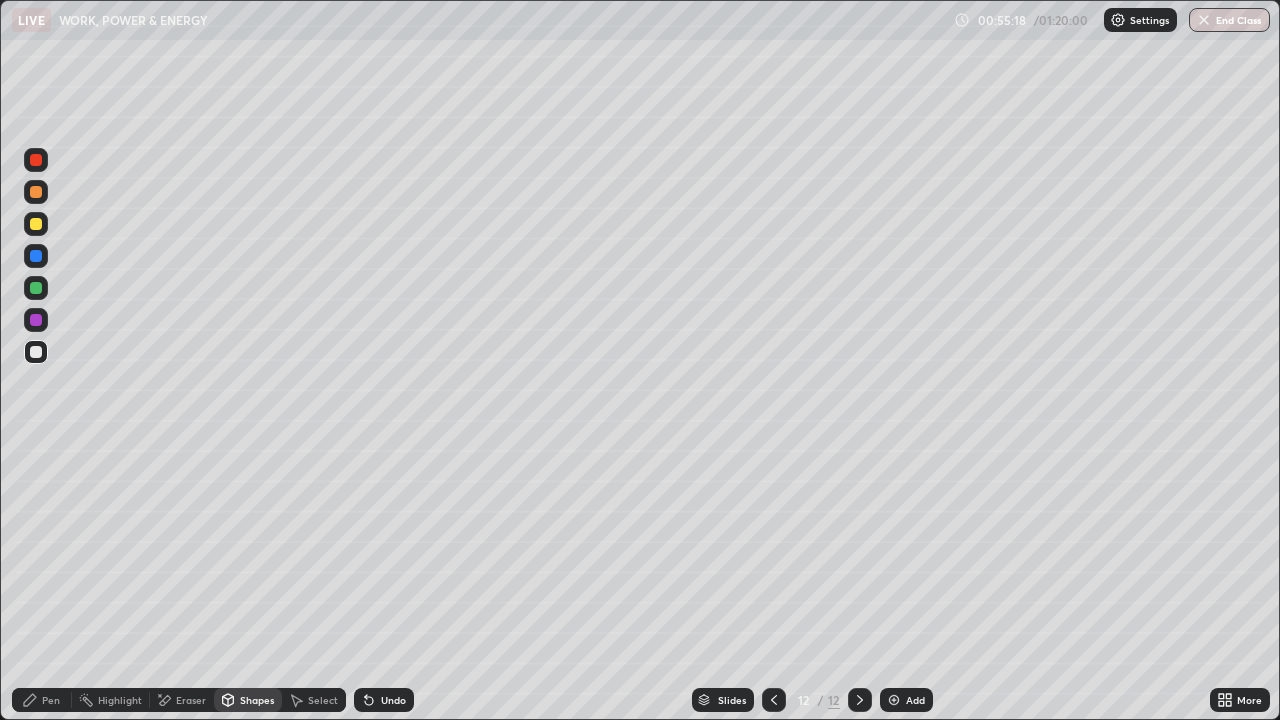 click on "Shapes" at bounding box center (248, 700) 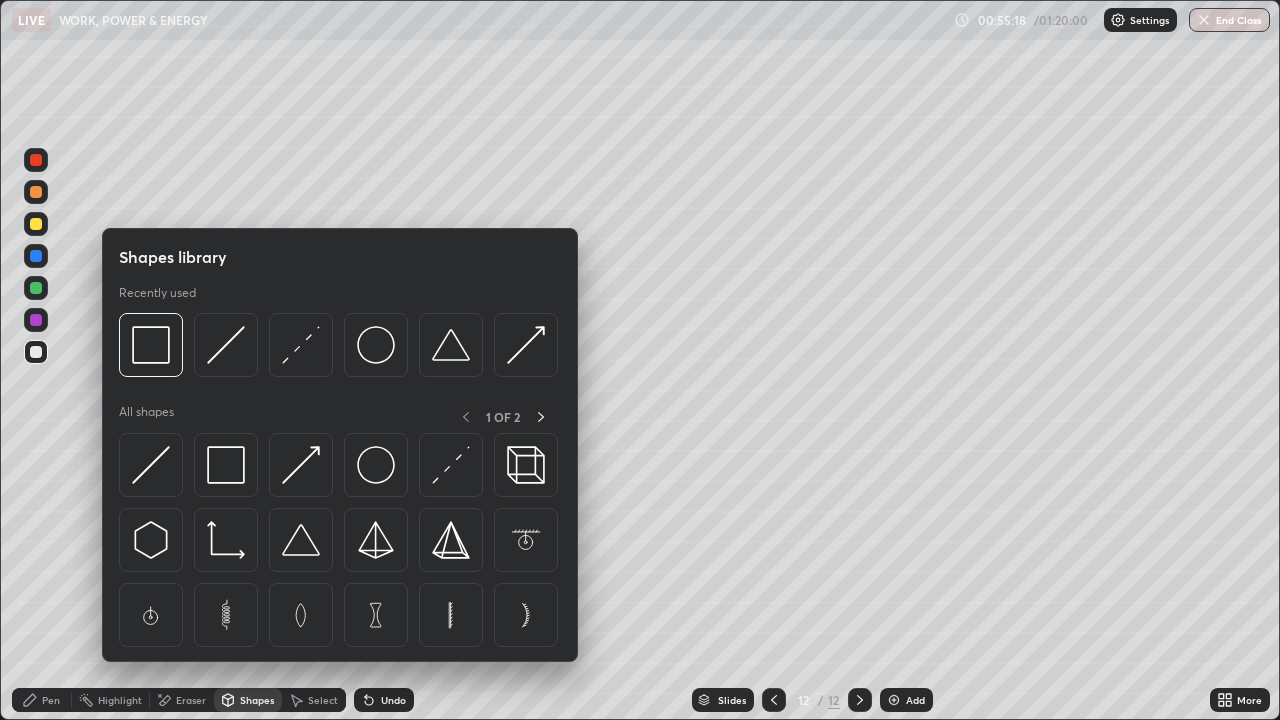 click at bounding box center (151, 465) 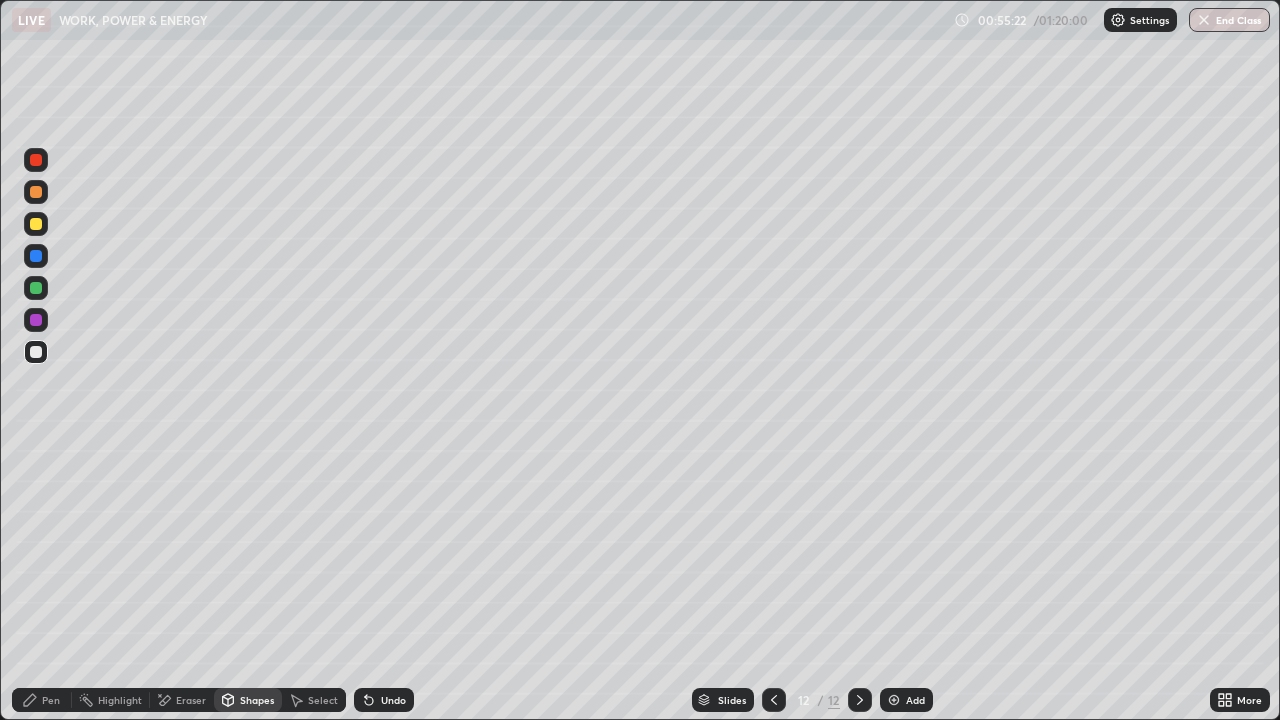 click on "Pen" at bounding box center (42, 700) 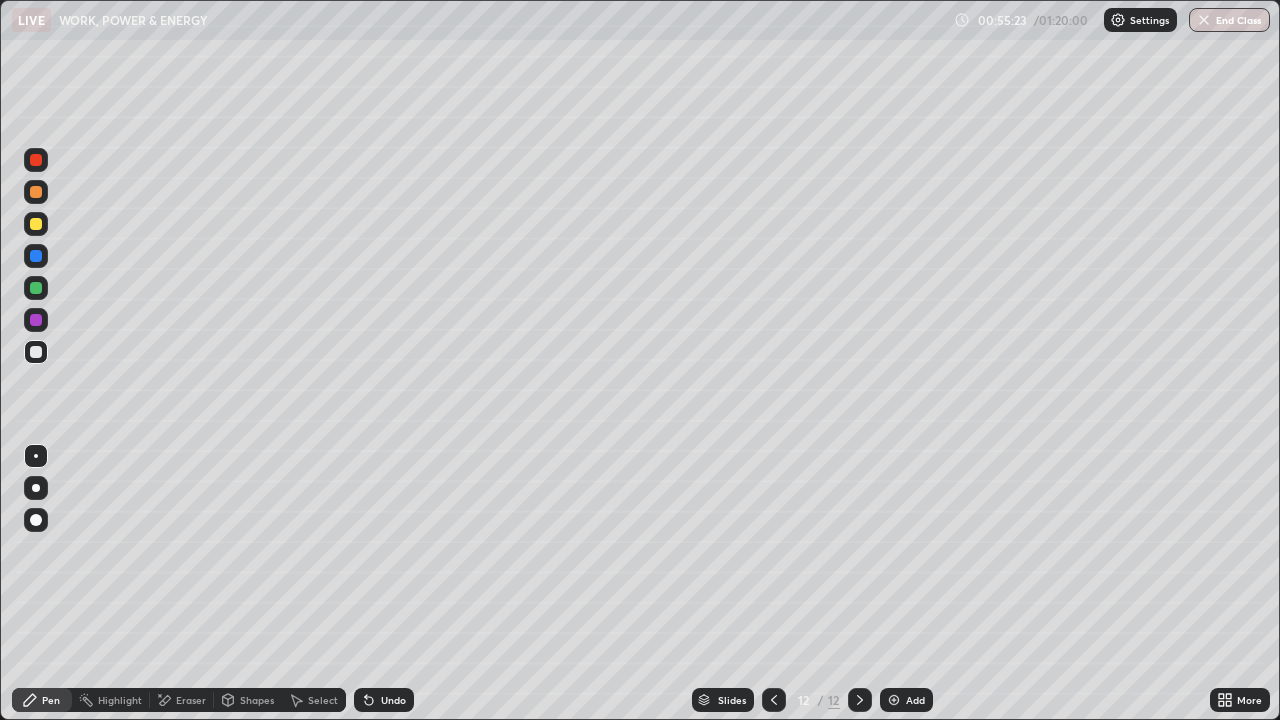 click at bounding box center [36, 224] 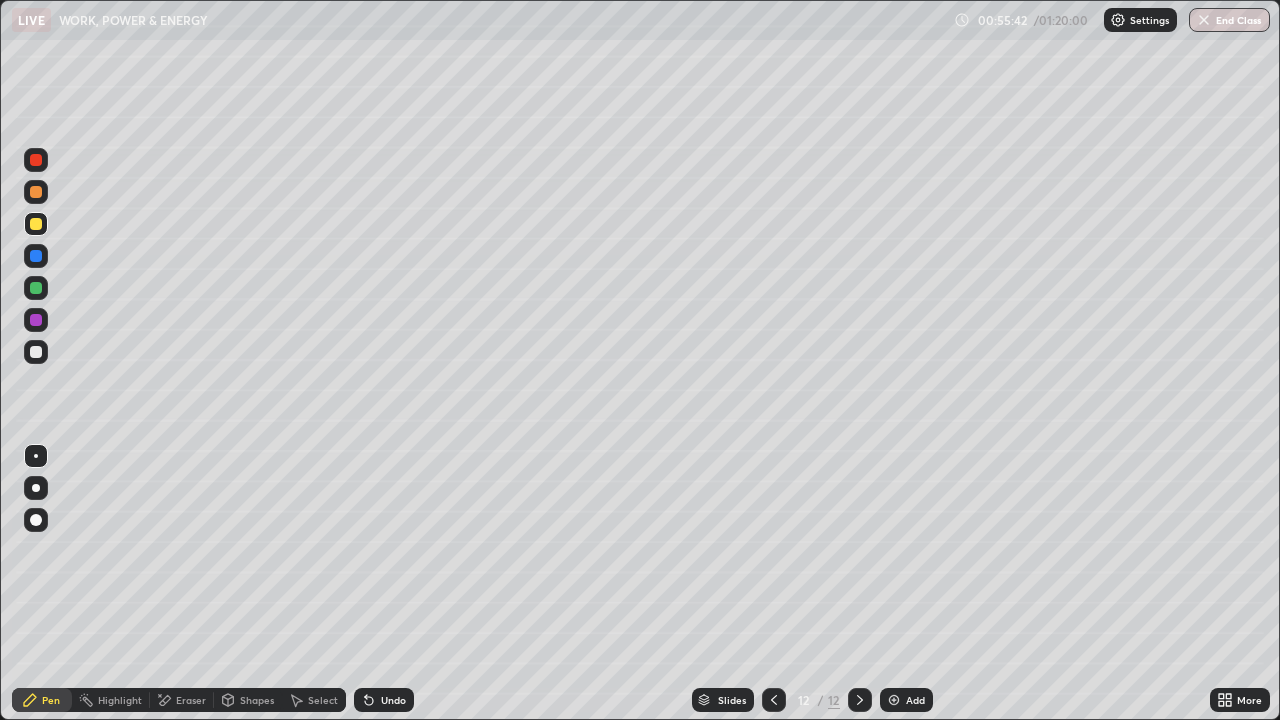 click at bounding box center (36, 352) 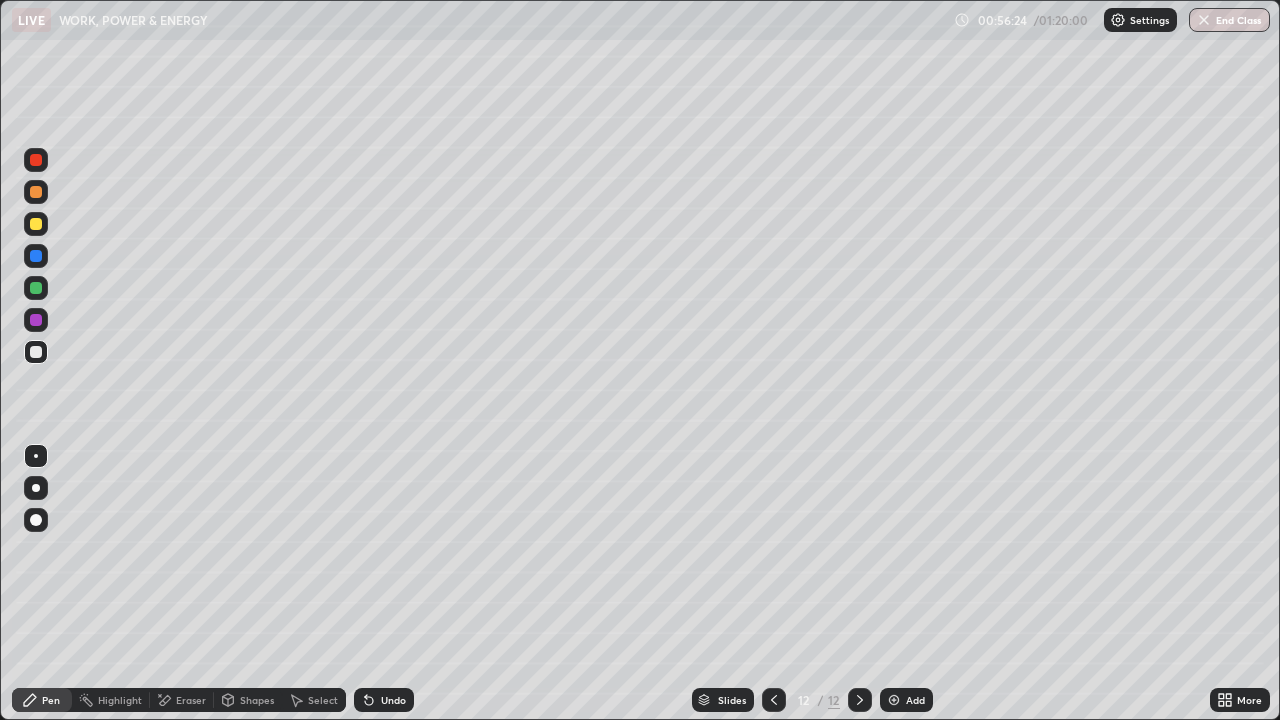 click at bounding box center (36, 224) 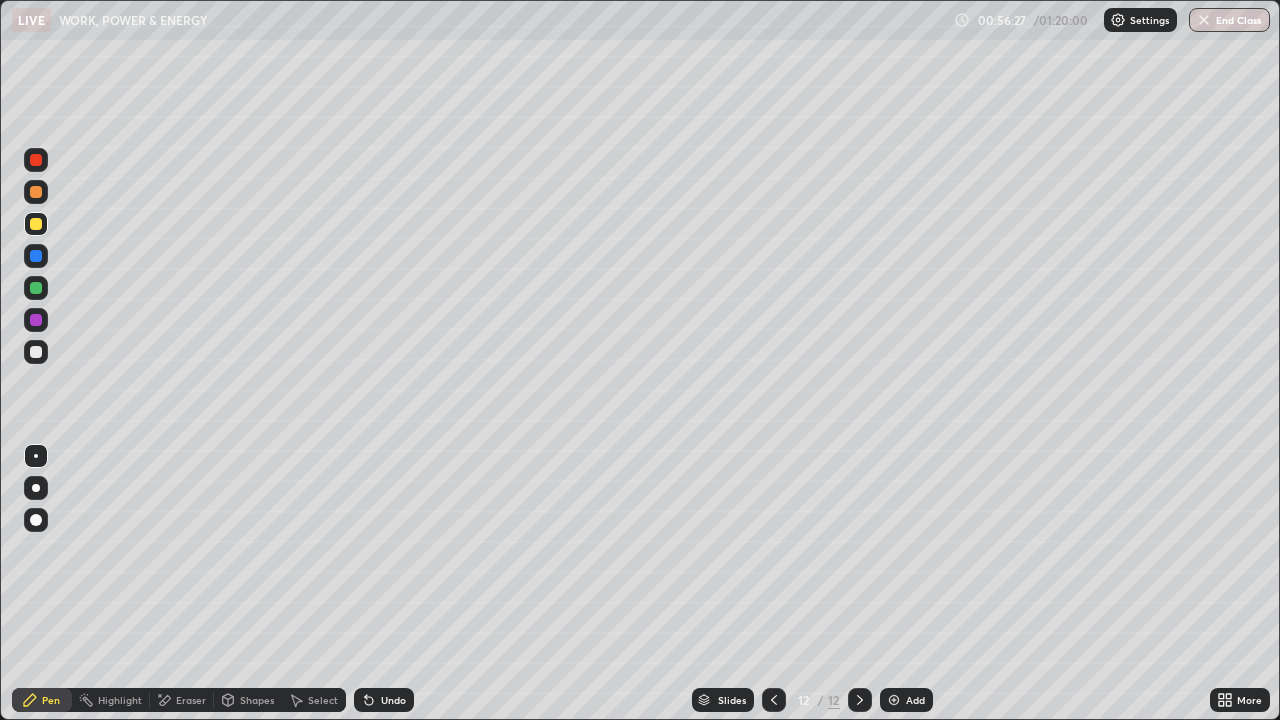 click on "Eraser" at bounding box center [191, 700] 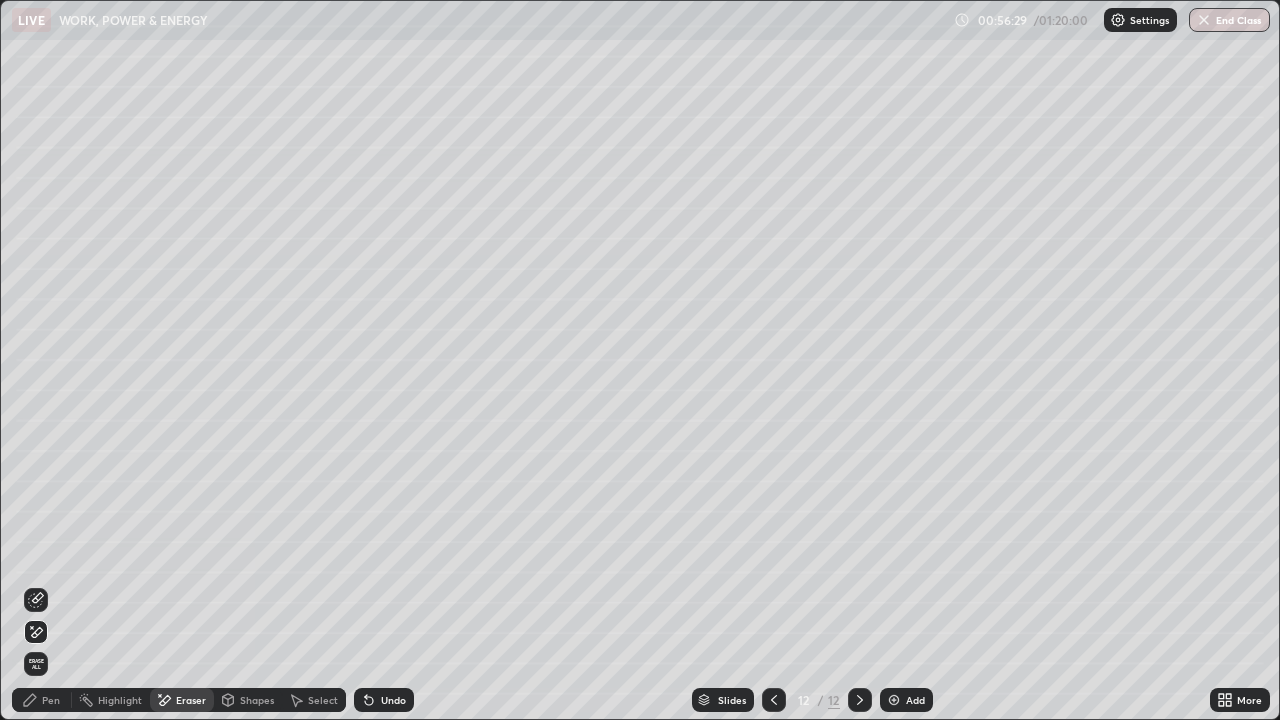 click on "Pen" at bounding box center (51, 700) 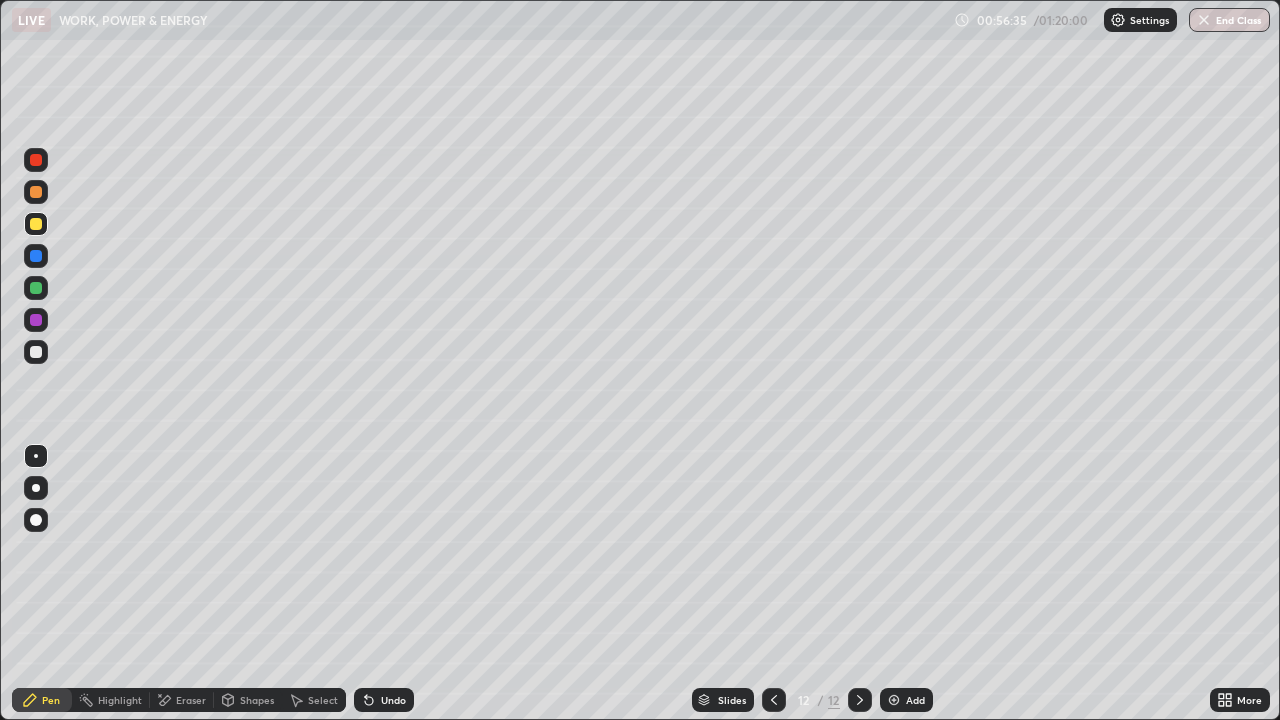 click at bounding box center [36, 352] 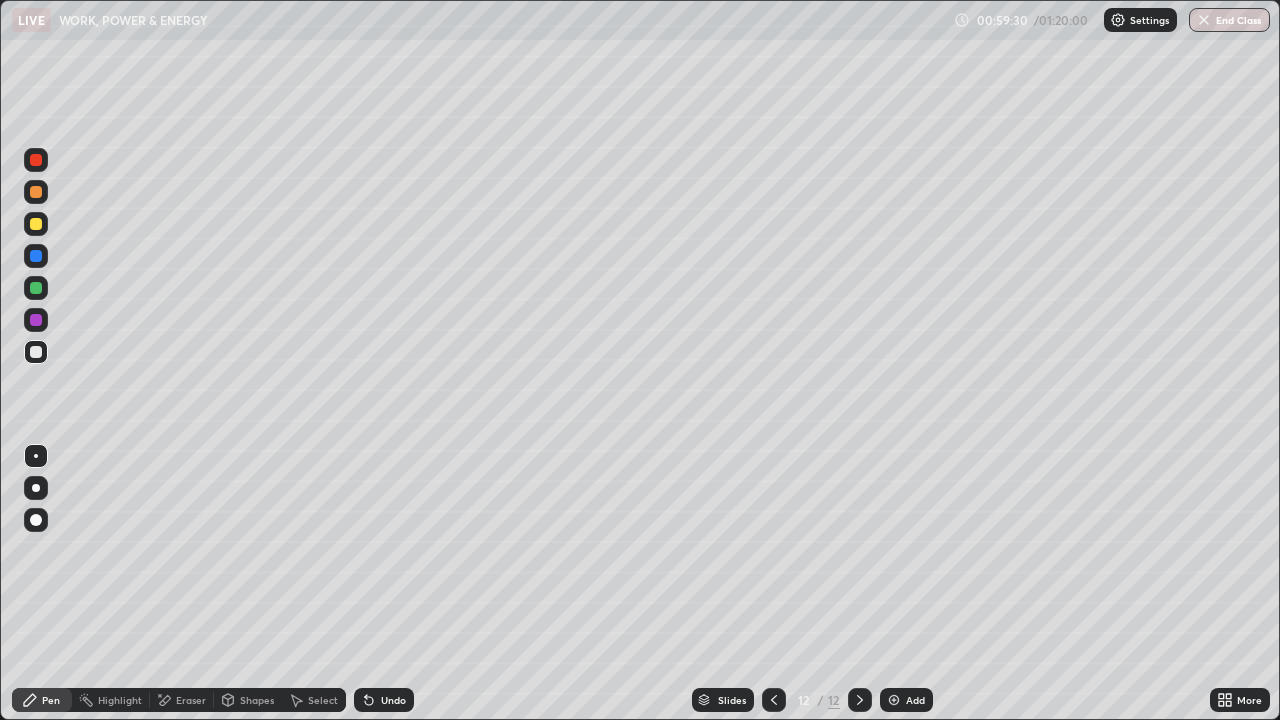 click at bounding box center [894, 700] 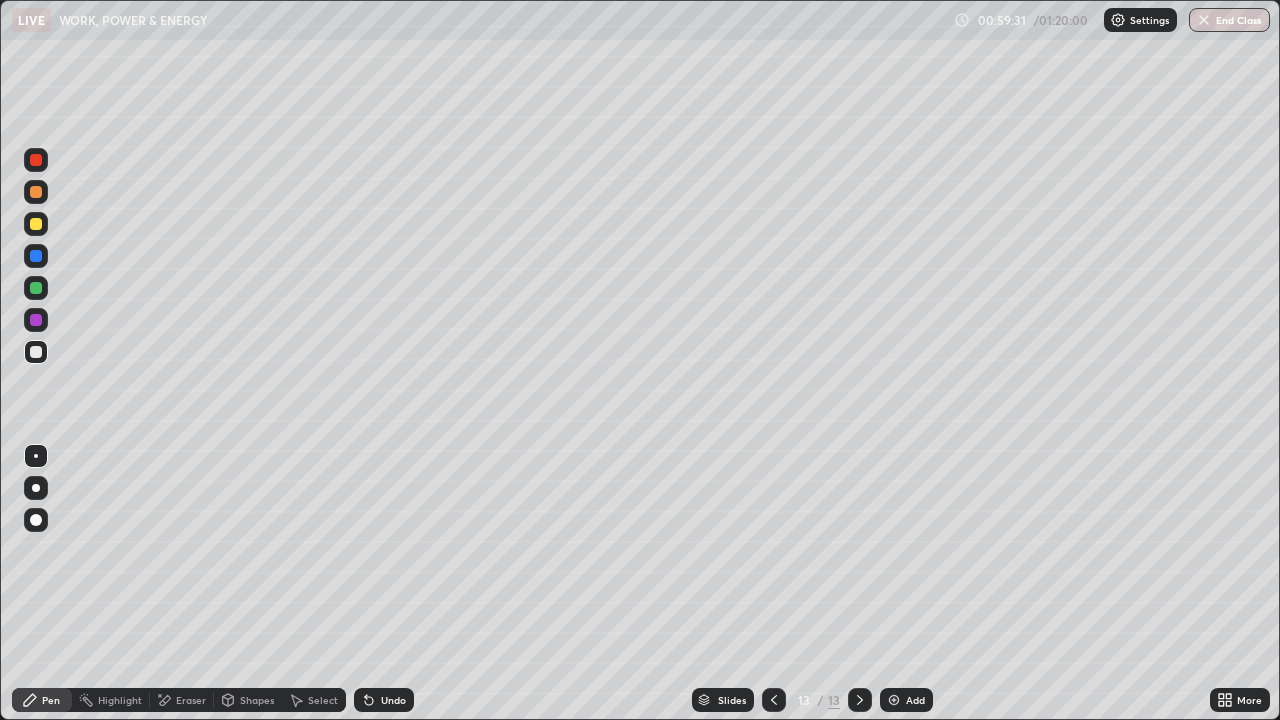click at bounding box center (36, 224) 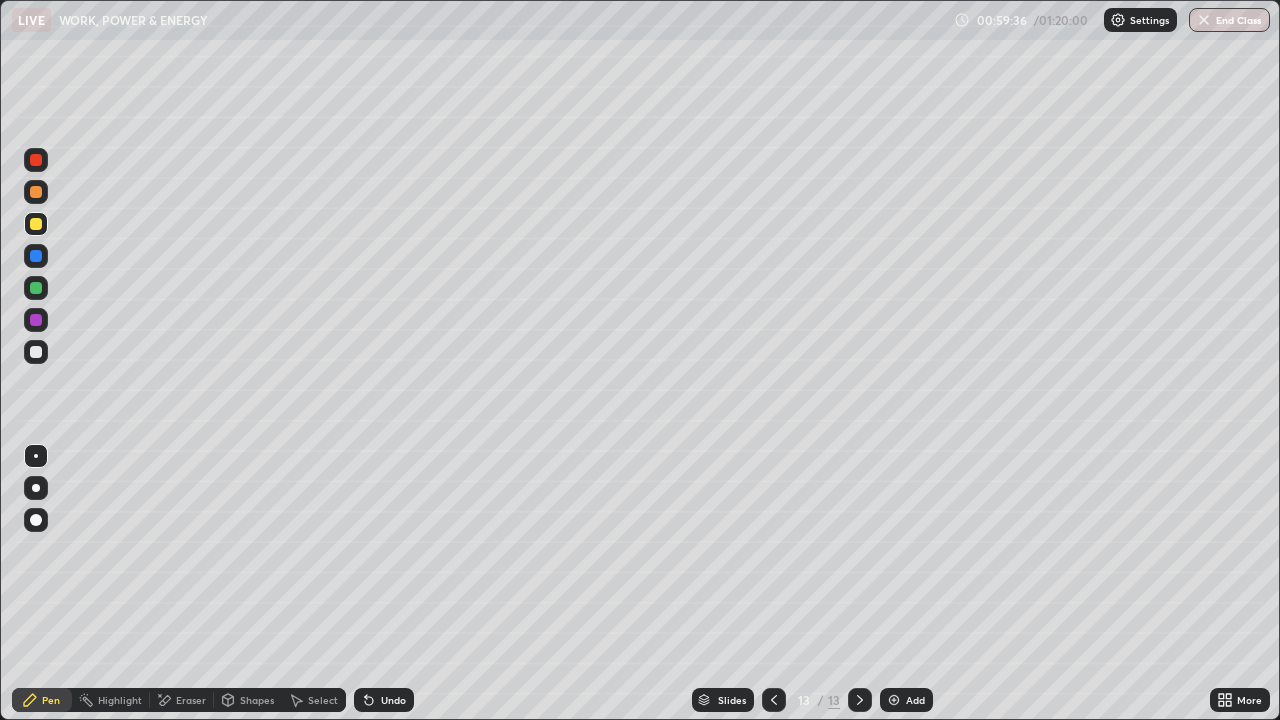 click on "Shapes" at bounding box center (257, 700) 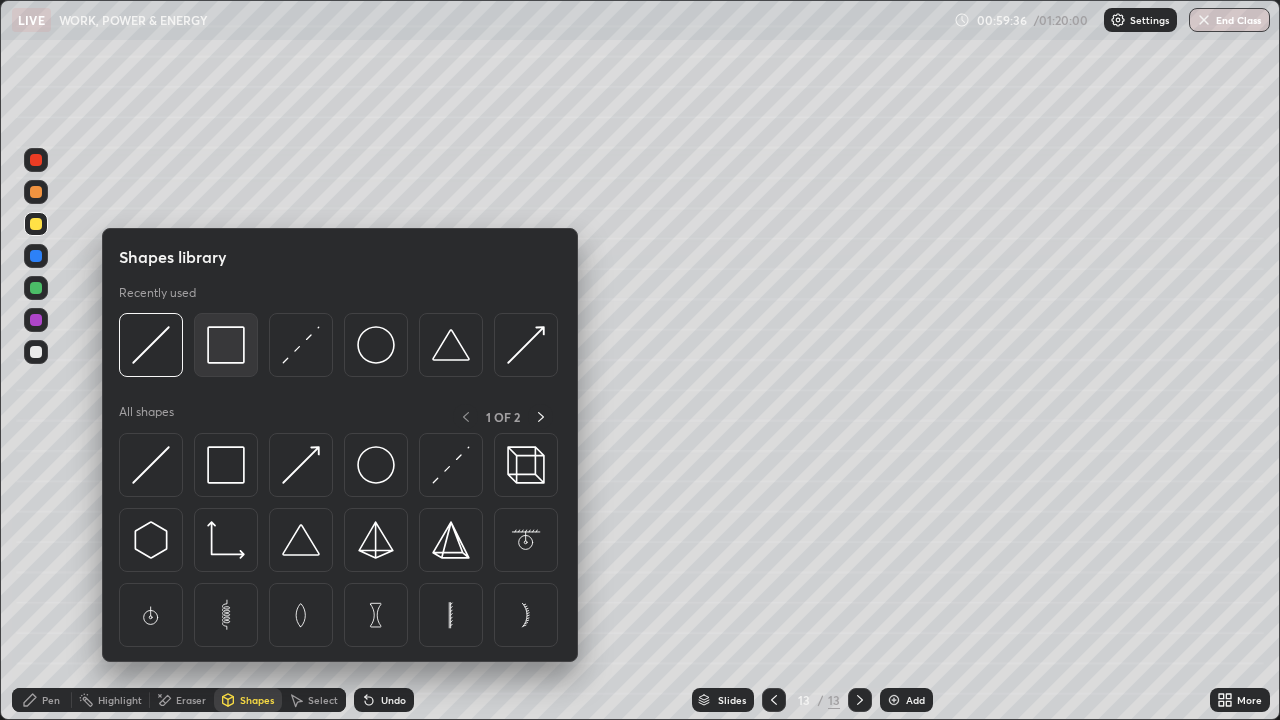 click at bounding box center (226, 345) 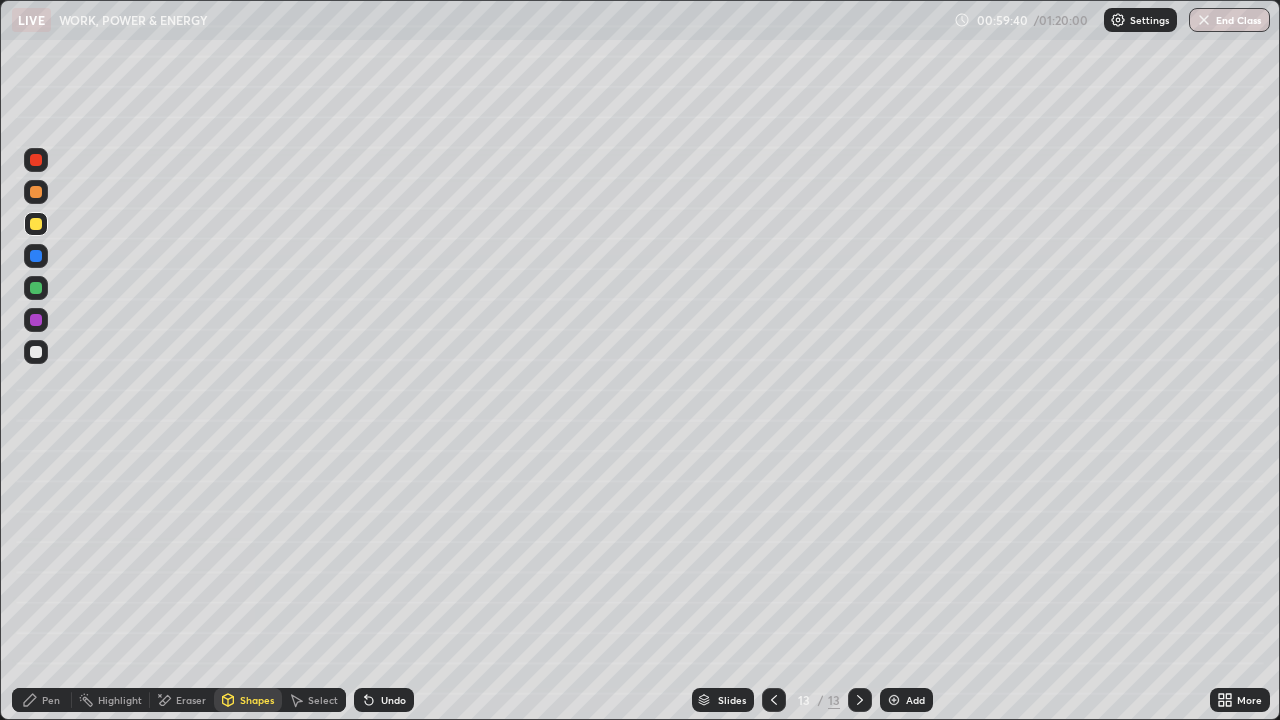 click 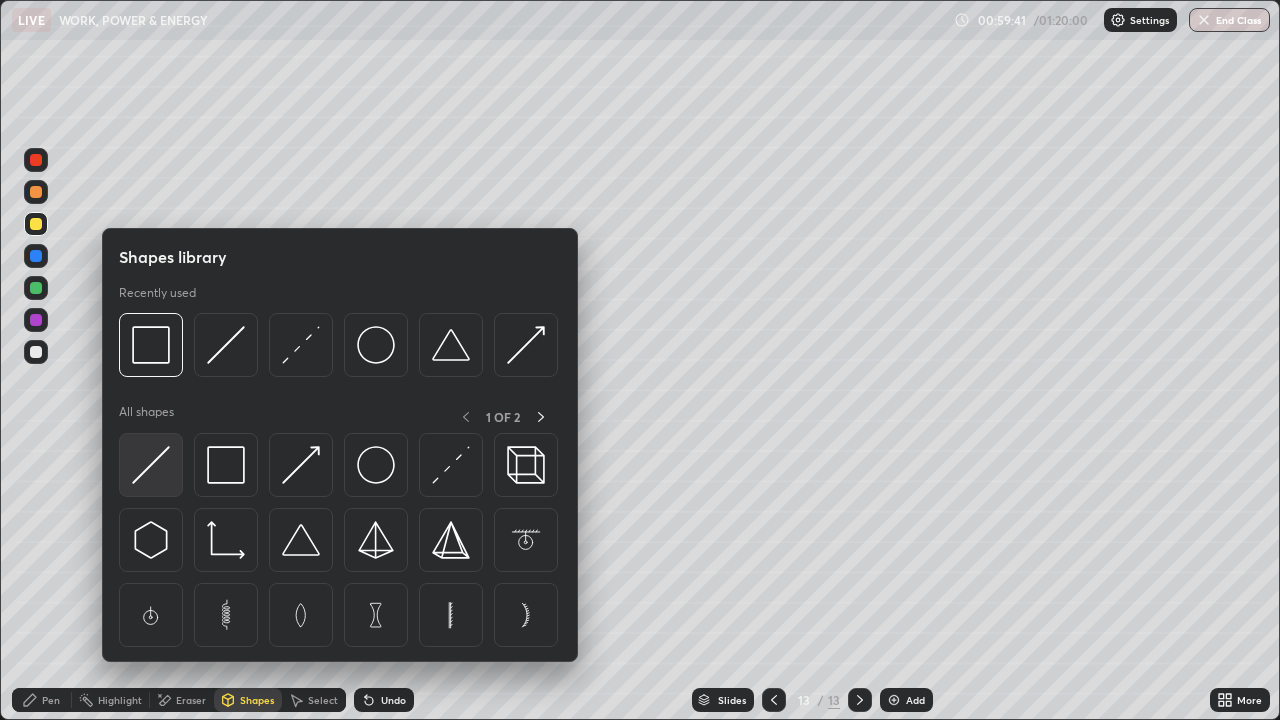 click at bounding box center (151, 465) 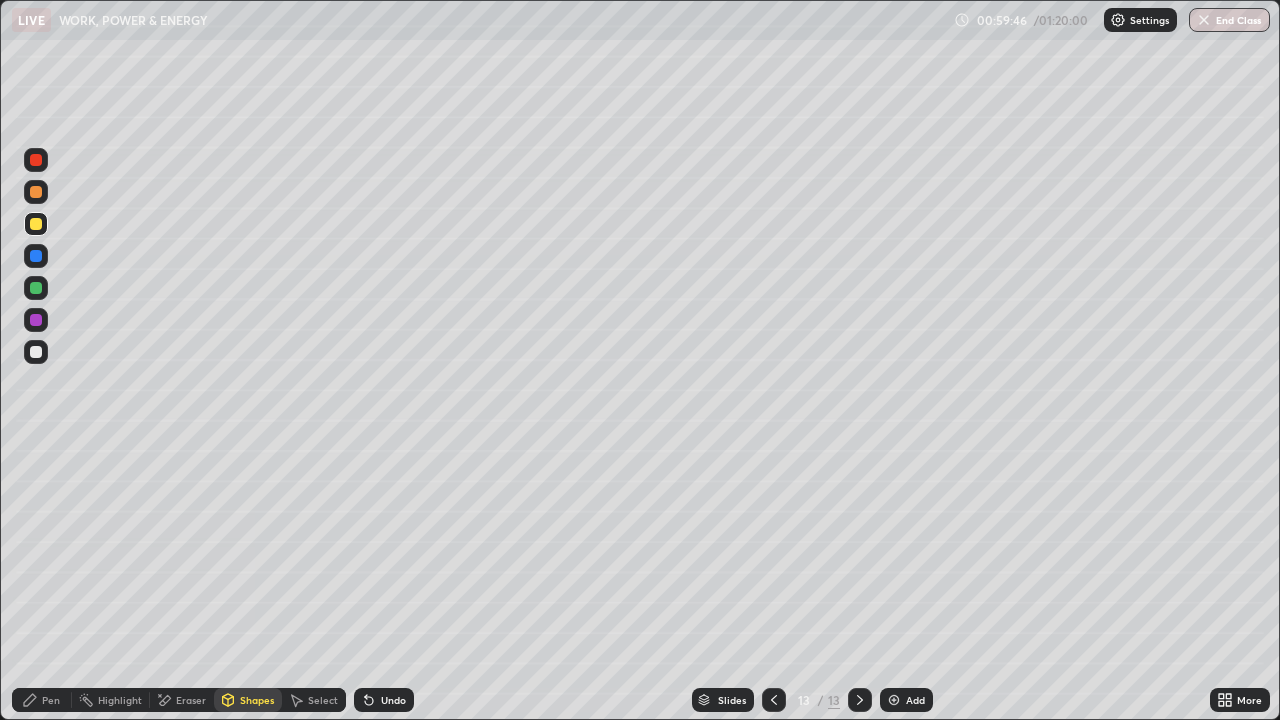 click on "Pen" at bounding box center [51, 700] 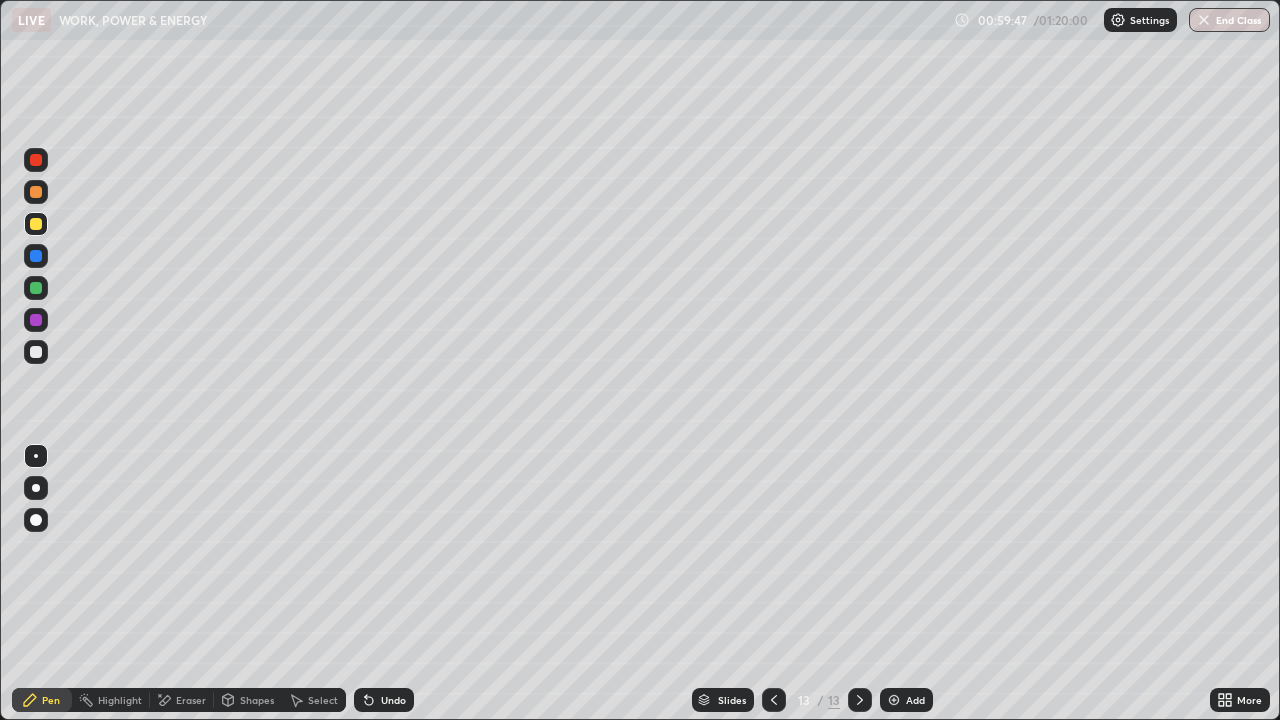 click at bounding box center [36, 288] 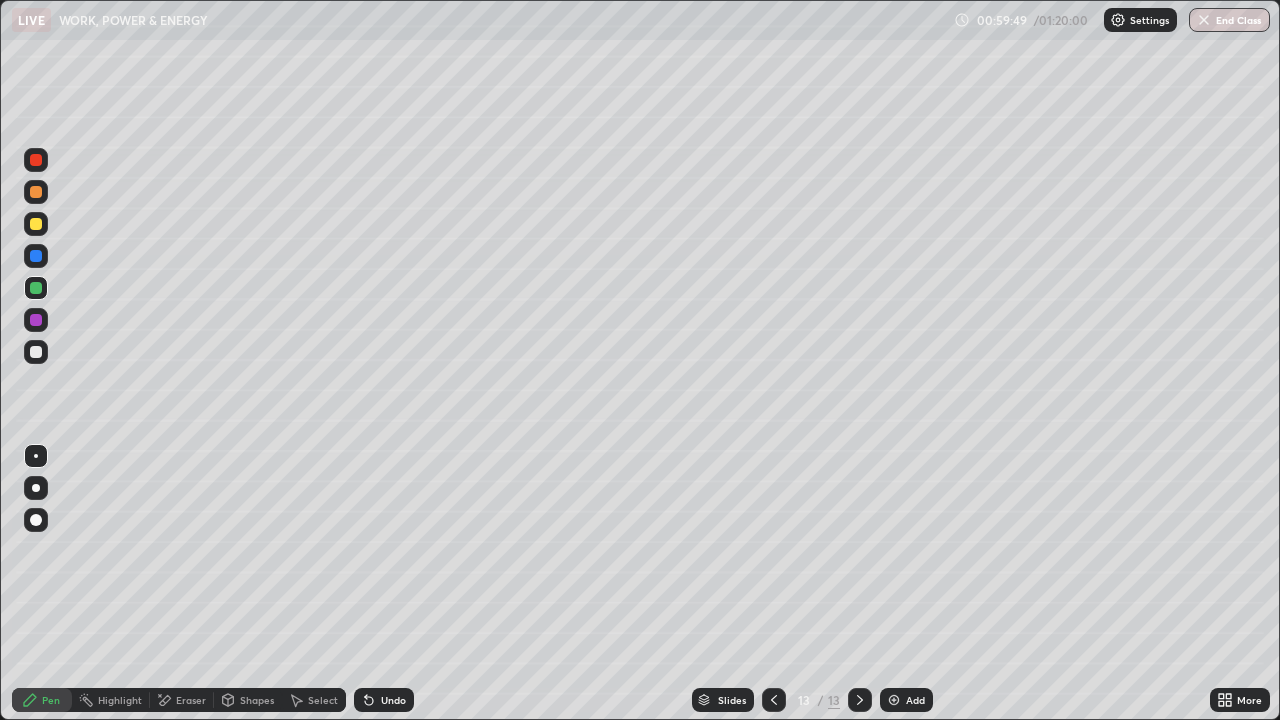 click on "Undo" at bounding box center [384, 700] 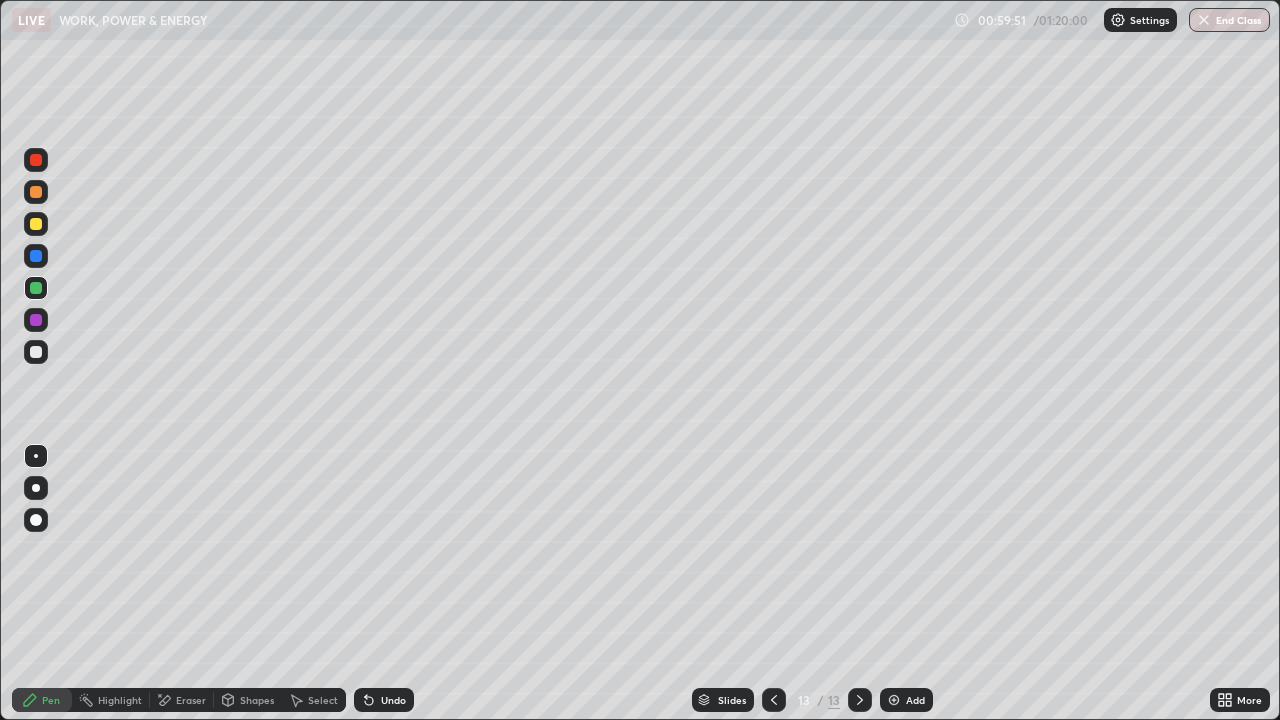click on "Eraser" at bounding box center [191, 700] 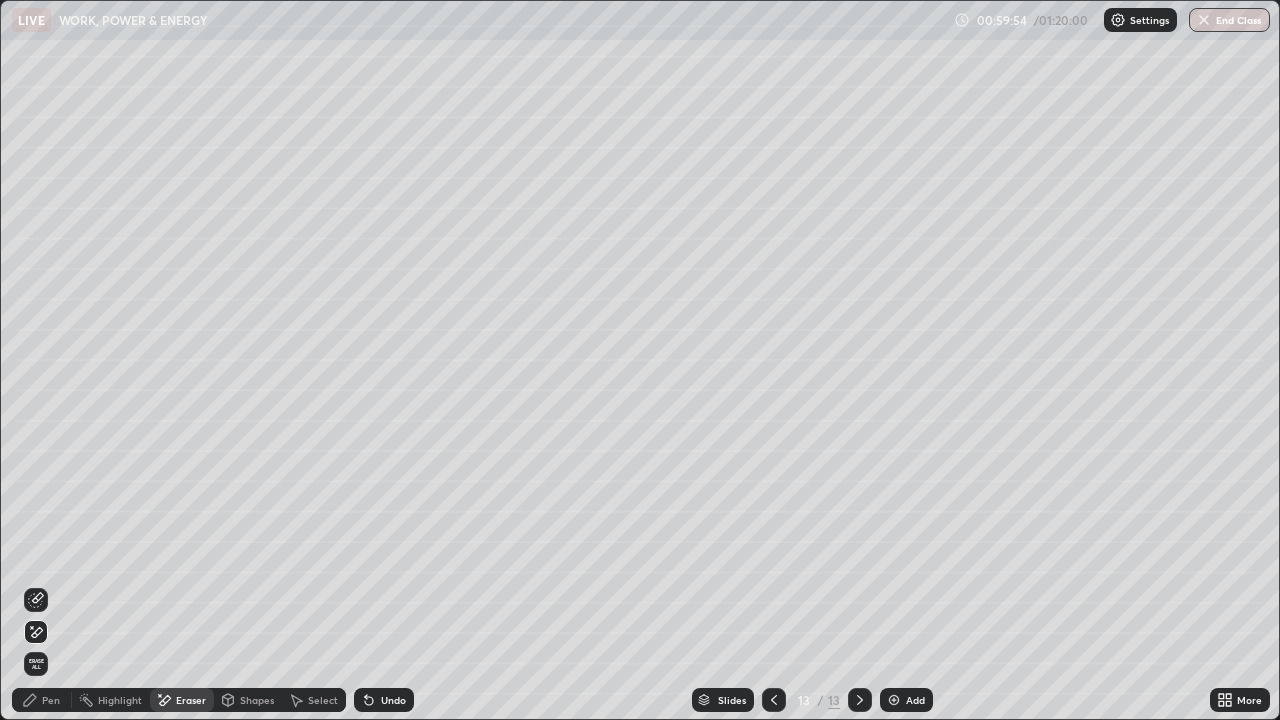 click on "Undo" at bounding box center (393, 700) 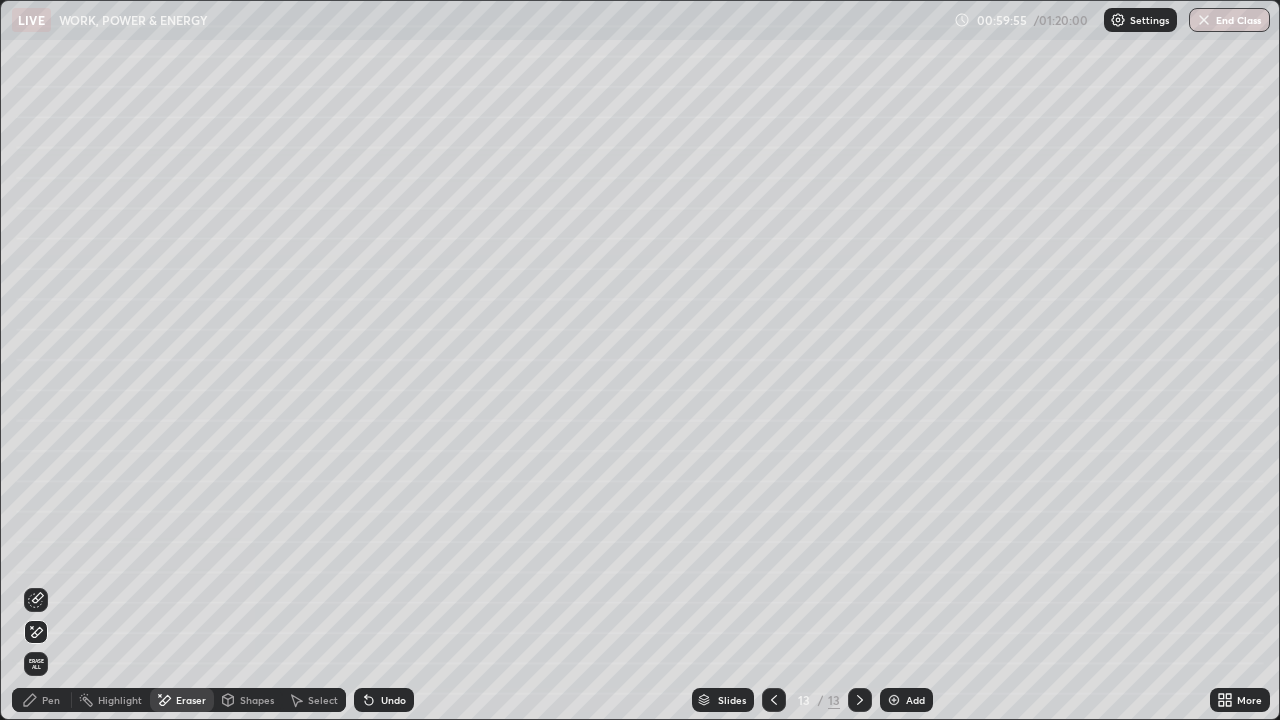 click 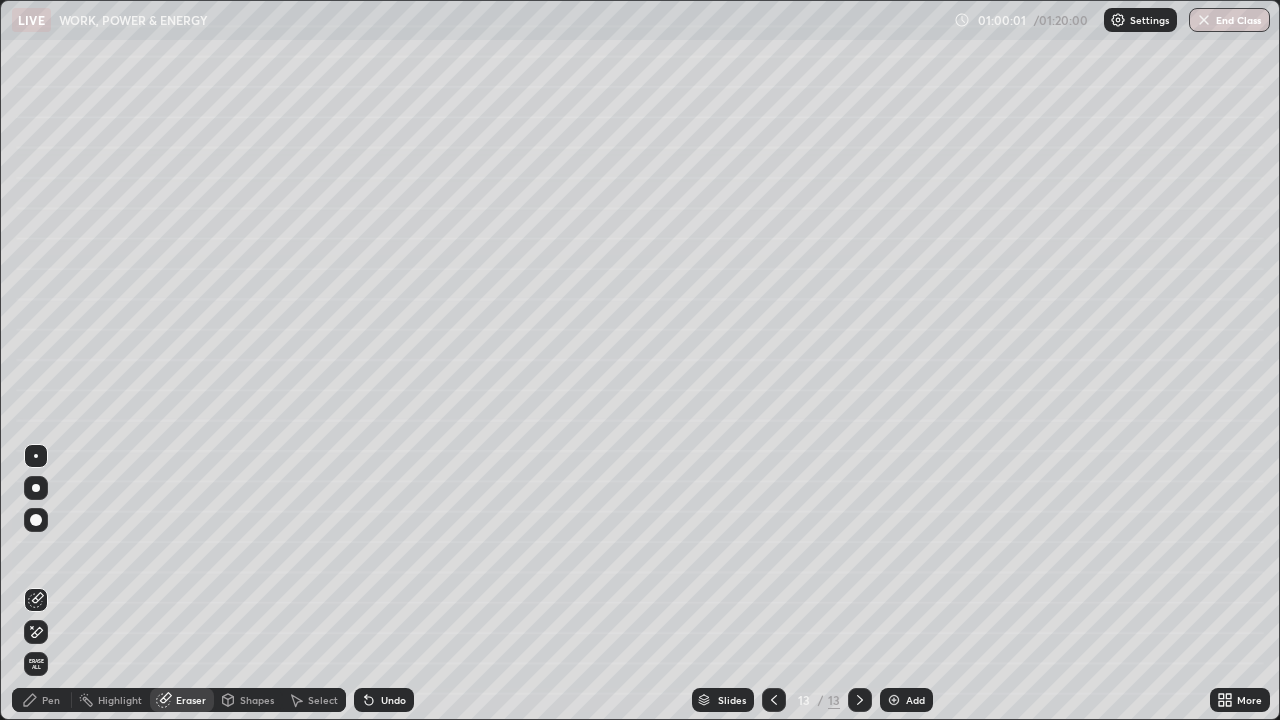 click on "Pen" at bounding box center [42, 700] 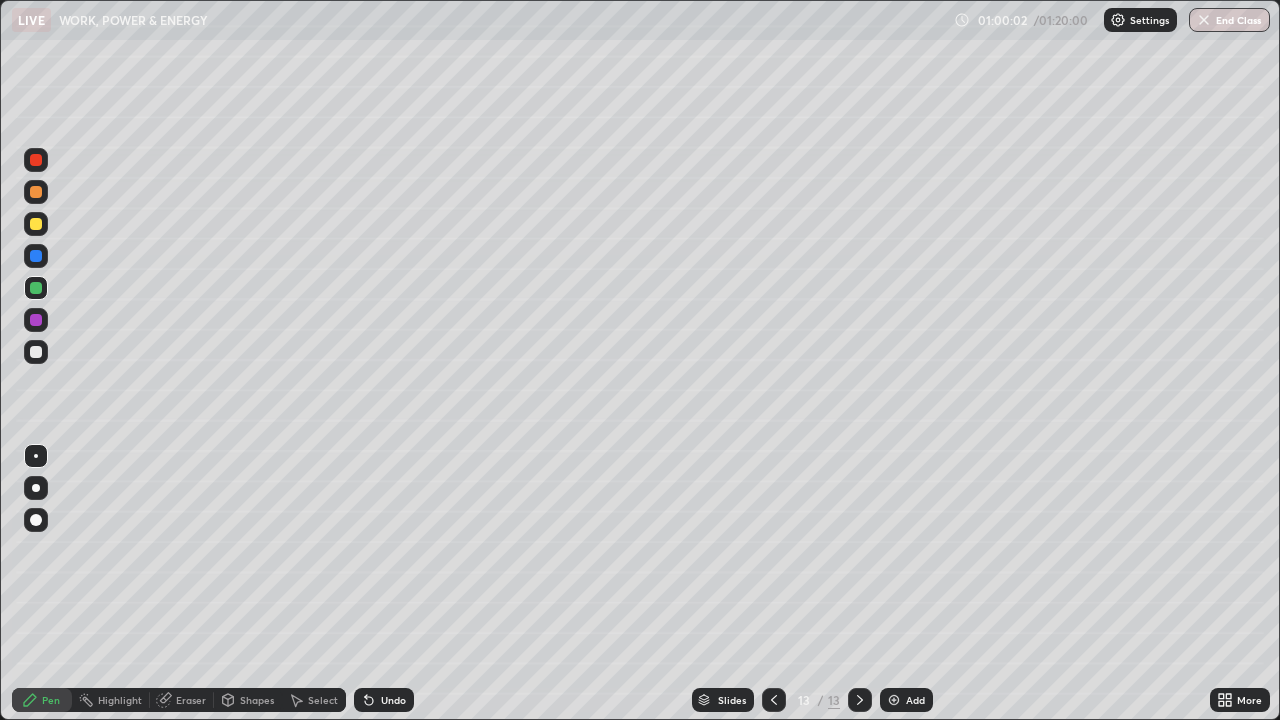 click at bounding box center (36, 224) 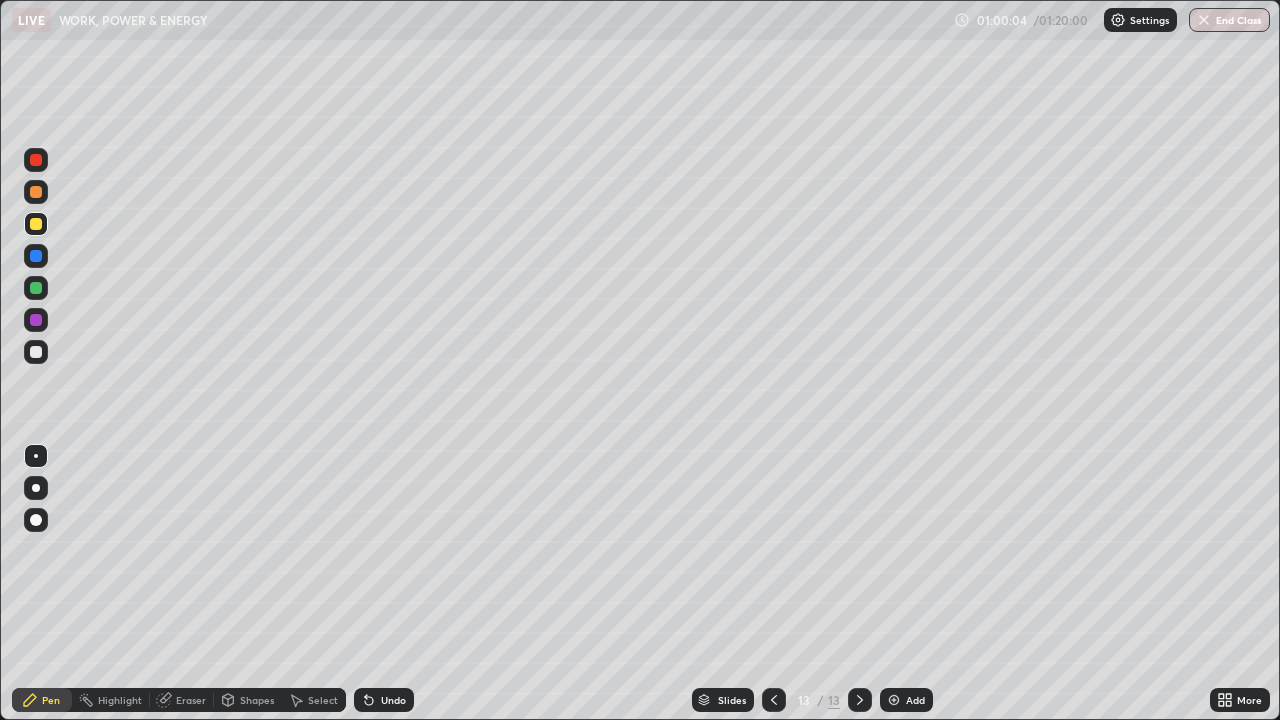 click at bounding box center [36, 288] 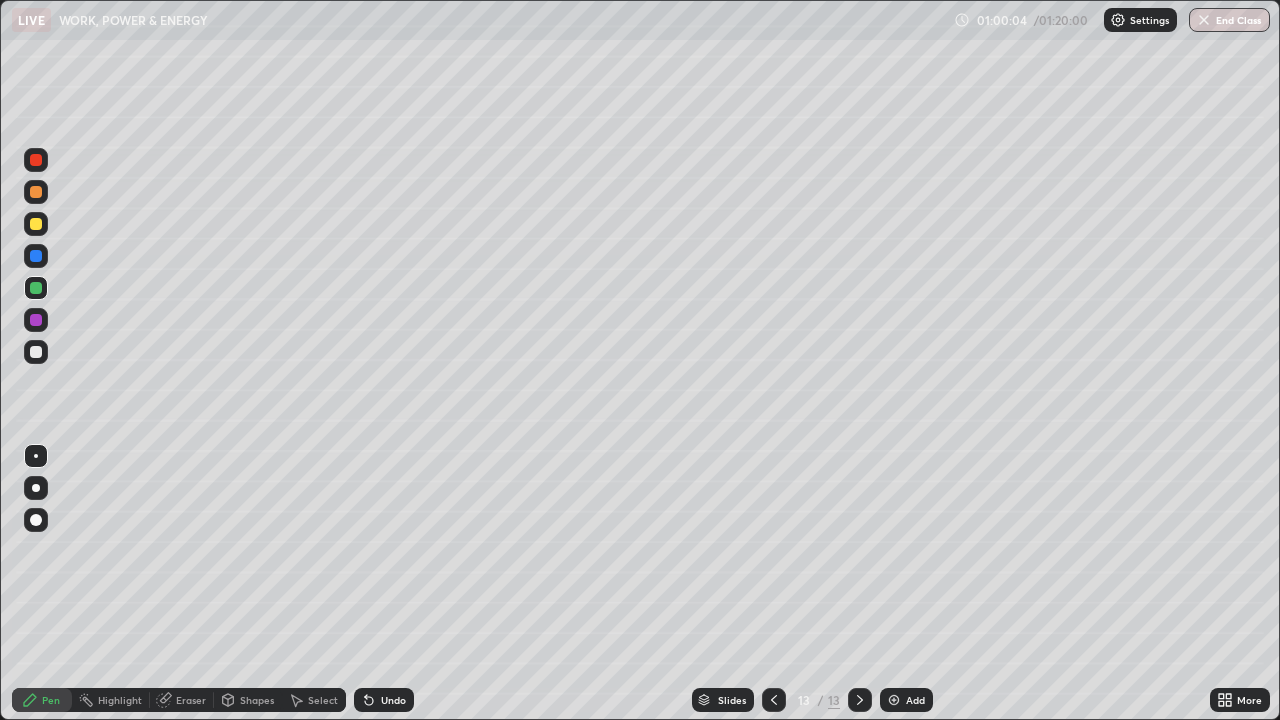 click at bounding box center (36, 488) 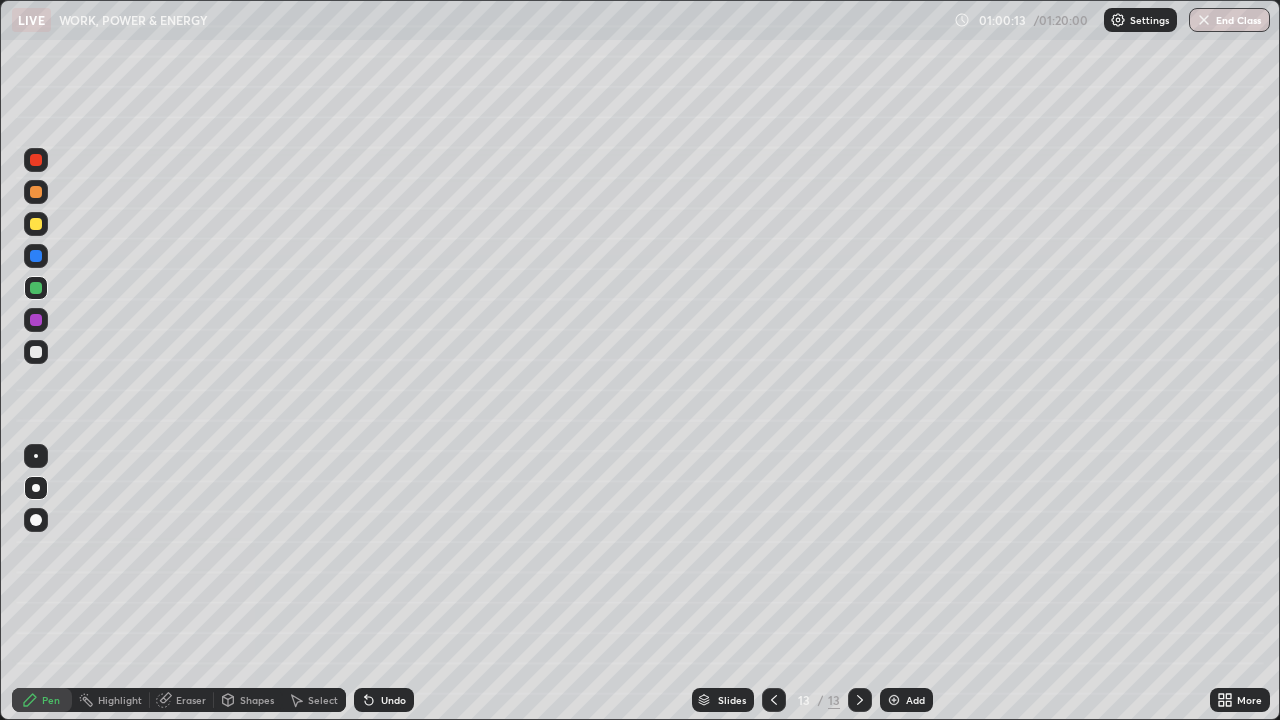 click at bounding box center [36, 224] 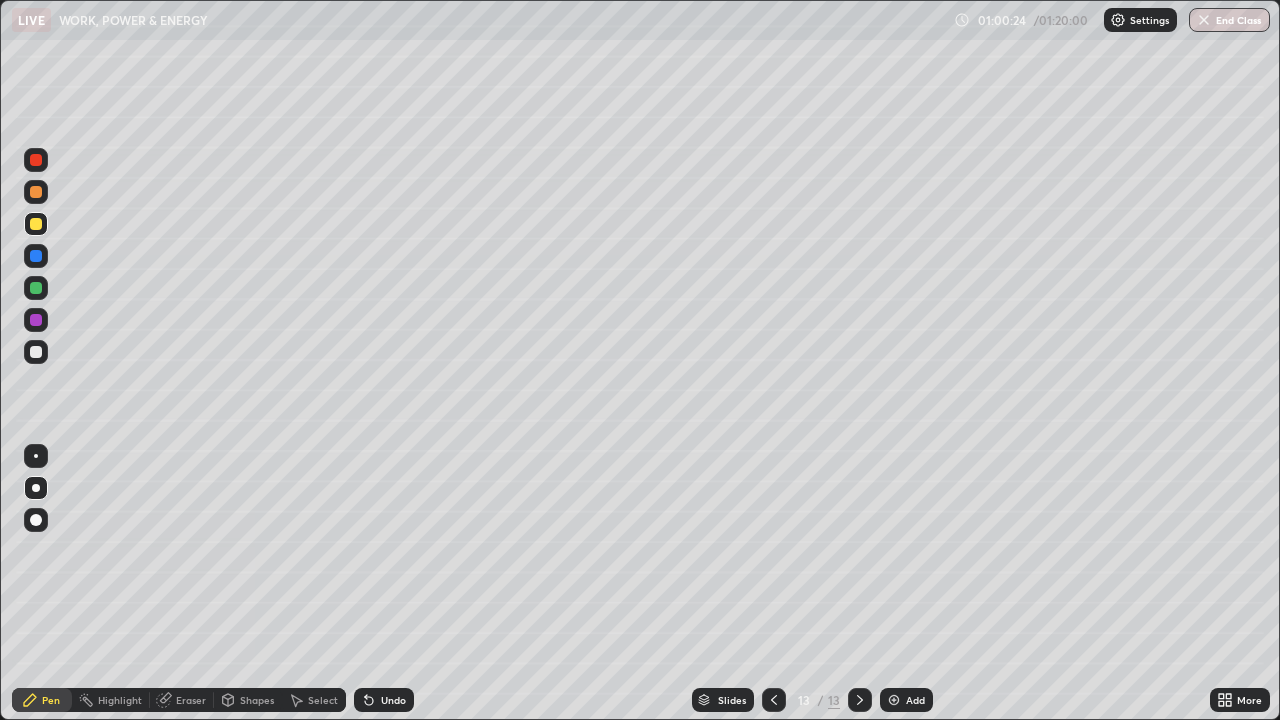 click at bounding box center [36, 456] 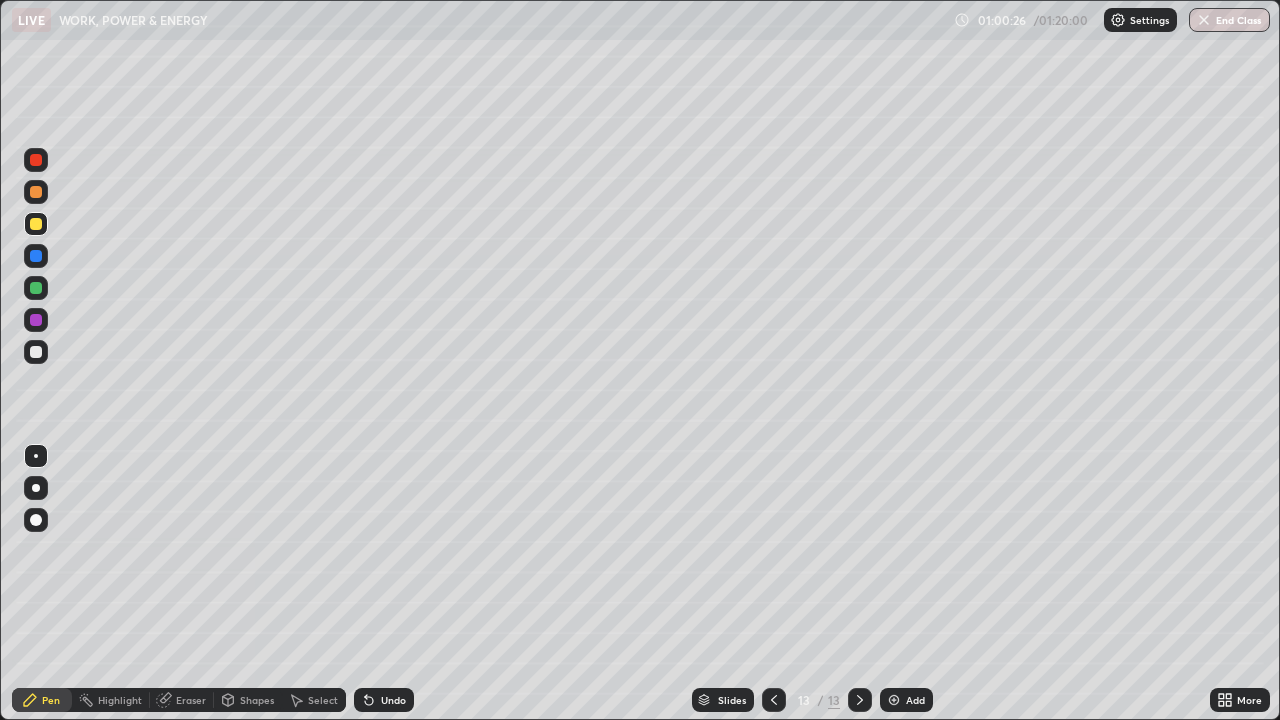 click at bounding box center (36, 352) 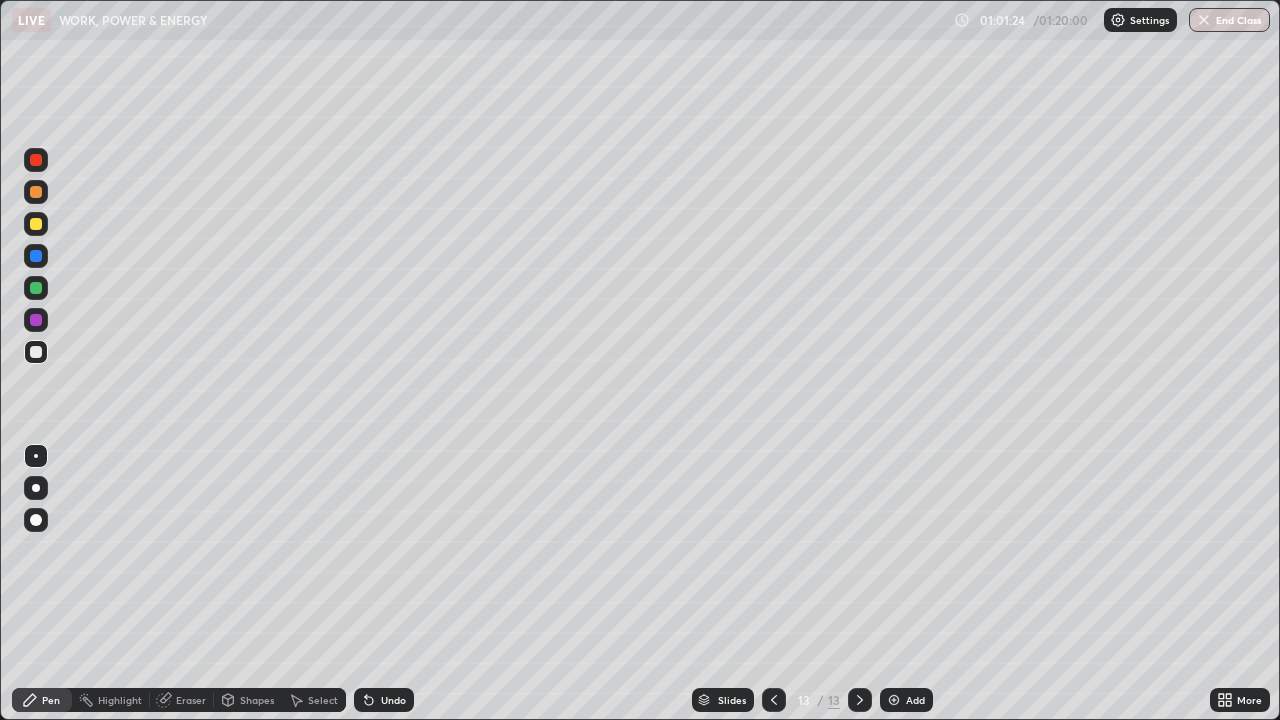 click on "Shapes" at bounding box center [257, 700] 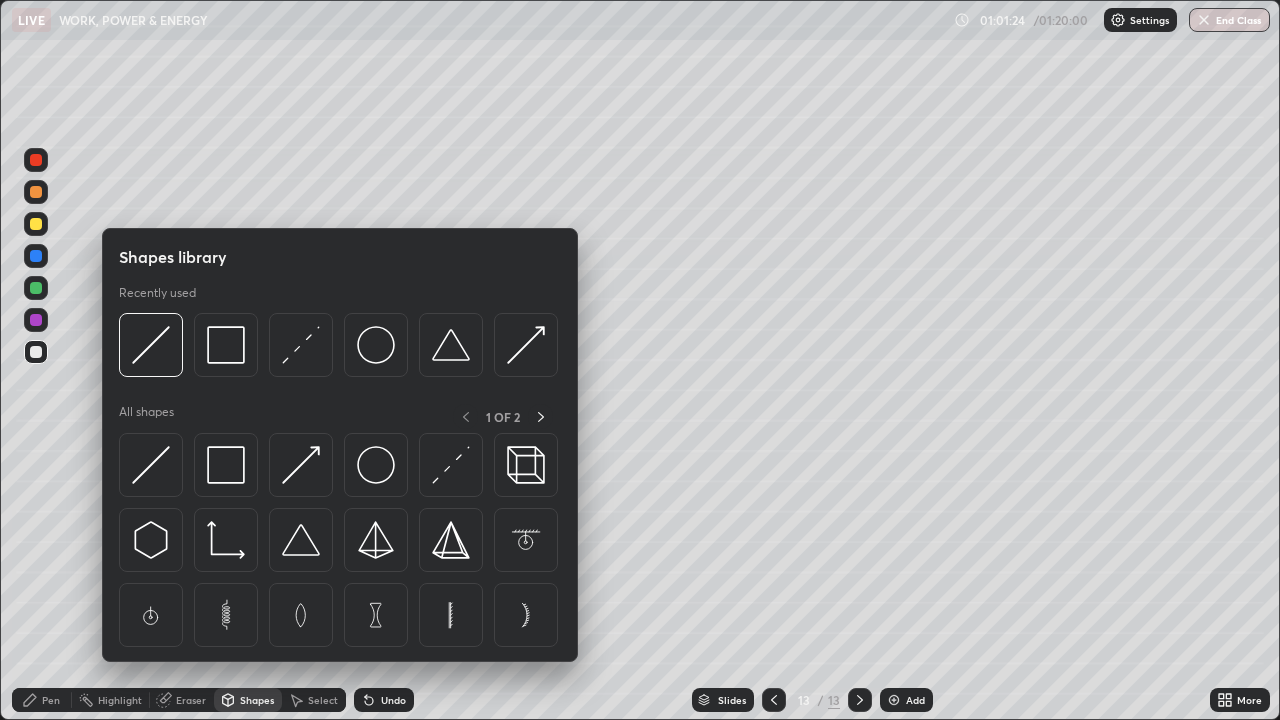 click on "Eraser" at bounding box center (191, 700) 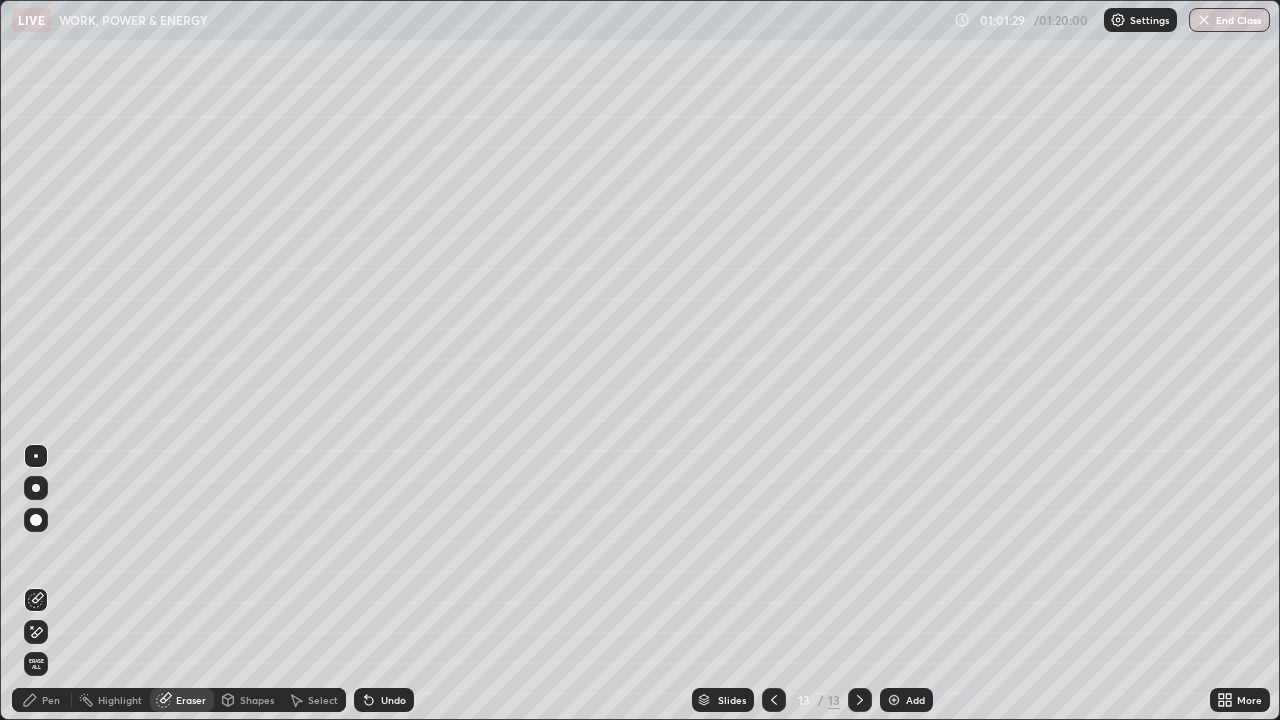 click on "Pen" at bounding box center [42, 700] 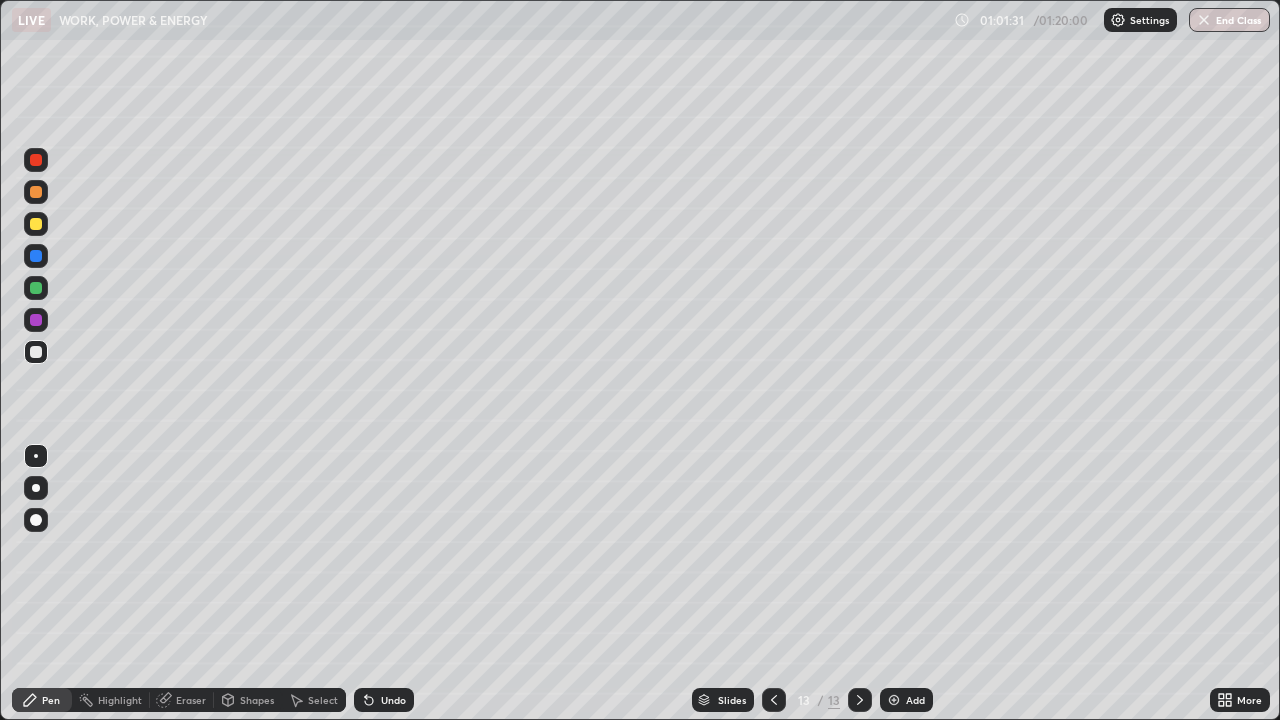 click on "Eraser" at bounding box center (191, 700) 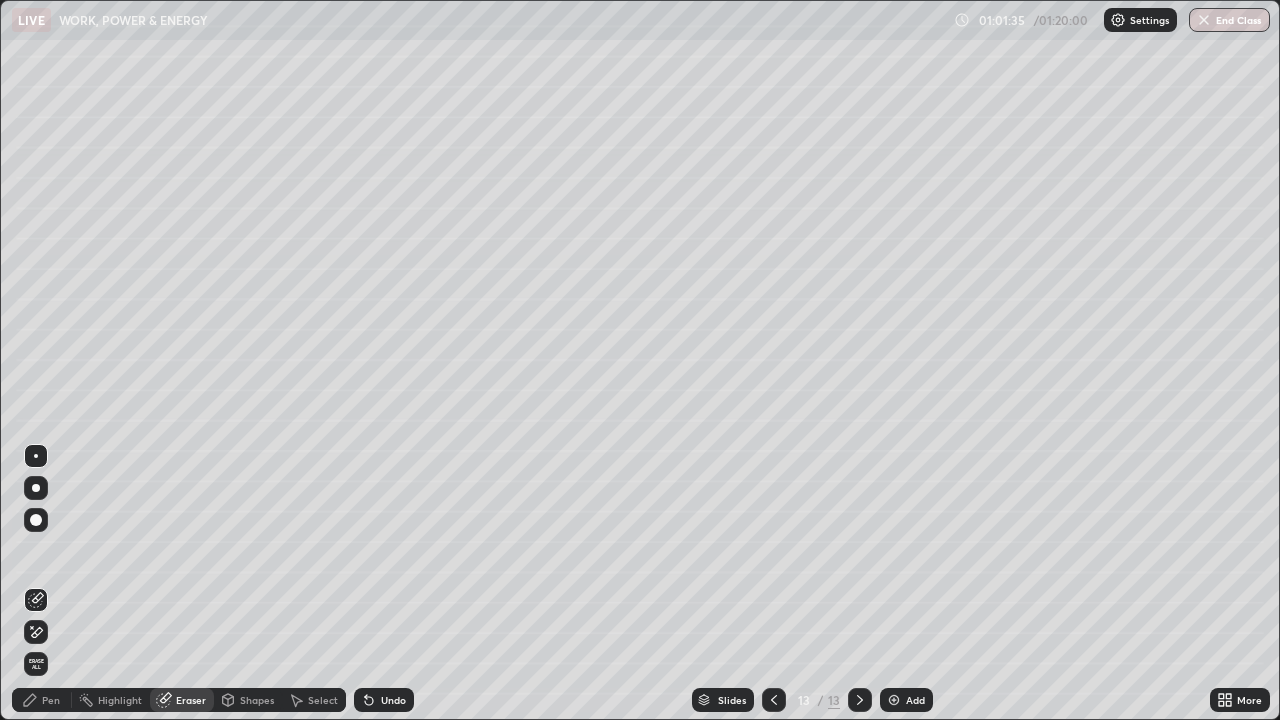 click on "Pen" at bounding box center (42, 700) 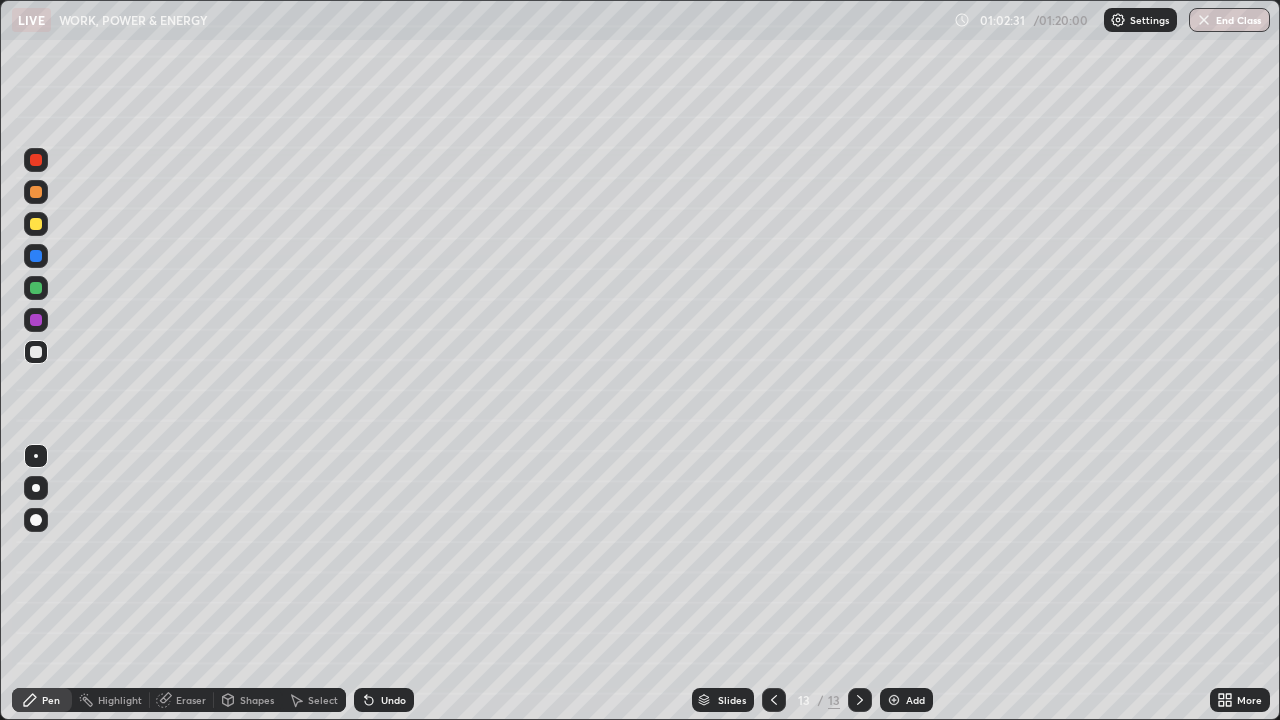 click on "Undo" at bounding box center (393, 700) 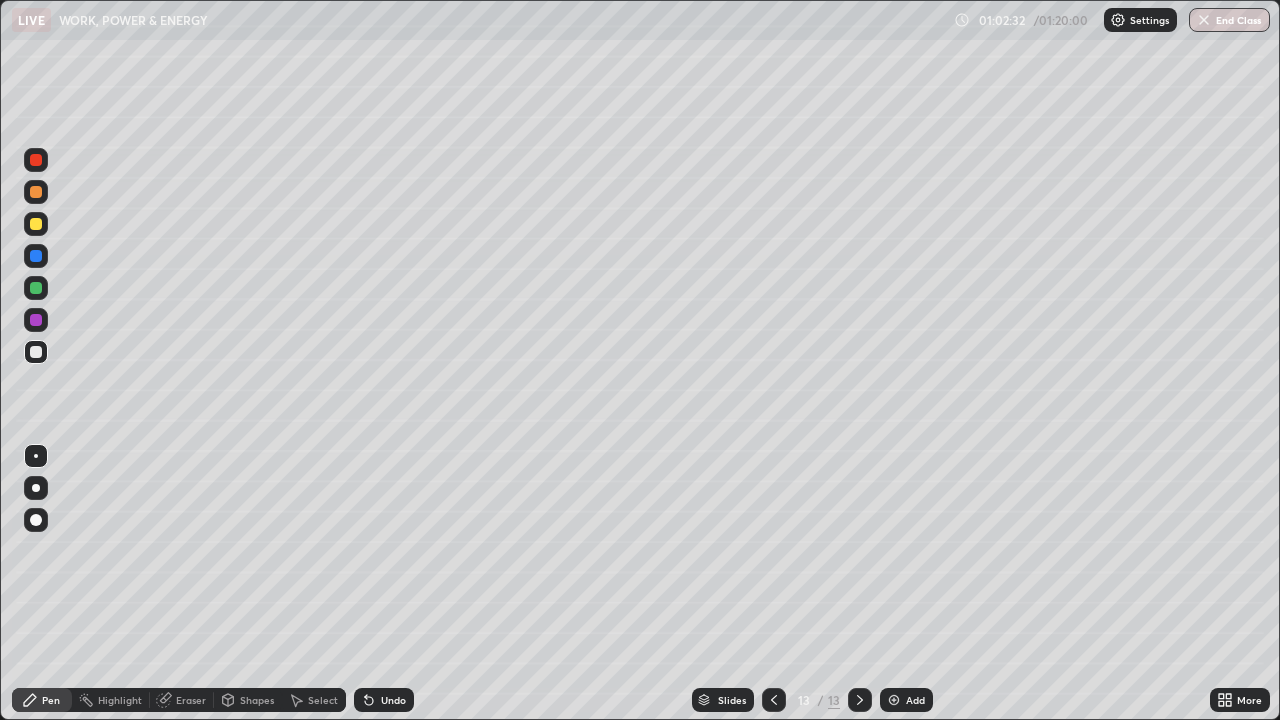 click on "Undo" at bounding box center [393, 700] 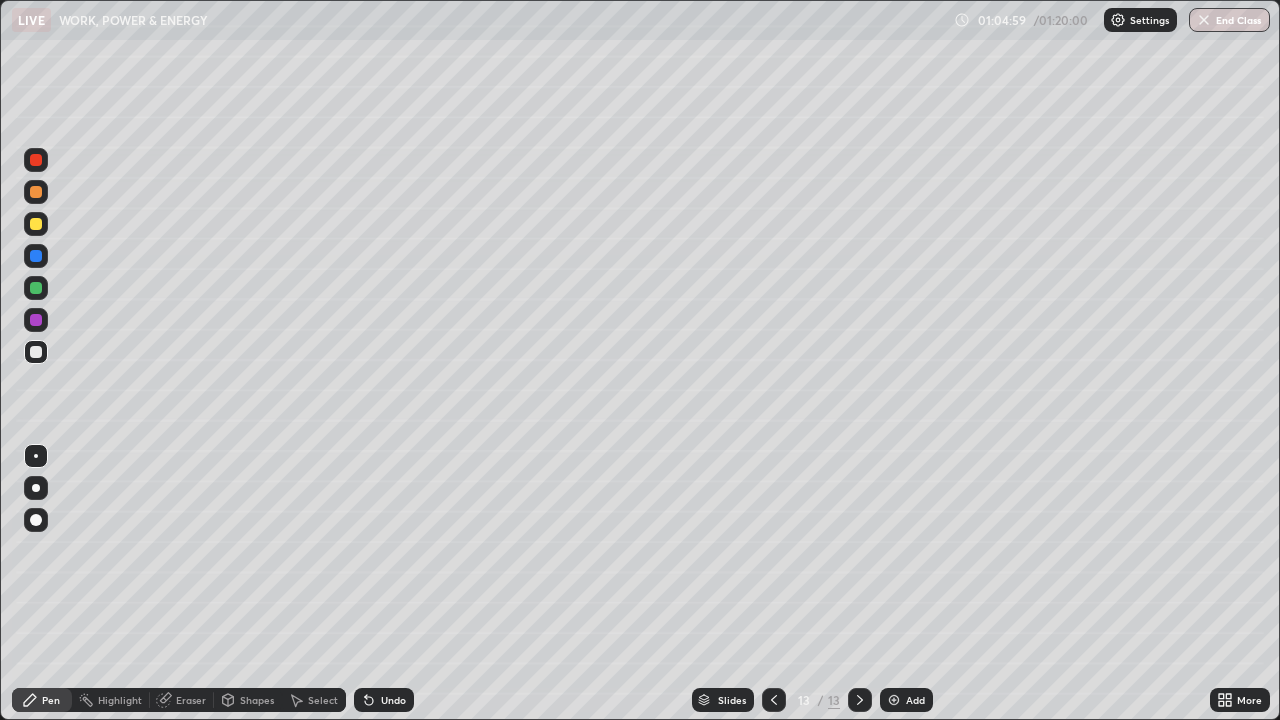 click on "Add" at bounding box center (906, 700) 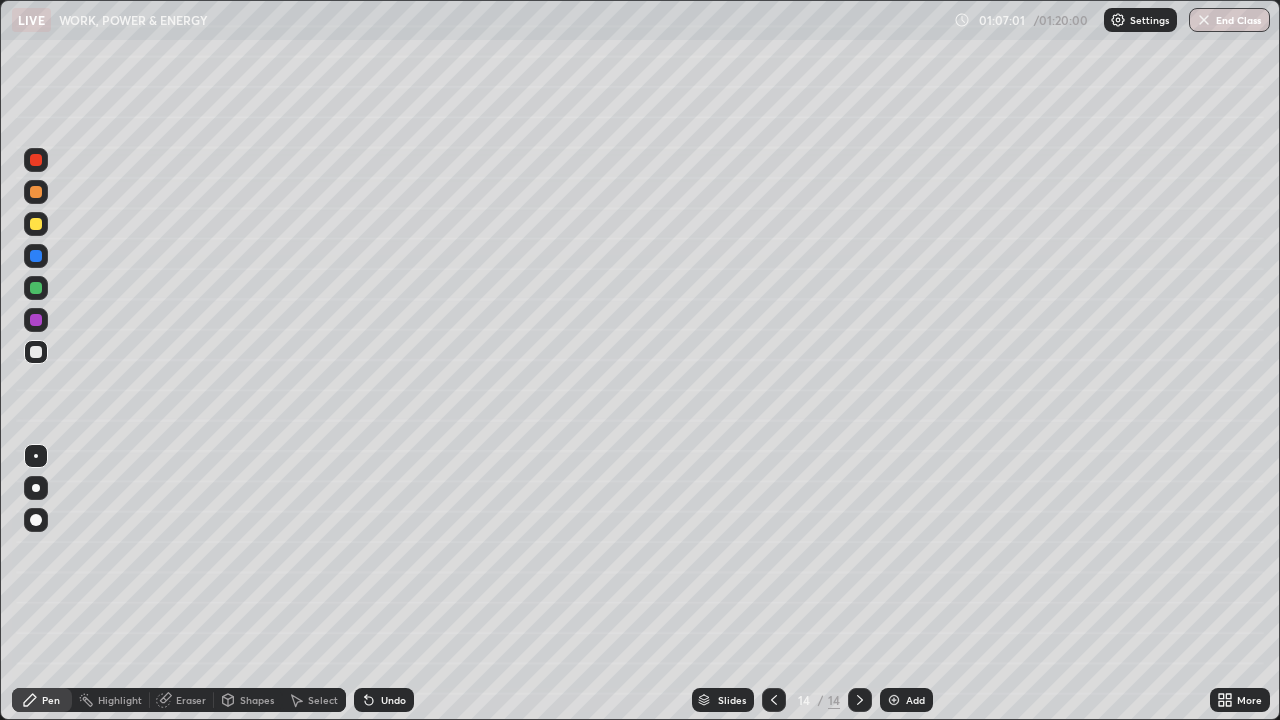 click at bounding box center (36, 320) 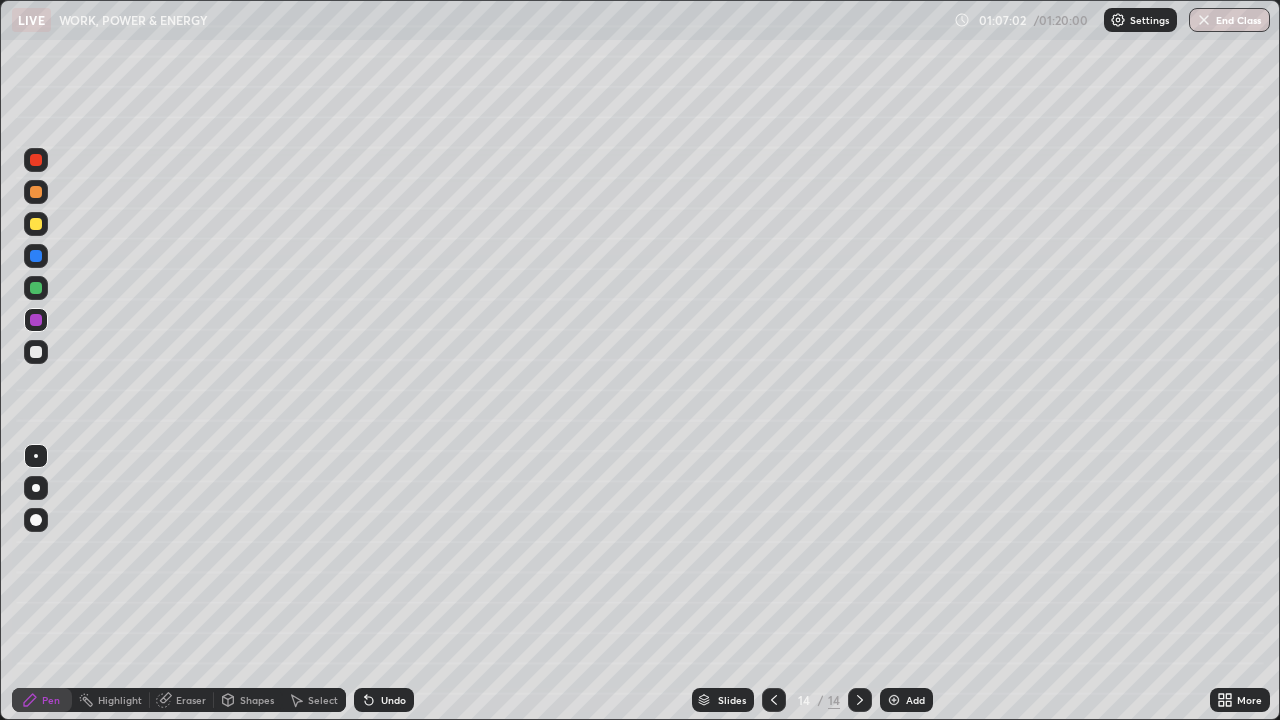 click at bounding box center (36, 288) 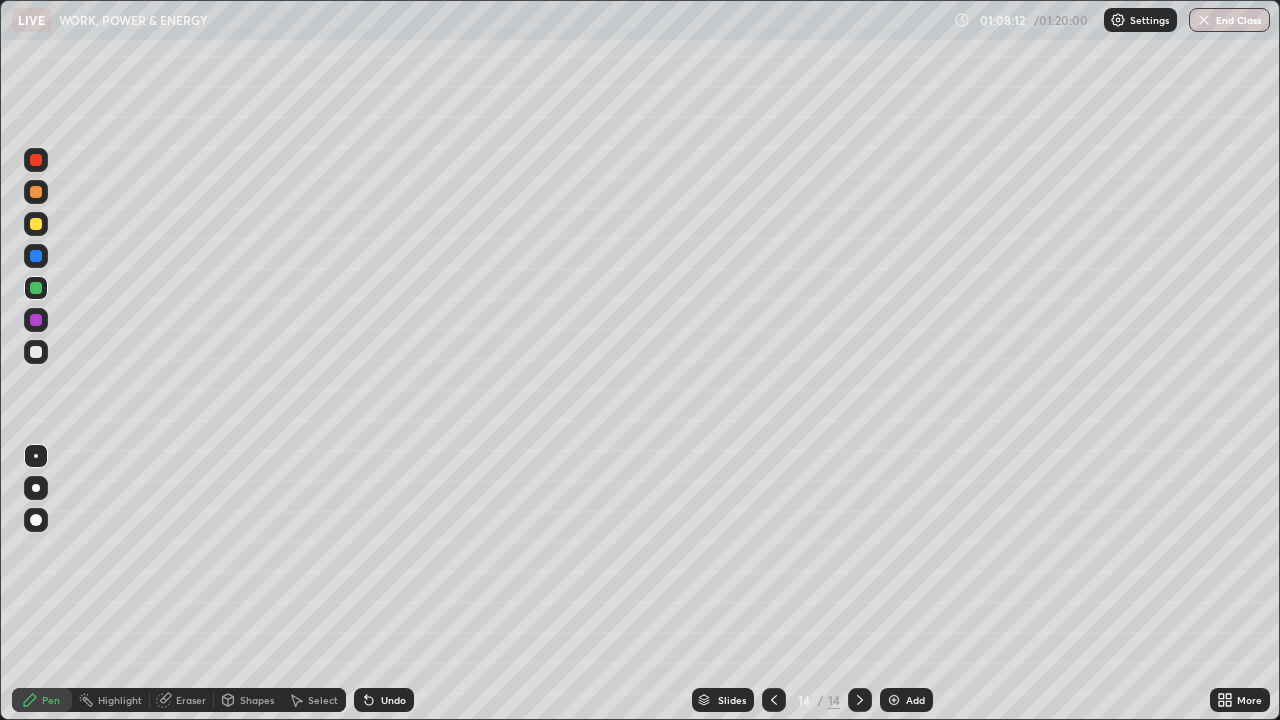 click at bounding box center [36, 352] 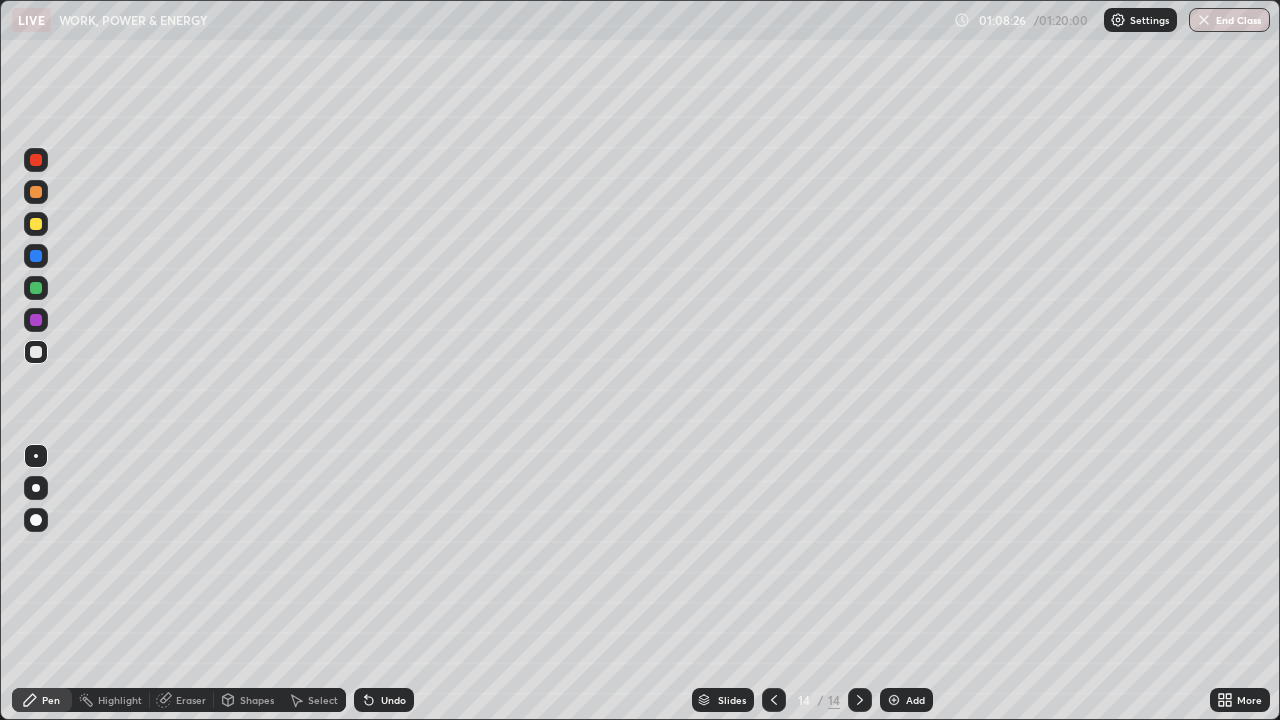 click on "Undo" at bounding box center (393, 700) 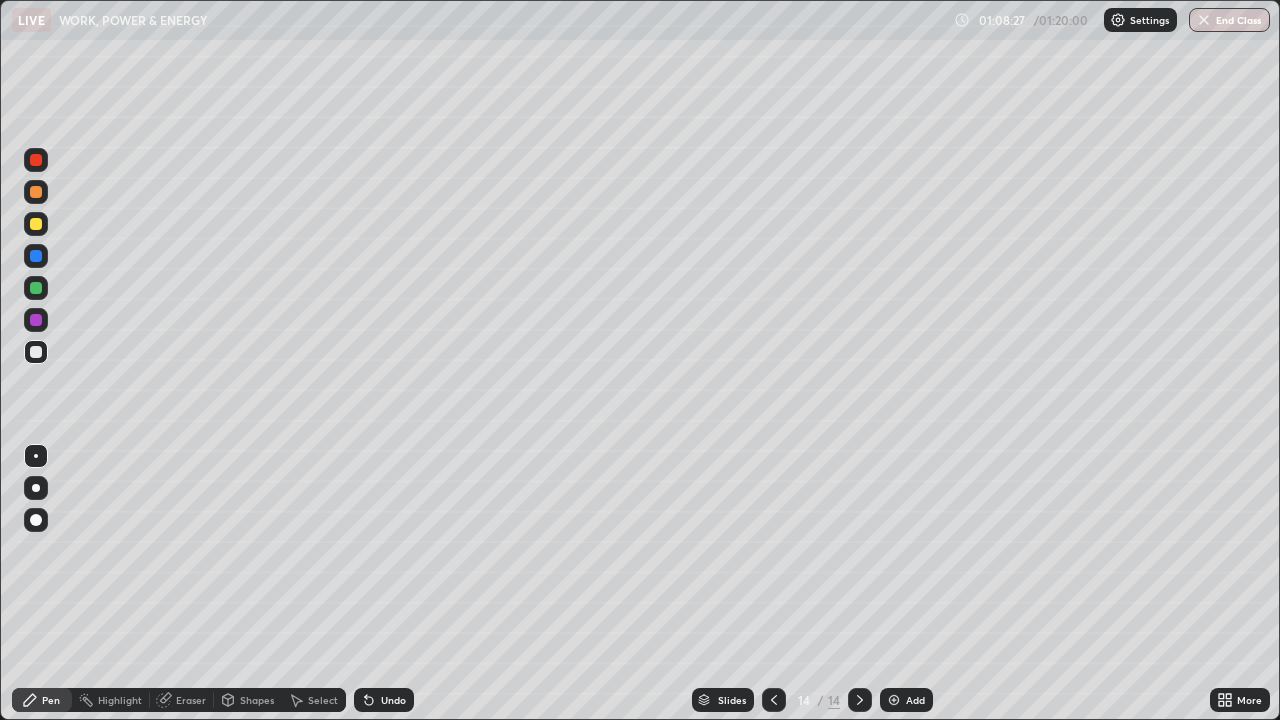 click on "Undo" at bounding box center (393, 700) 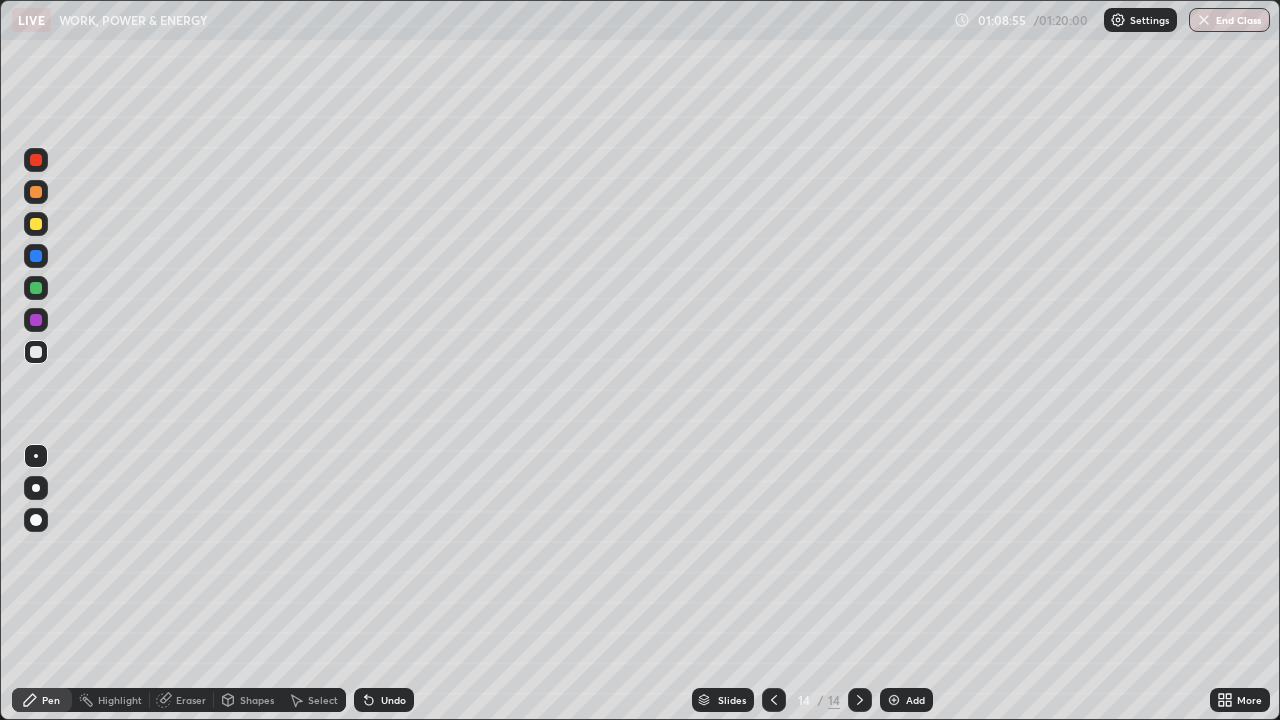 click on "Eraser" at bounding box center [191, 700] 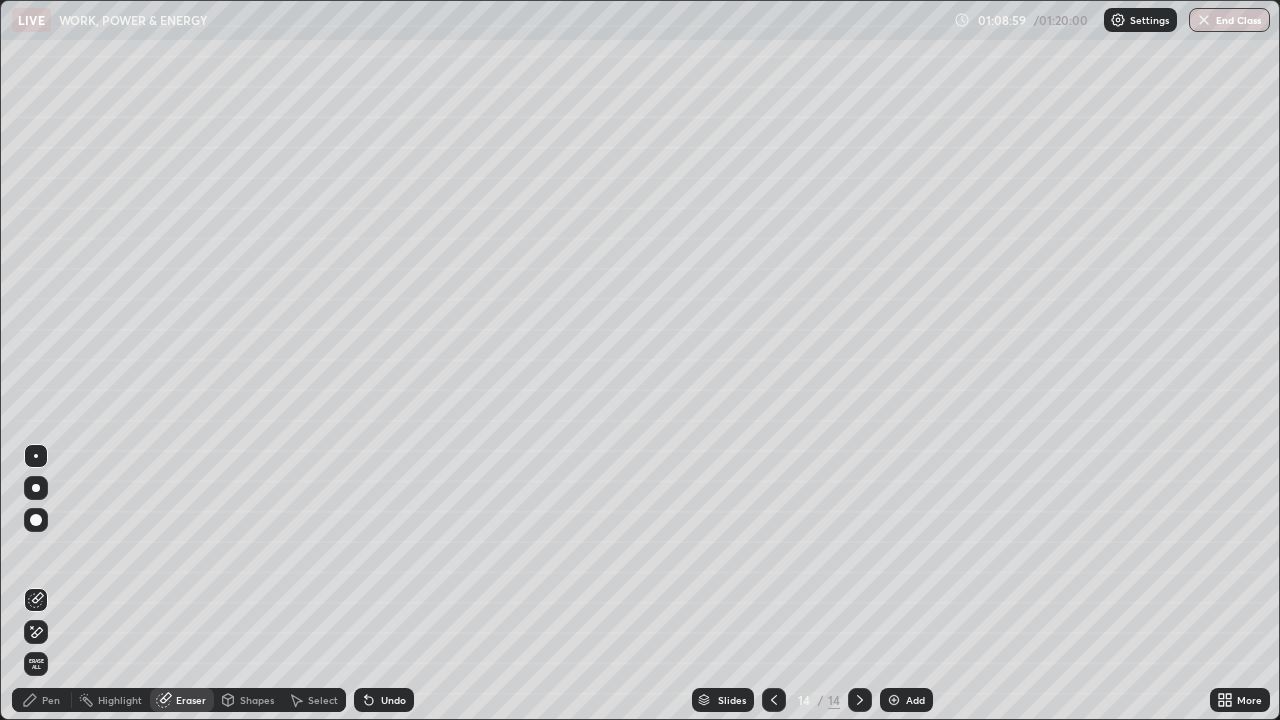 click on "Pen" at bounding box center (42, 700) 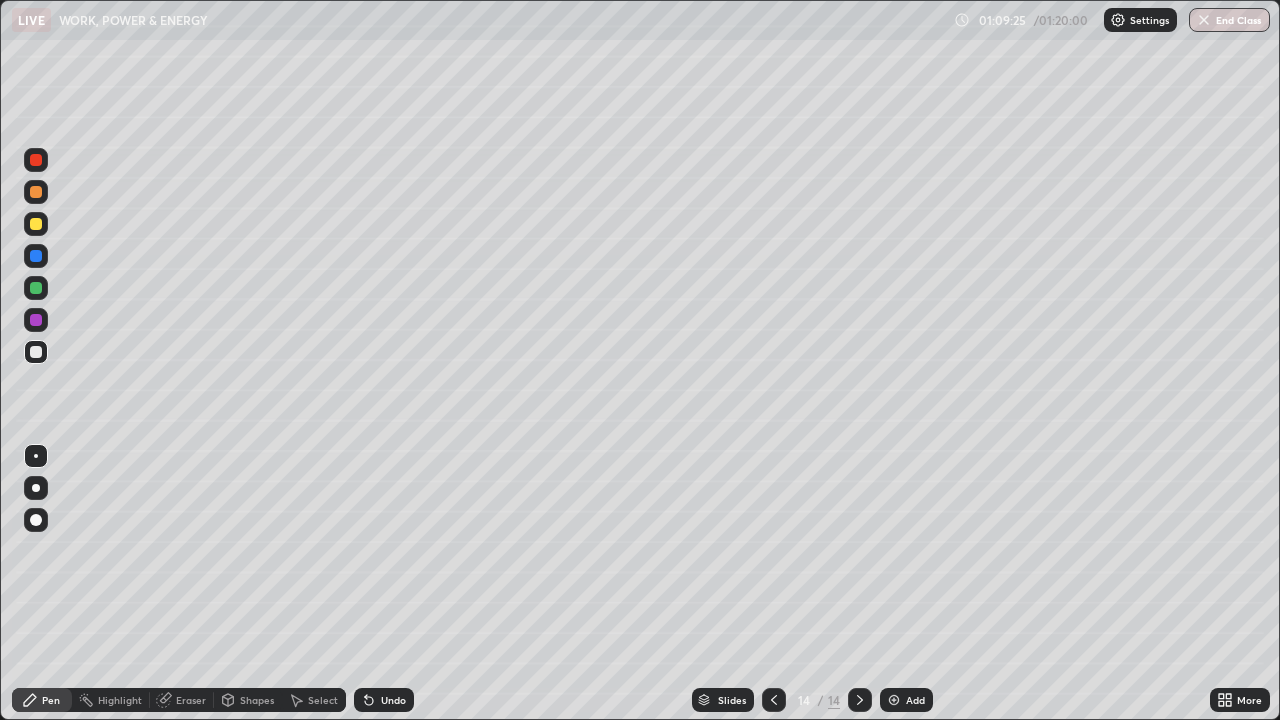 click on "Undo" at bounding box center (393, 700) 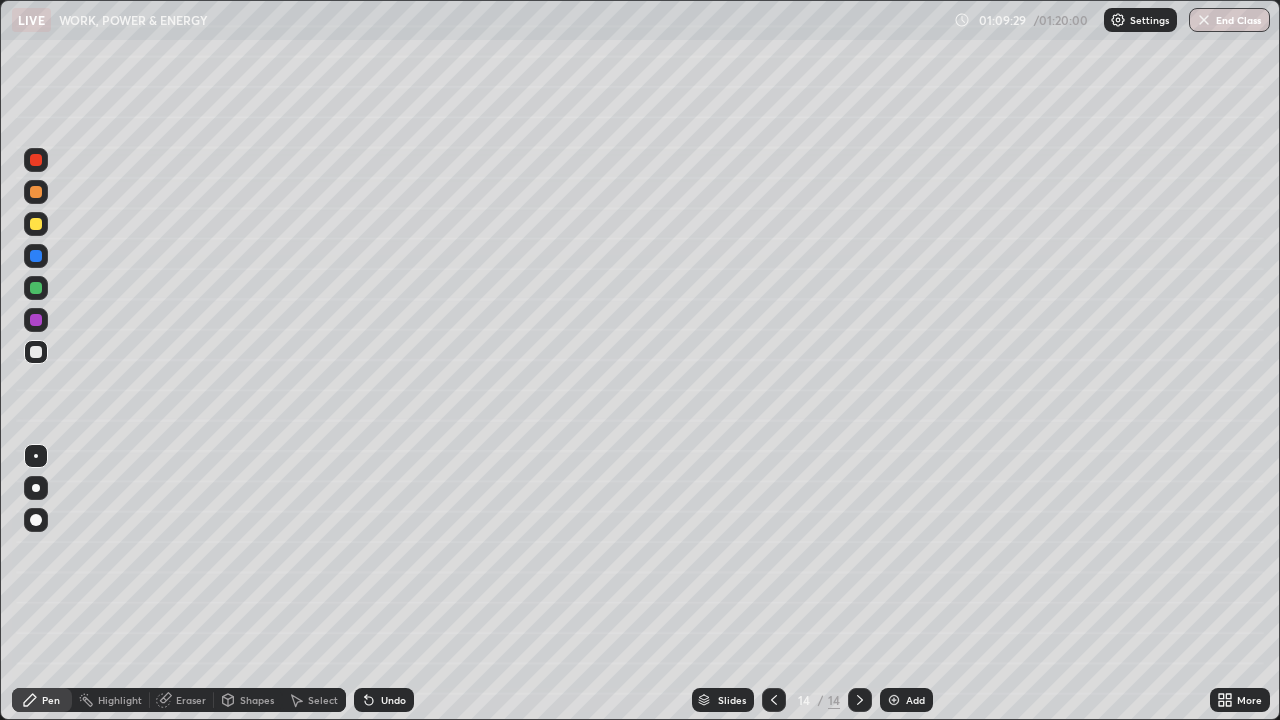 click on "Undo" at bounding box center [384, 700] 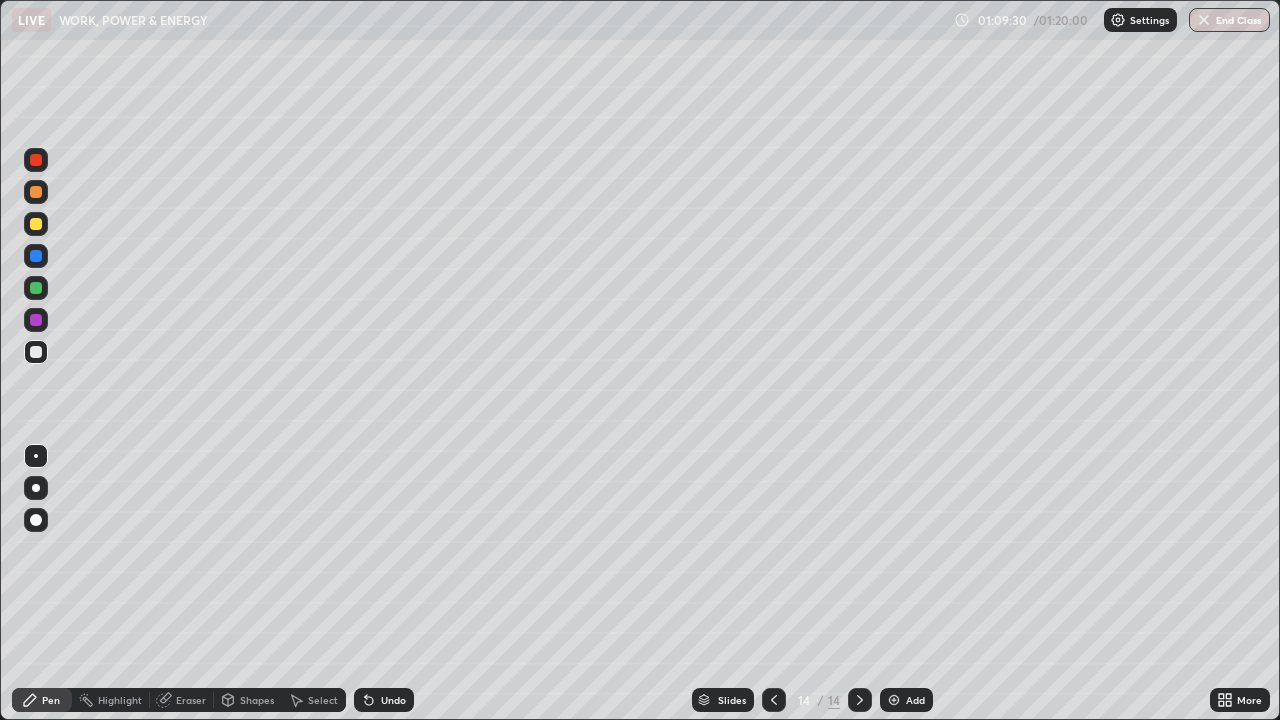 click on "Undo" at bounding box center (393, 700) 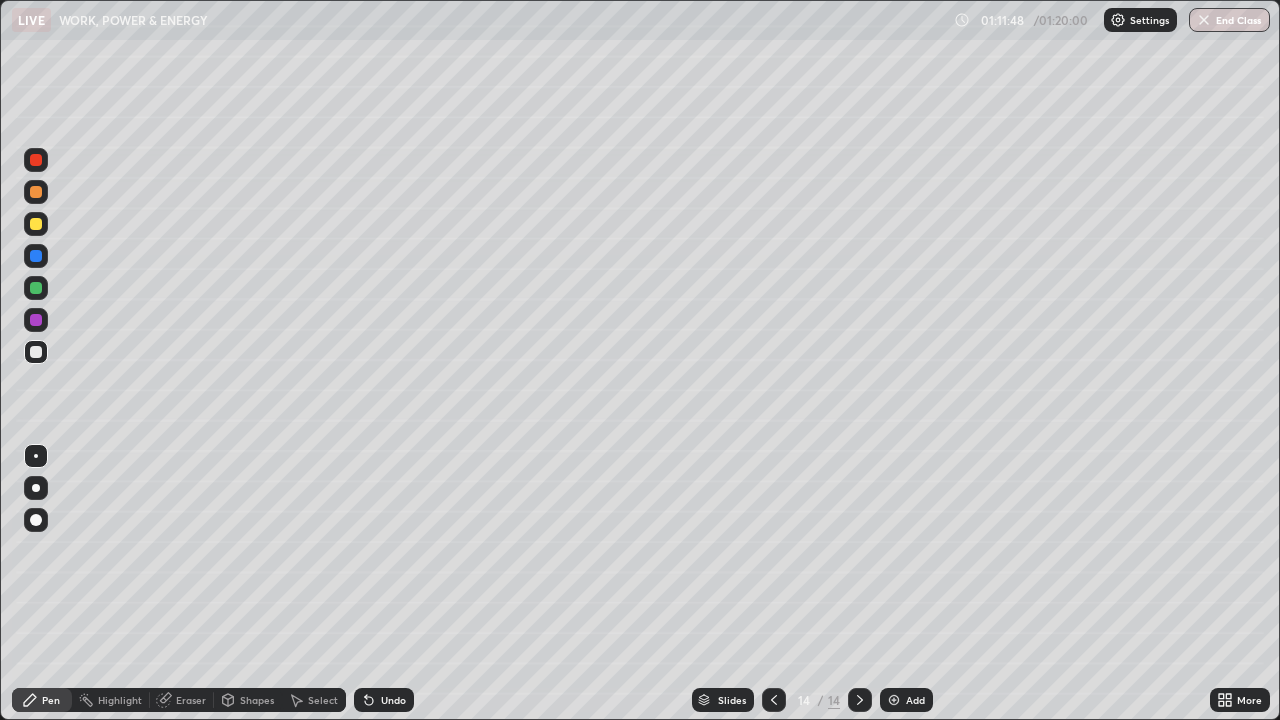 click at bounding box center [894, 700] 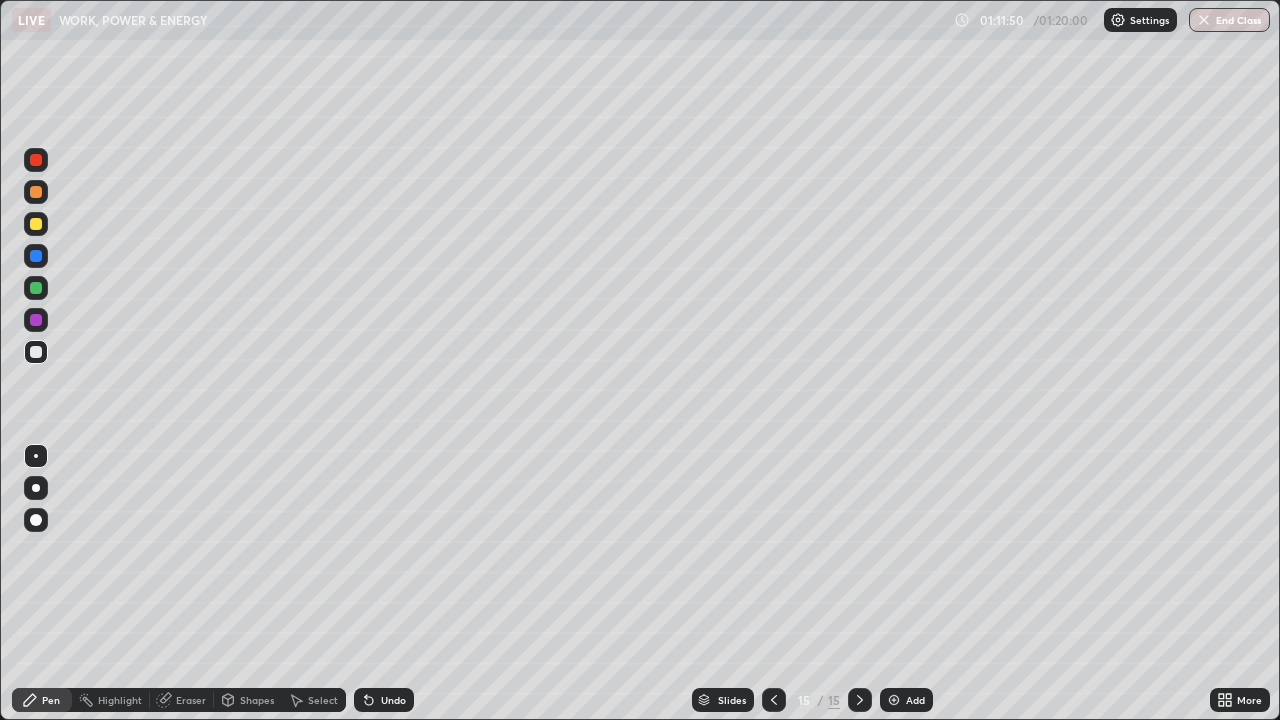 click at bounding box center (36, 224) 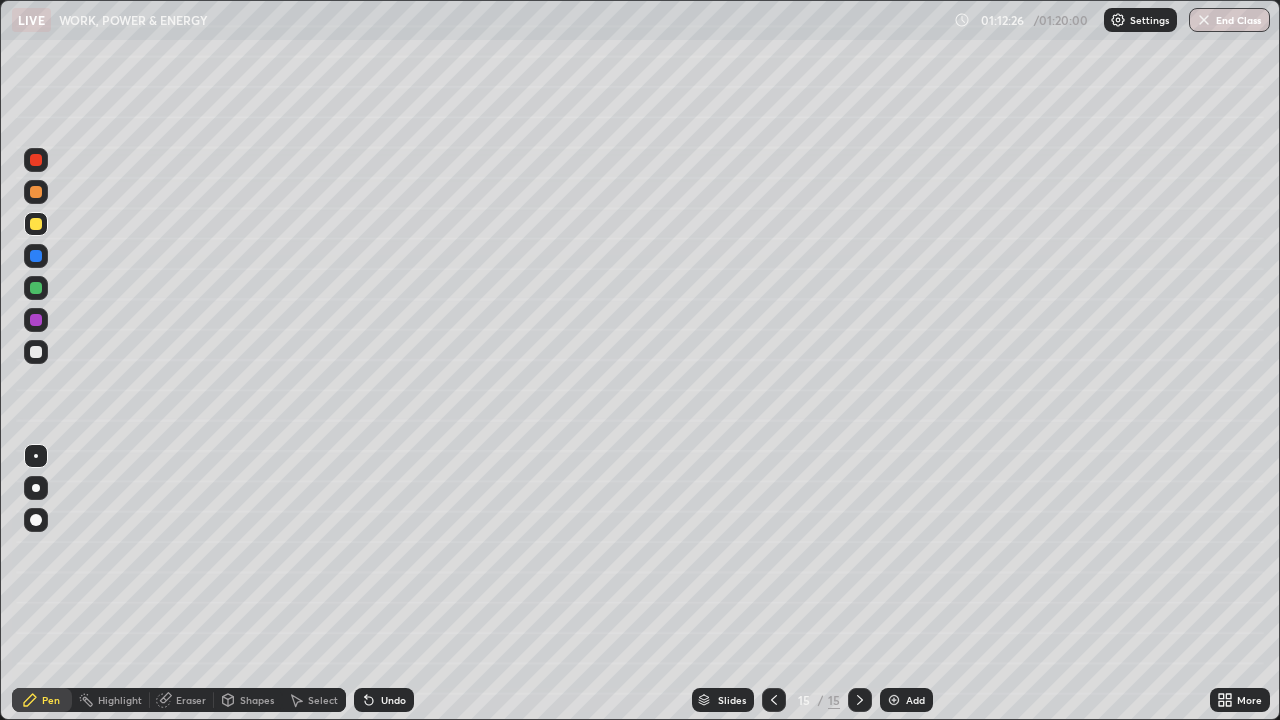 click on "Undo" at bounding box center [393, 700] 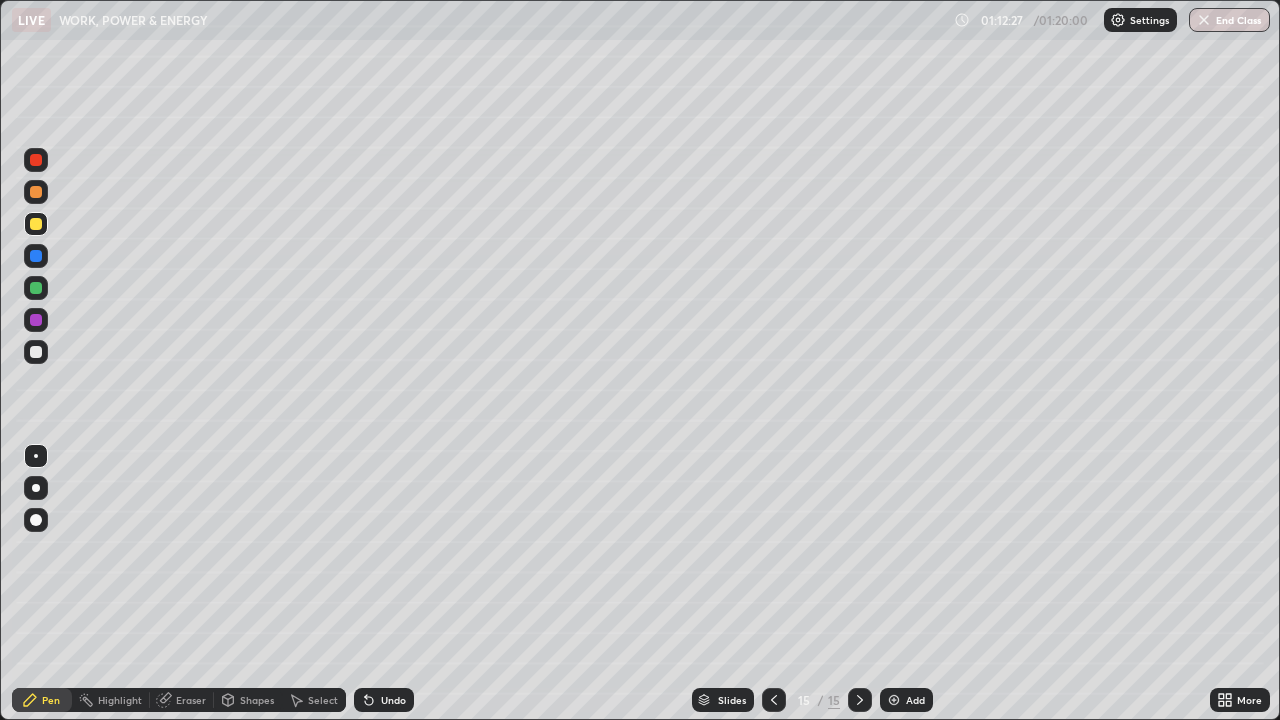 click on "Undo" at bounding box center (393, 700) 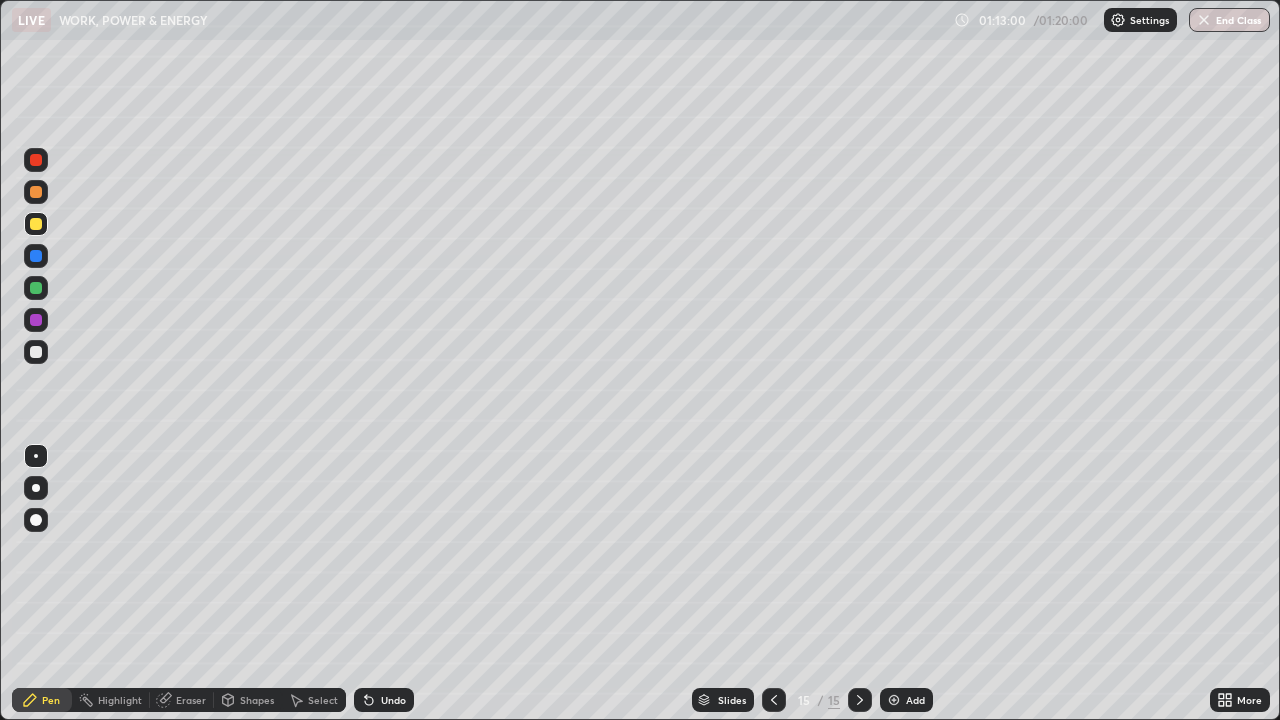 click at bounding box center (36, 288) 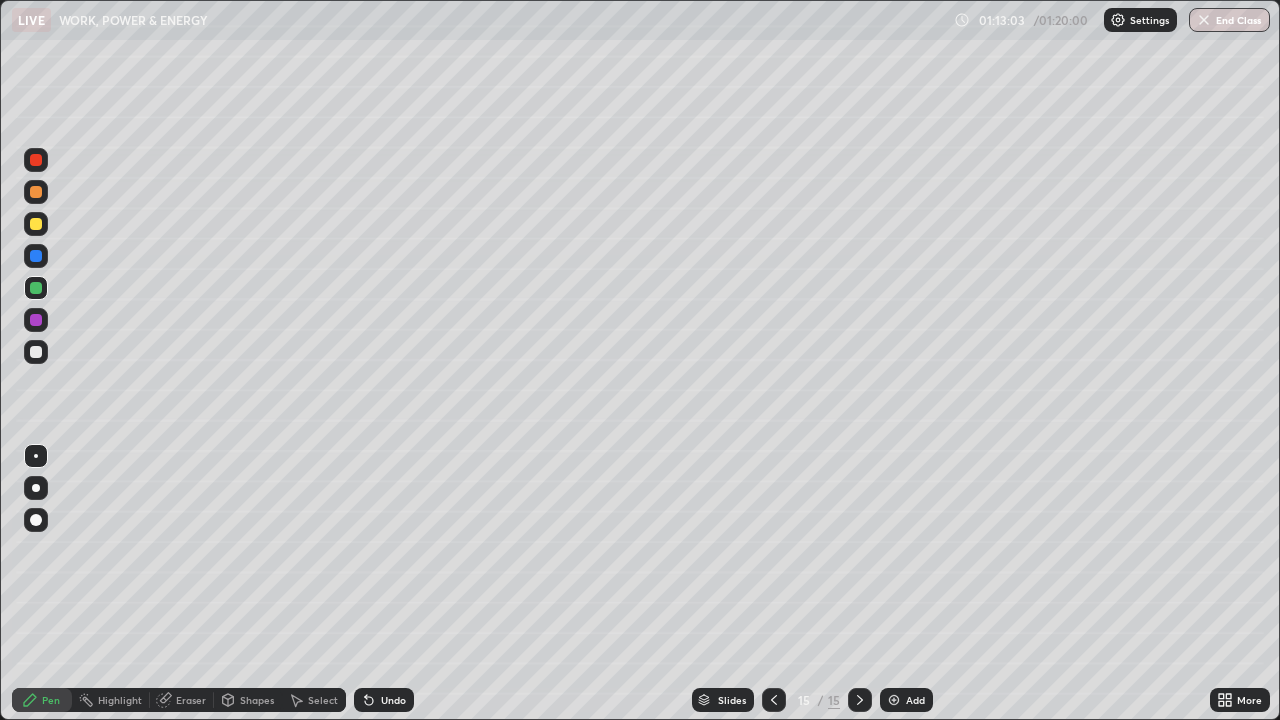 click at bounding box center (36, 224) 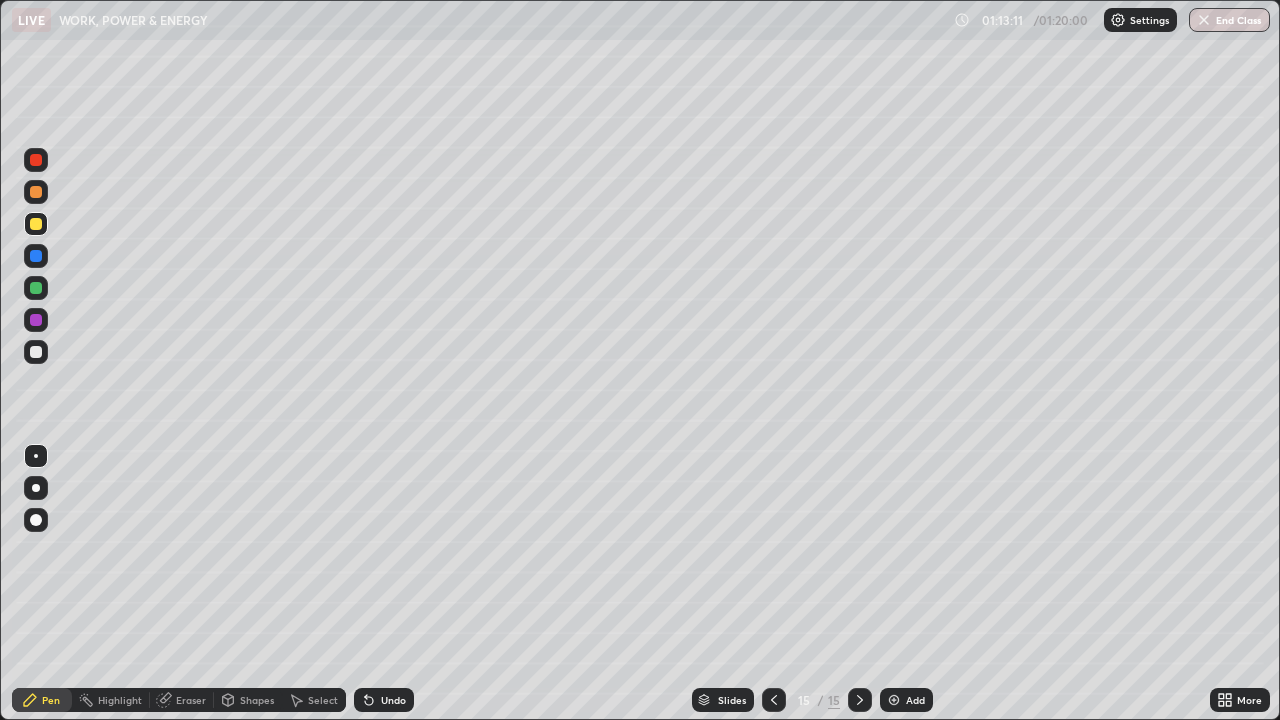 click at bounding box center (36, 352) 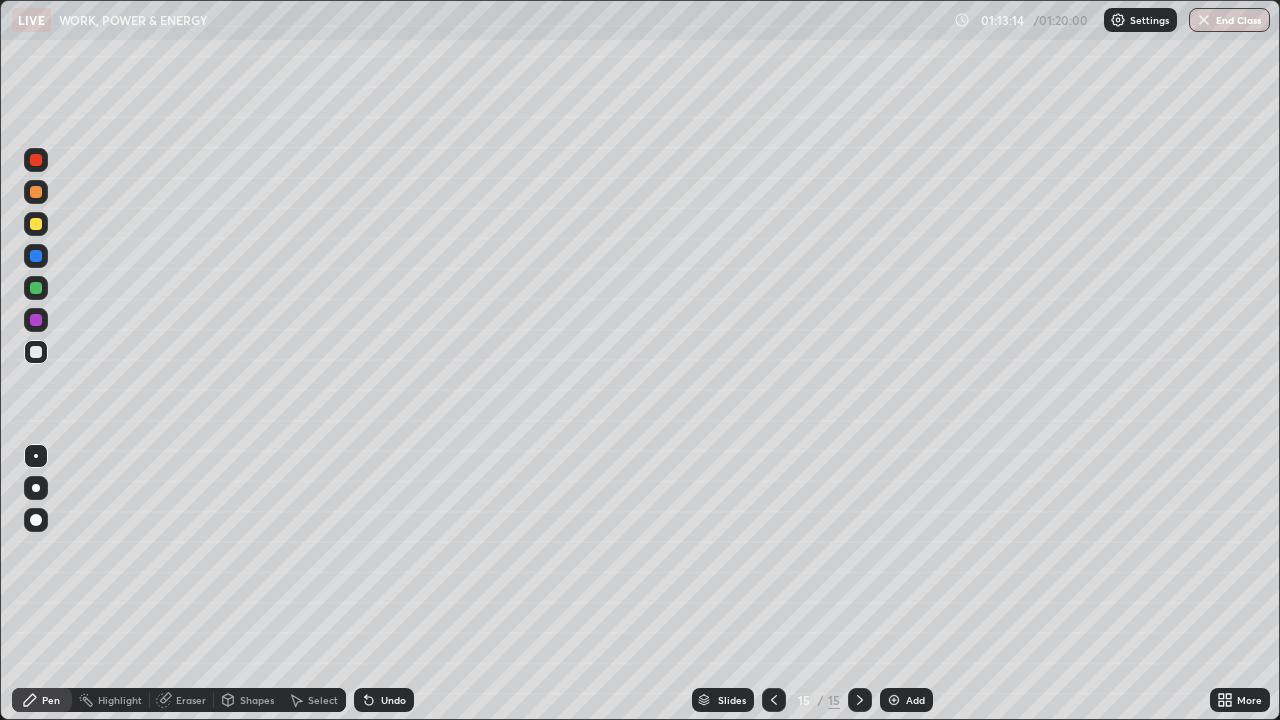 click at bounding box center [36, 288] 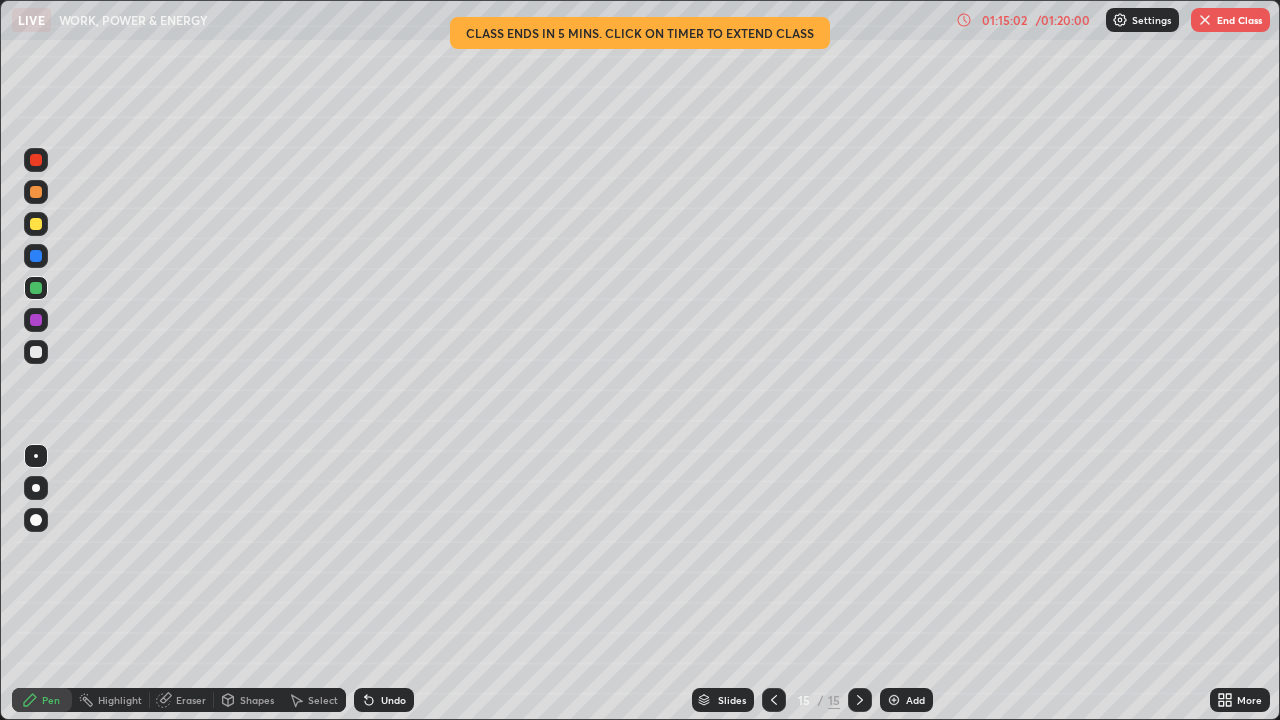 click at bounding box center (894, 700) 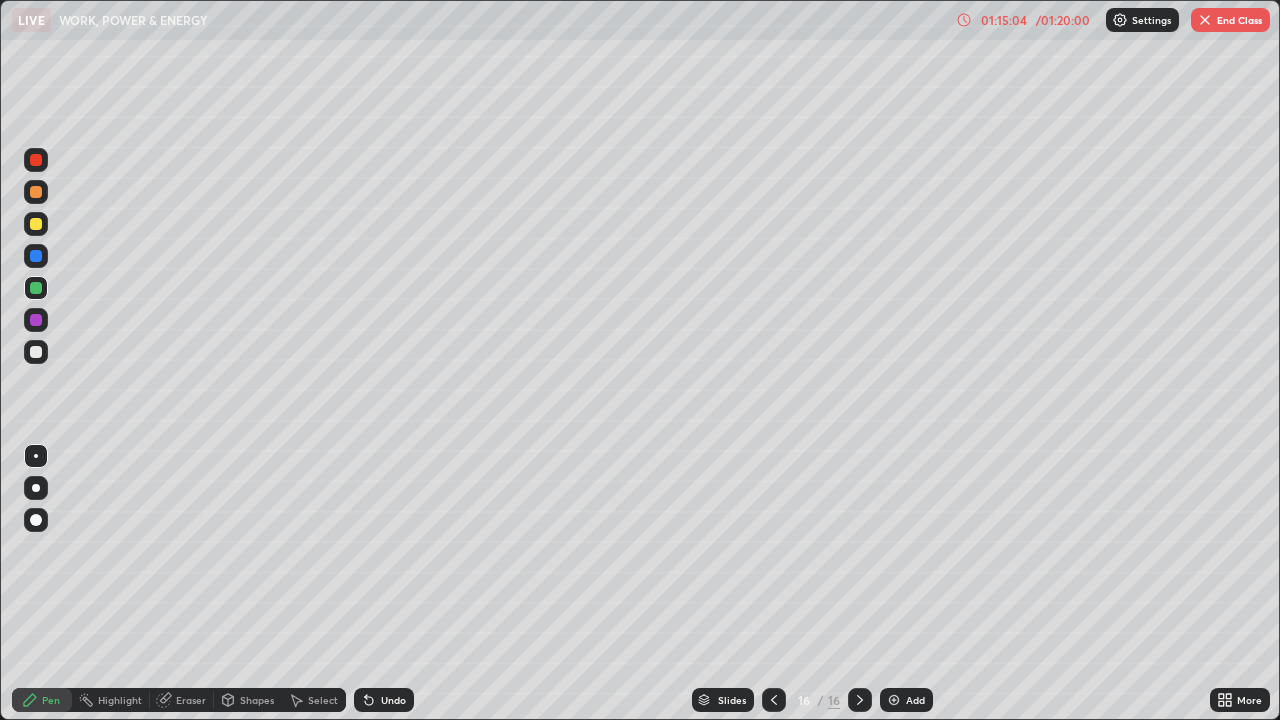 click at bounding box center [36, 352] 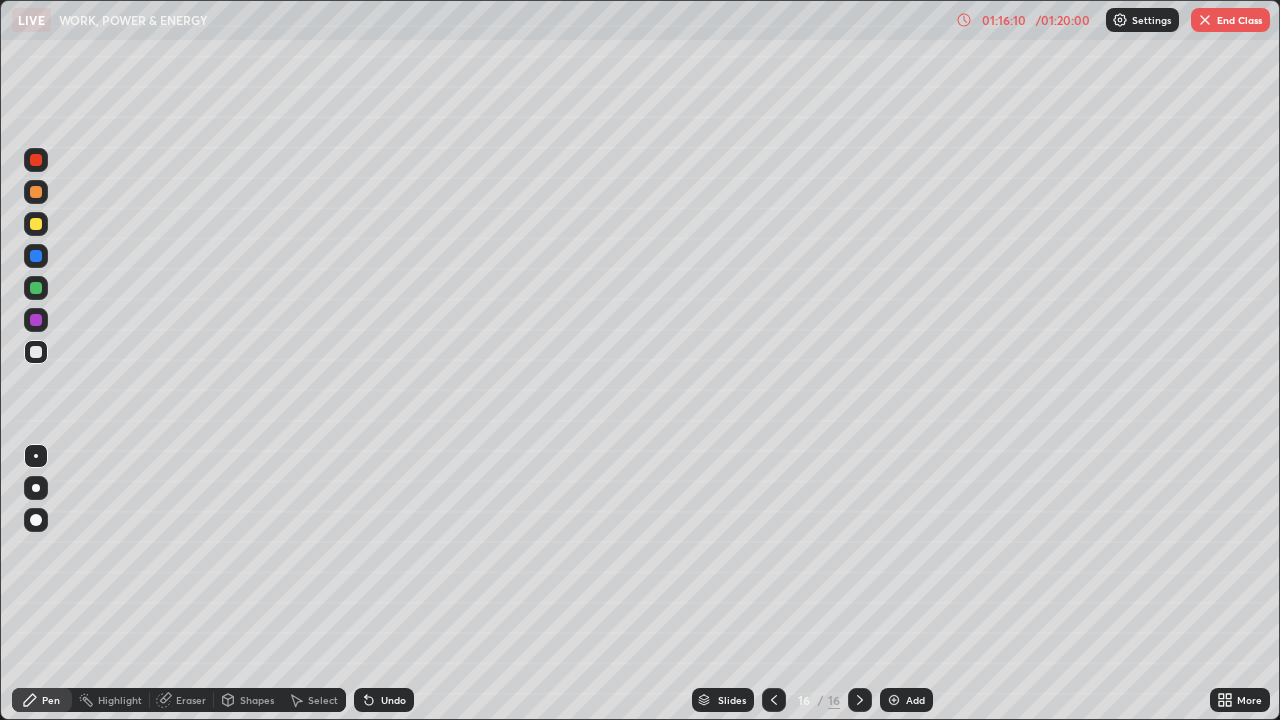click on "Undo" at bounding box center [384, 700] 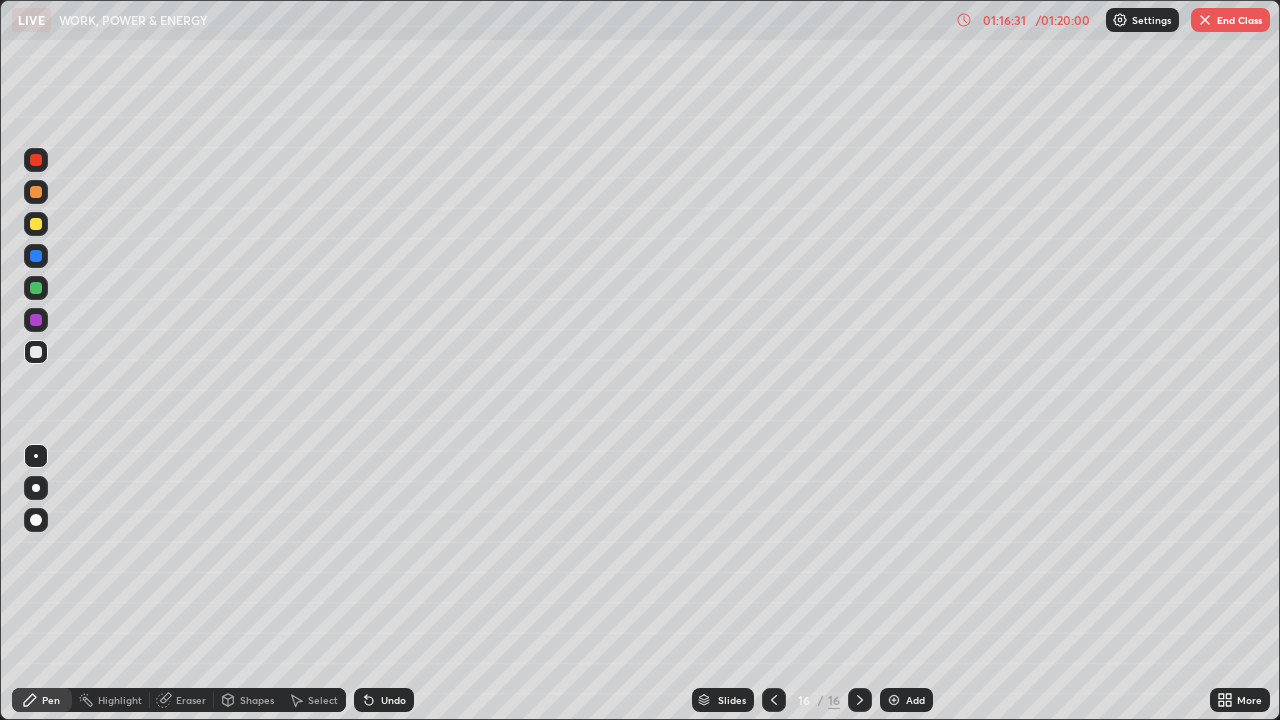 click at bounding box center [36, 224] 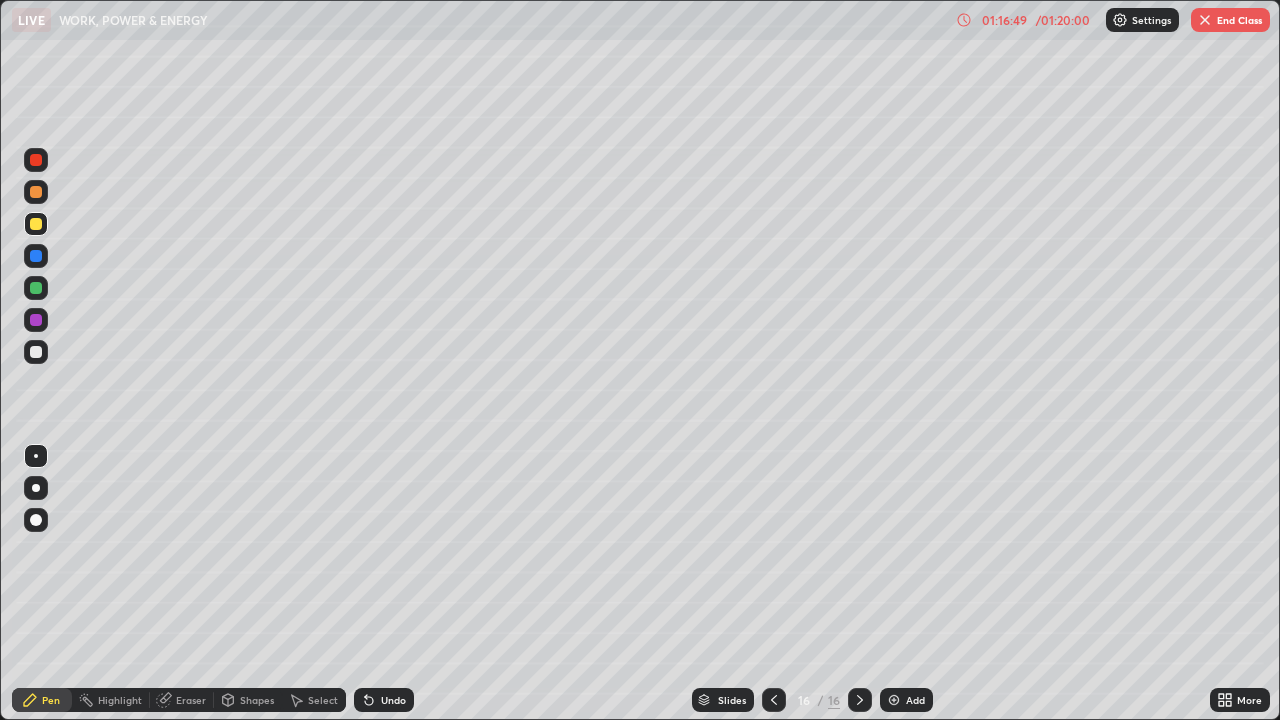 click on "Undo" at bounding box center [393, 700] 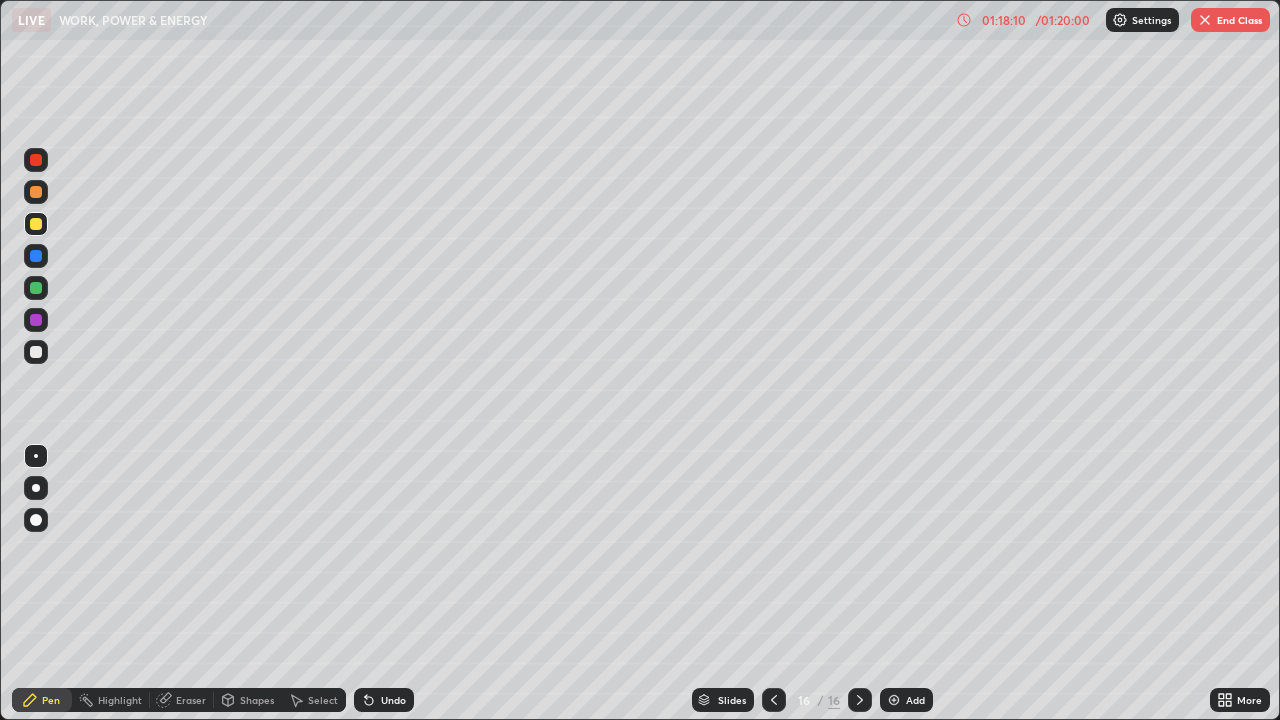 click on "Add" at bounding box center (906, 700) 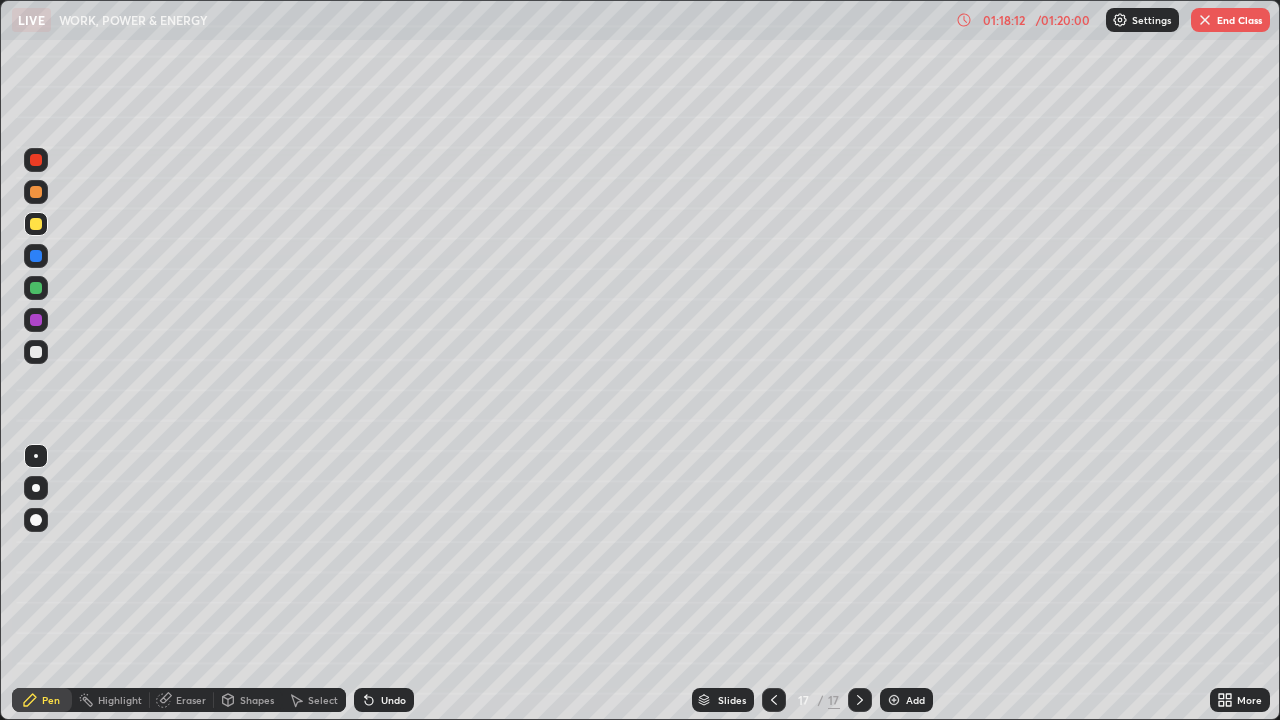 click at bounding box center (36, 352) 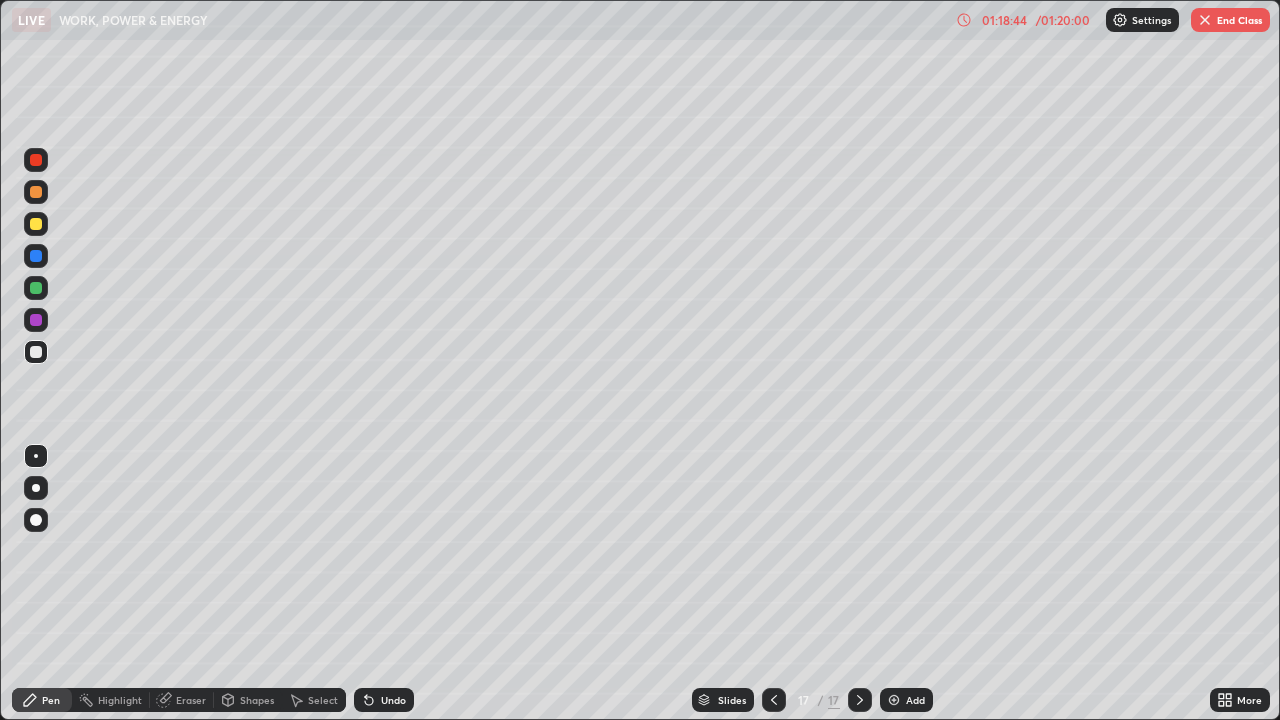 click 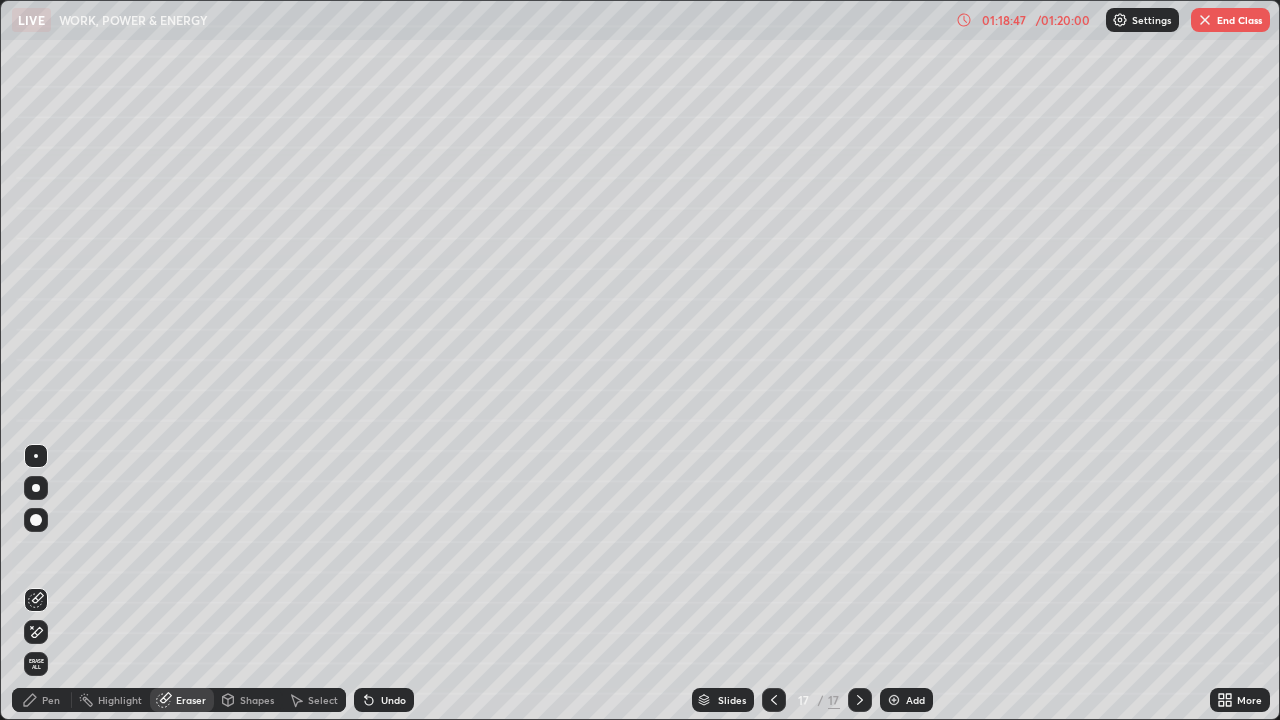 click on "Pen" at bounding box center (51, 700) 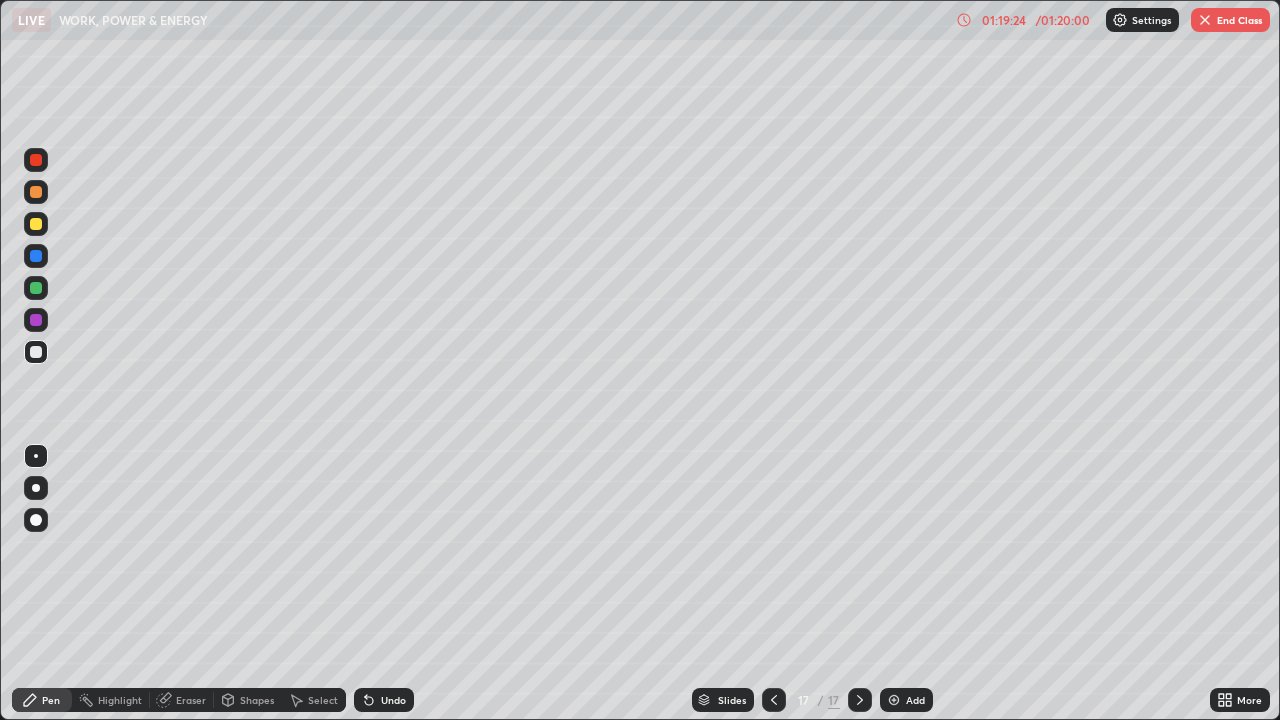 click on "Eraser" at bounding box center [191, 700] 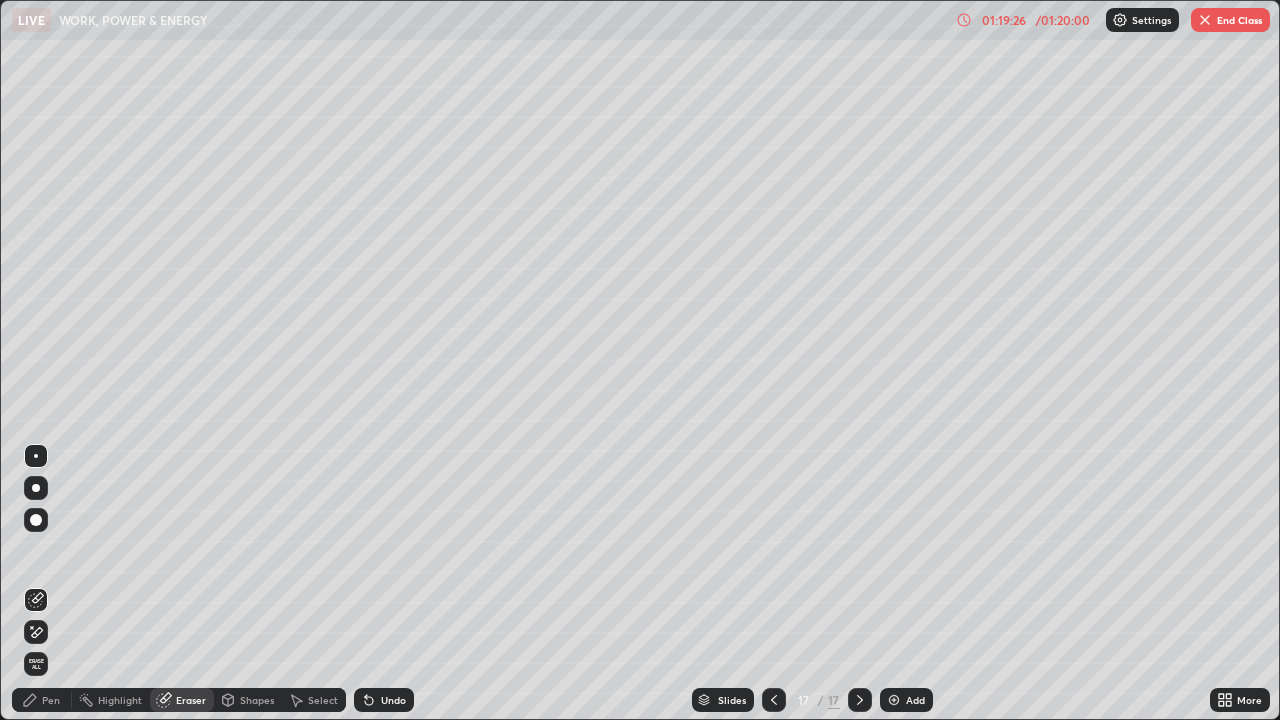 click on "Pen" at bounding box center (51, 700) 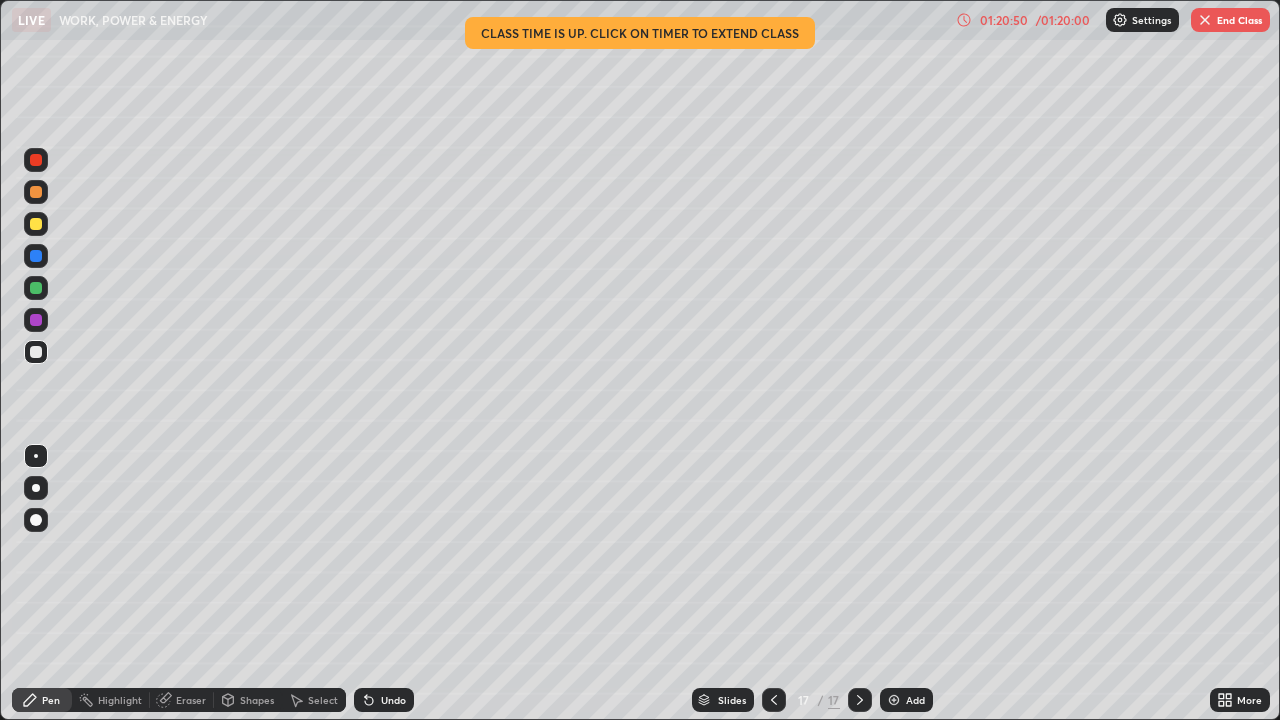 click at bounding box center (1205, 20) 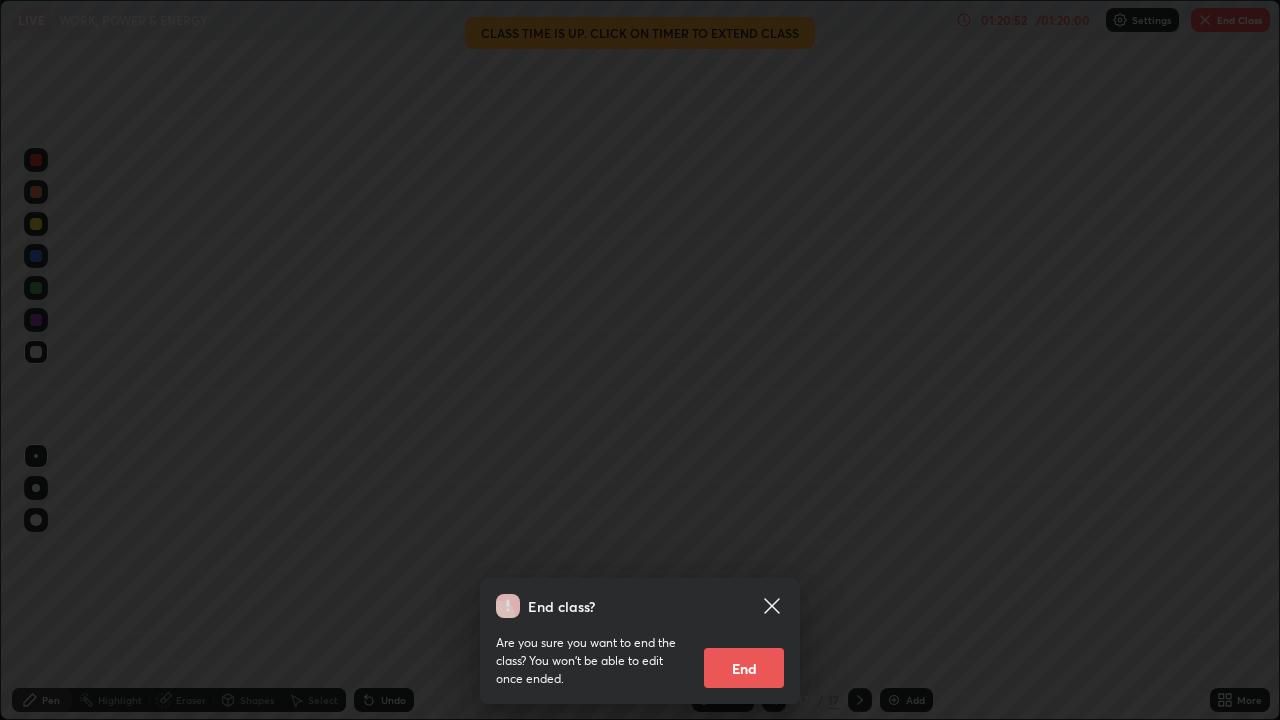 click on "End" at bounding box center [744, 668] 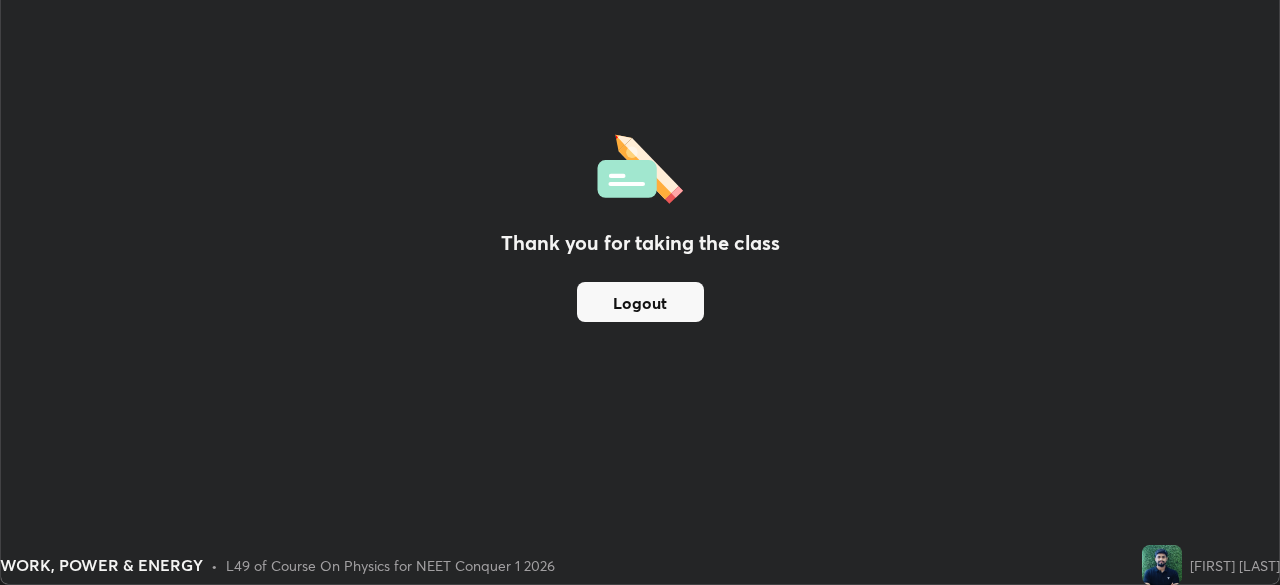 scroll, scrollTop: 585, scrollLeft: 1280, axis: both 